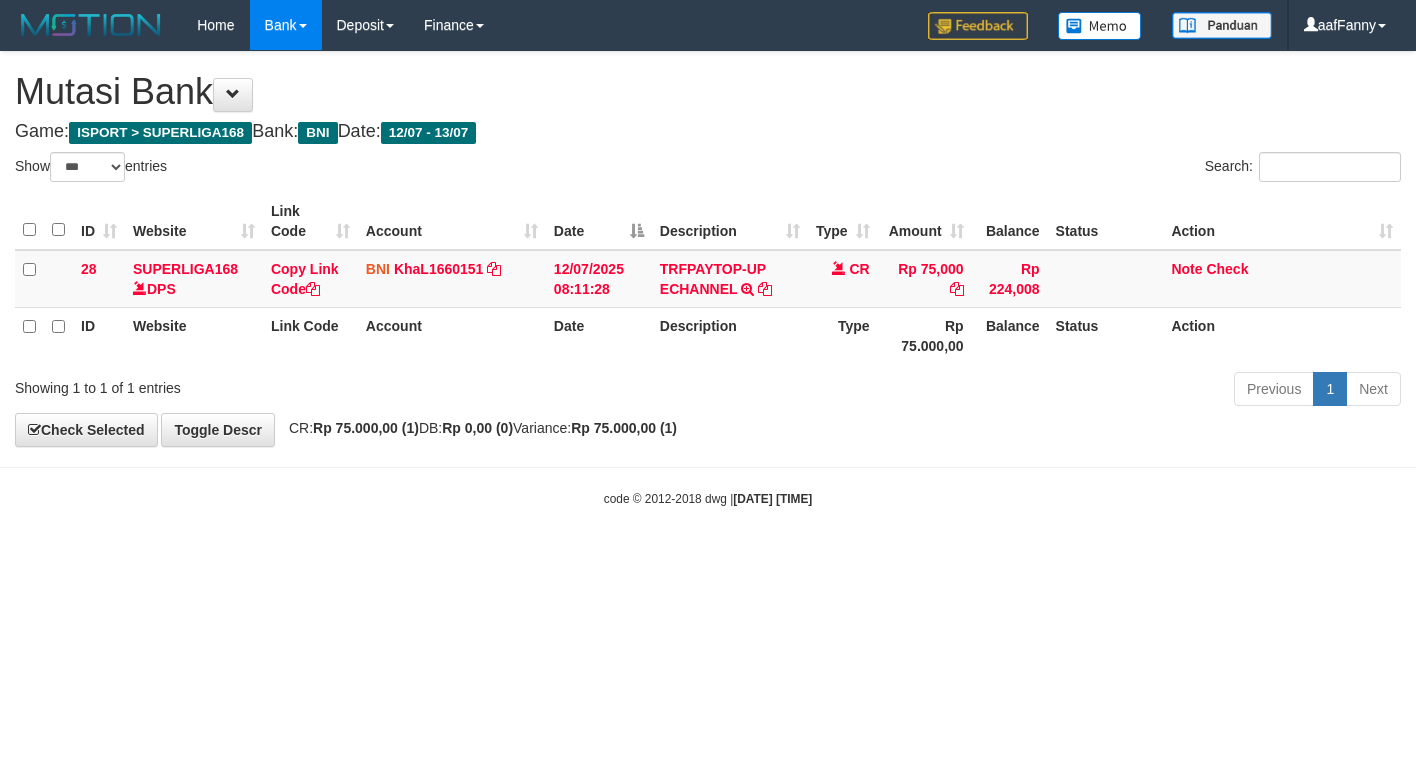 select on "***" 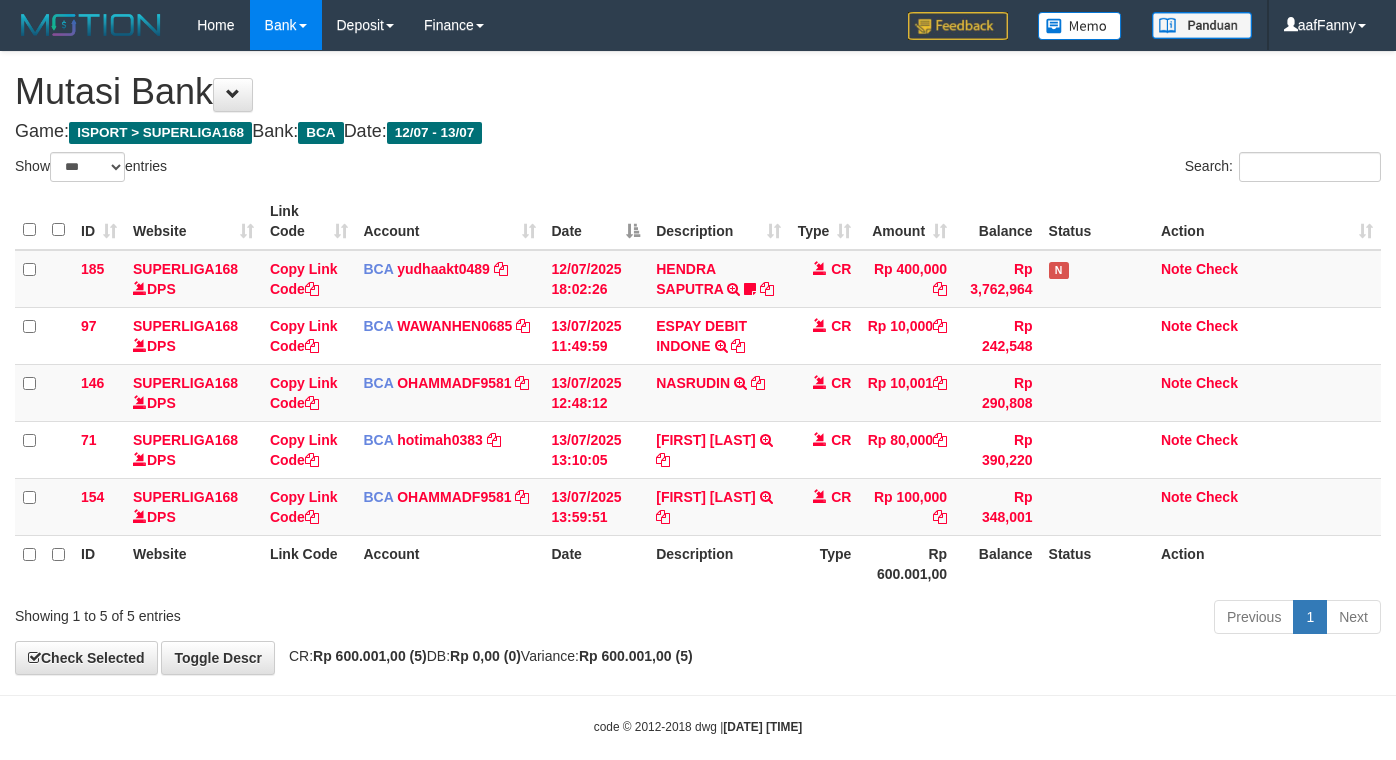 select on "***" 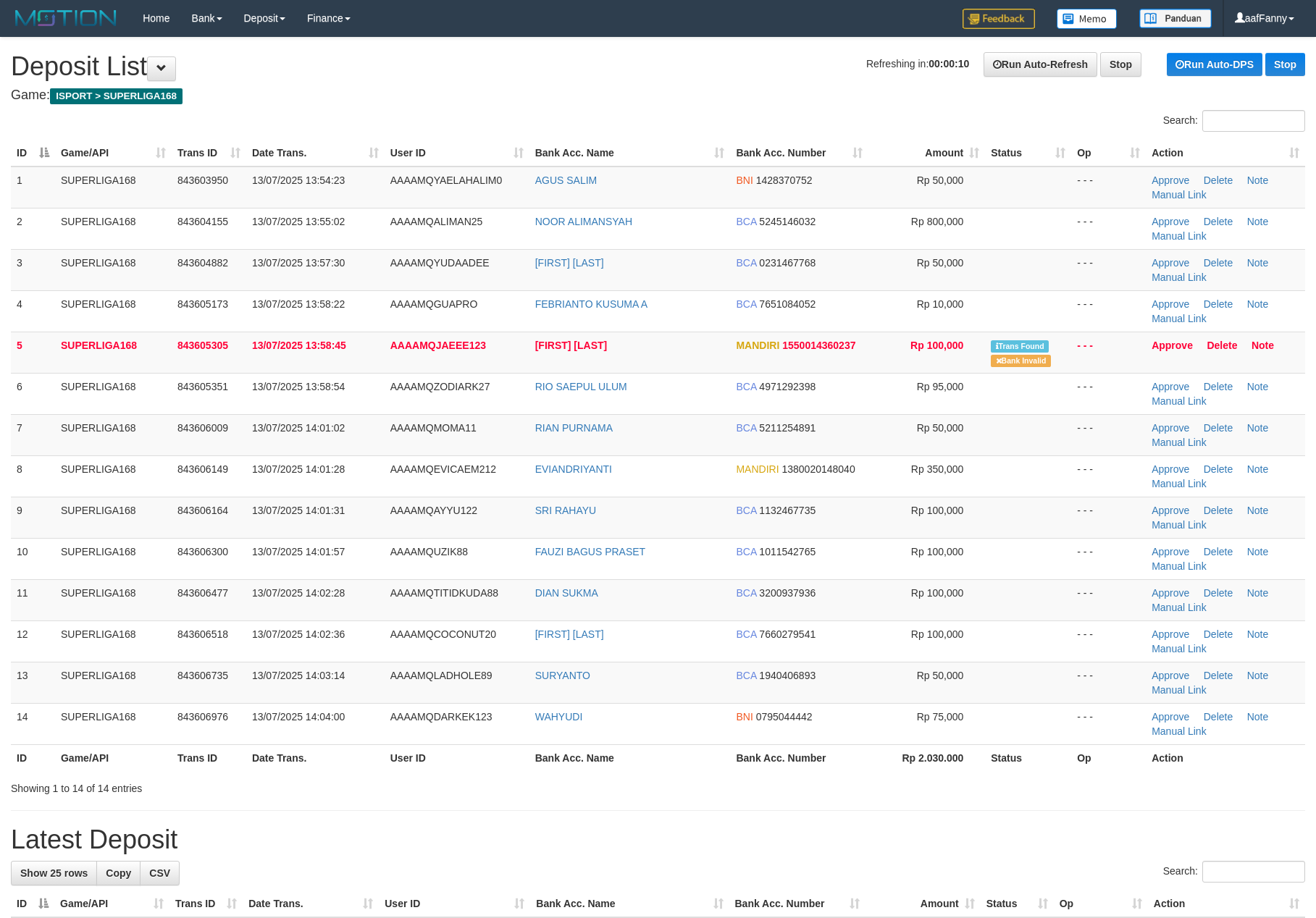 scroll, scrollTop: 0, scrollLeft: 0, axis: both 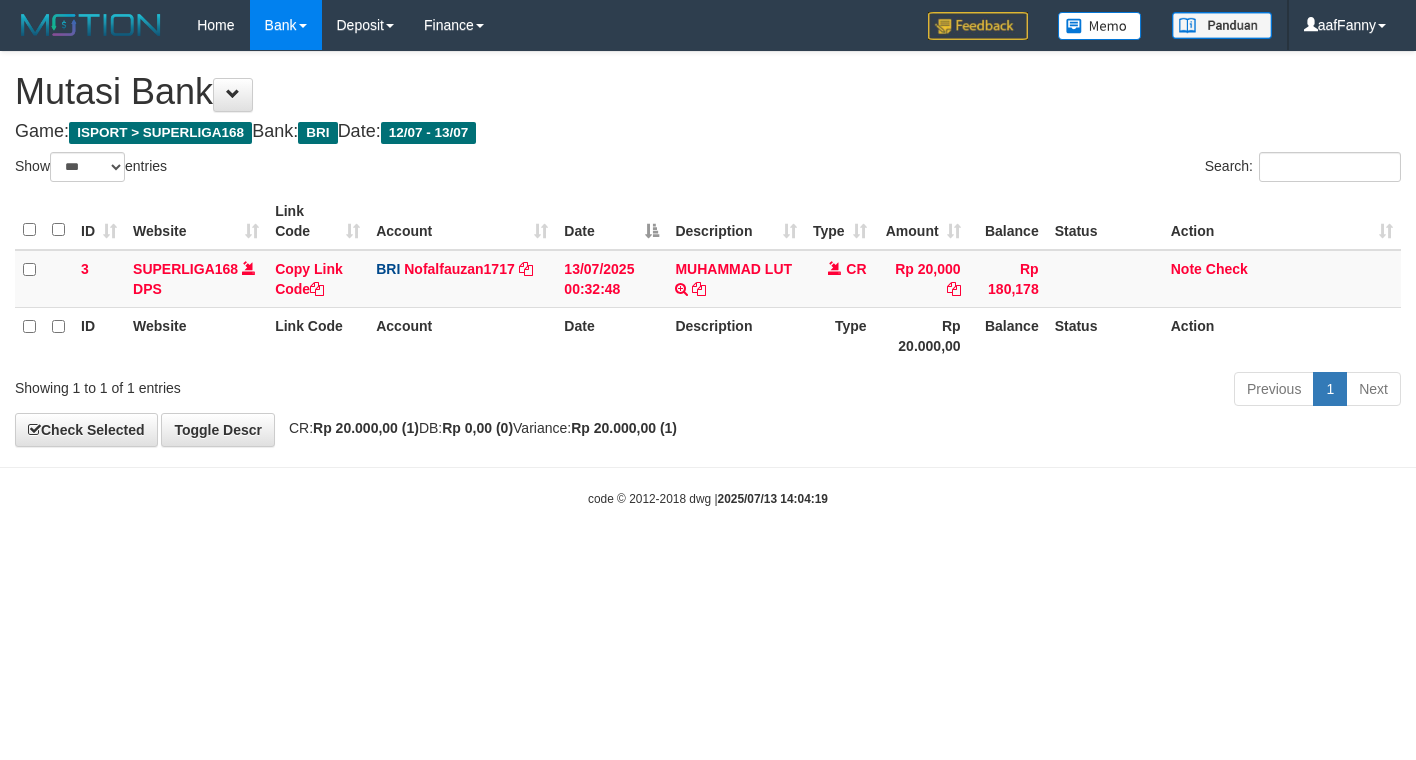select on "***" 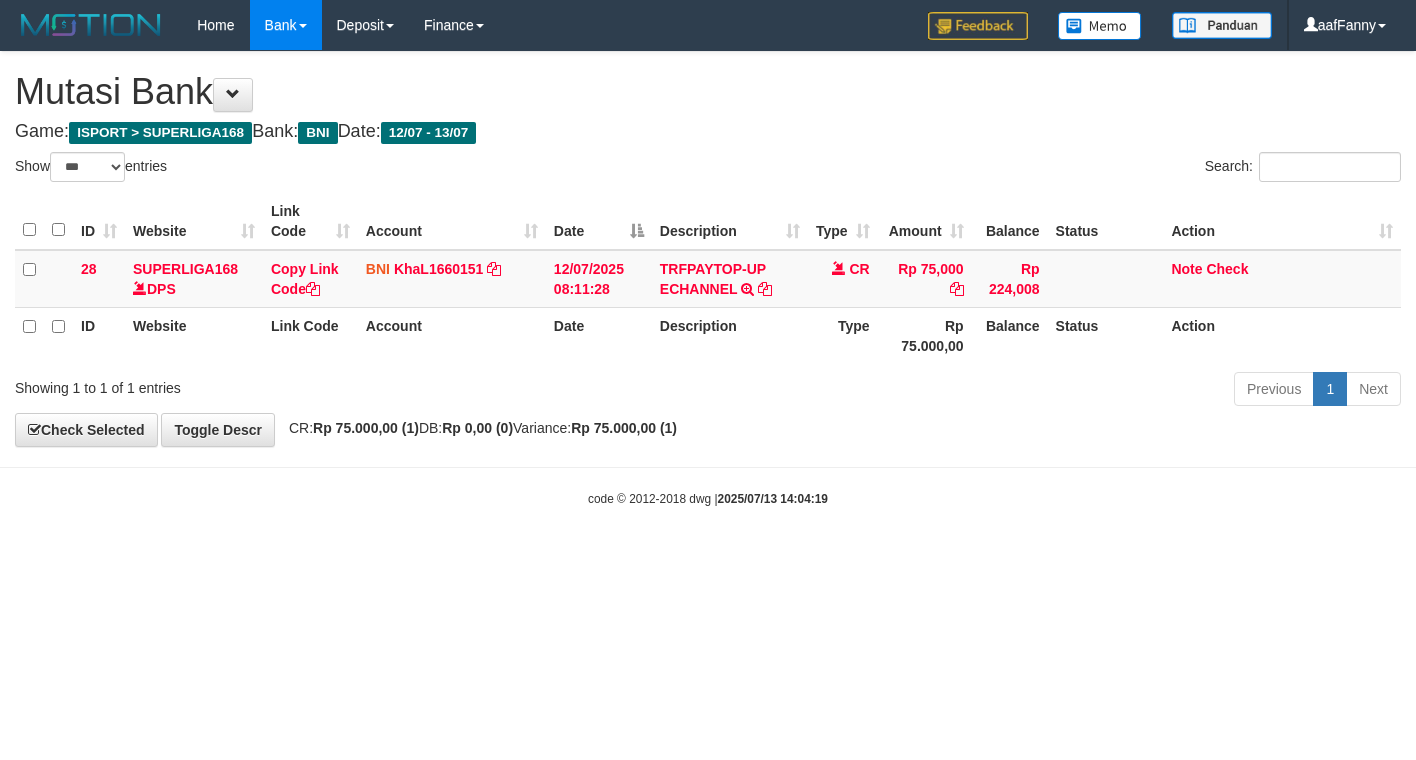 select on "***" 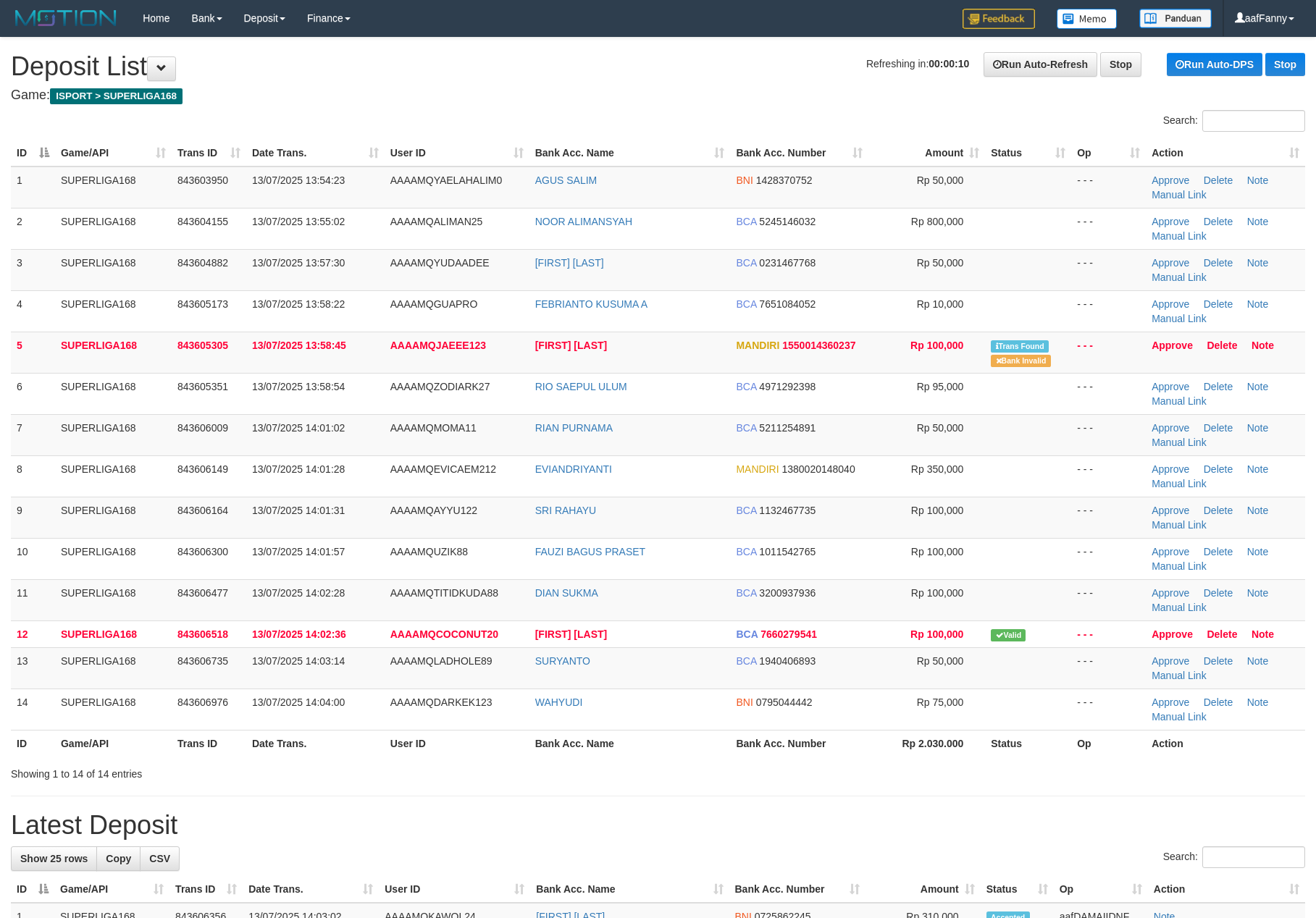 scroll, scrollTop: 0, scrollLeft: 0, axis: both 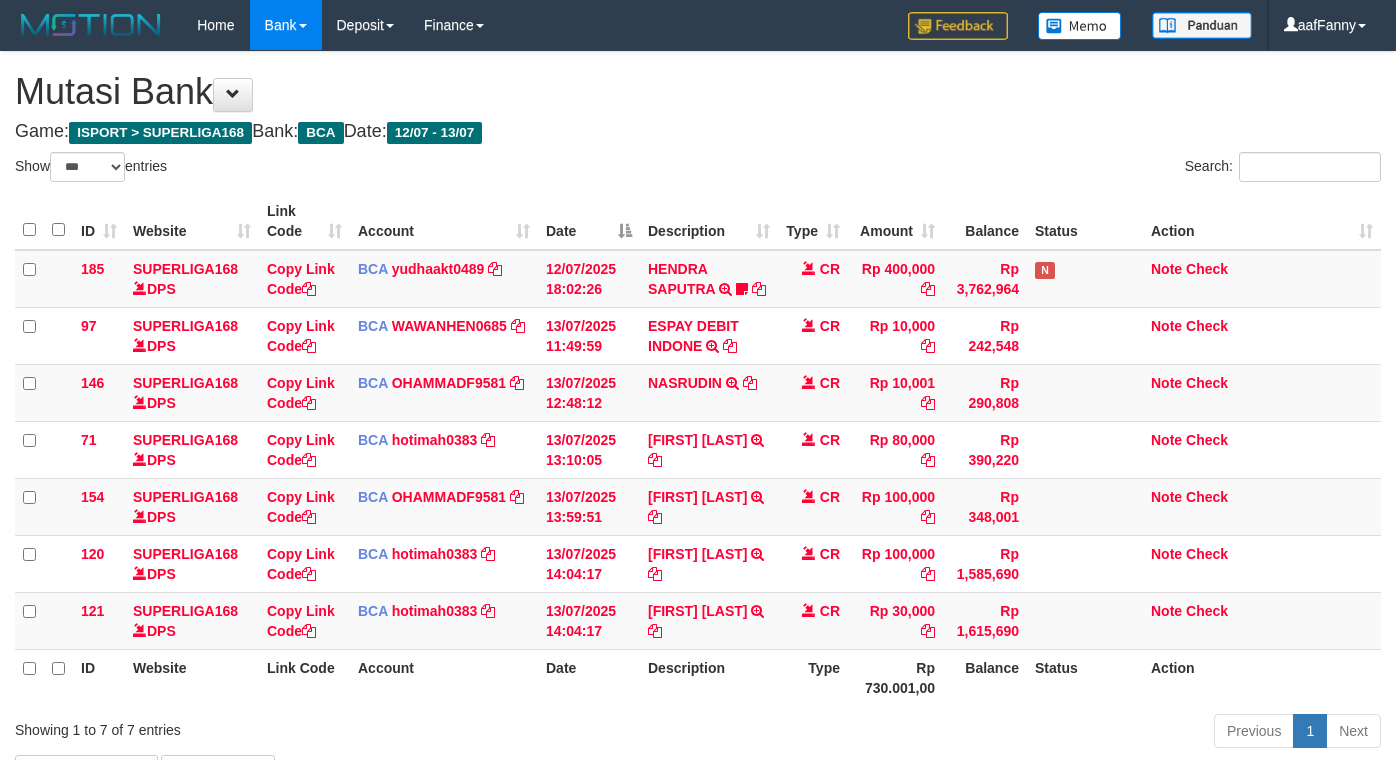 select on "***" 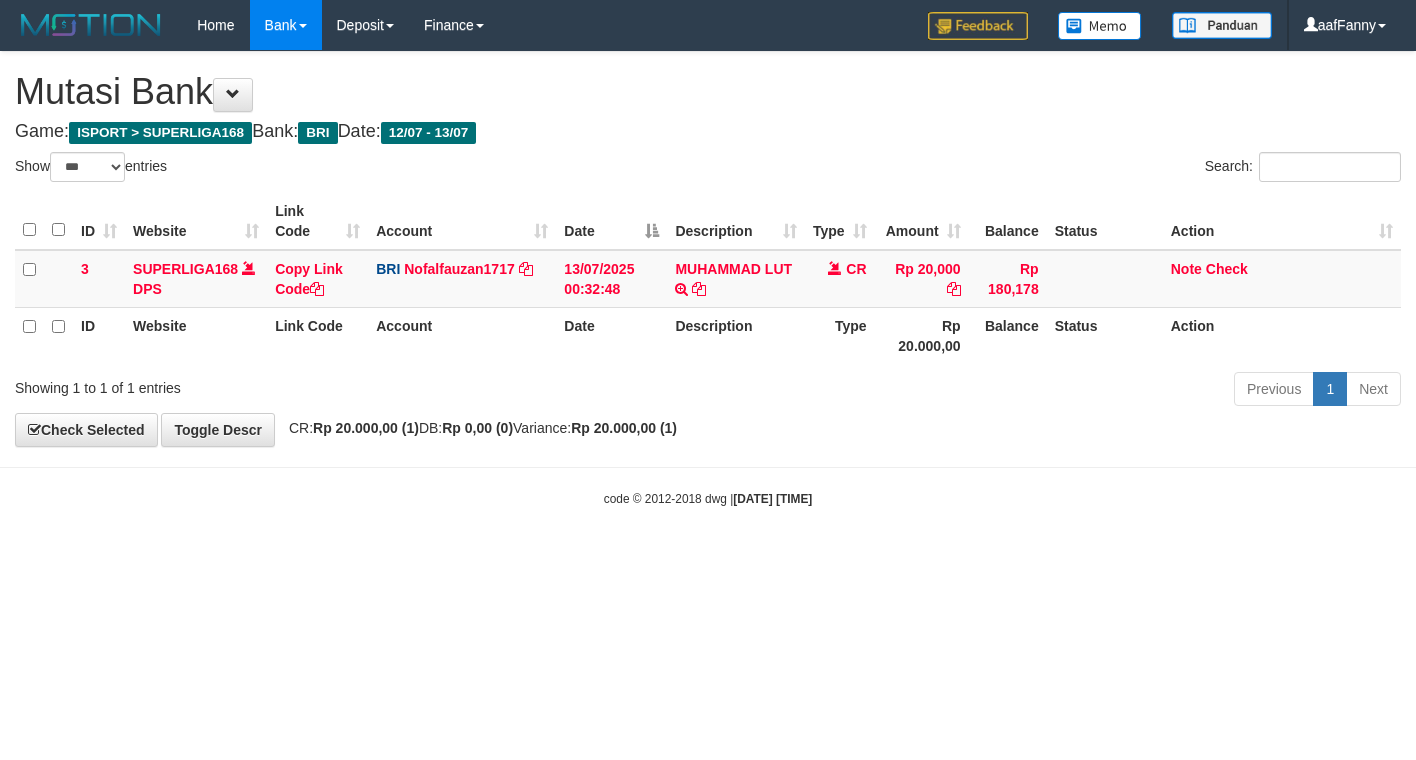 select on "***" 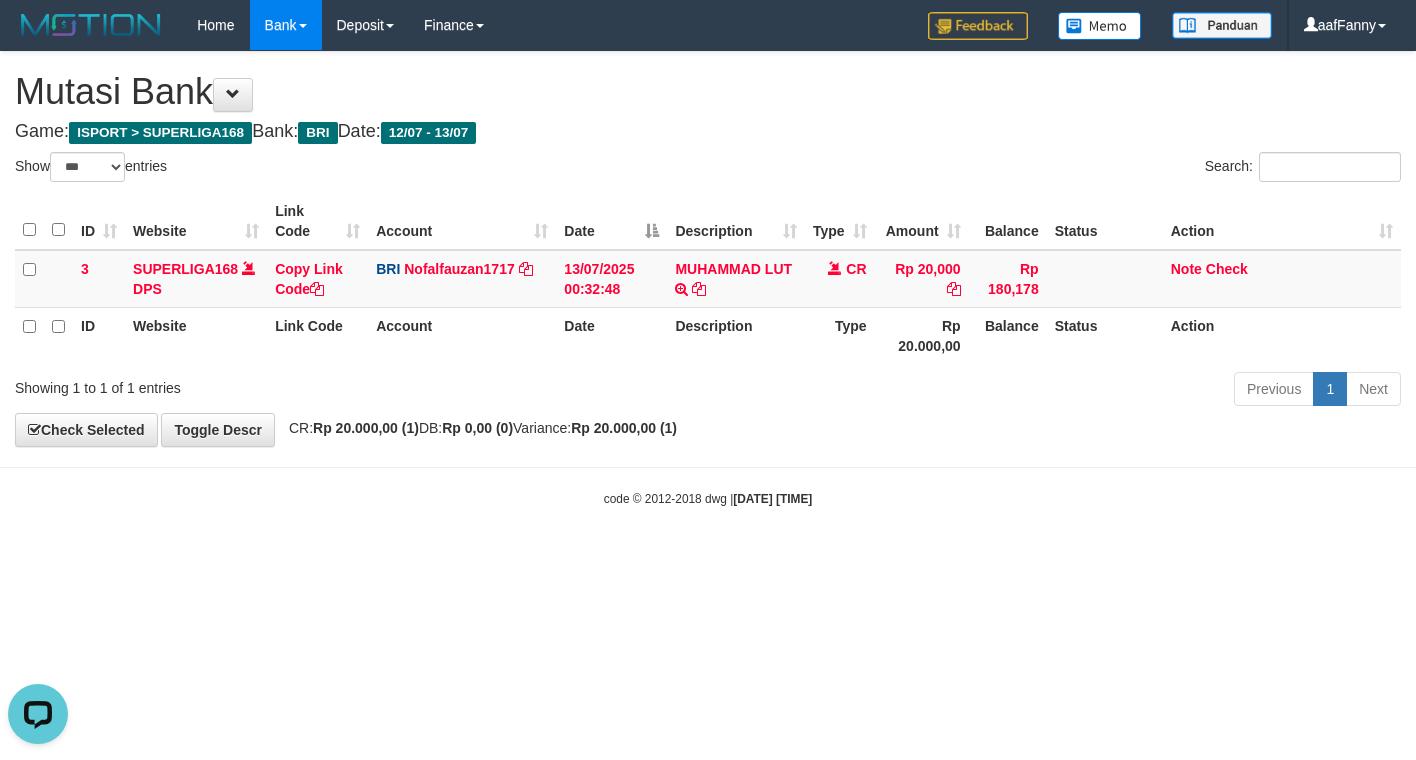 scroll, scrollTop: 0, scrollLeft: 0, axis: both 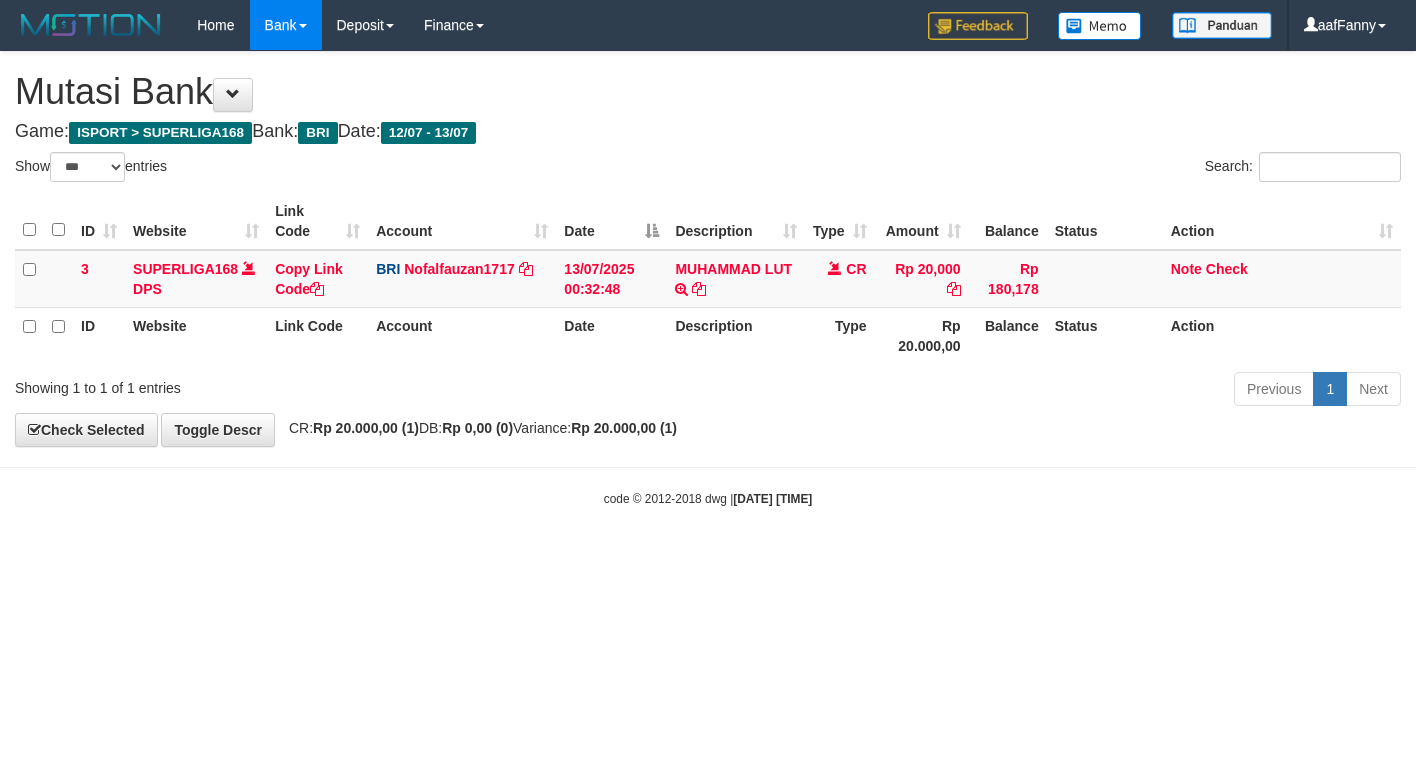 select on "***" 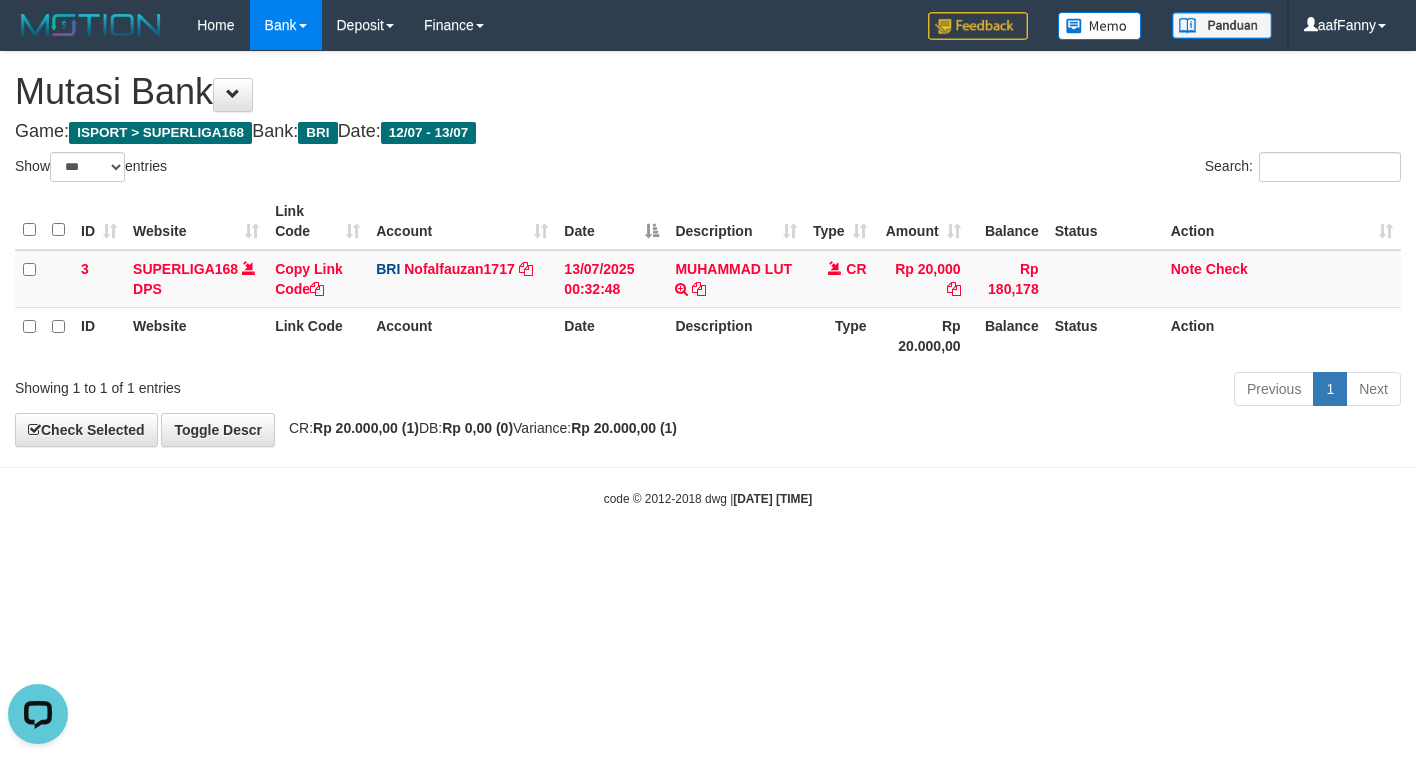 scroll, scrollTop: 0, scrollLeft: 0, axis: both 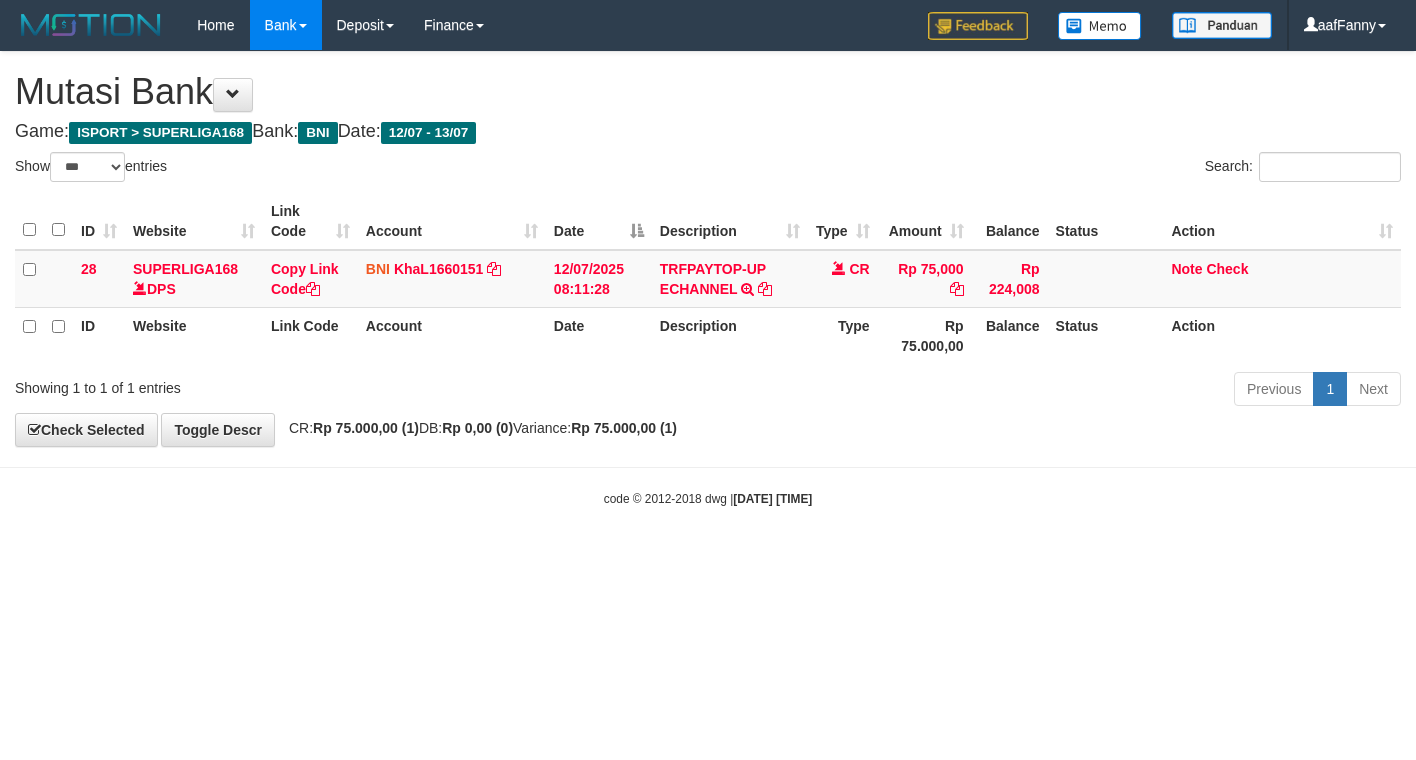 select on "***" 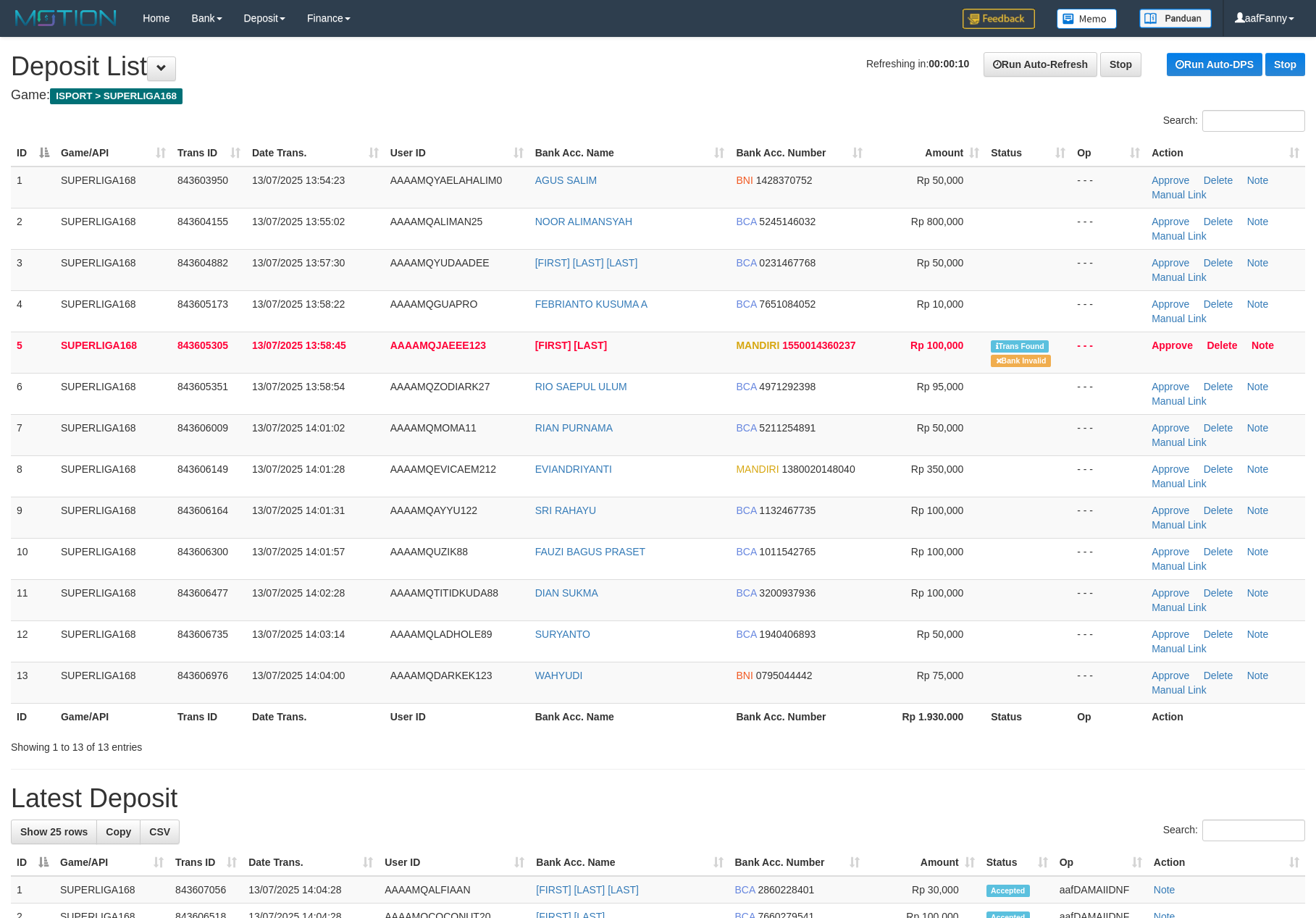scroll, scrollTop: 0, scrollLeft: 0, axis: both 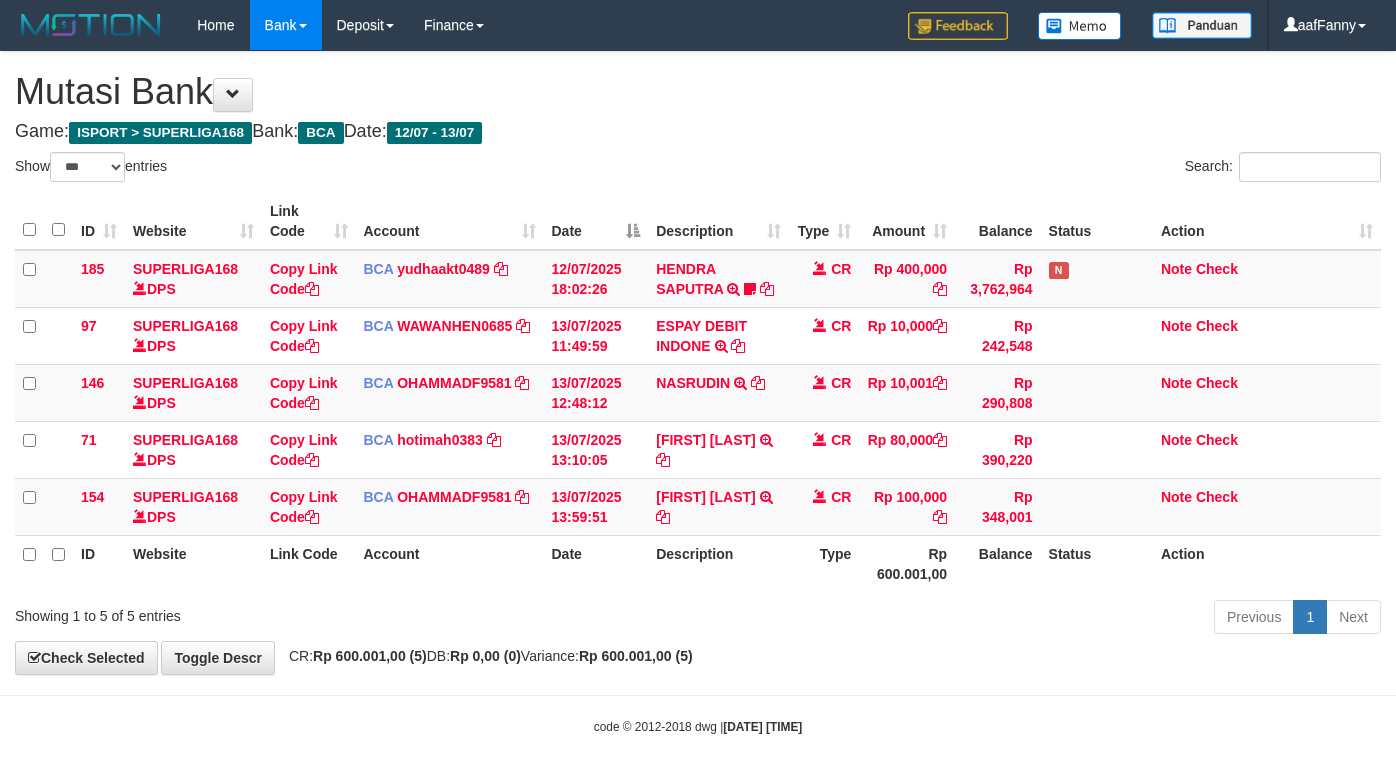select on "***" 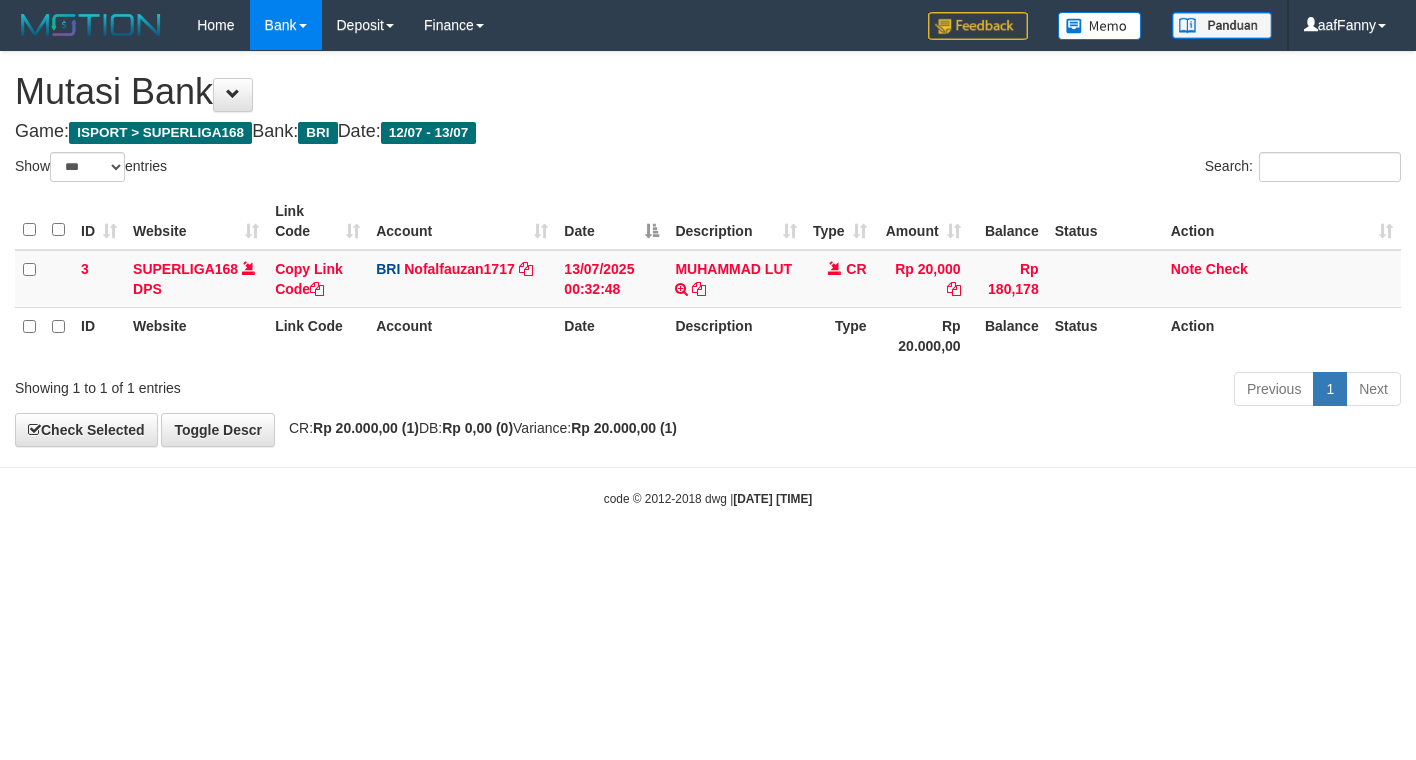 select on "***" 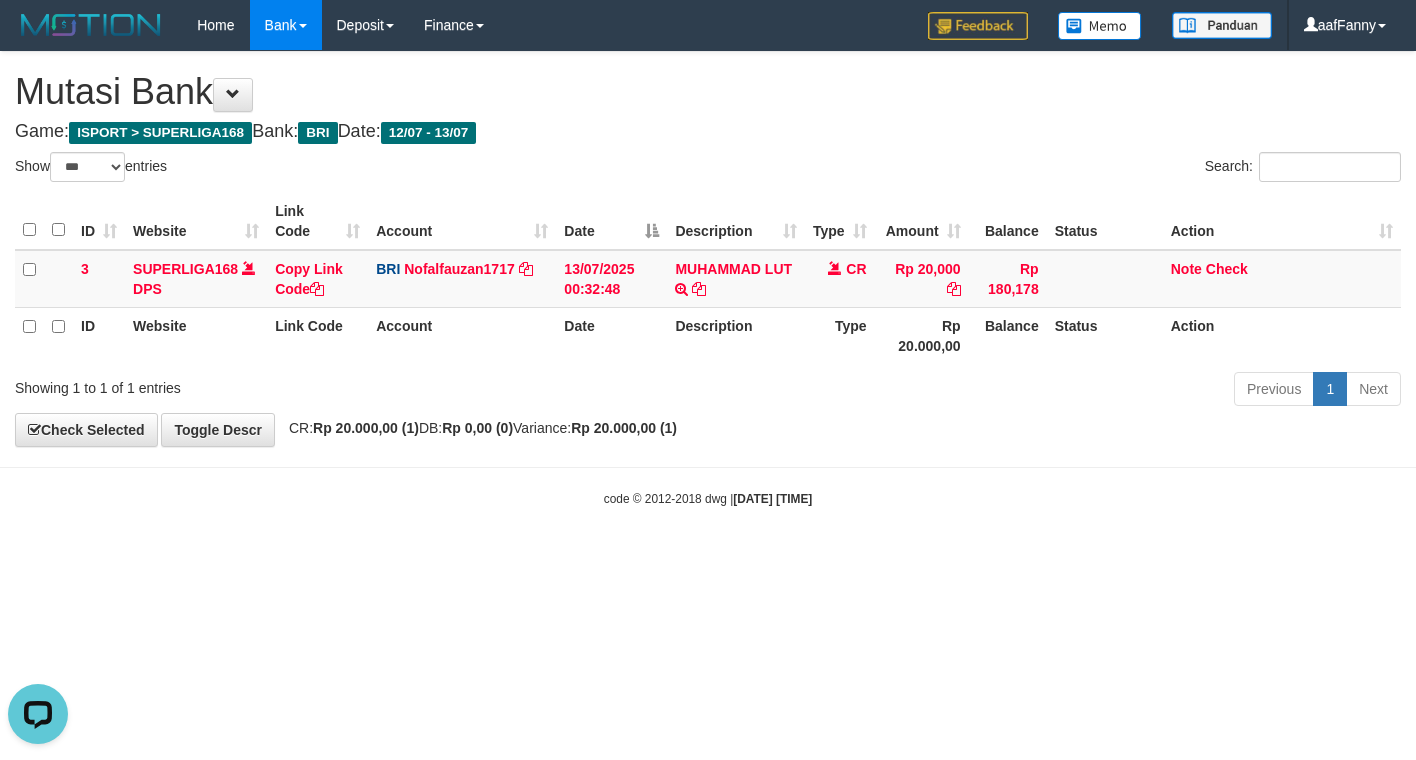scroll, scrollTop: 0, scrollLeft: 0, axis: both 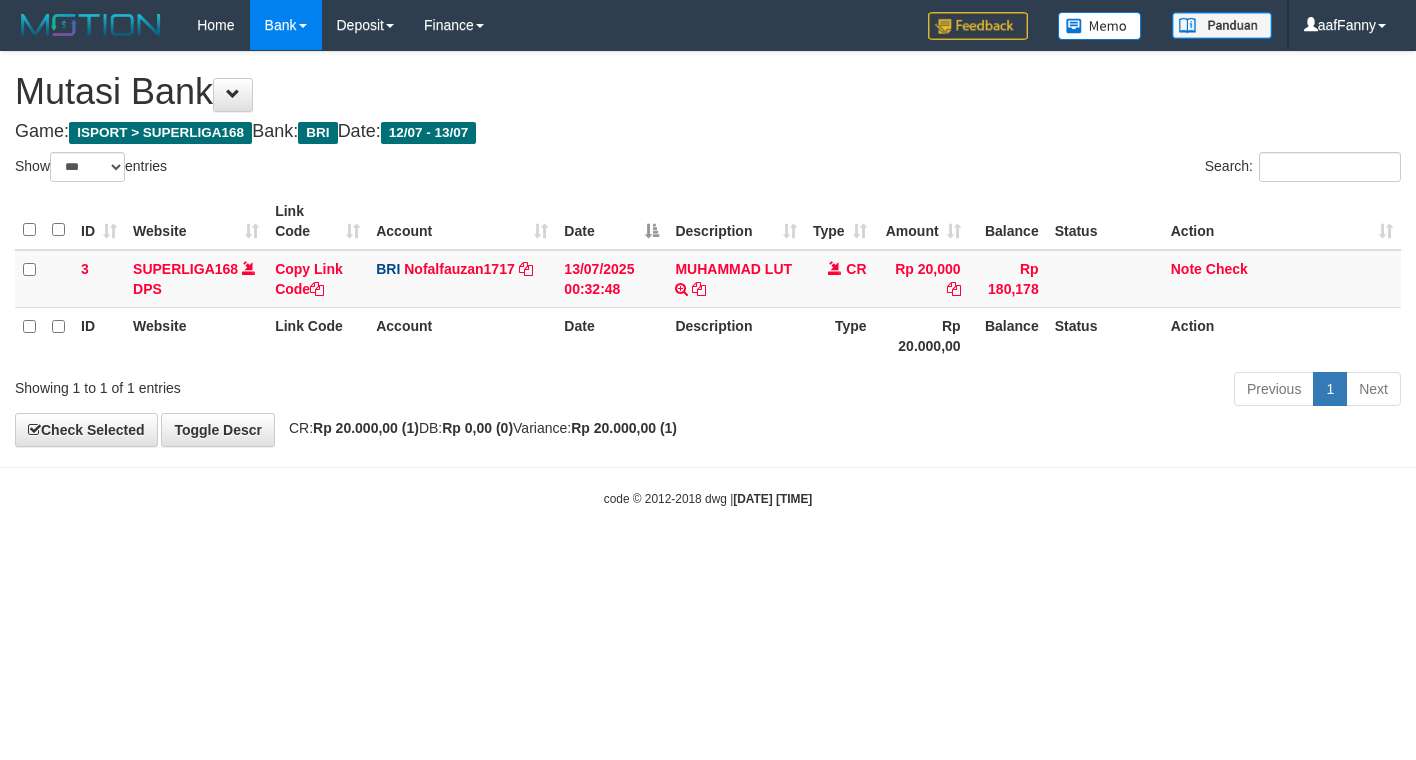 select on "***" 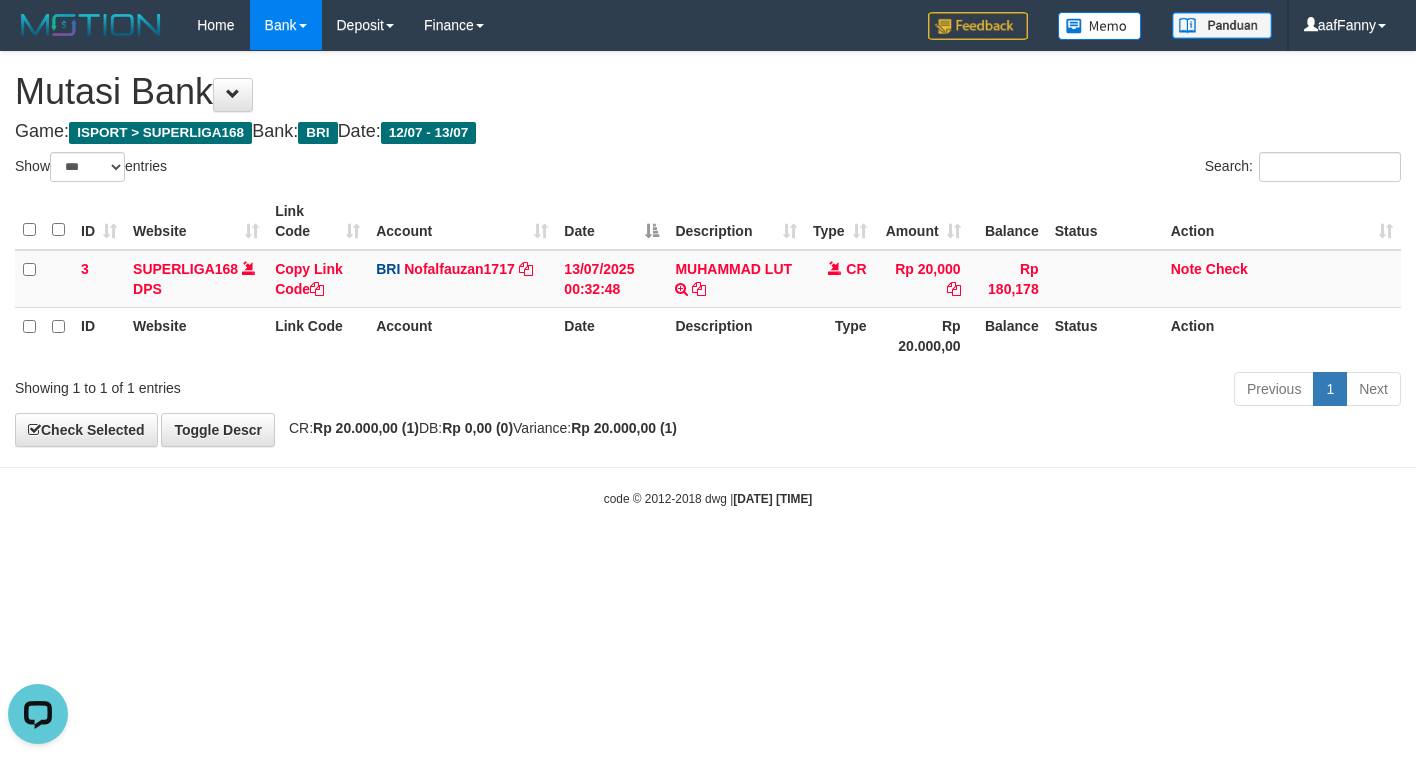 scroll, scrollTop: 0, scrollLeft: 0, axis: both 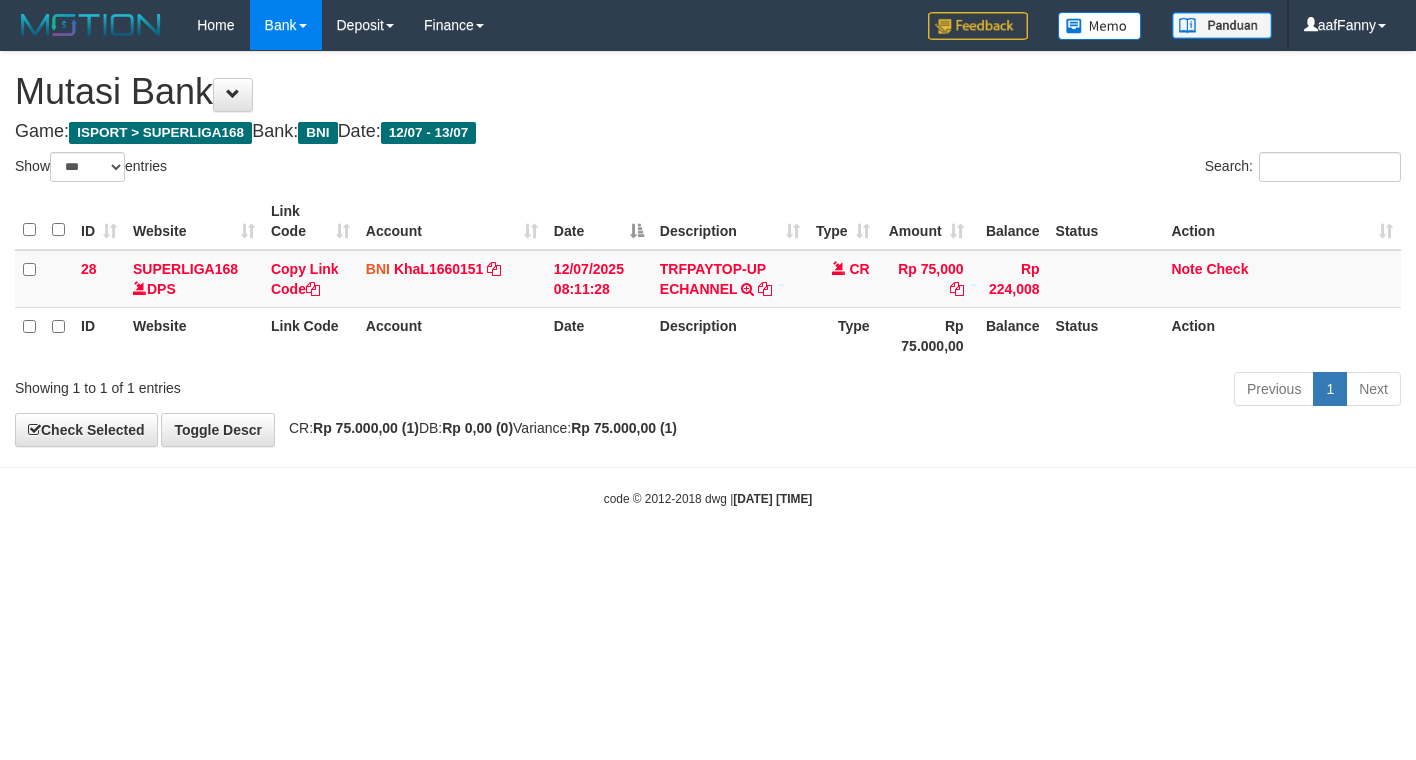 select on "***" 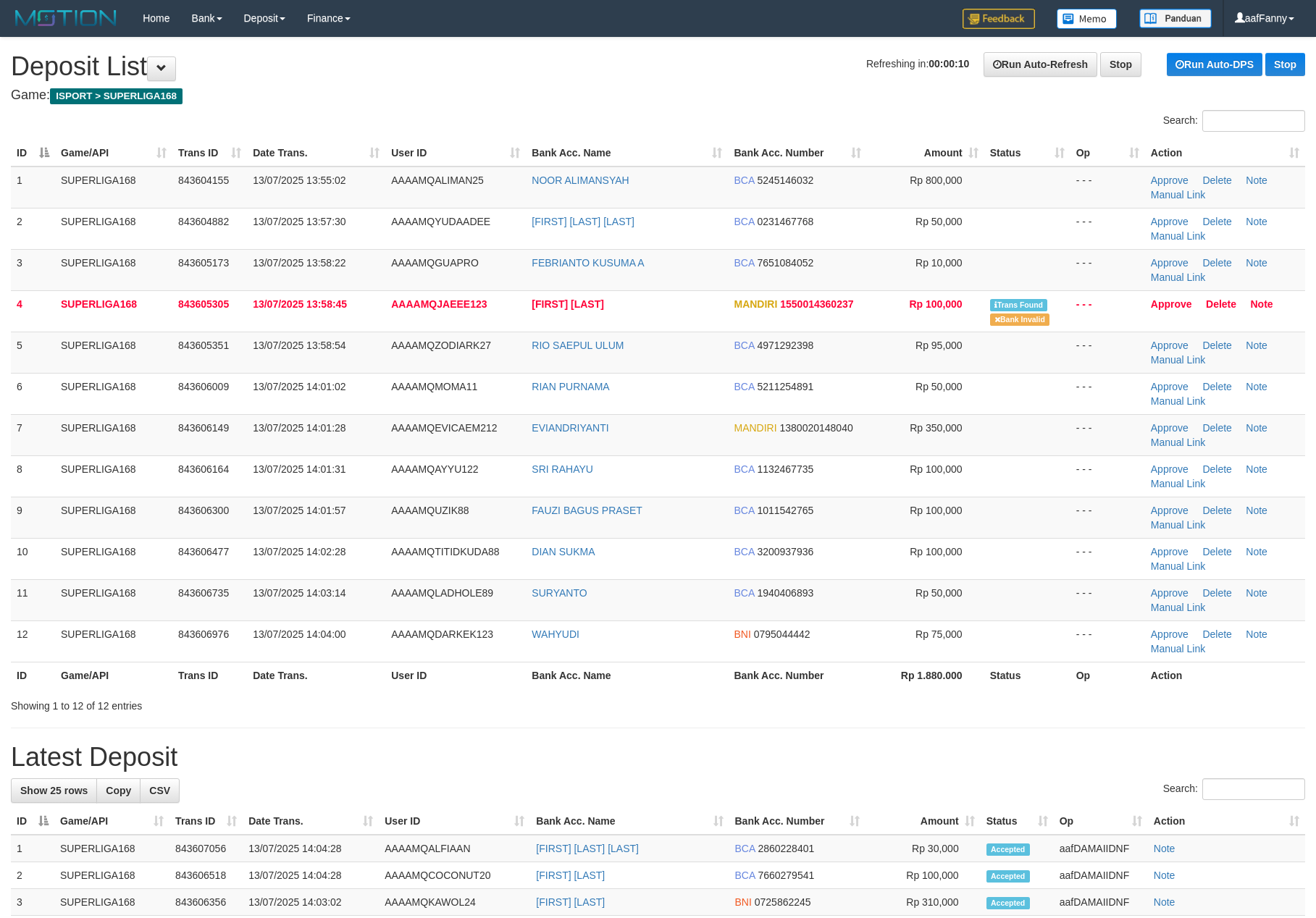 scroll, scrollTop: 0, scrollLeft: 0, axis: both 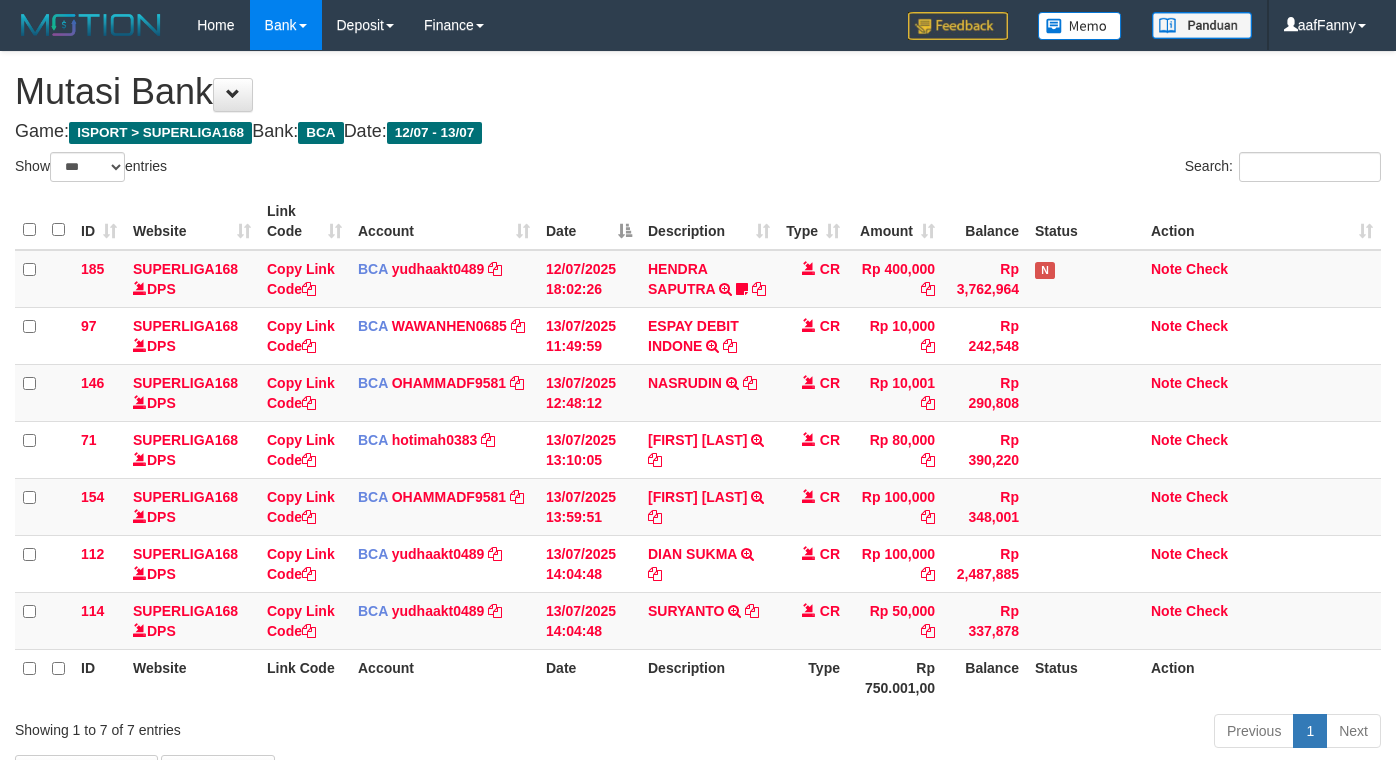 select on "***" 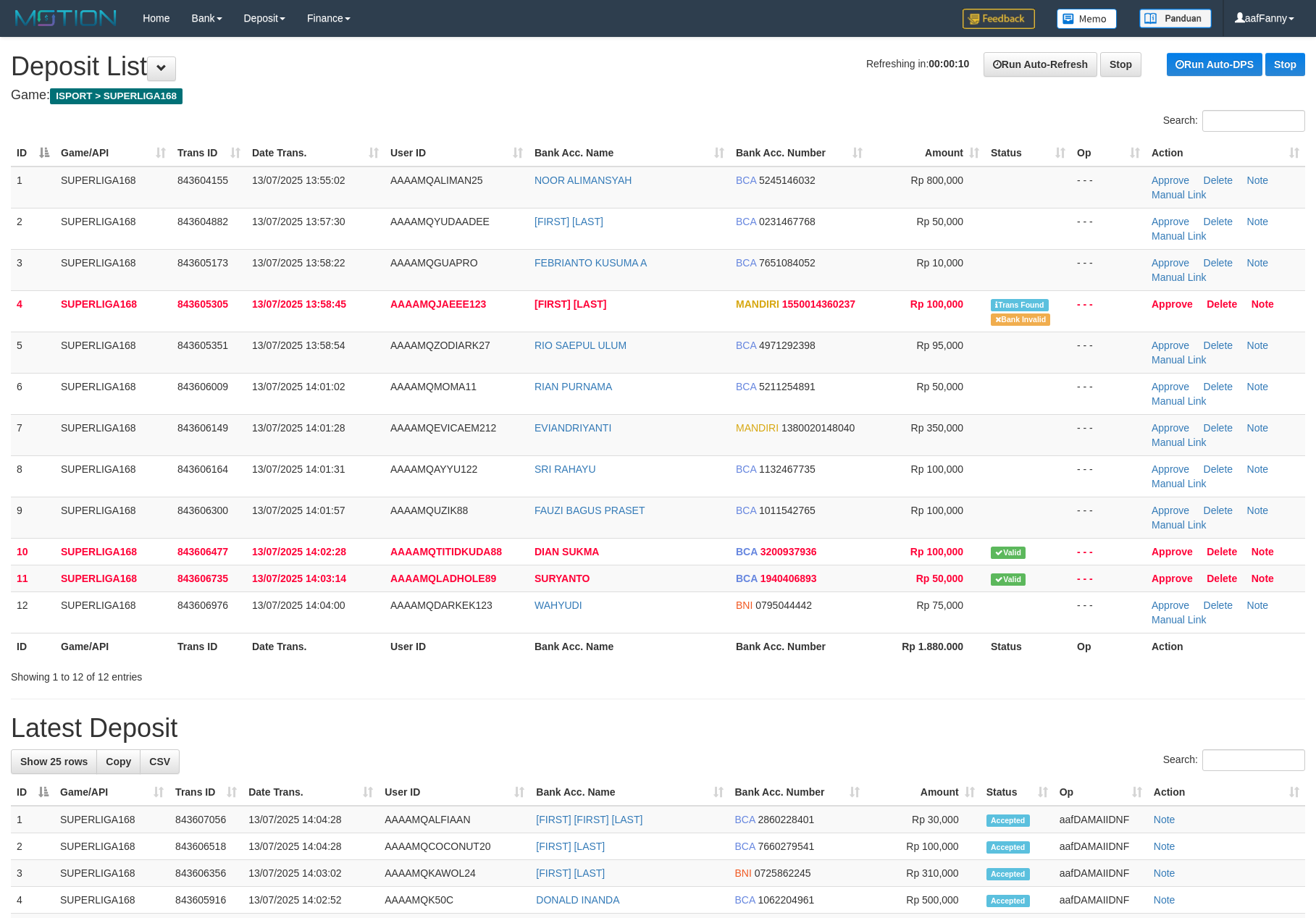 scroll, scrollTop: 0, scrollLeft: 0, axis: both 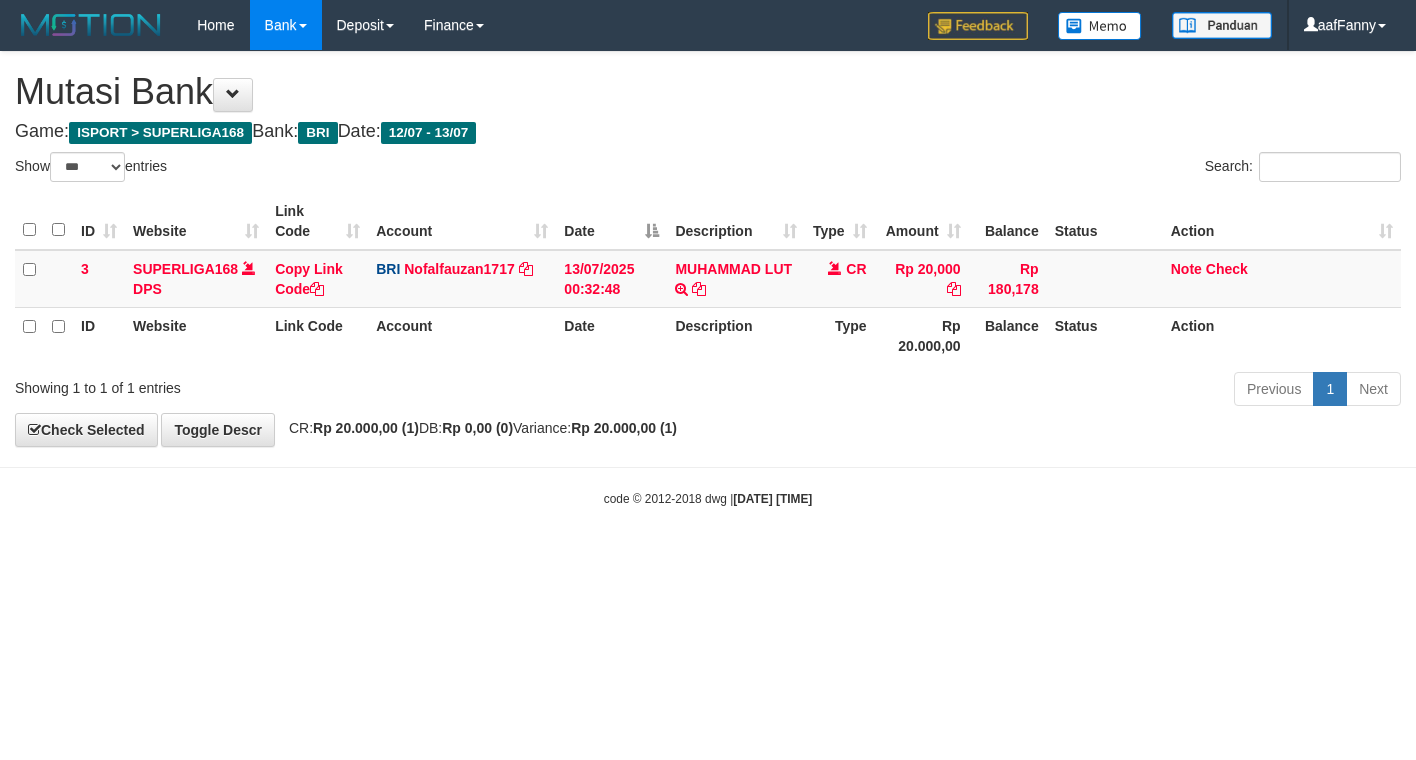 select on "***" 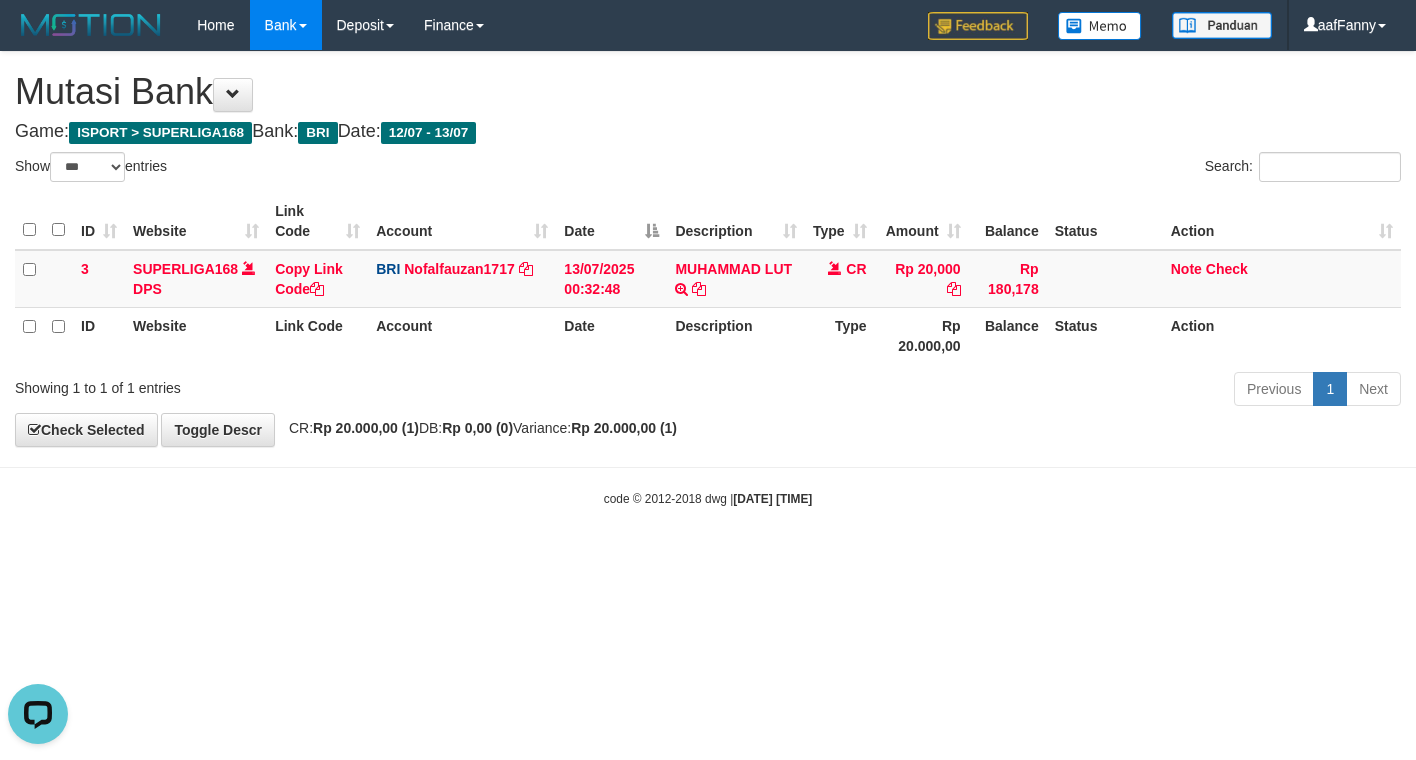 scroll, scrollTop: 0, scrollLeft: 0, axis: both 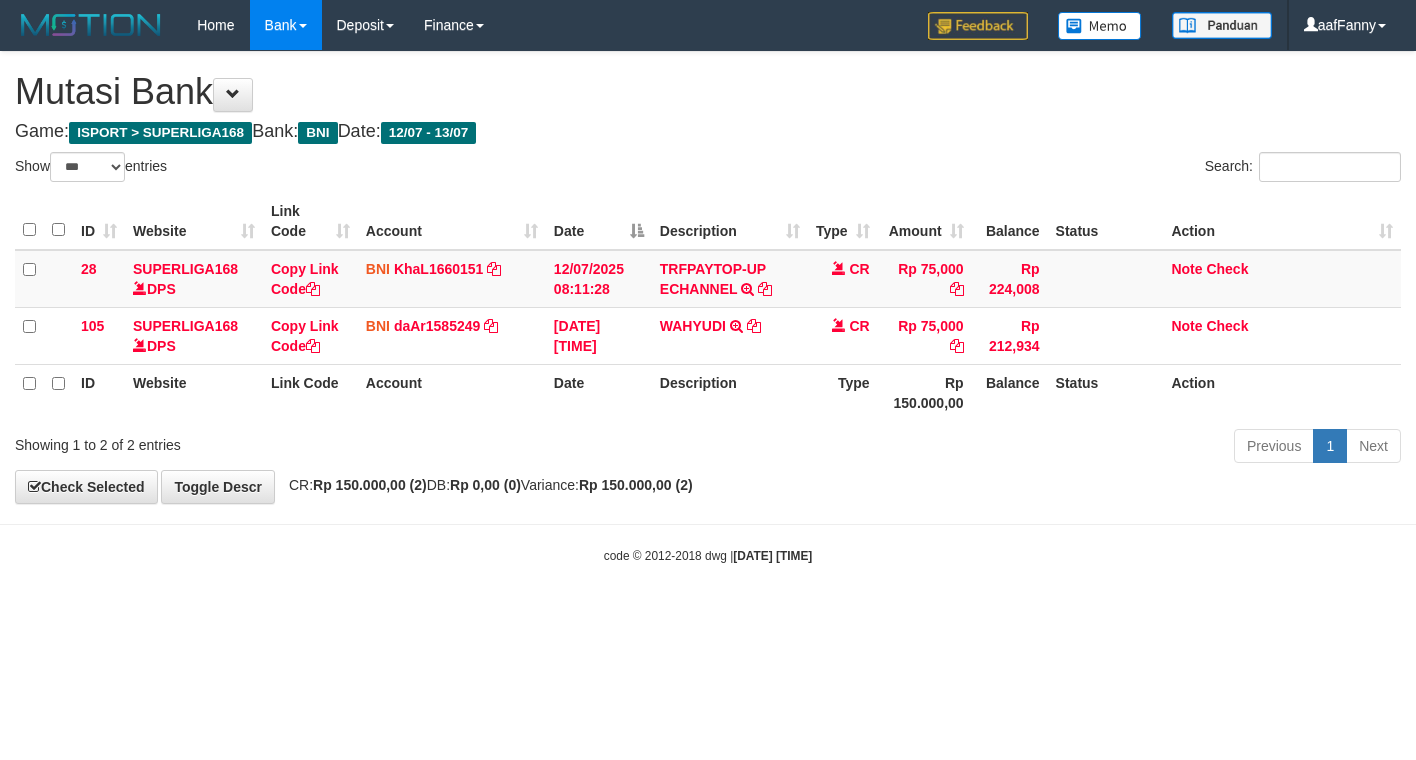 select on "***" 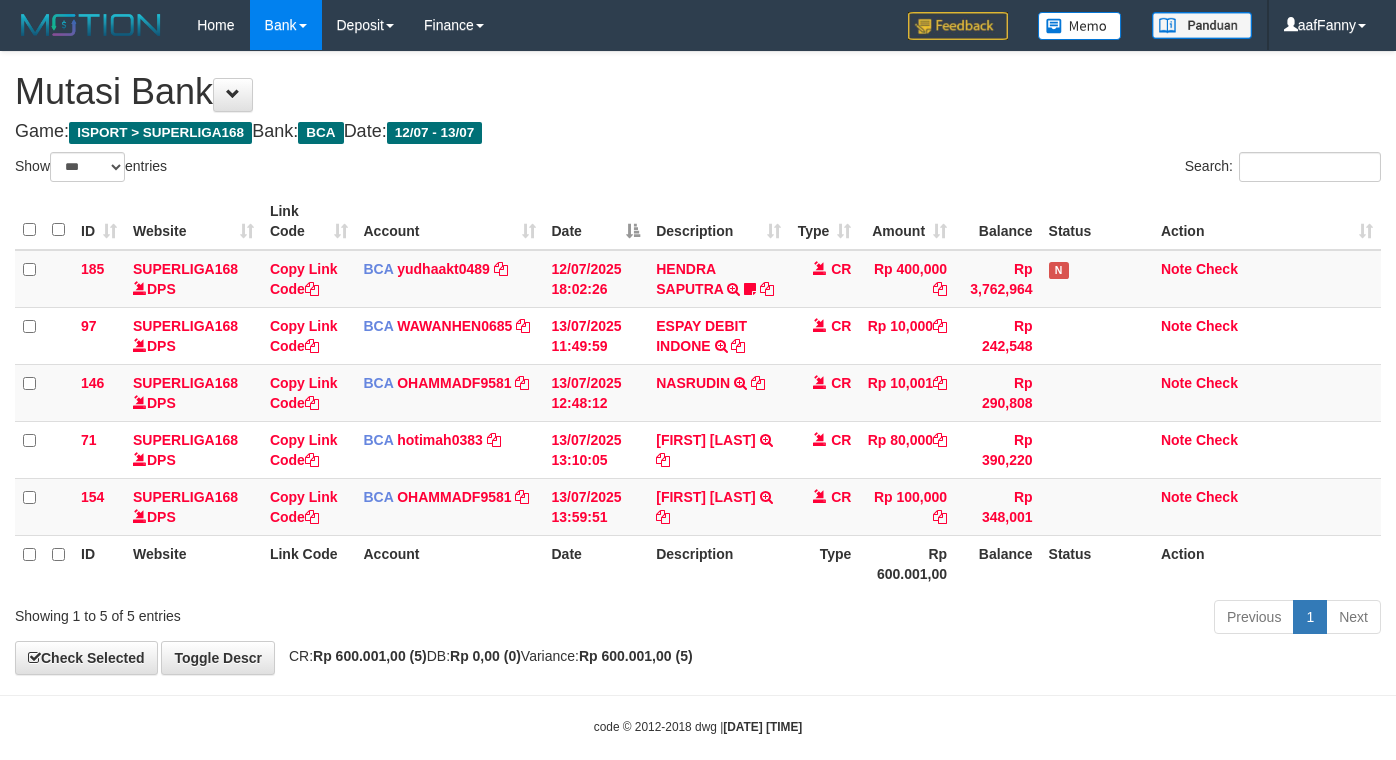 select on "***" 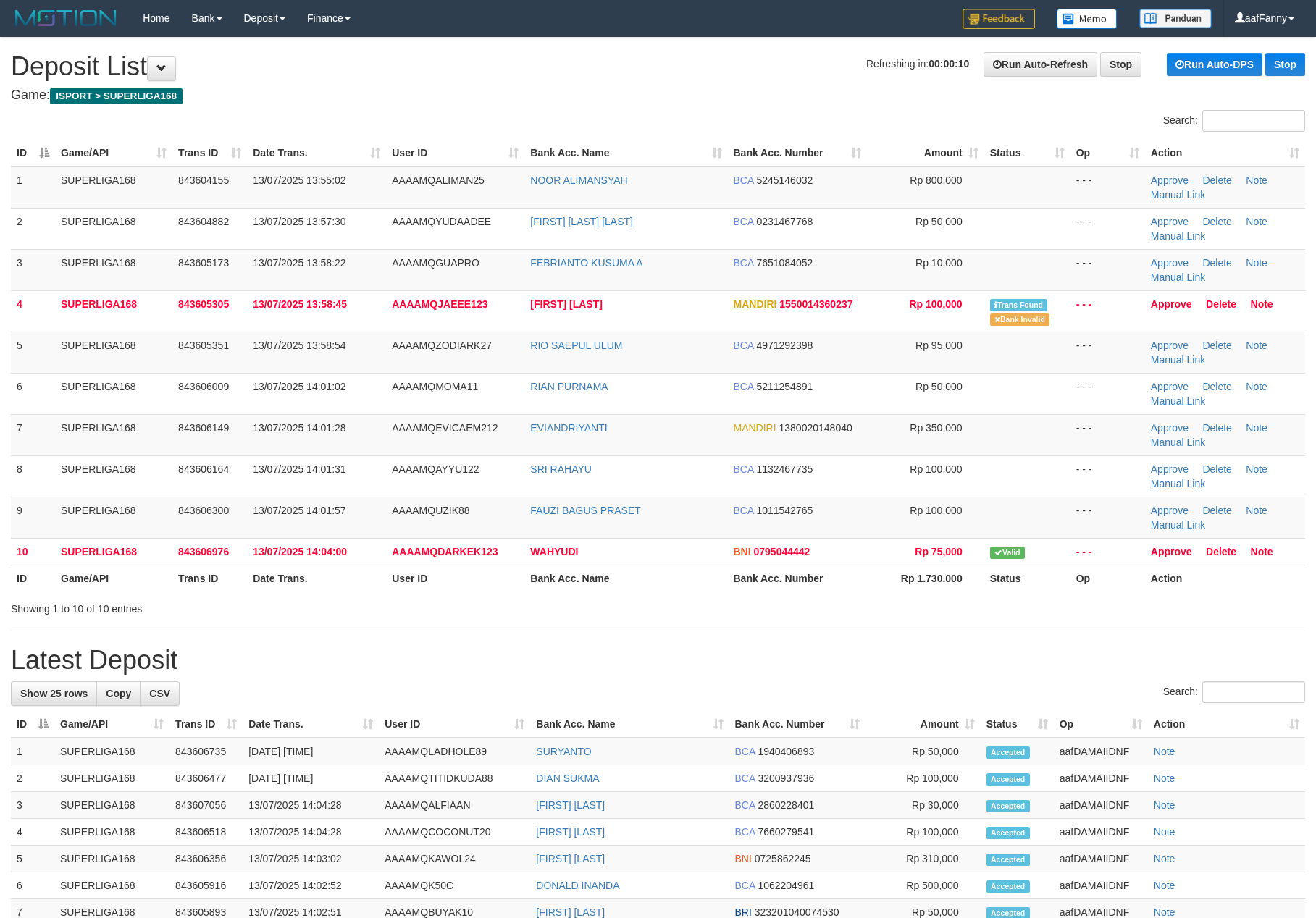 scroll, scrollTop: 0, scrollLeft: 0, axis: both 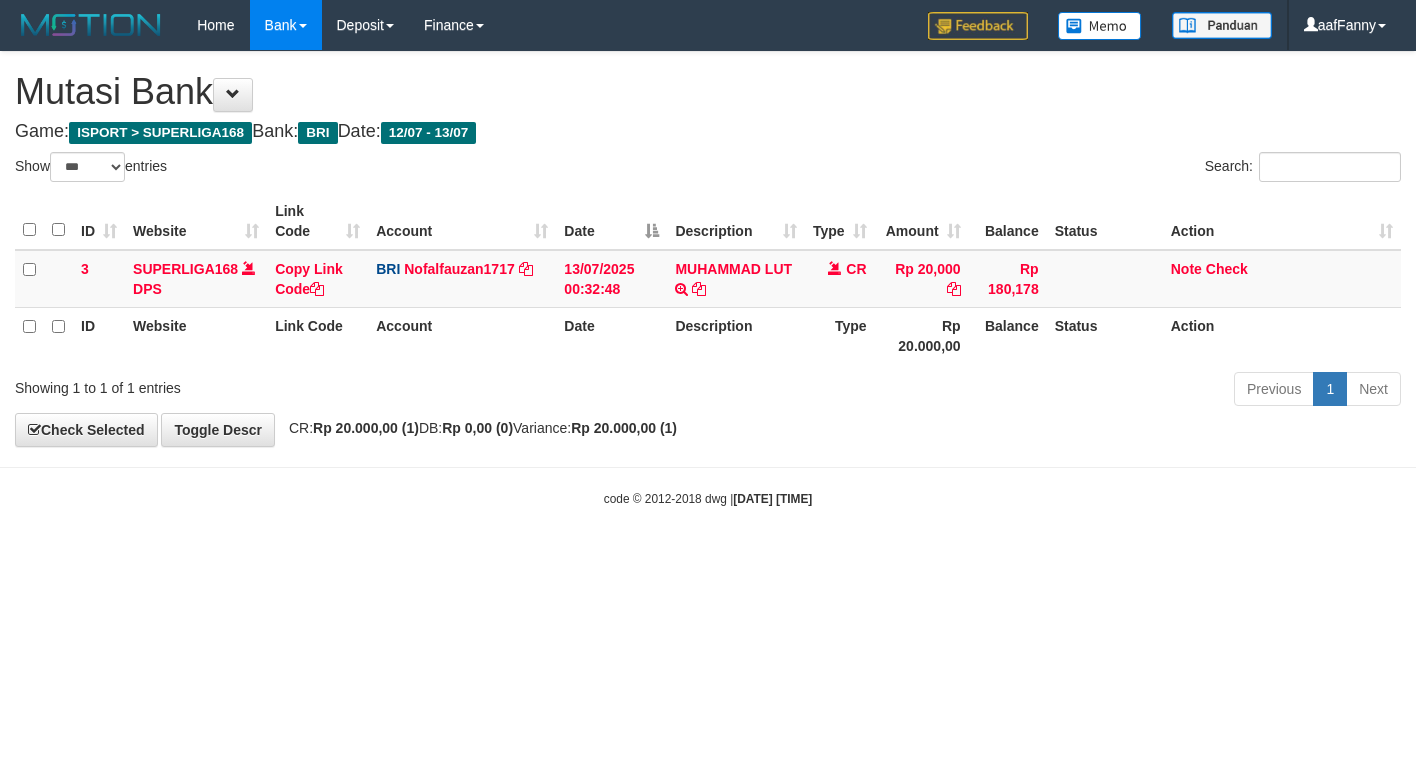 select on "***" 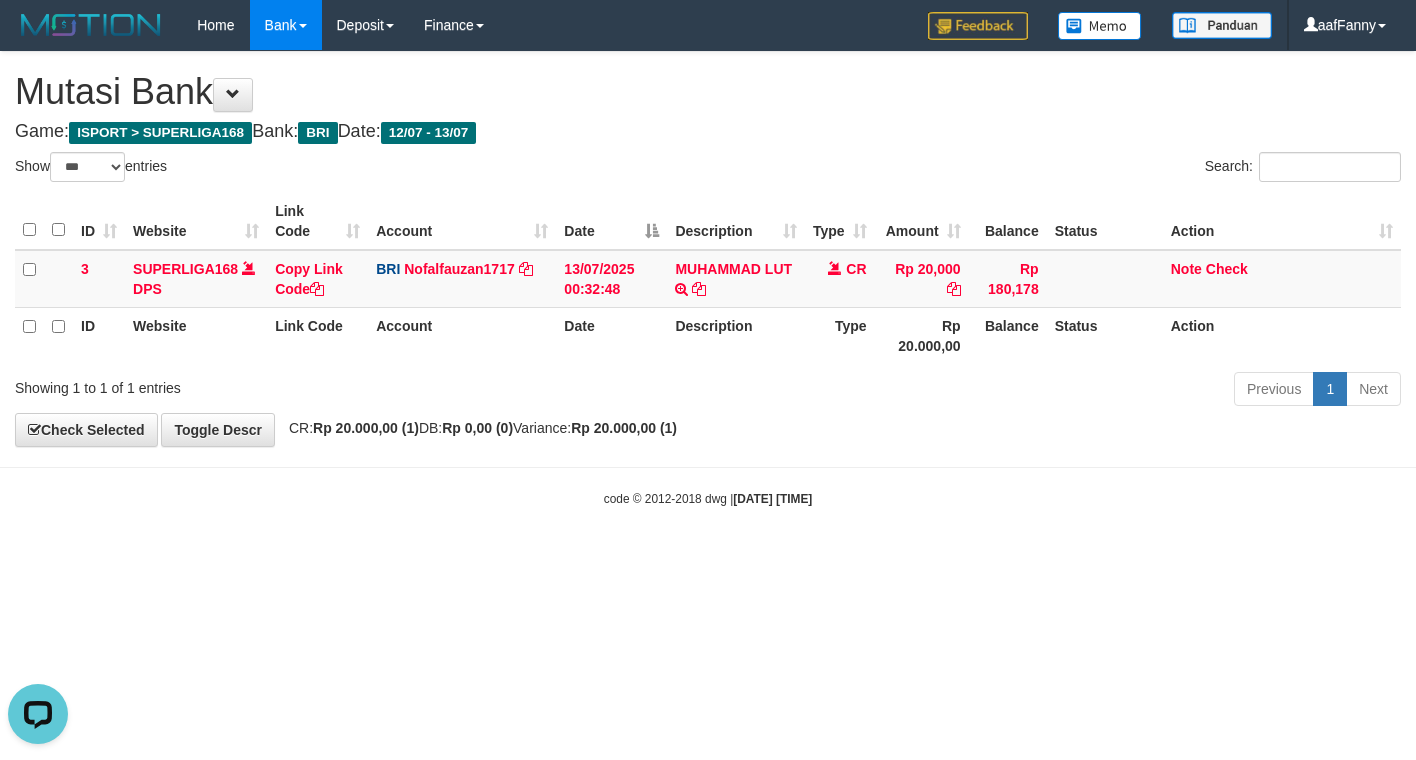 scroll, scrollTop: 0, scrollLeft: 0, axis: both 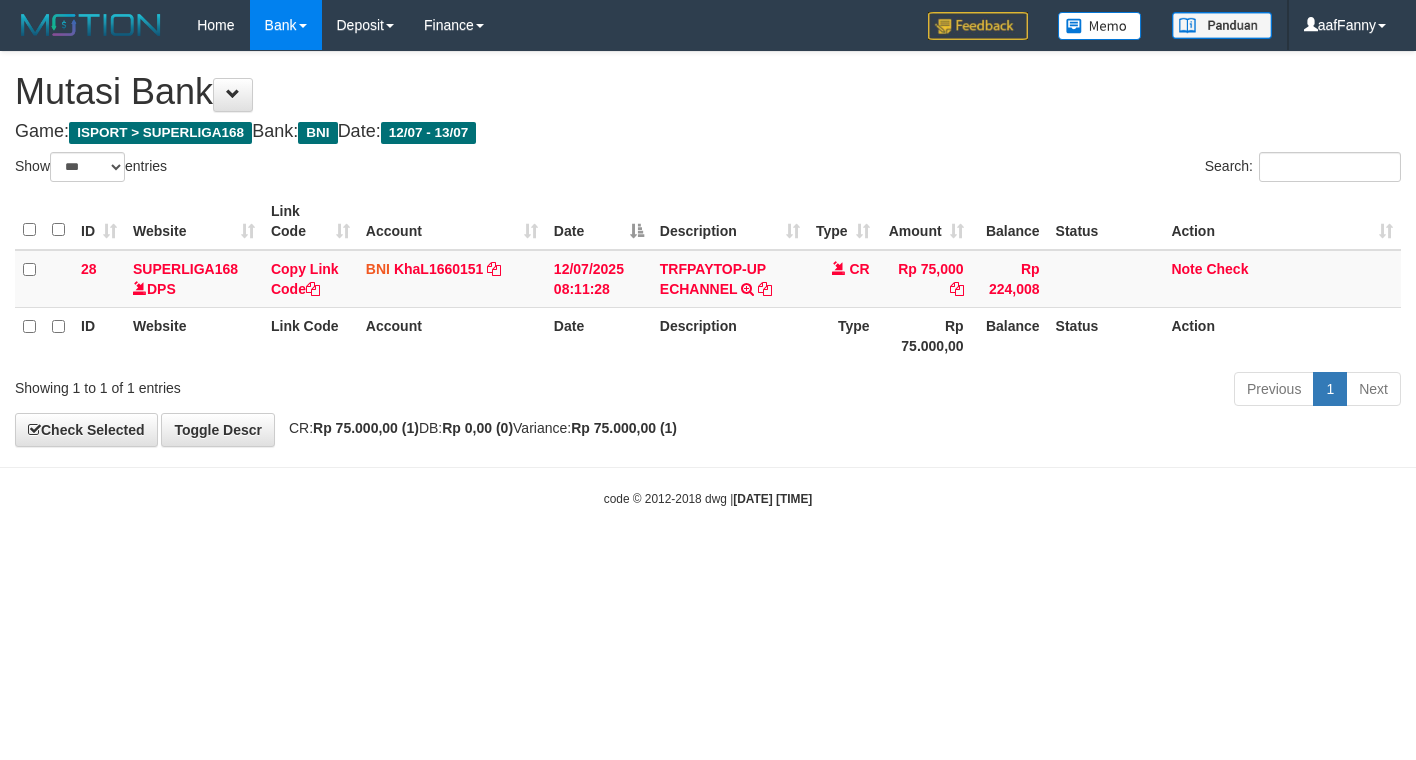 select on "***" 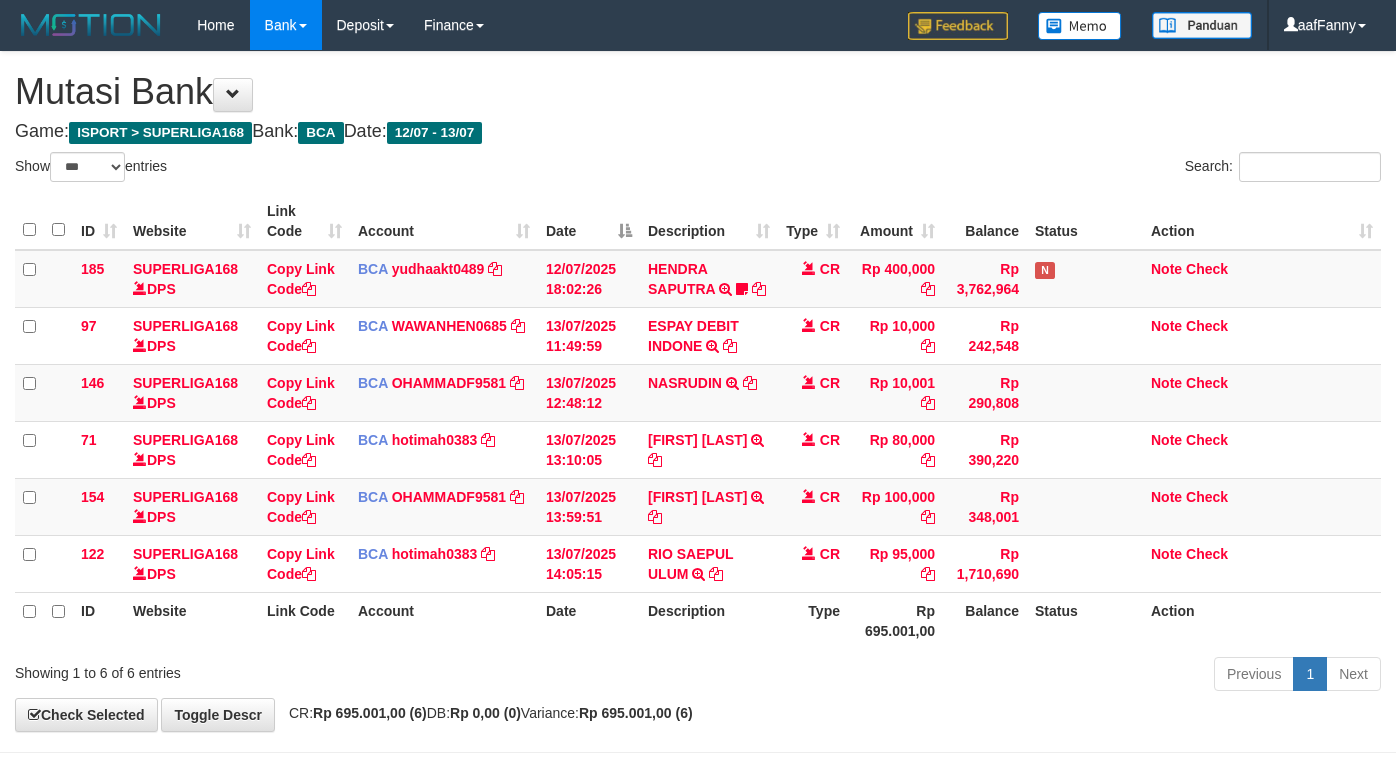 select on "***" 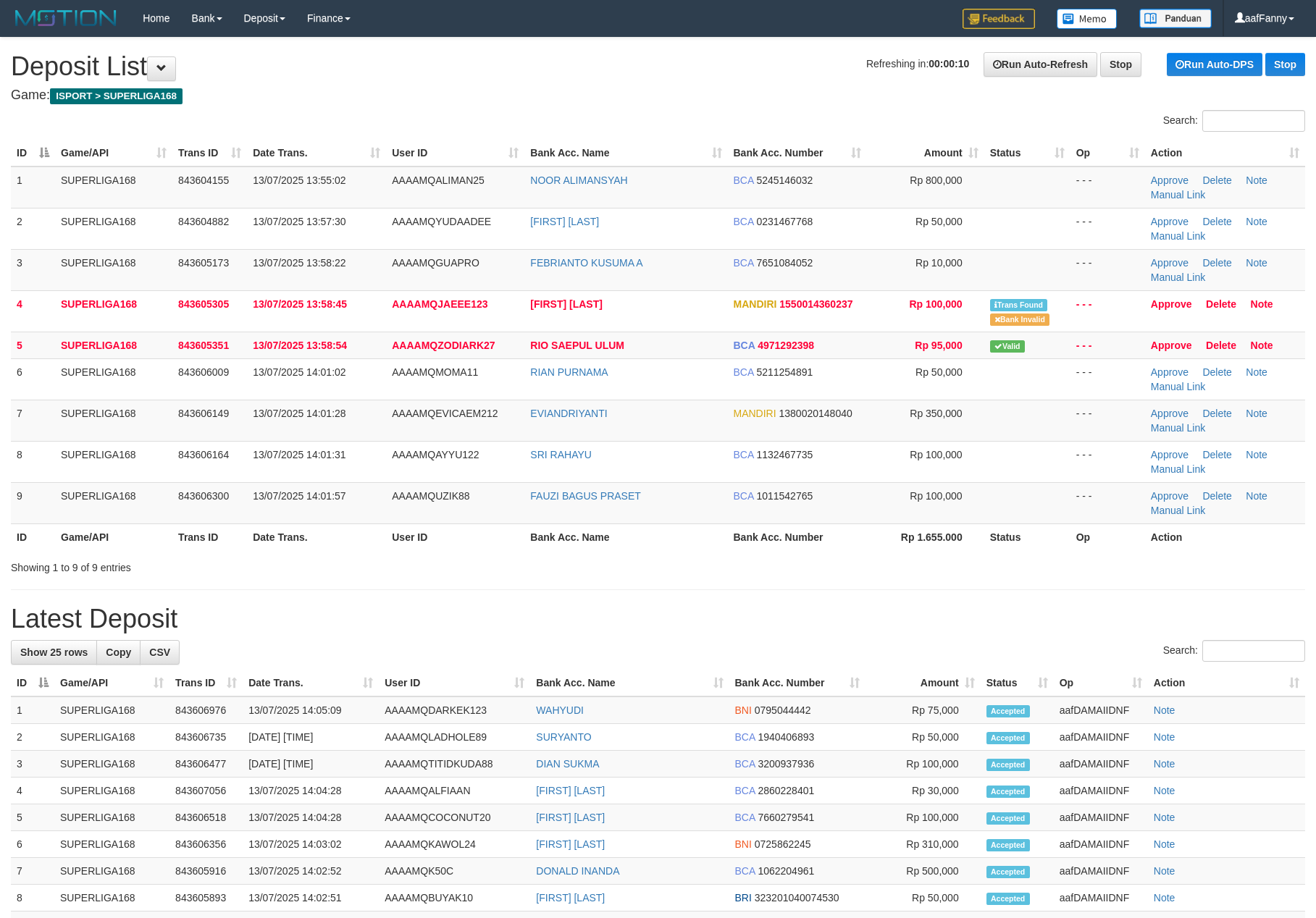 scroll, scrollTop: 0, scrollLeft: 0, axis: both 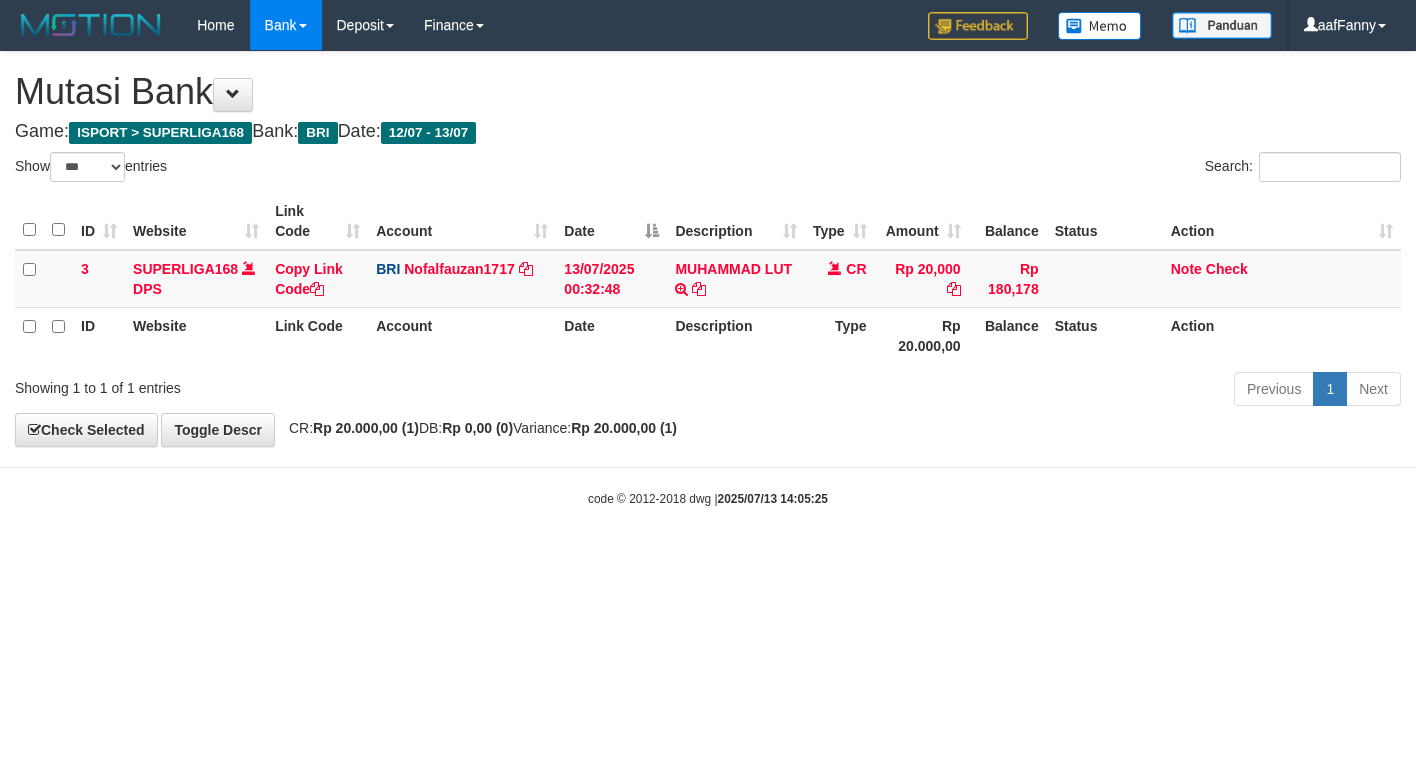 select on "***" 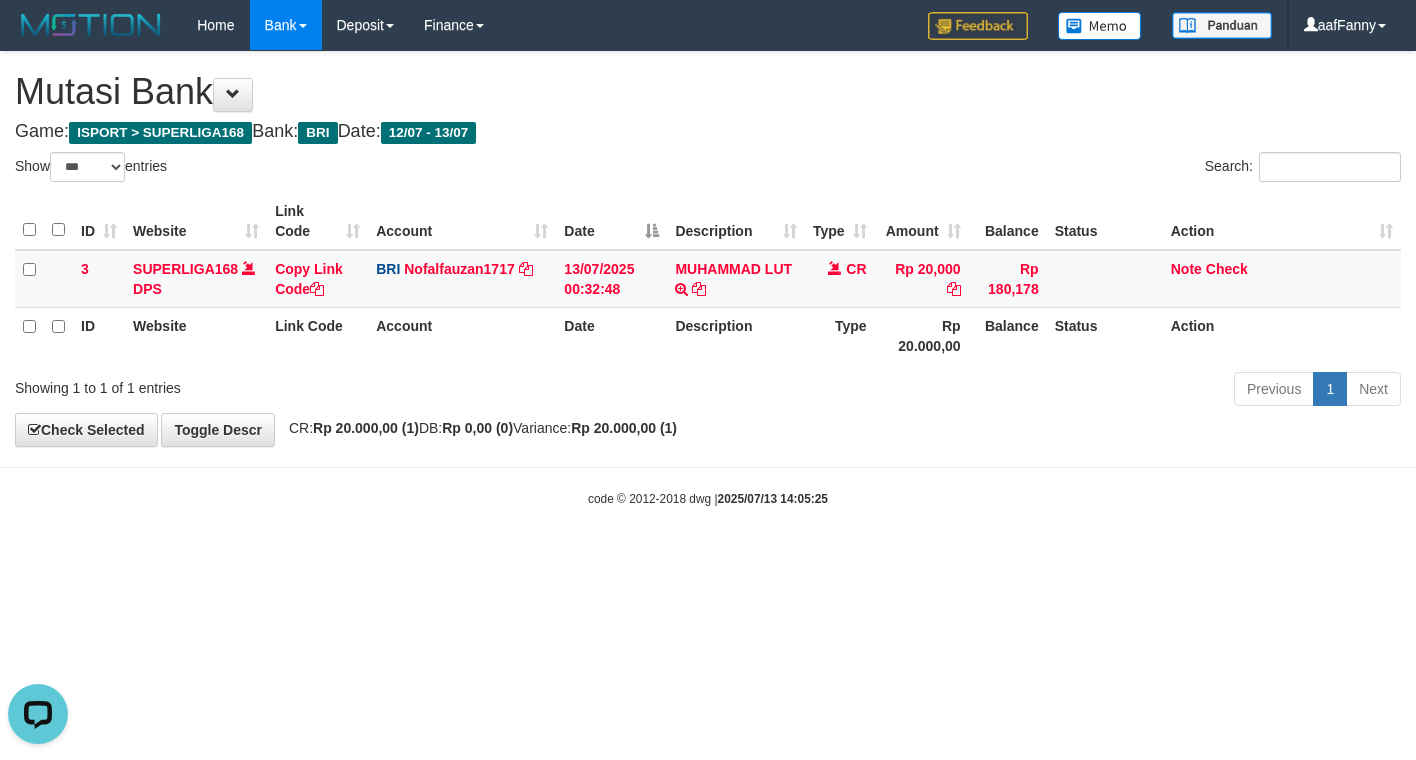 scroll, scrollTop: 0, scrollLeft: 0, axis: both 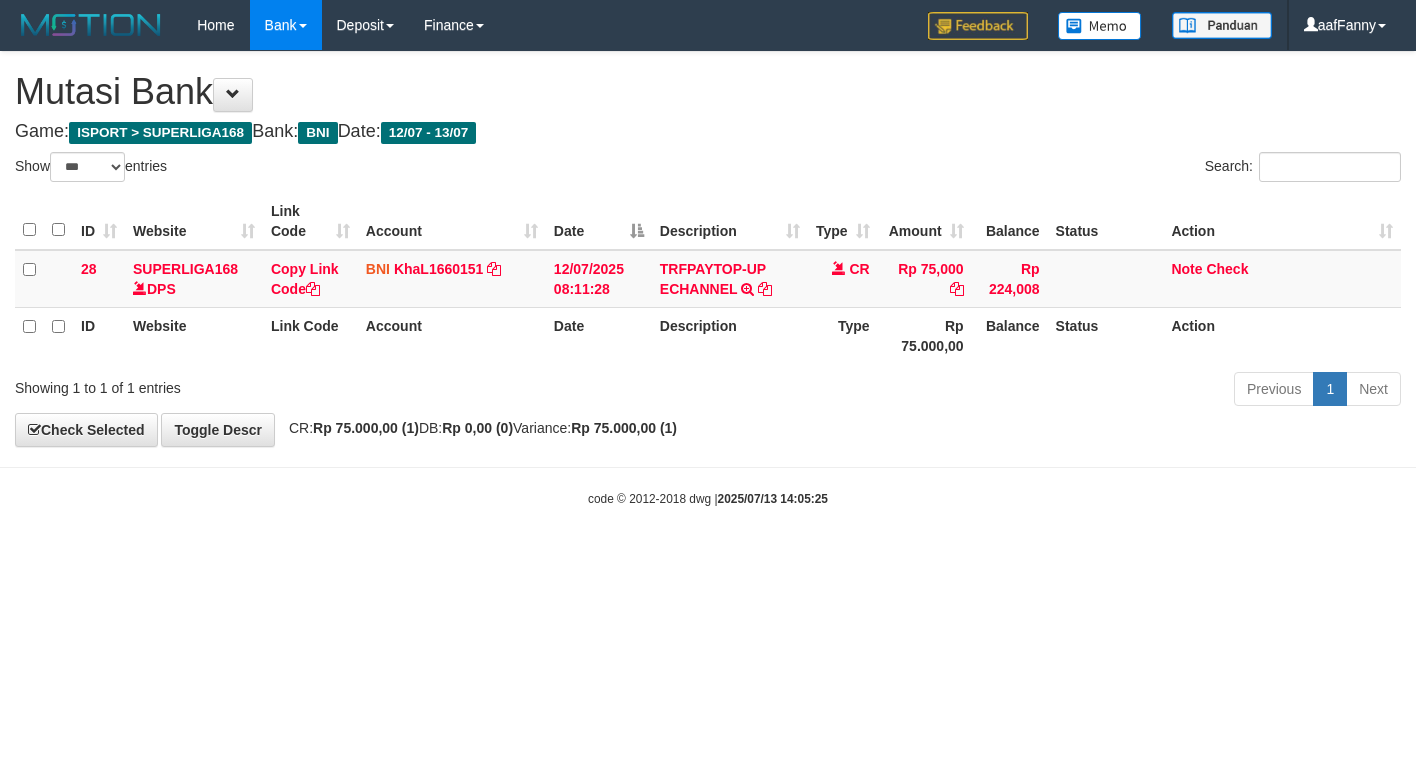 select on "***" 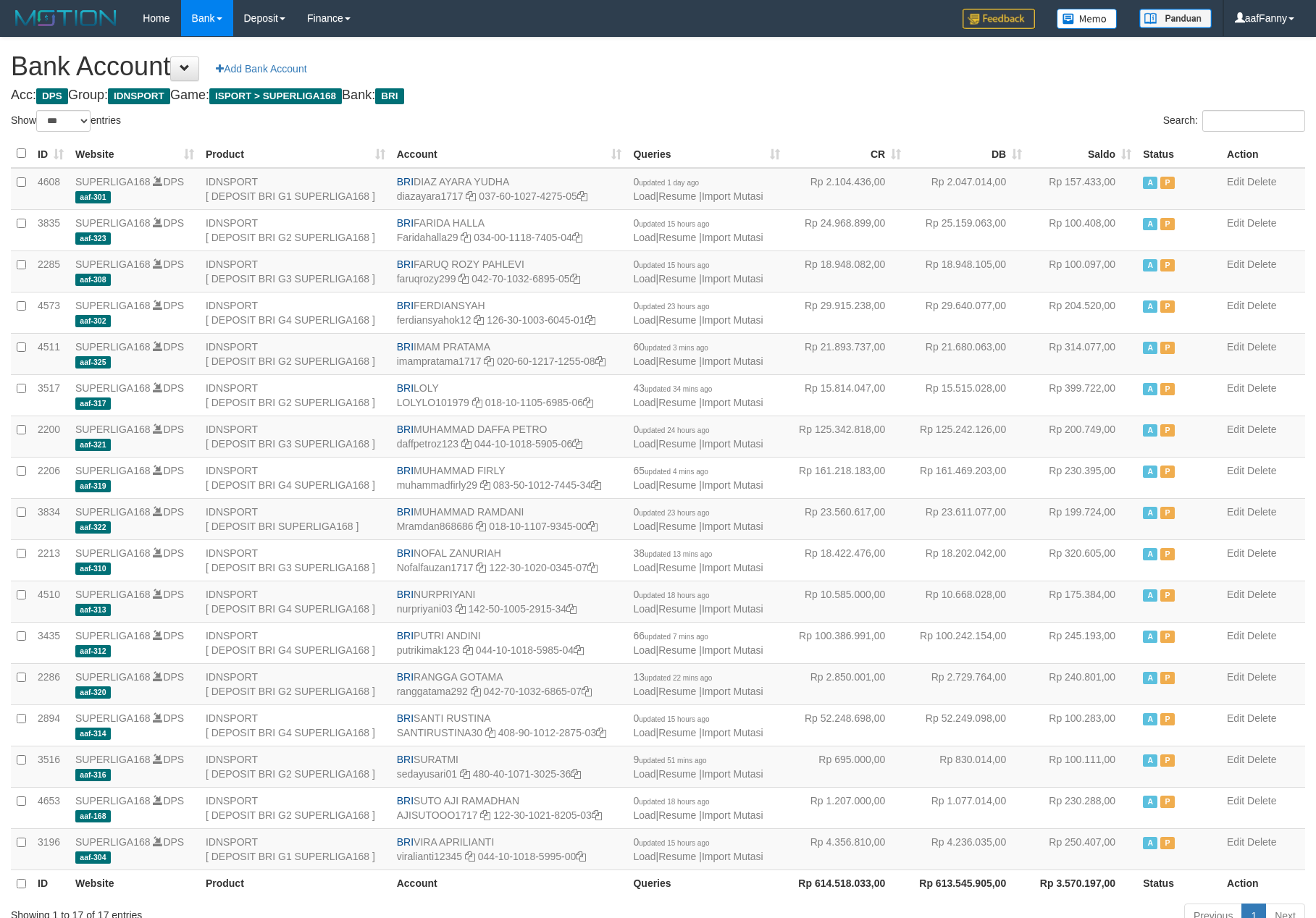 select on "***" 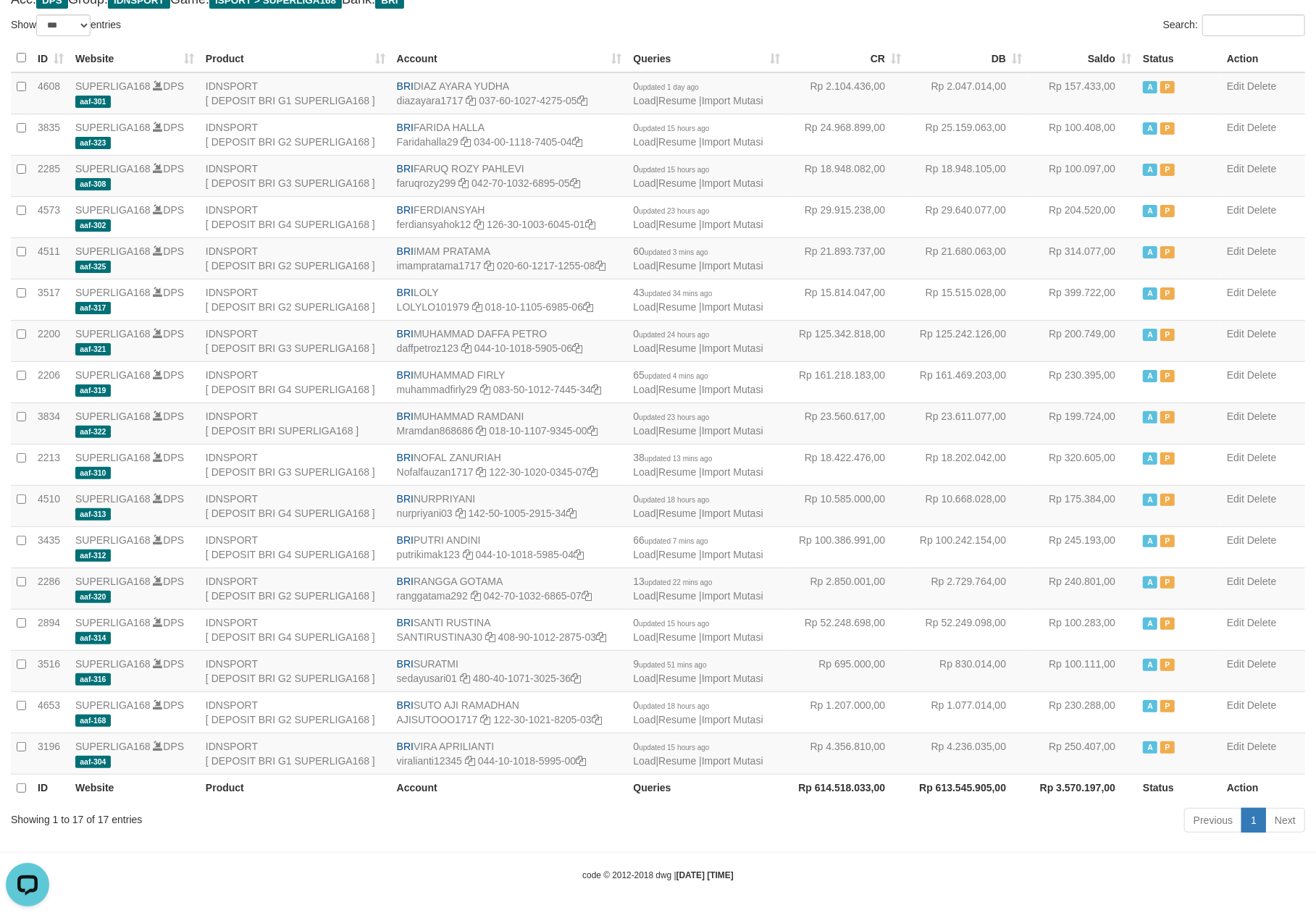 scroll, scrollTop: 0, scrollLeft: 0, axis: both 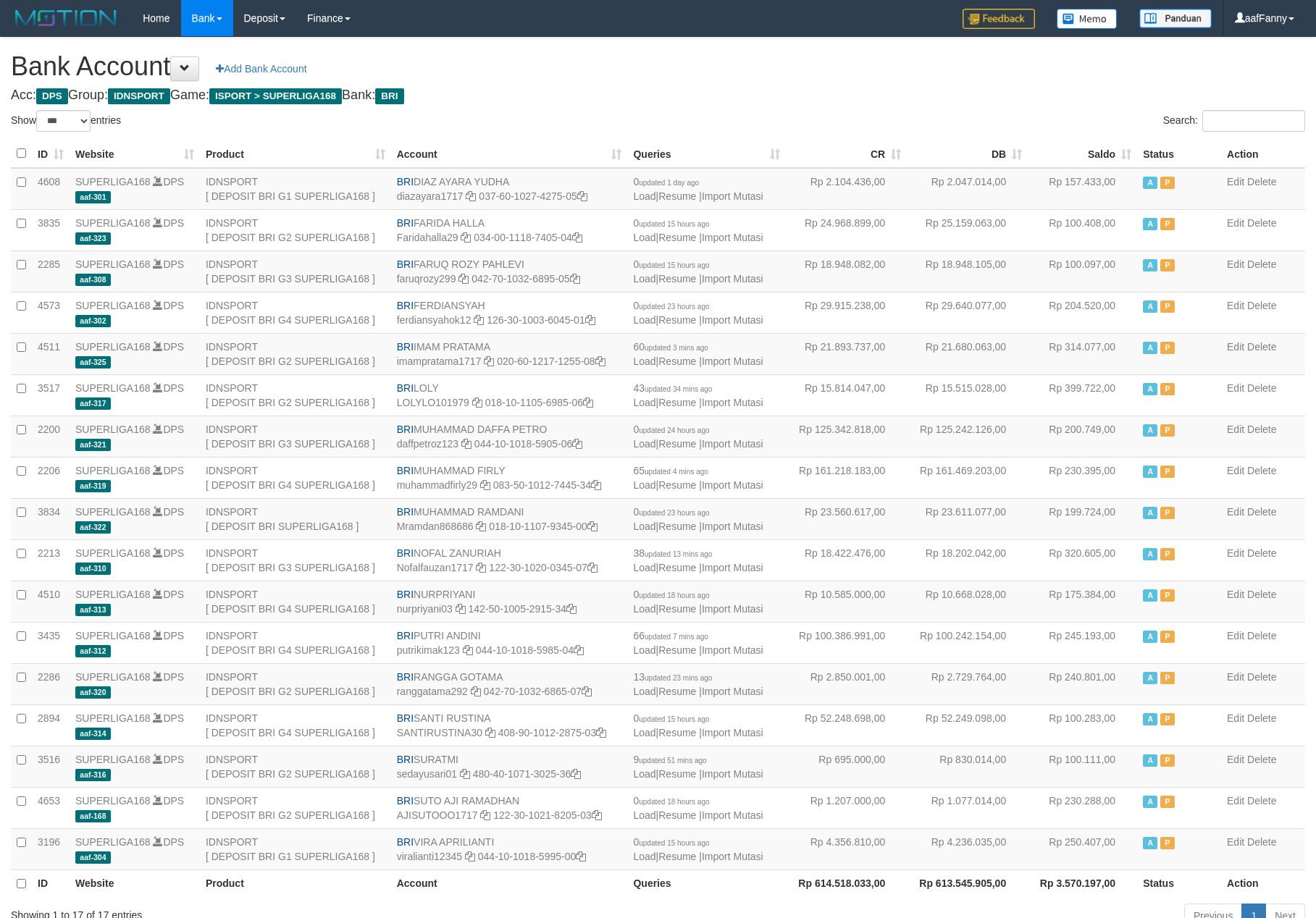 select on "***" 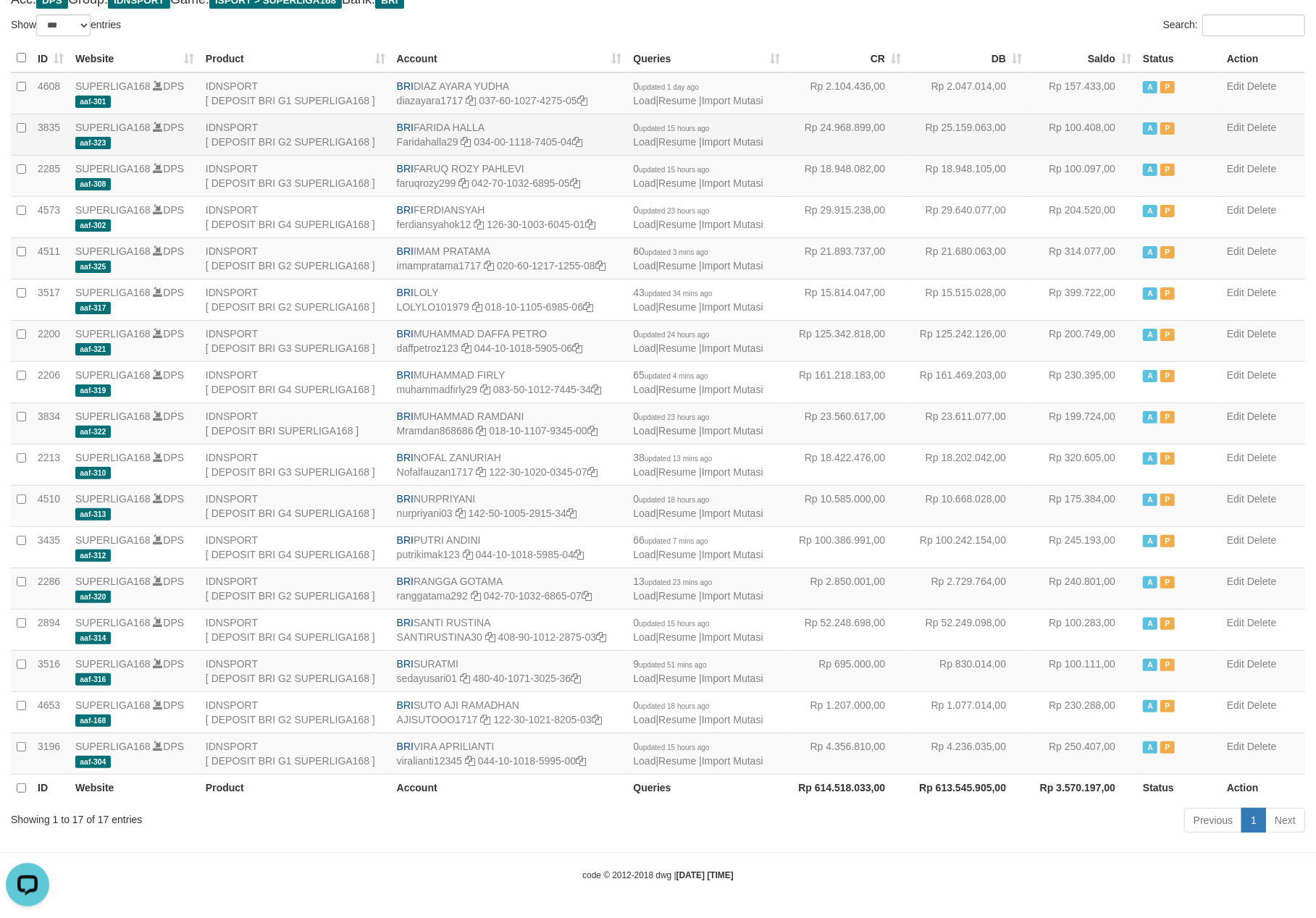 scroll, scrollTop: 0, scrollLeft: 0, axis: both 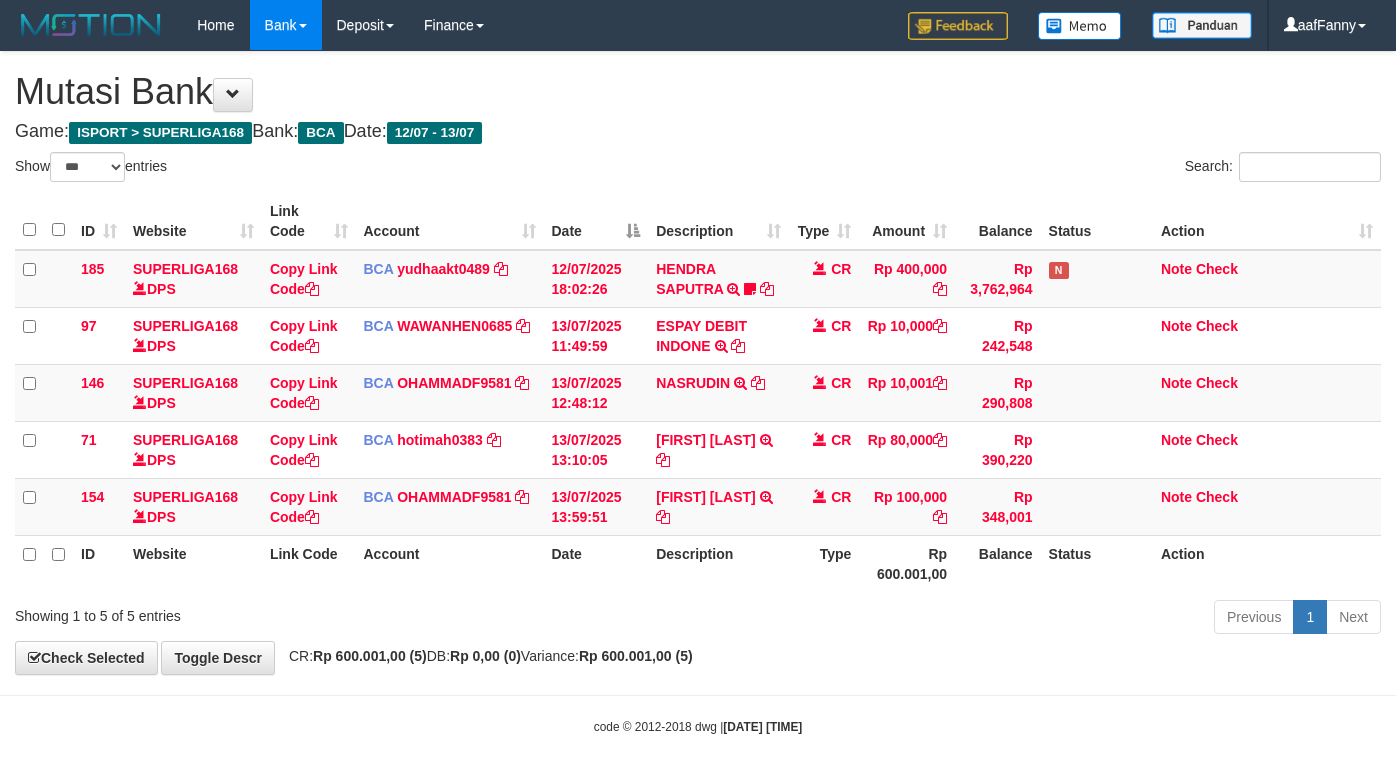 select on "***" 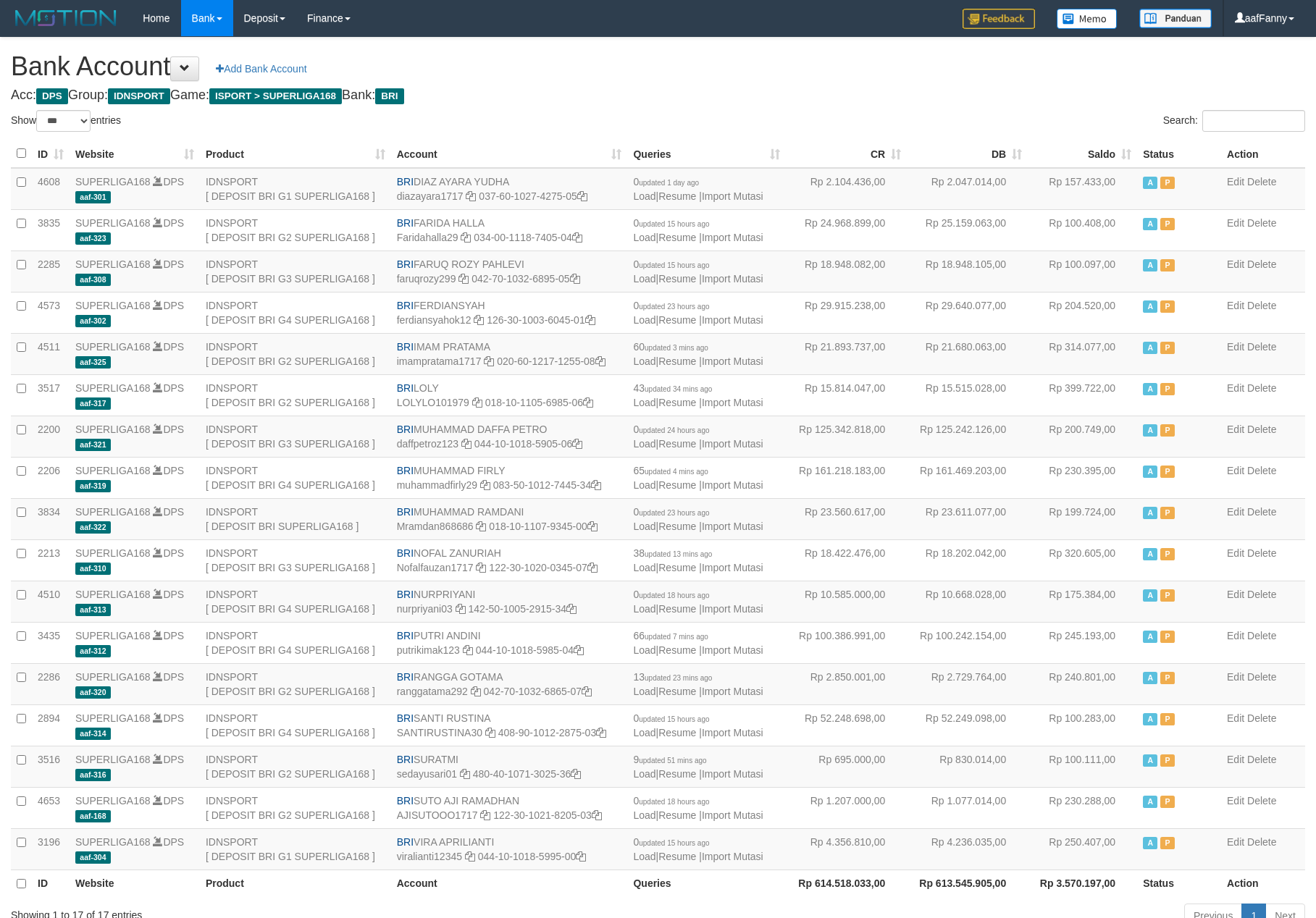 select on "***" 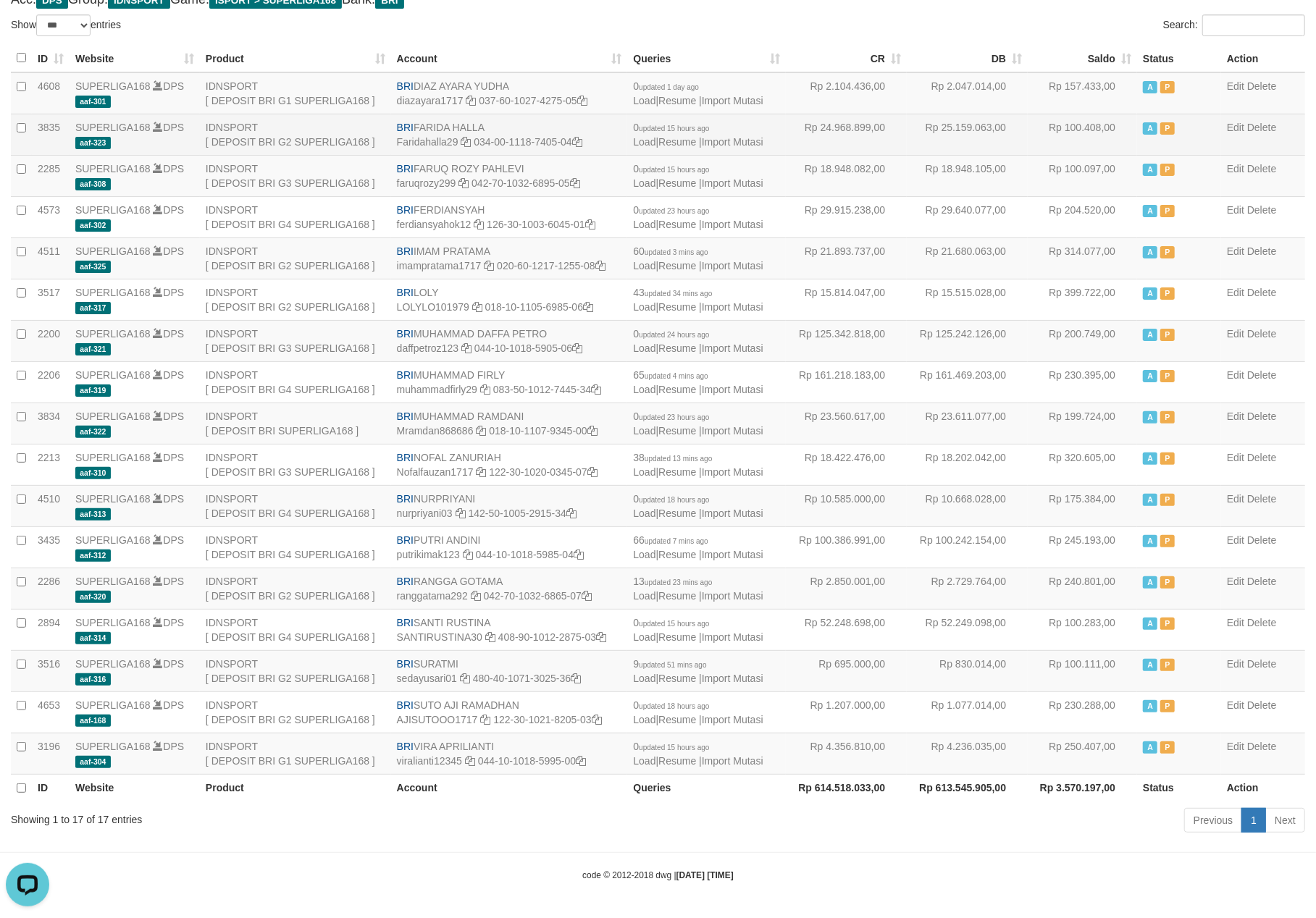 scroll, scrollTop: 0, scrollLeft: 0, axis: both 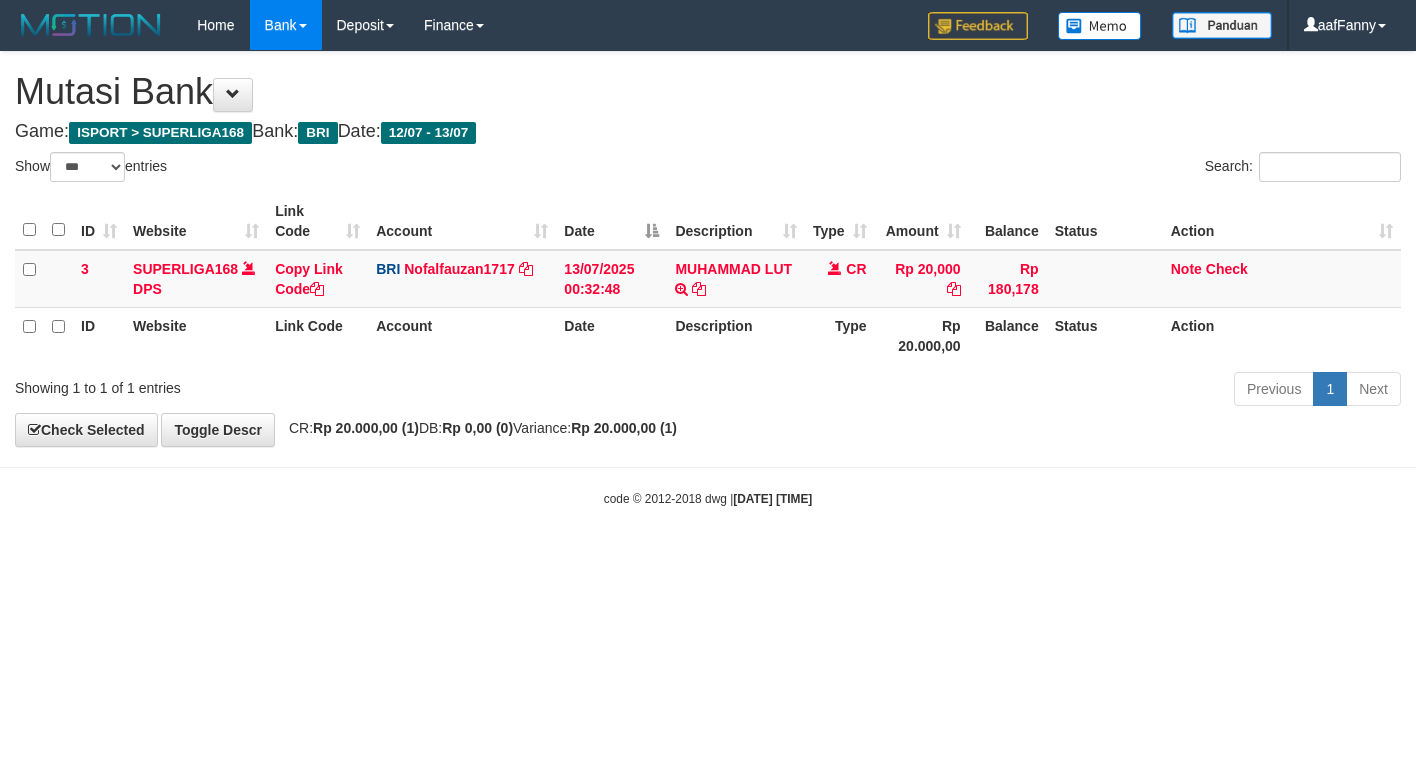 select on "***" 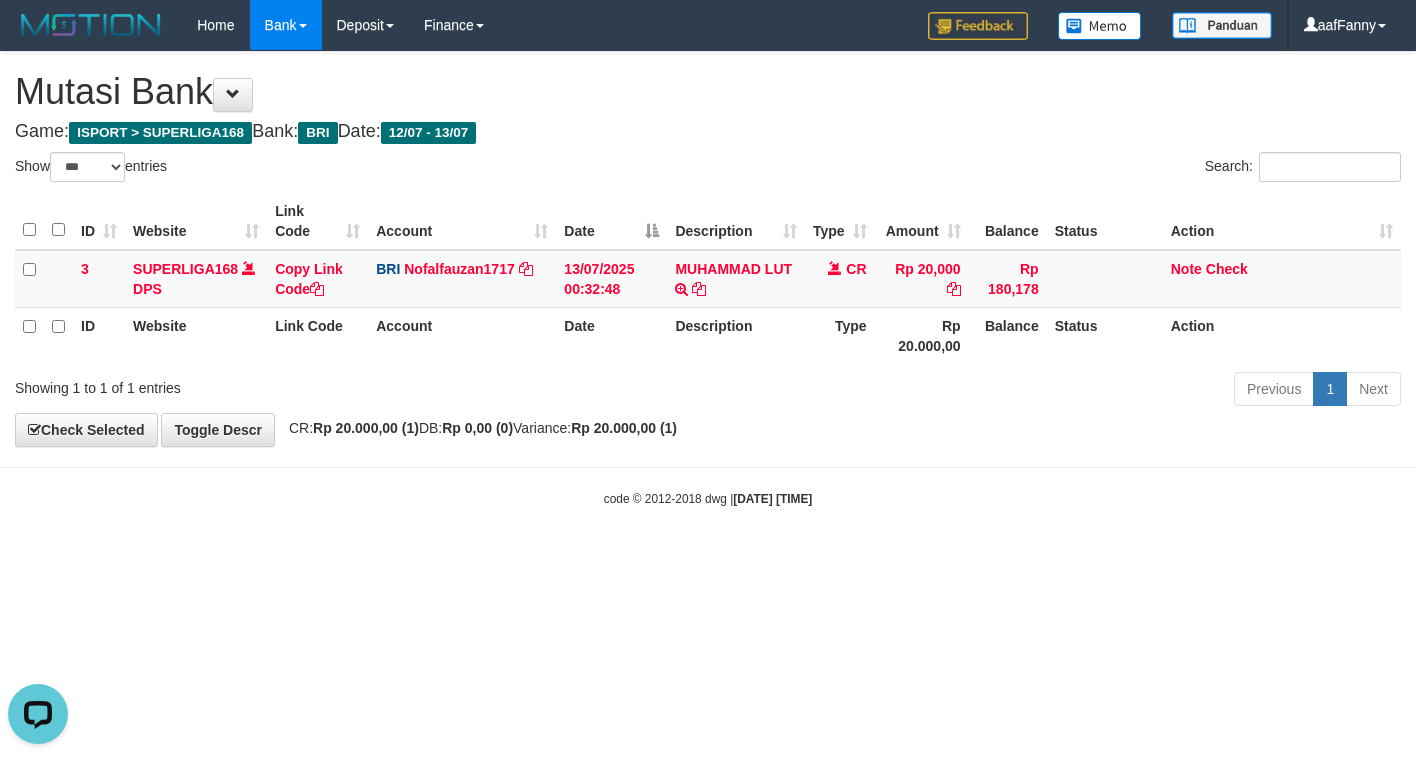 scroll, scrollTop: 0, scrollLeft: 0, axis: both 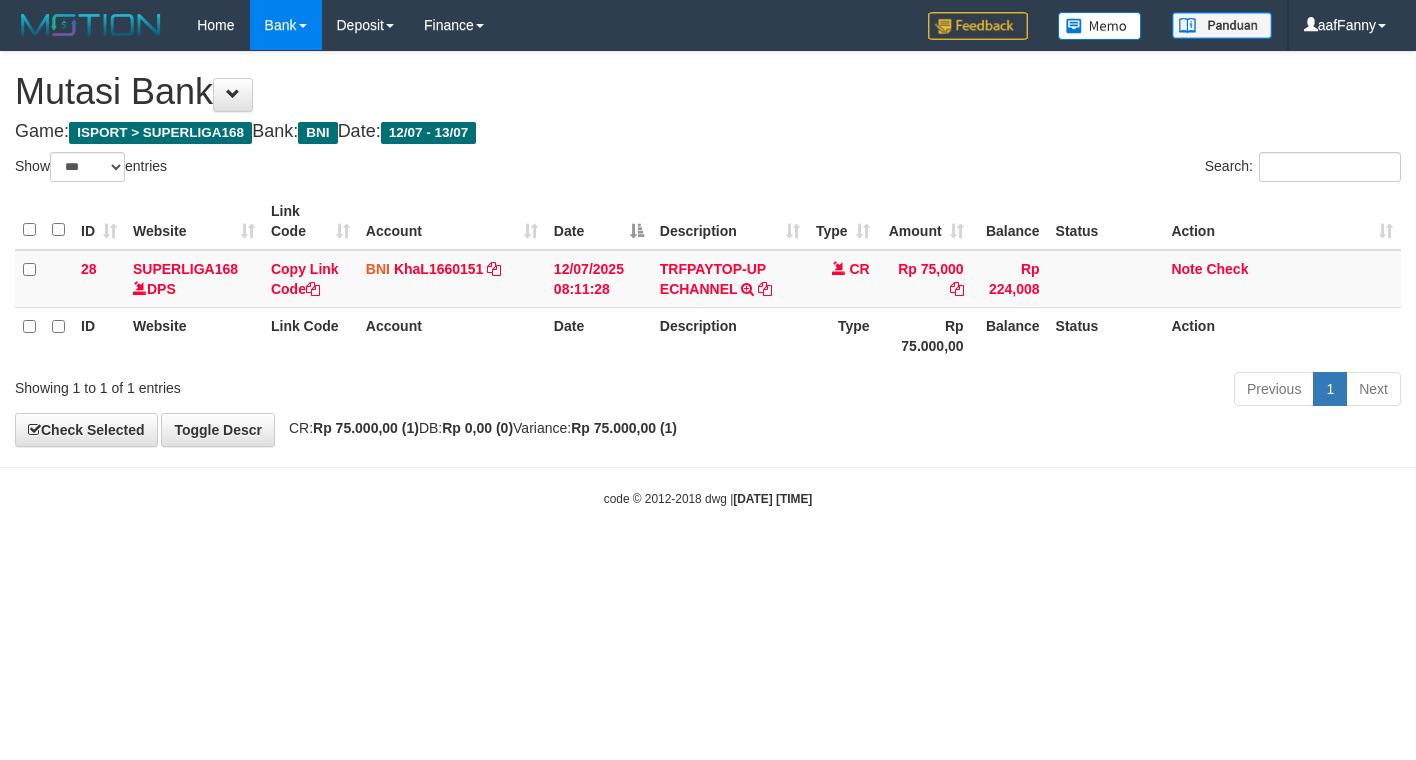 select on "***" 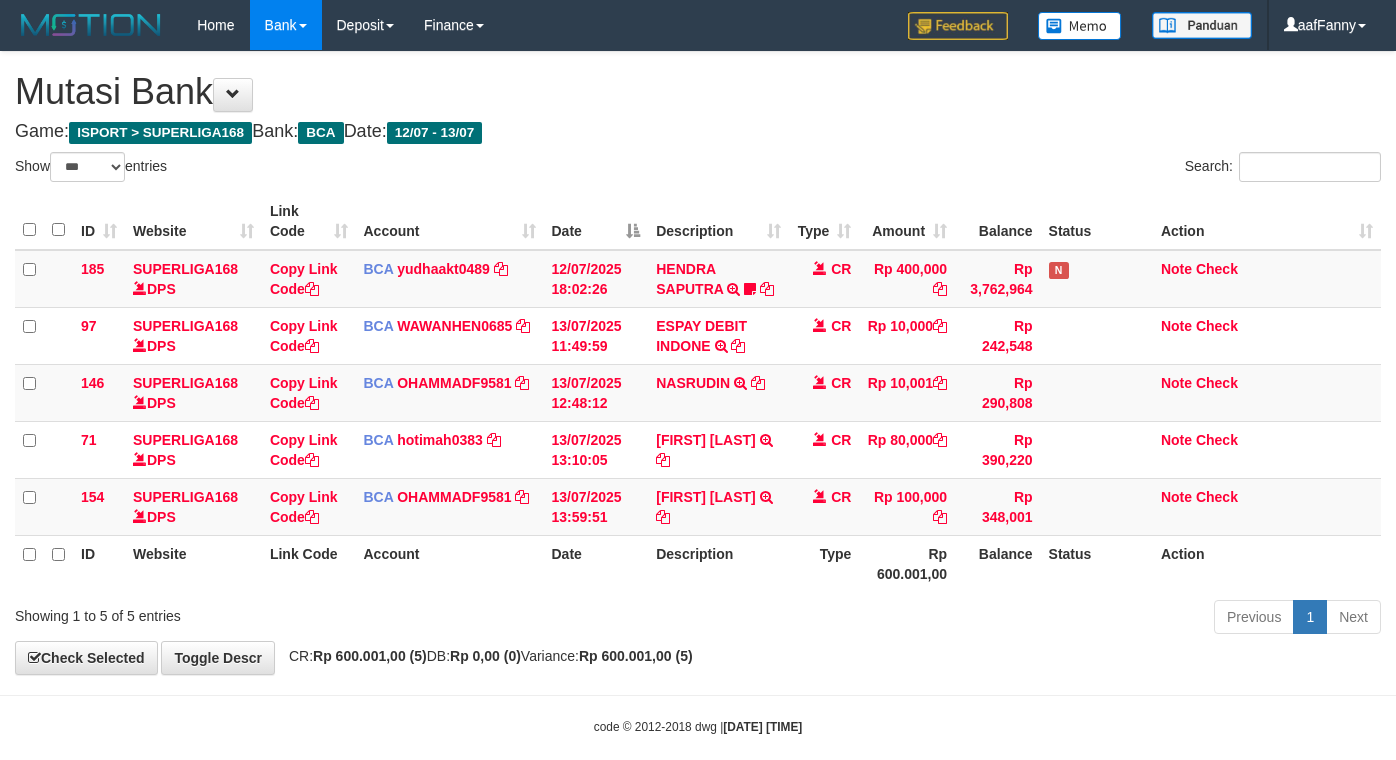 select on "***" 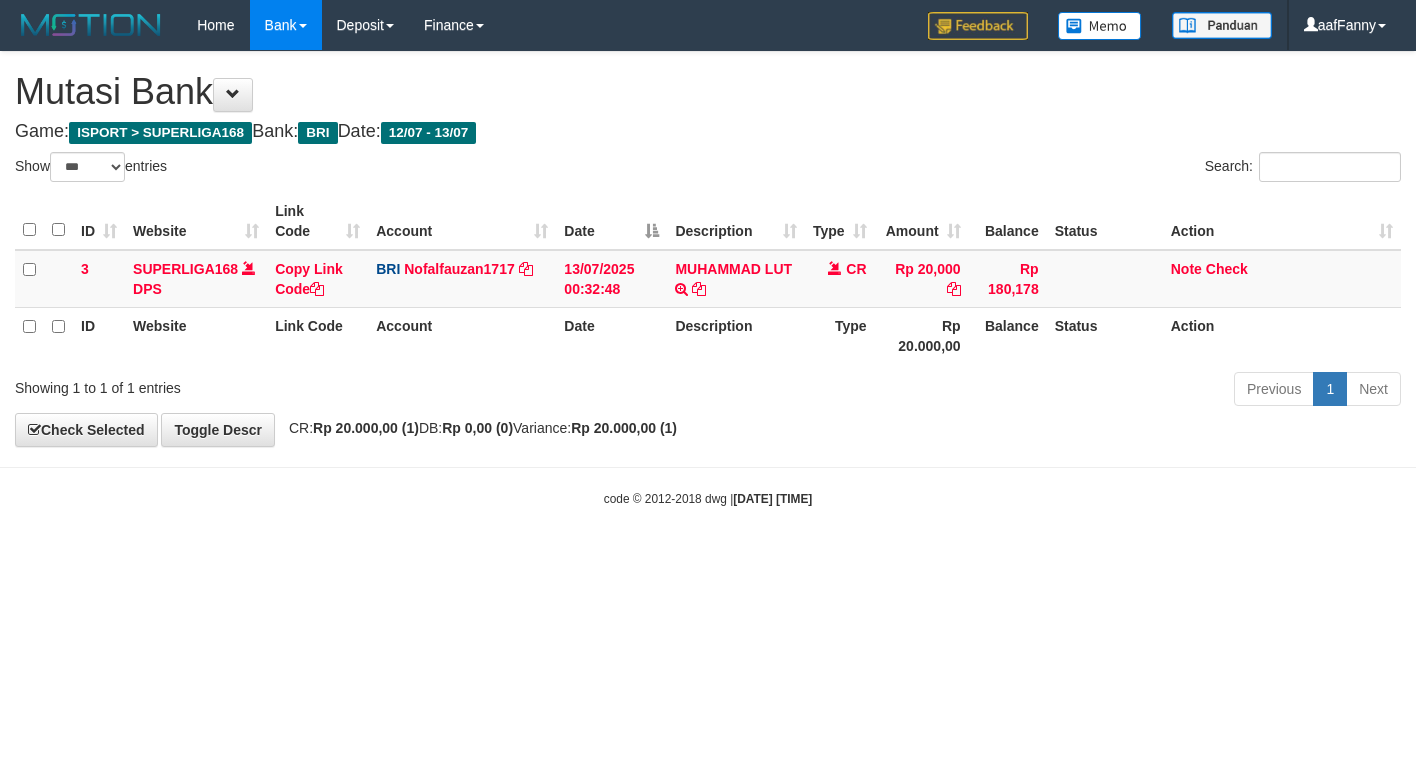 select on "***" 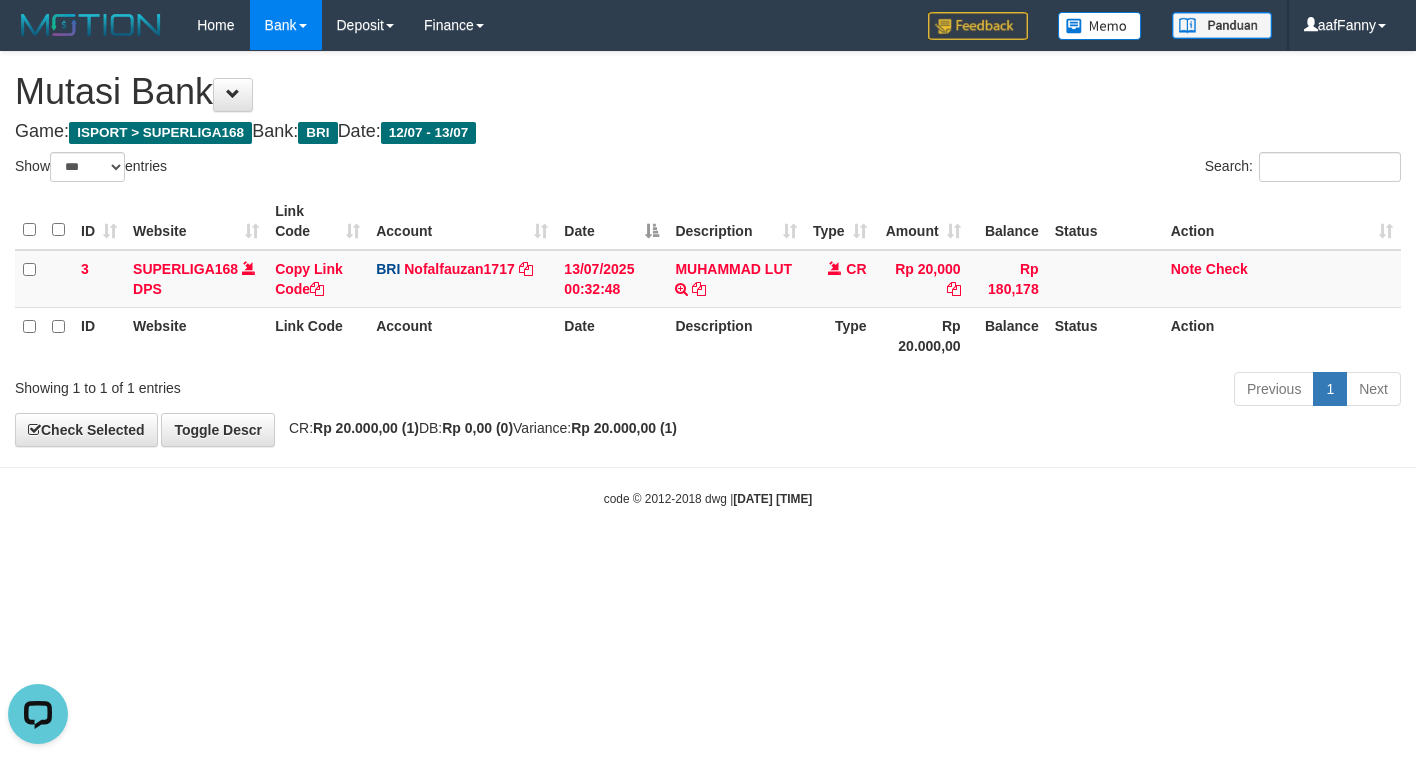 scroll, scrollTop: 0, scrollLeft: 0, axis: both 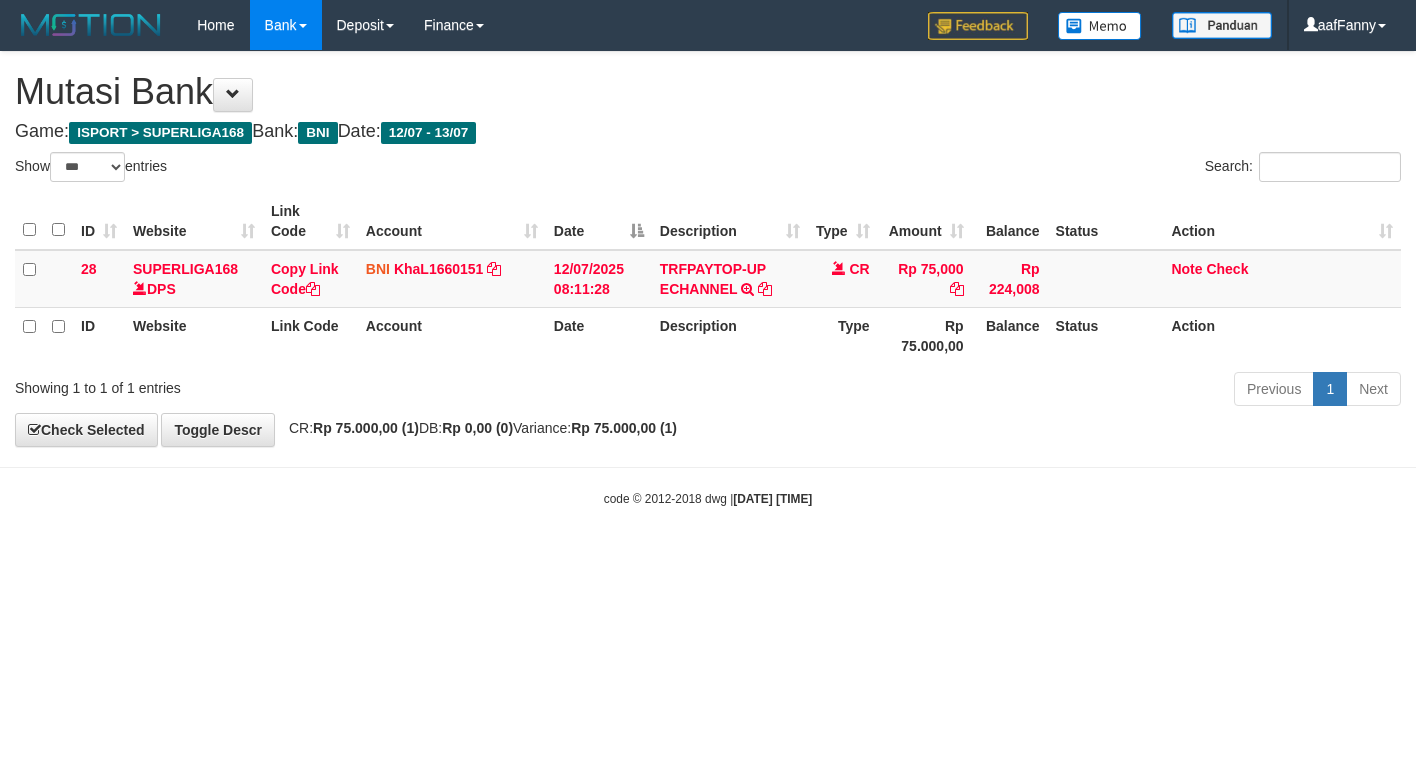 select on "***" 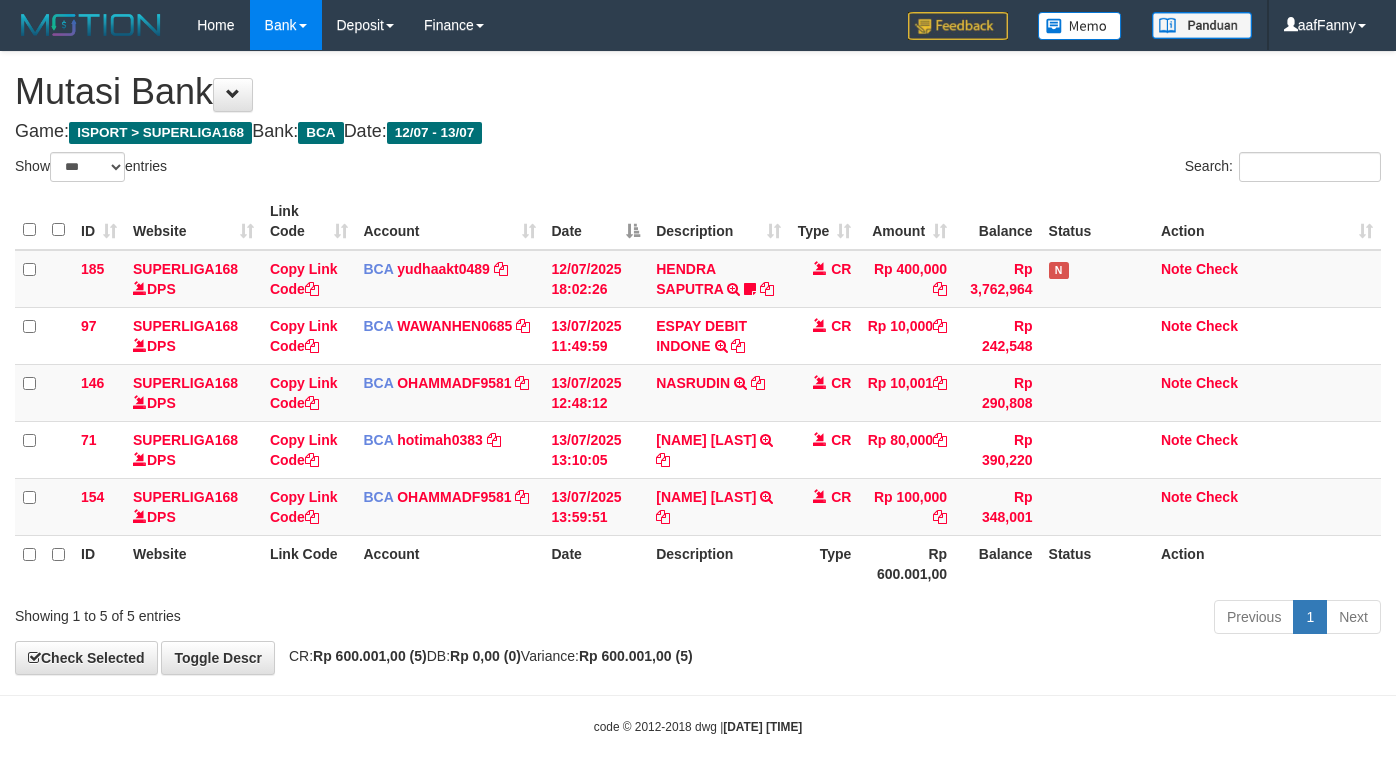select on "***" 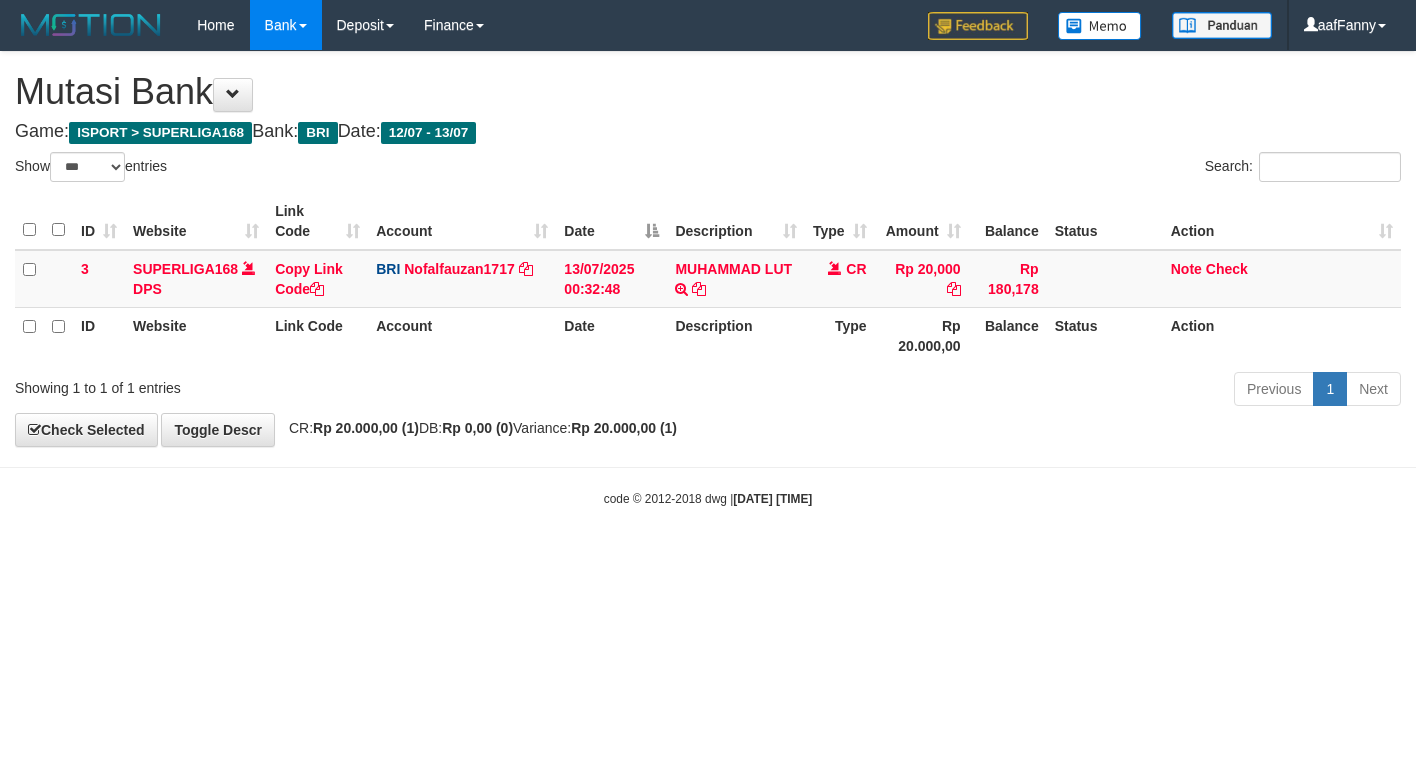 select on "***" 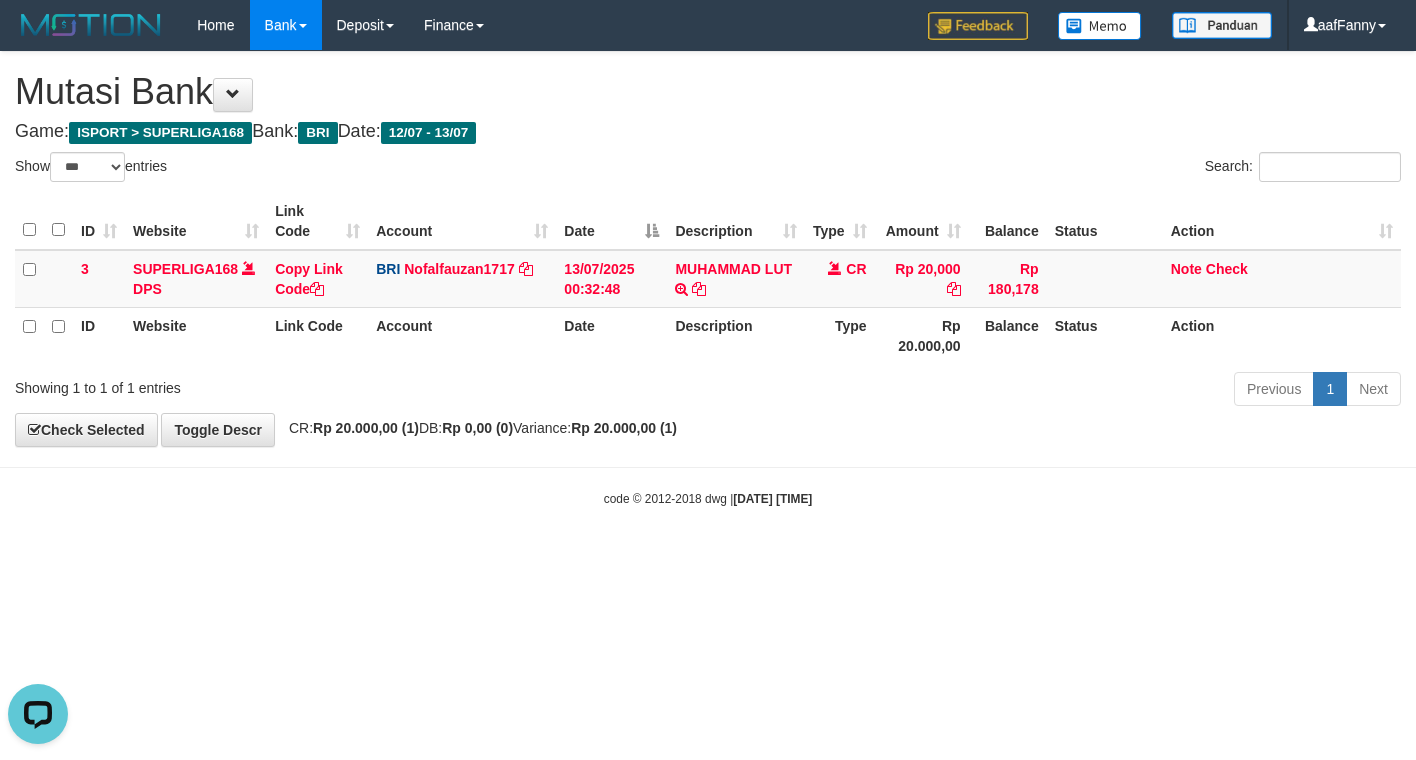 scroll, scrollTop: 0, scrollLeft: 0, axis: both 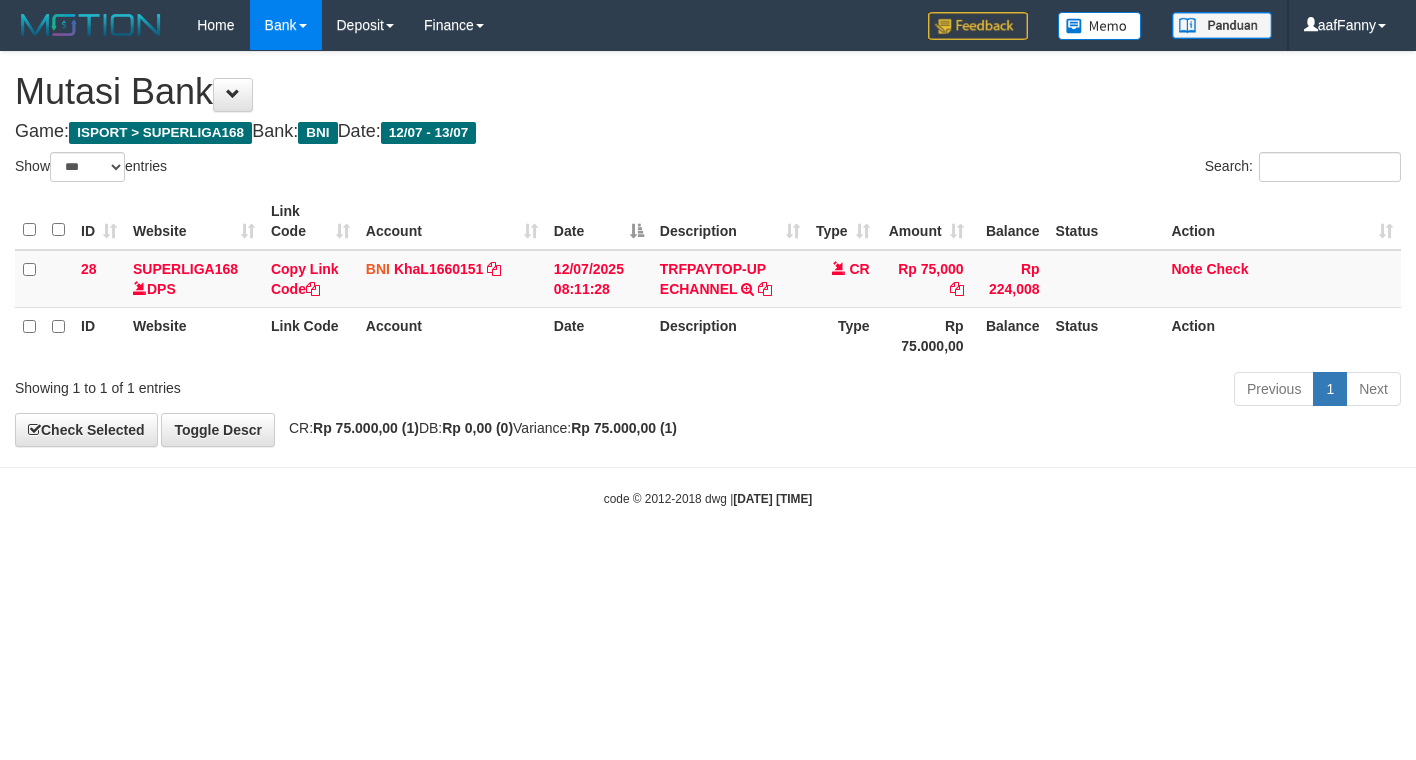 select on "***" 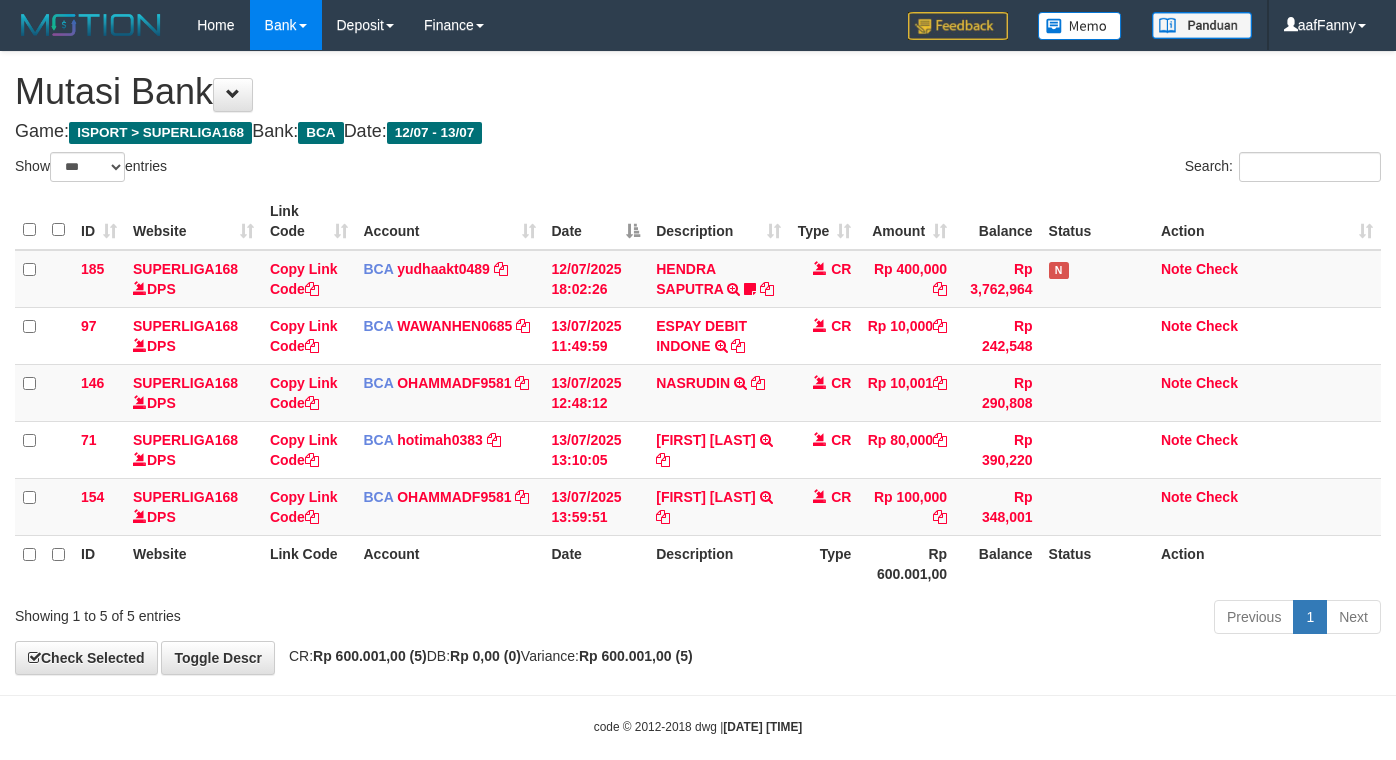 select on "***" 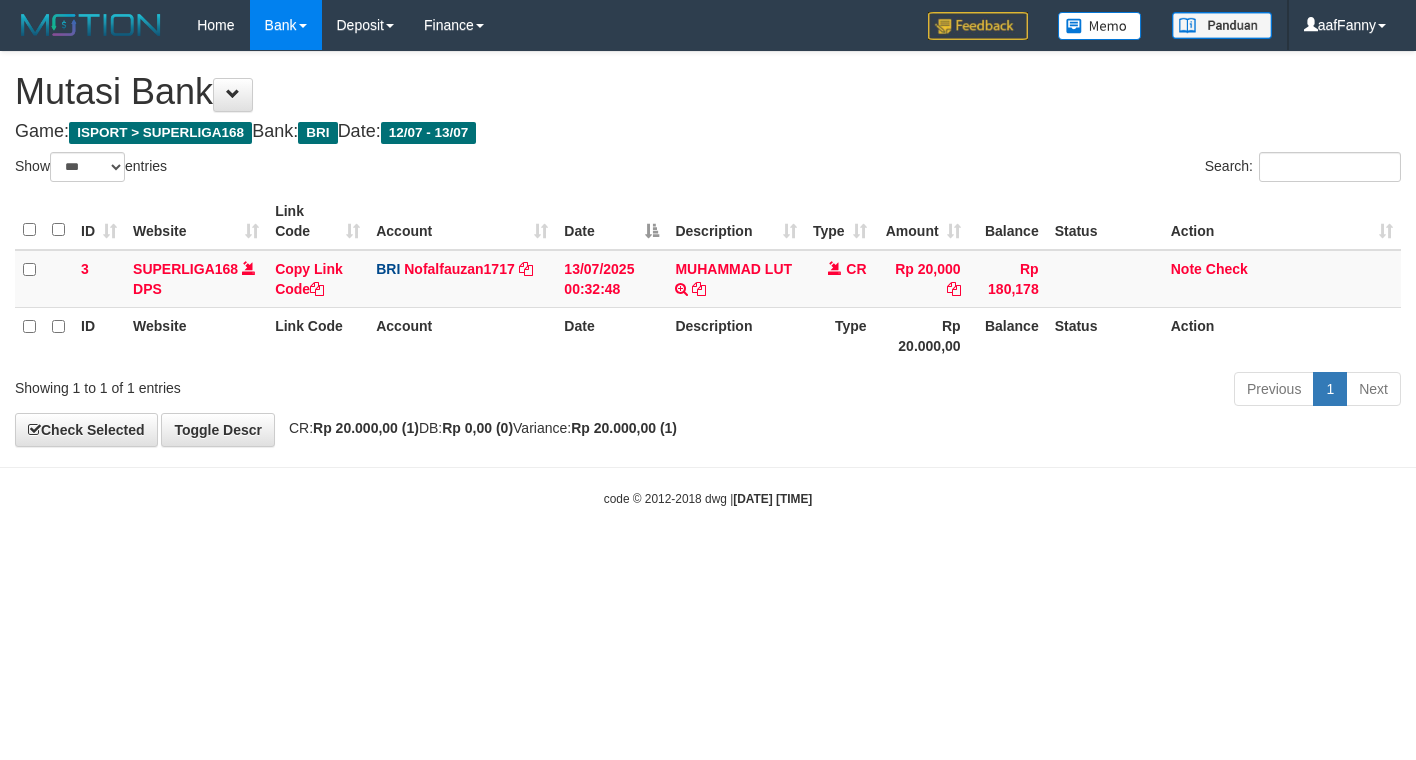 select on "***" 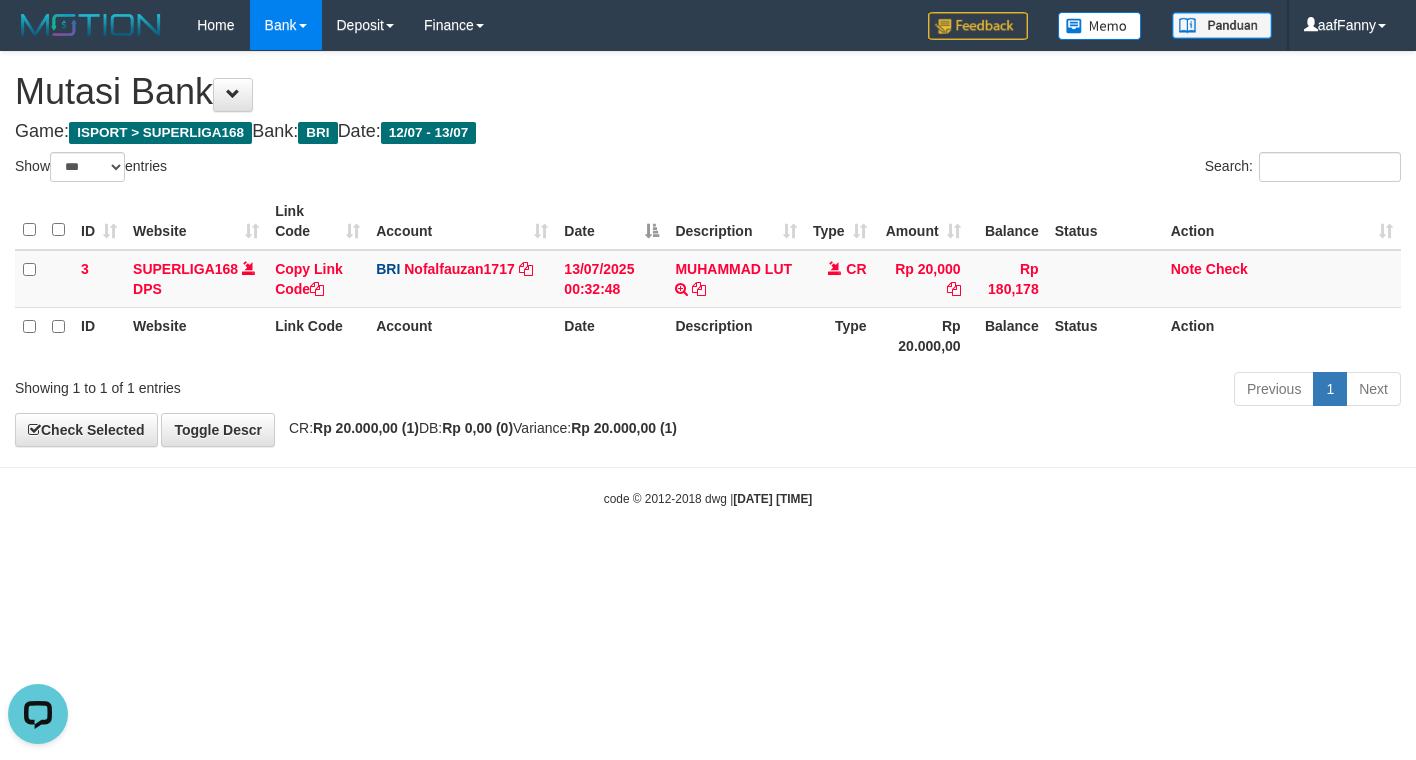 scroll, scrollTop: 0, scrollLeft: 0, axis: both 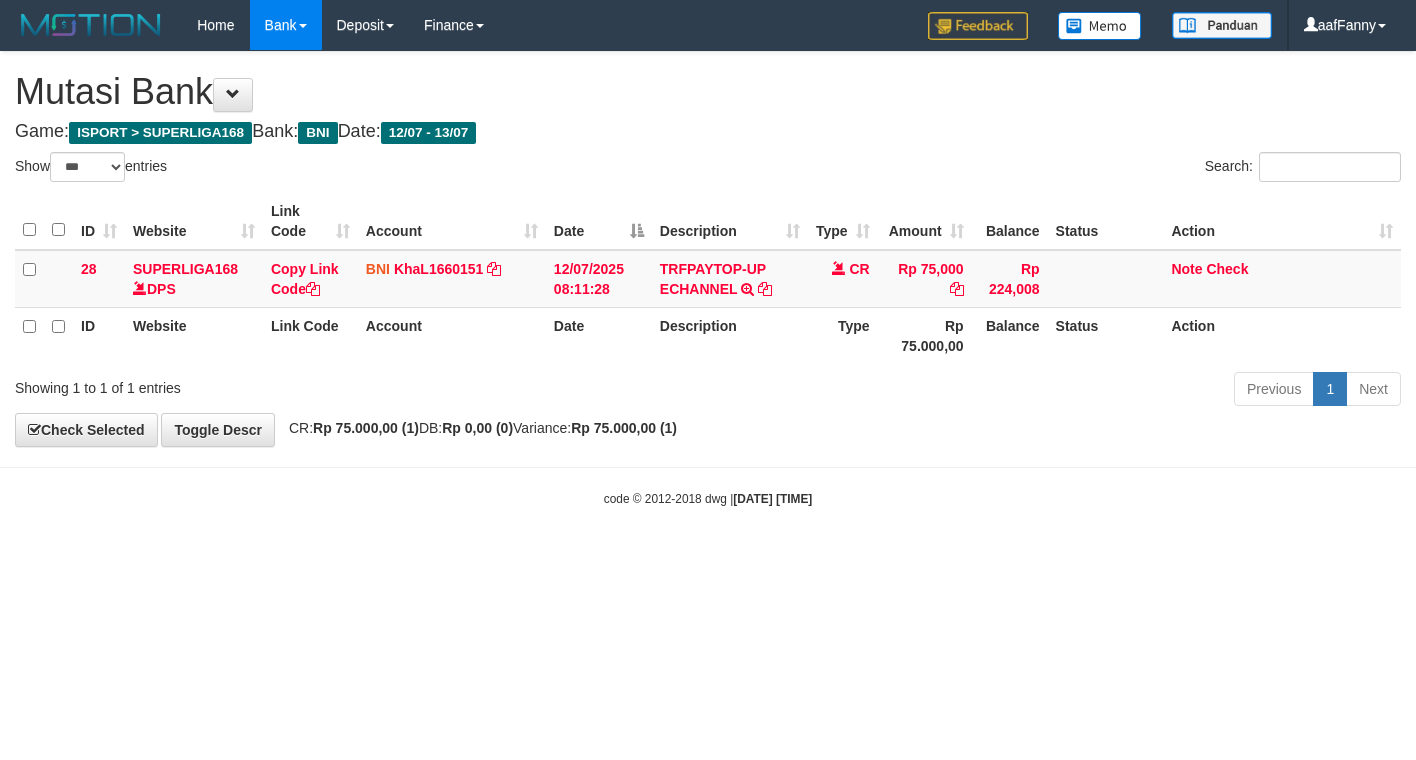 select on "***" 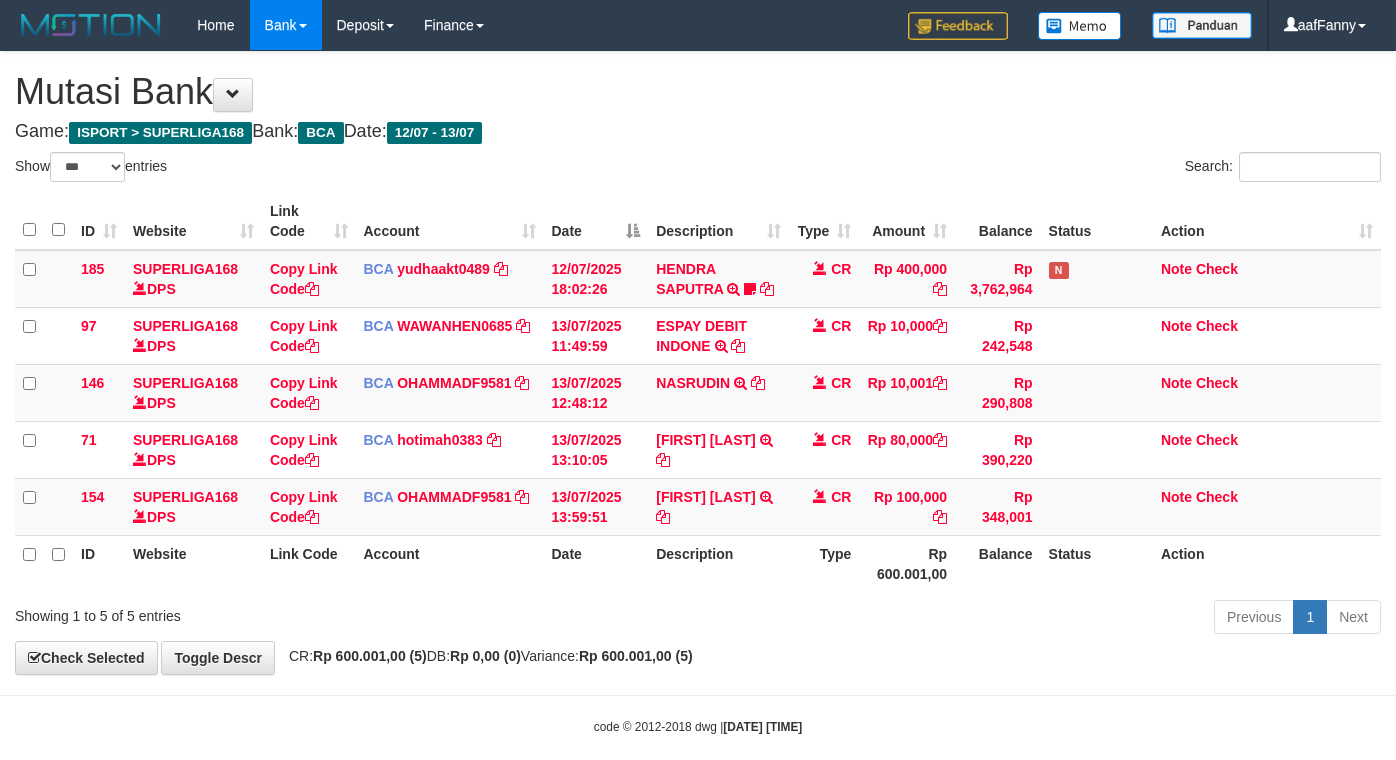 select on "***" 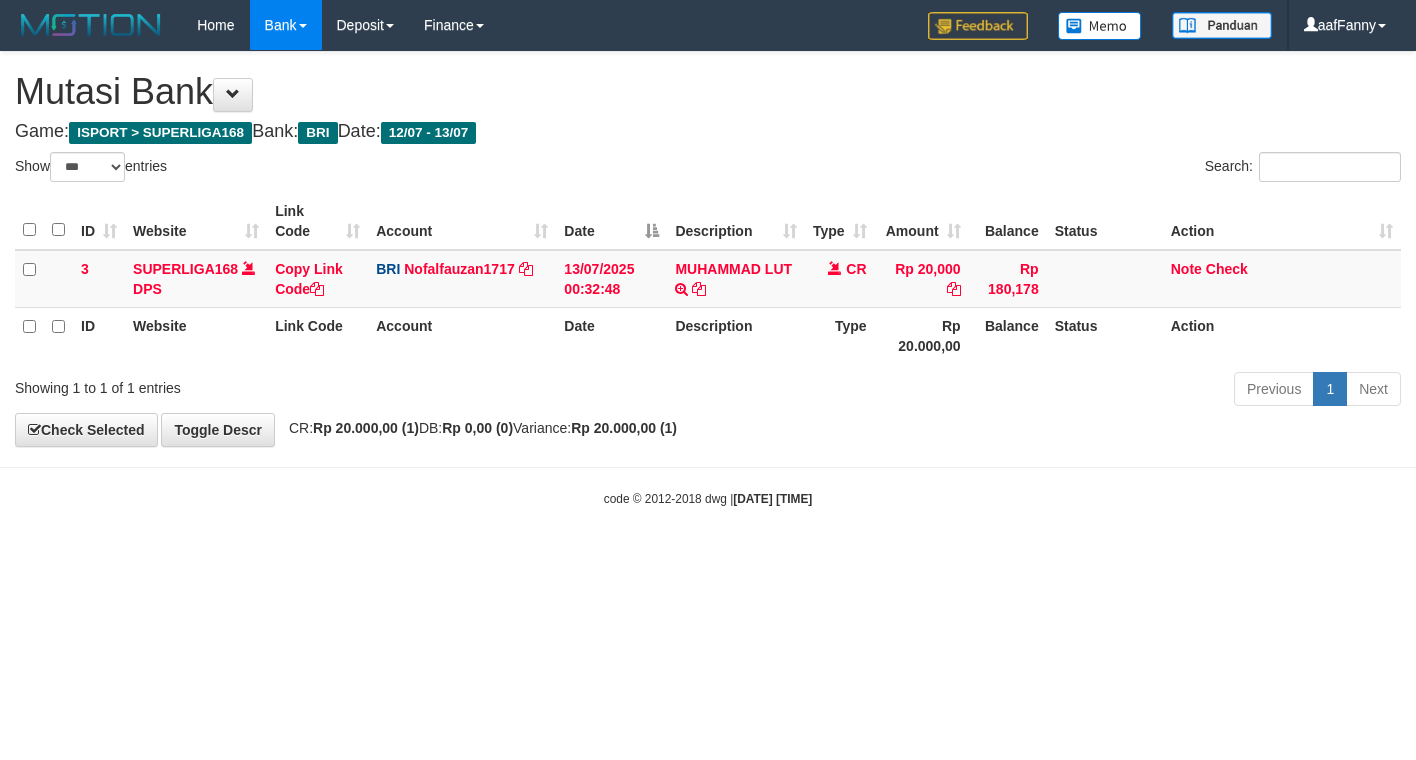select on "***" 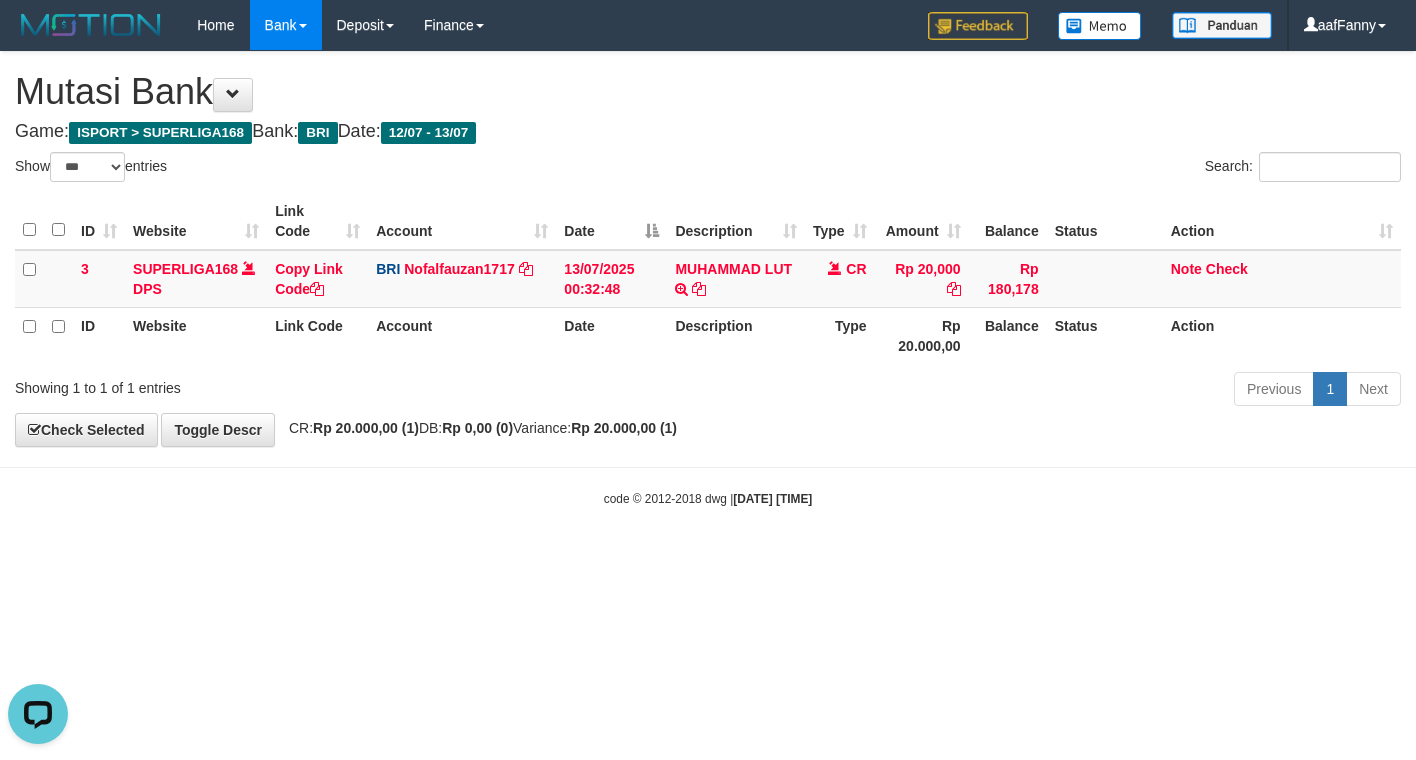 scroll, scrollTop: 0, scrollLeft: 0, axis: both 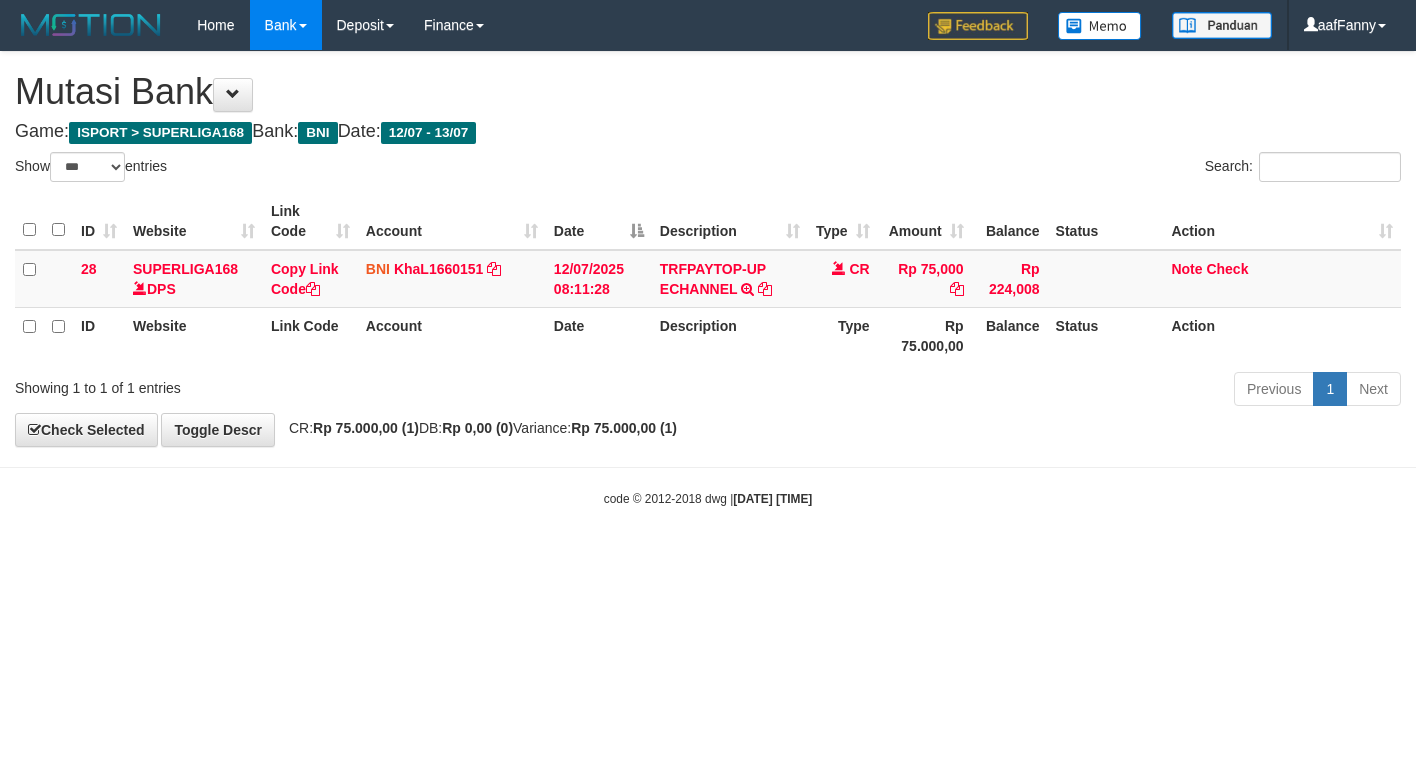 select on "***" 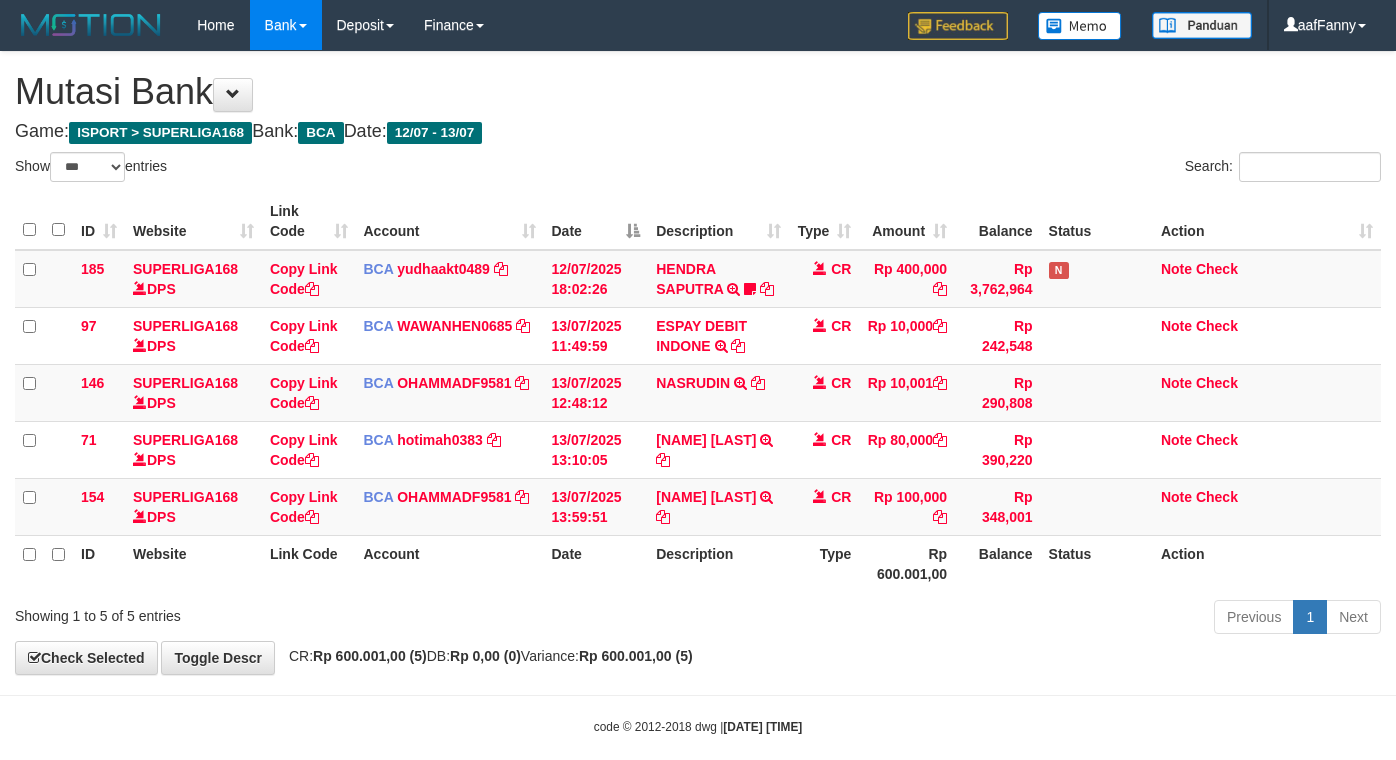 select on "***" 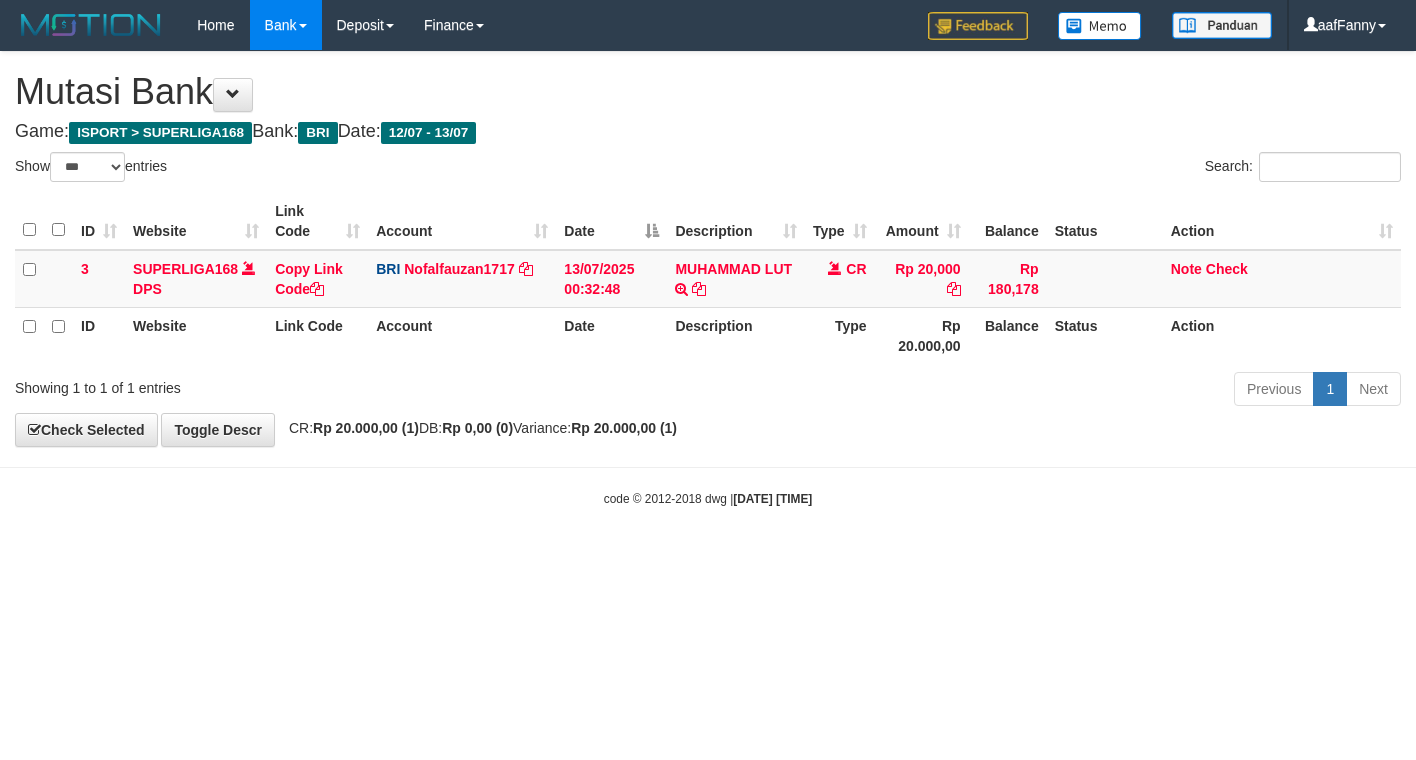 select on "***" 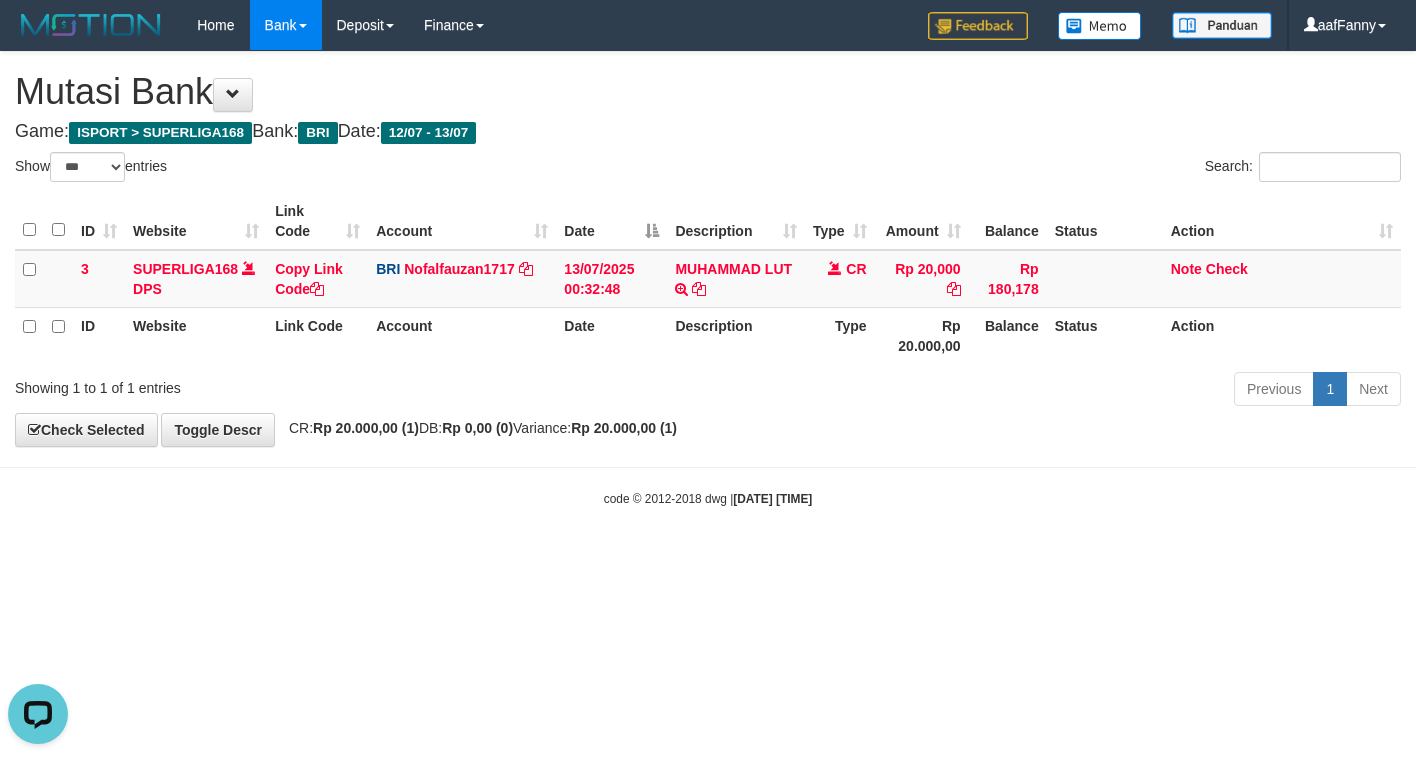scroll, scrollTop: 0, scrollLeft: 0, axis: both 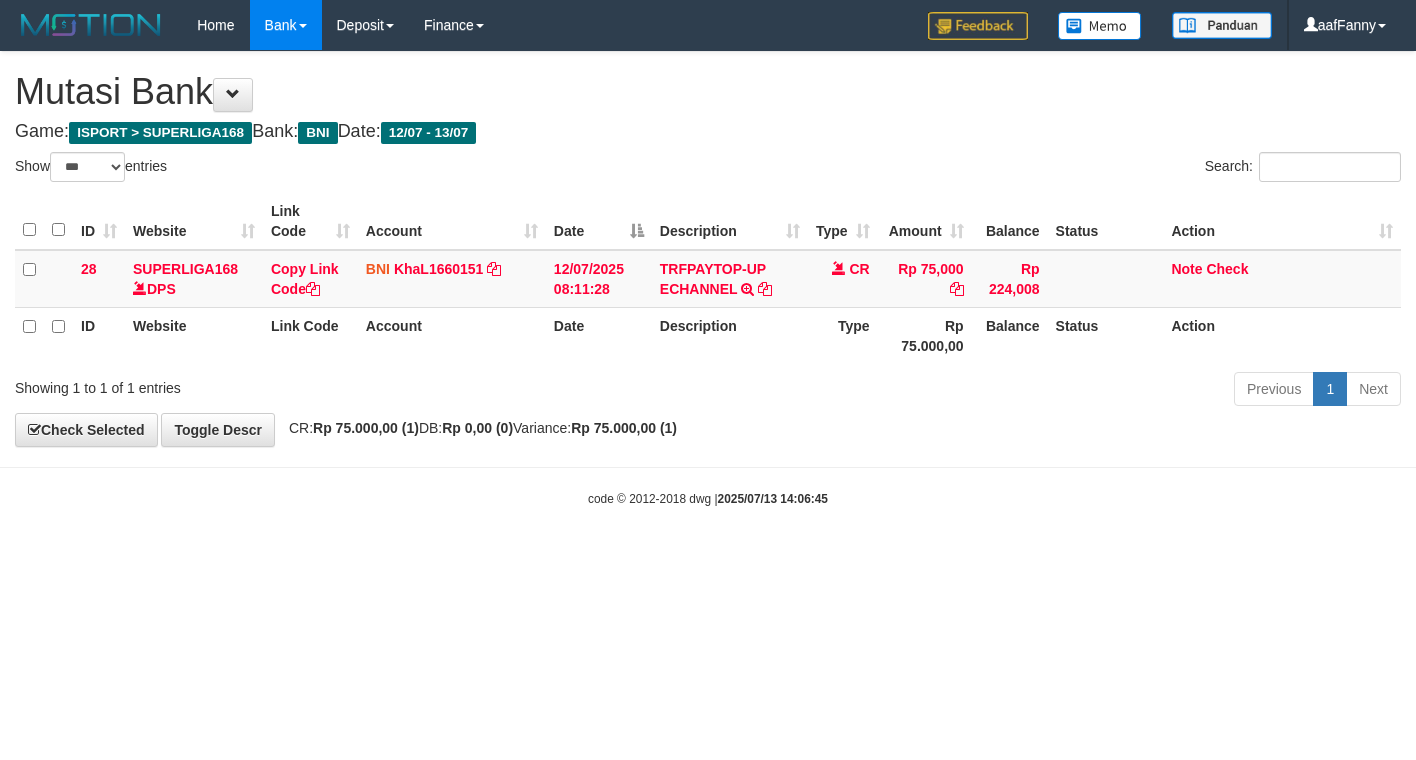 select on "***" 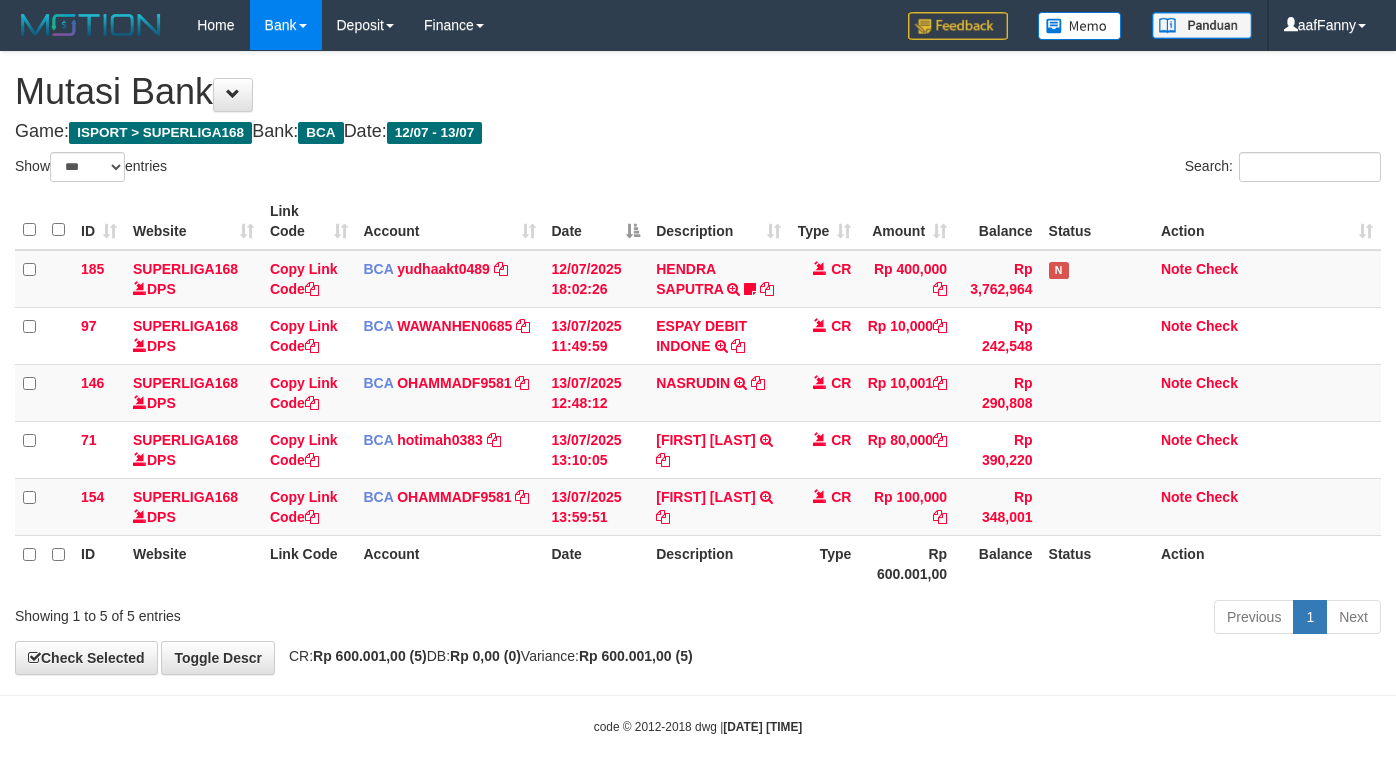 select on "***" 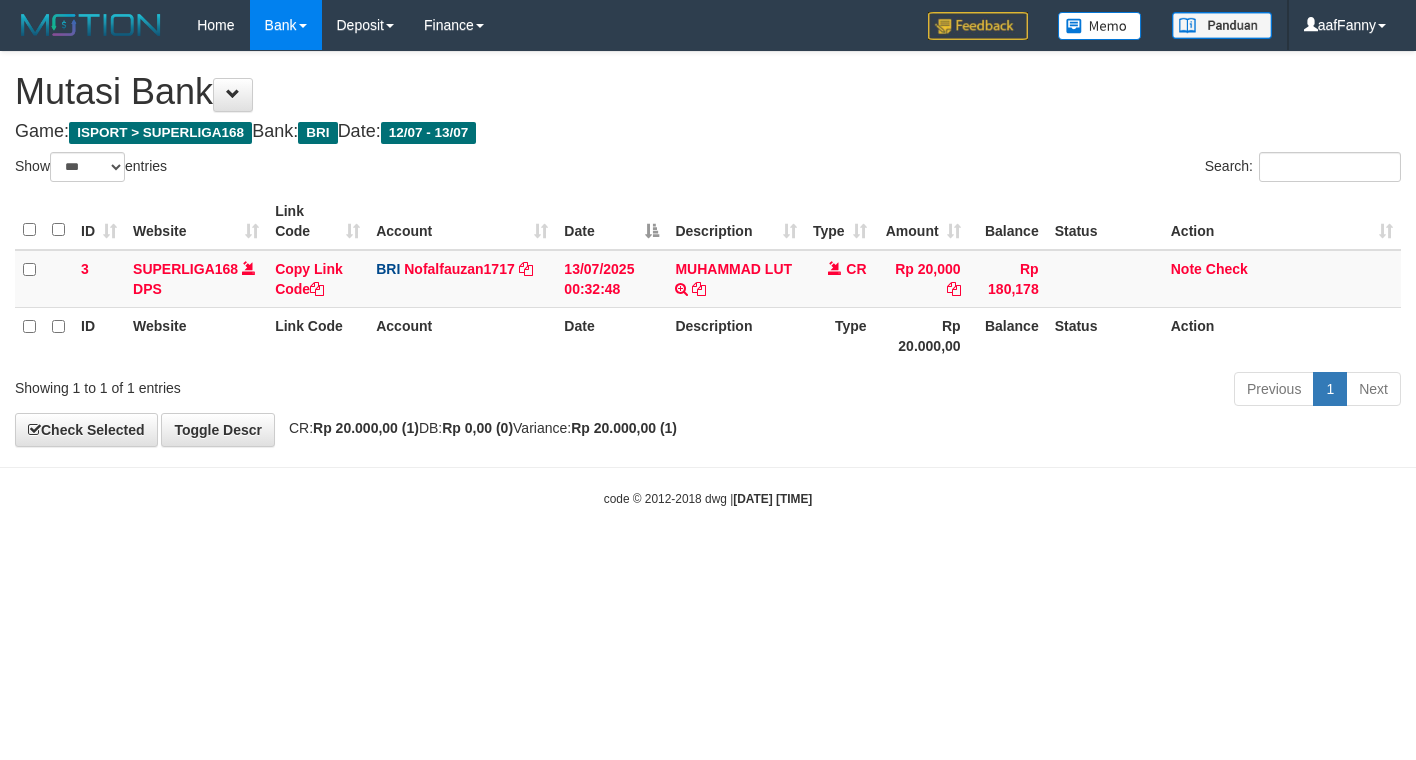 select on "***" 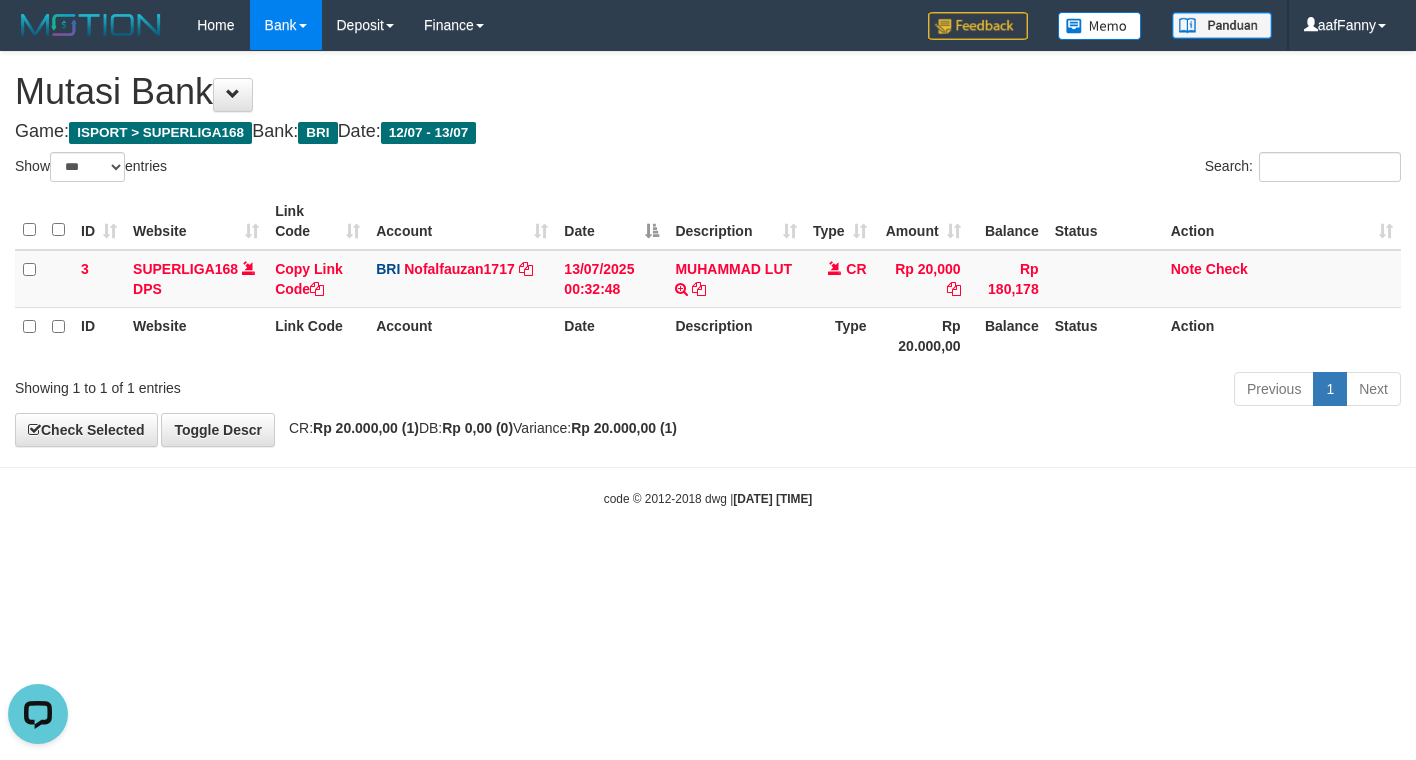 scroll, scrollTop: 0, scrollLeft: 0, axis: both 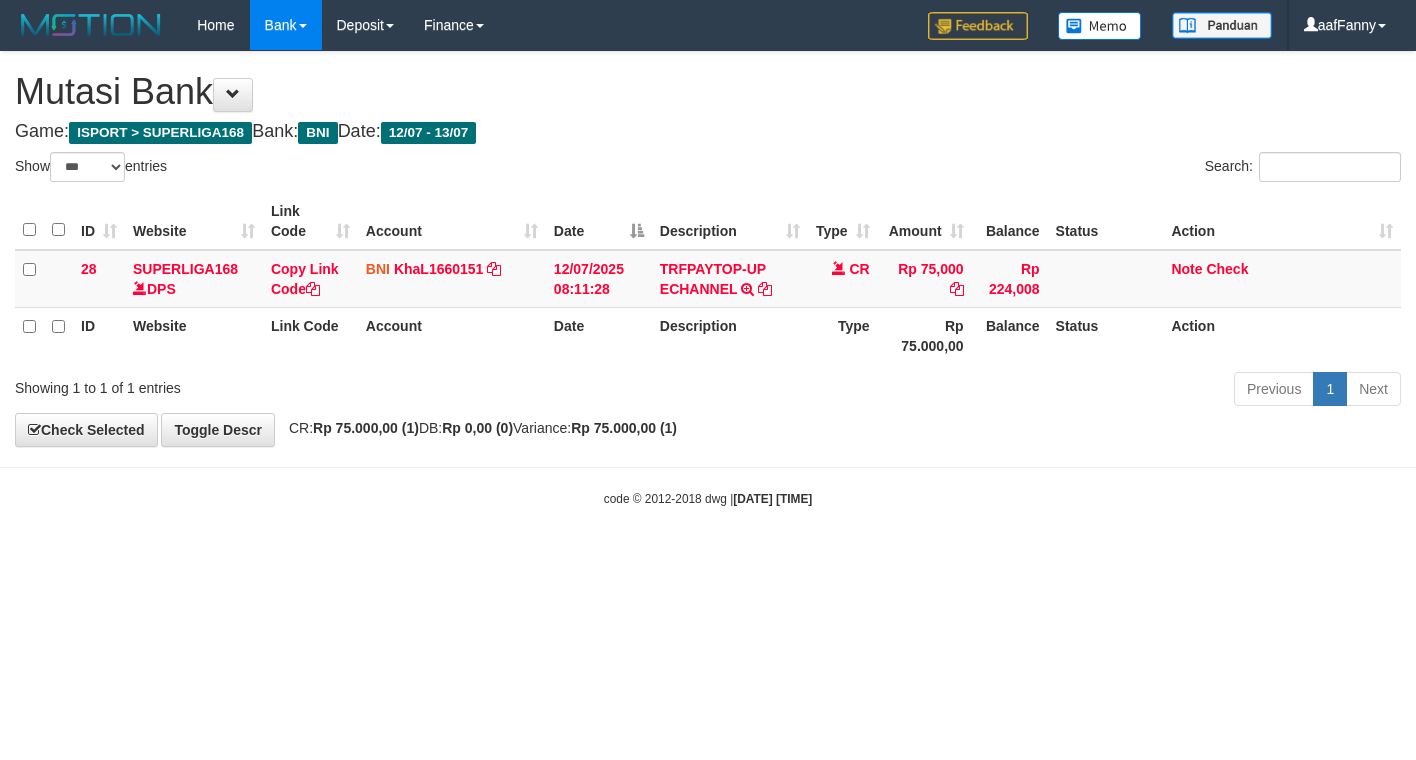 select on "***" 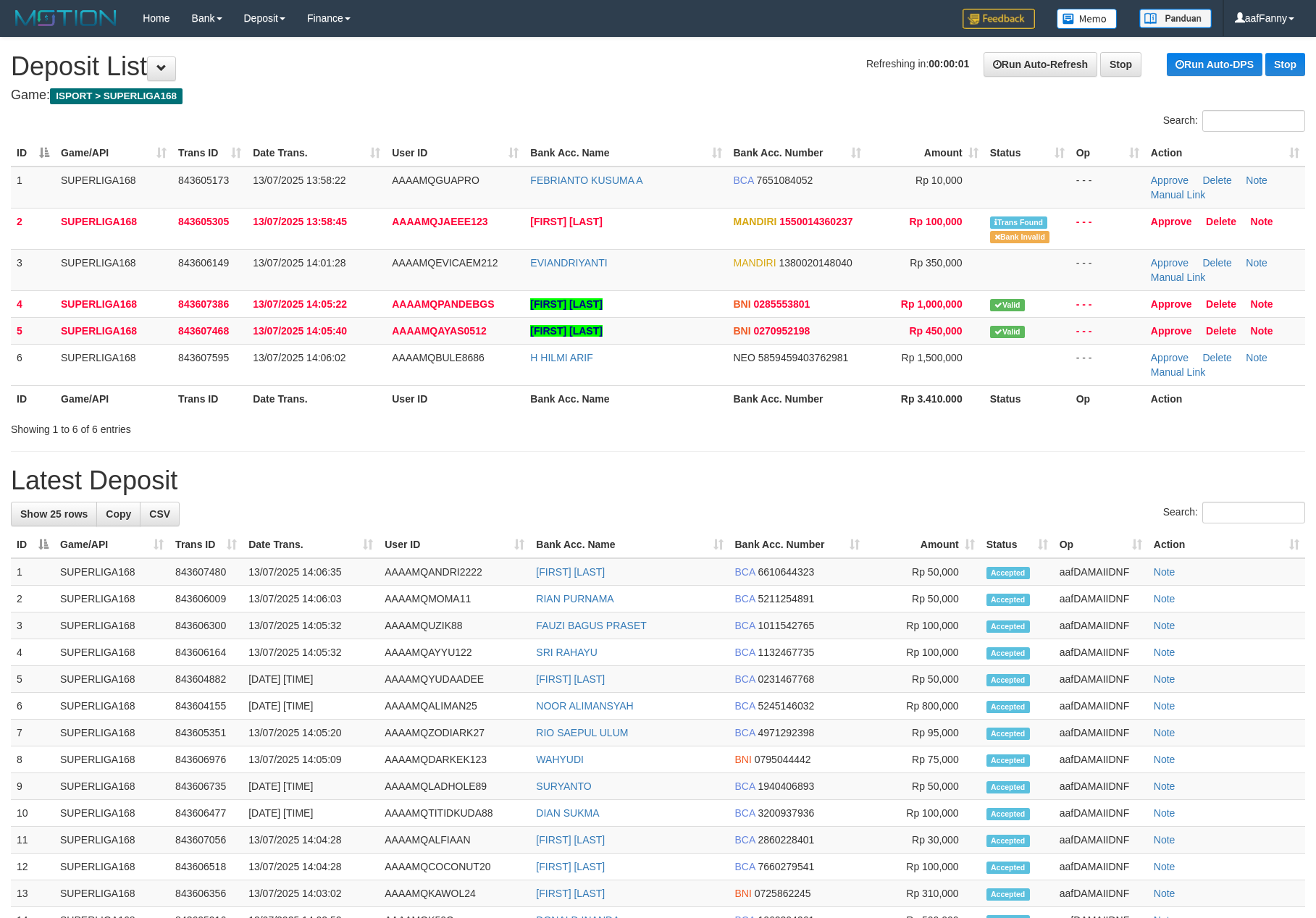 scroll, scrollTop: 0, scrollLeft: 0, axis: both 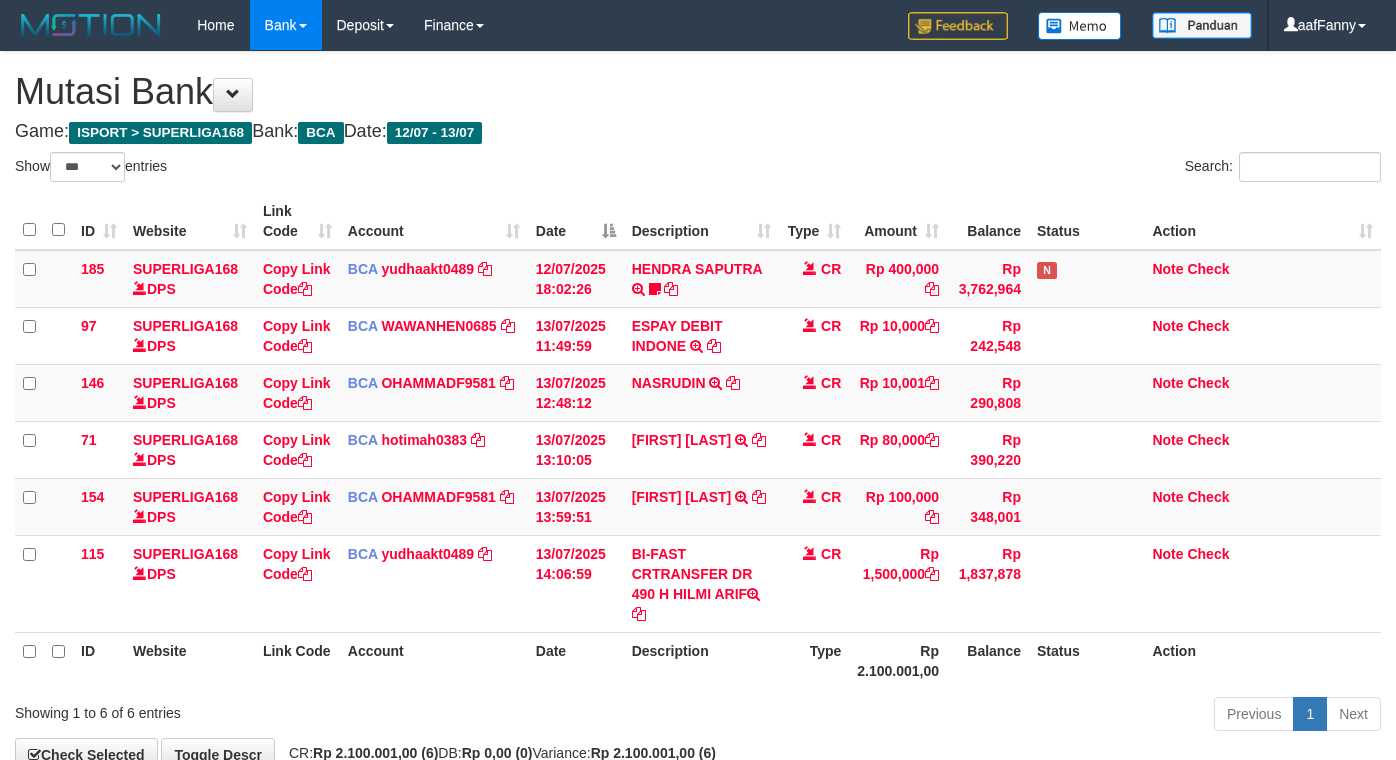 select on "***" 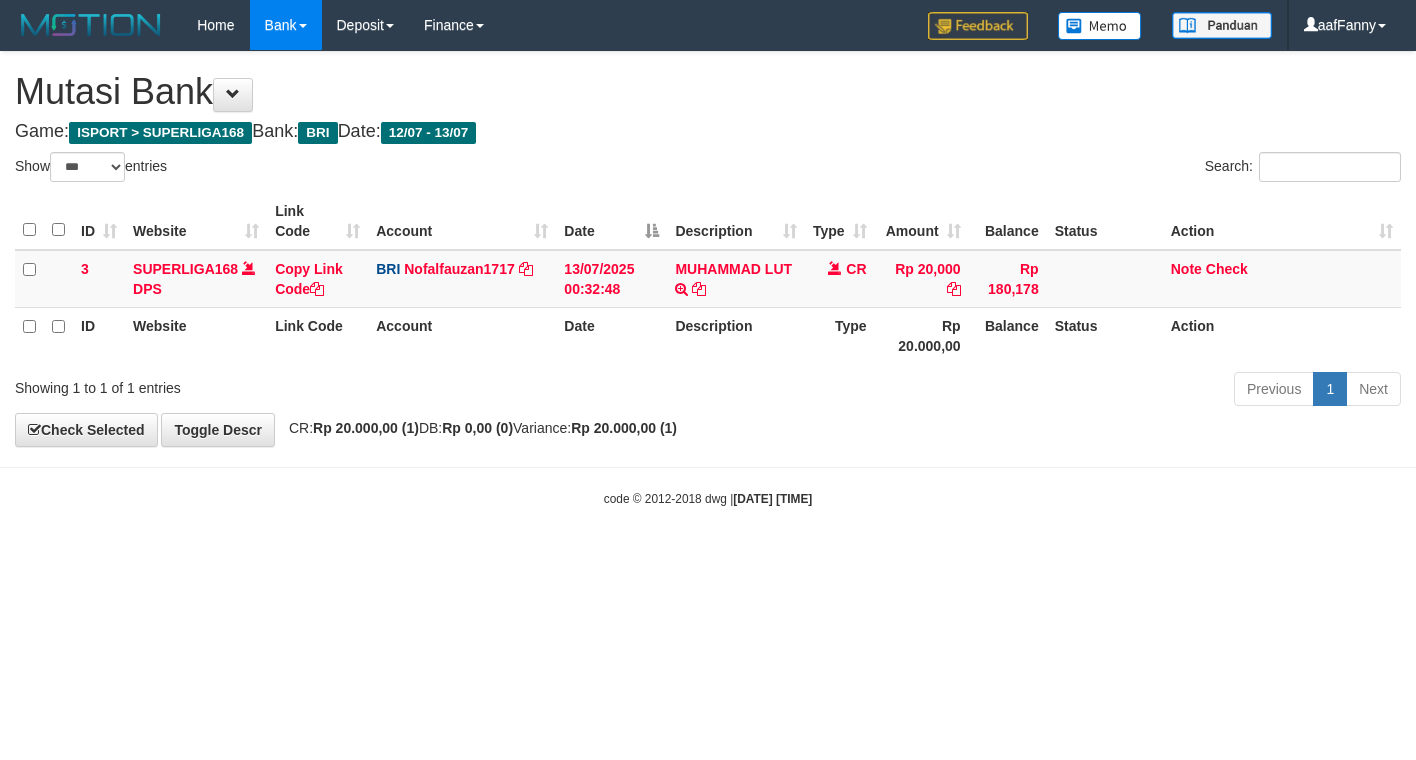 select on "***" 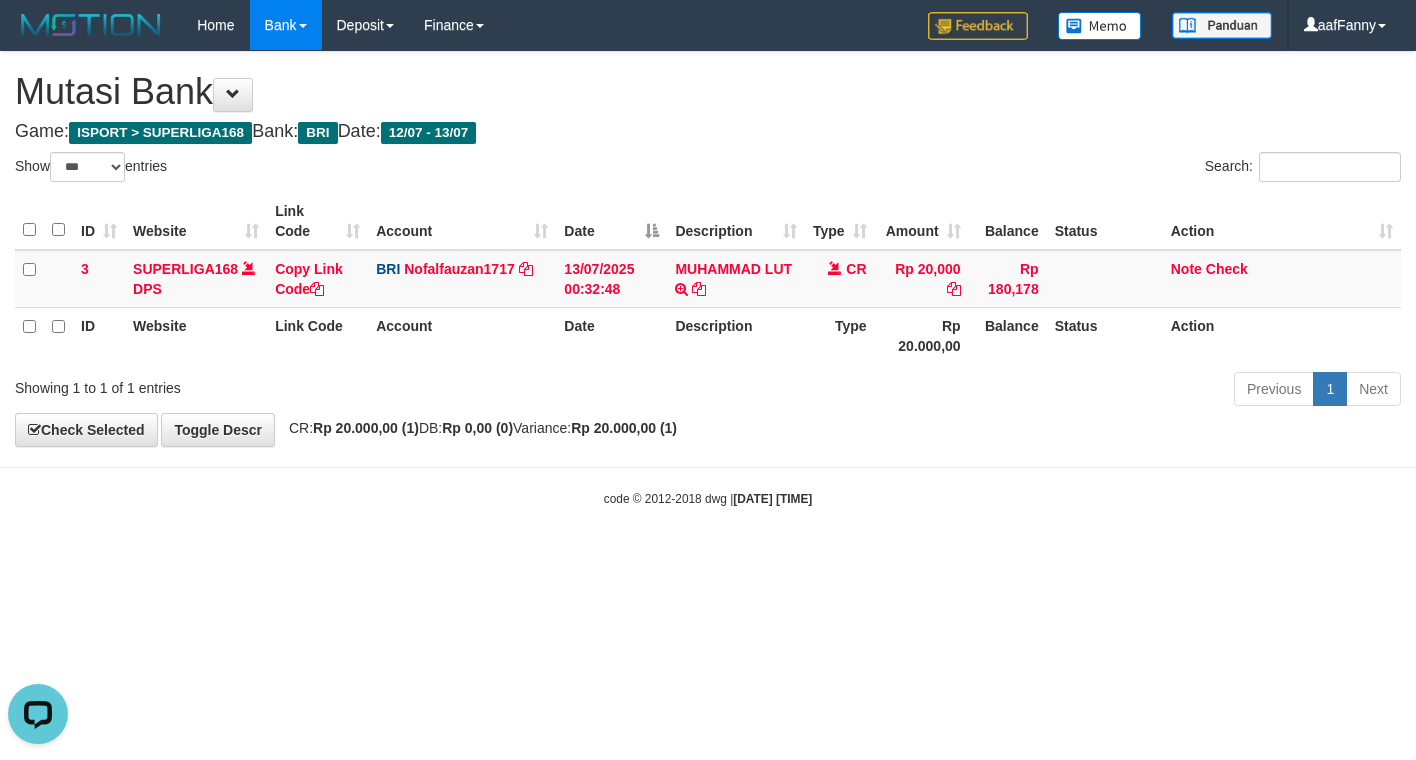 scroll, scrollTop: 0, scrollLeft: 0, axis: both 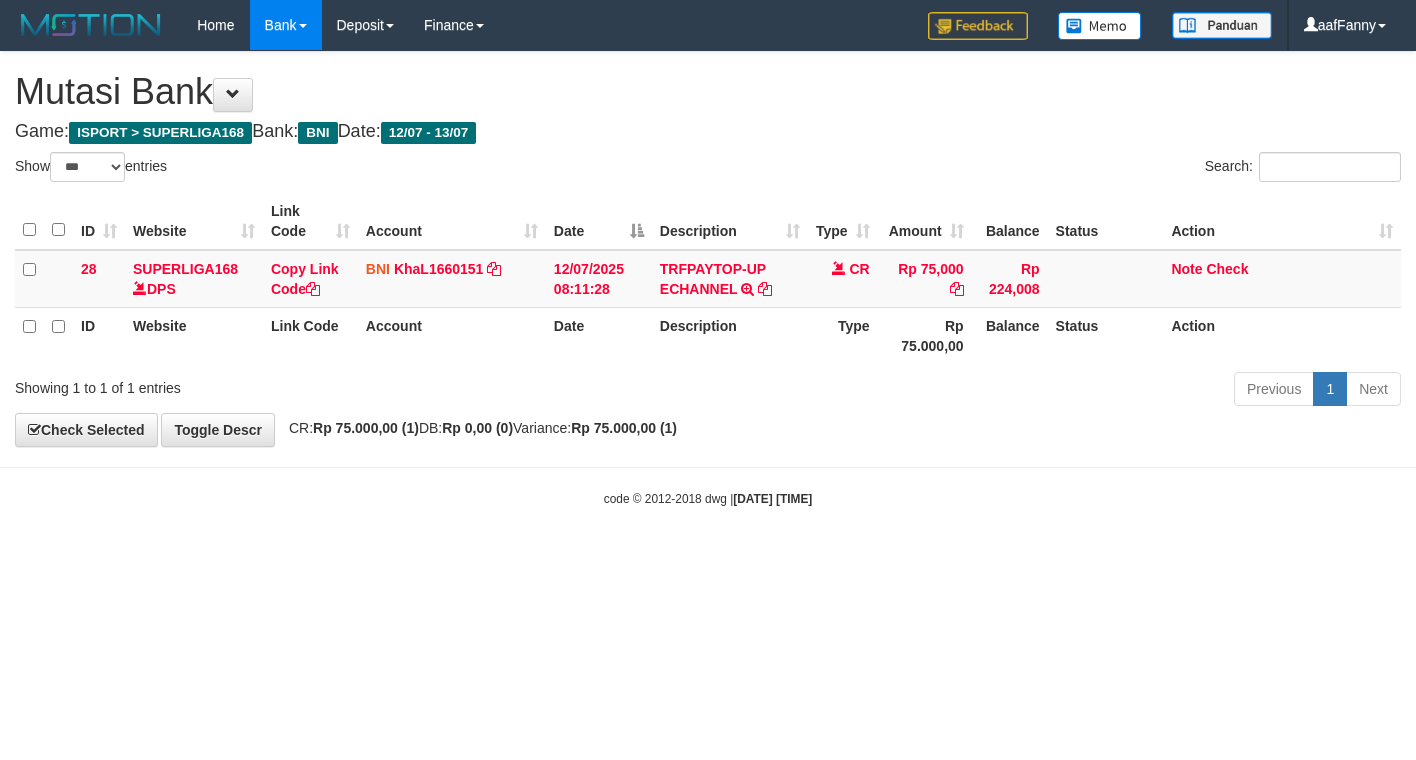 select on "***" 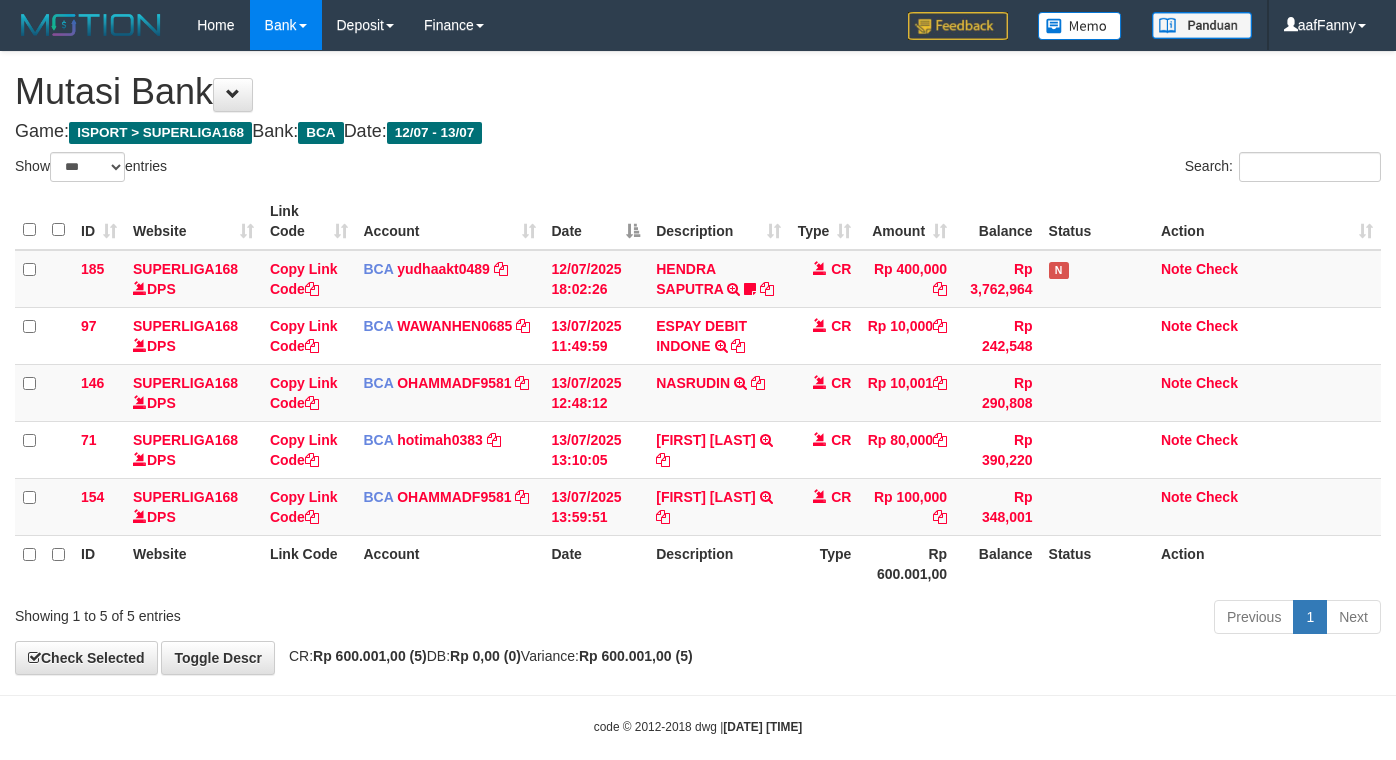 select on "***" 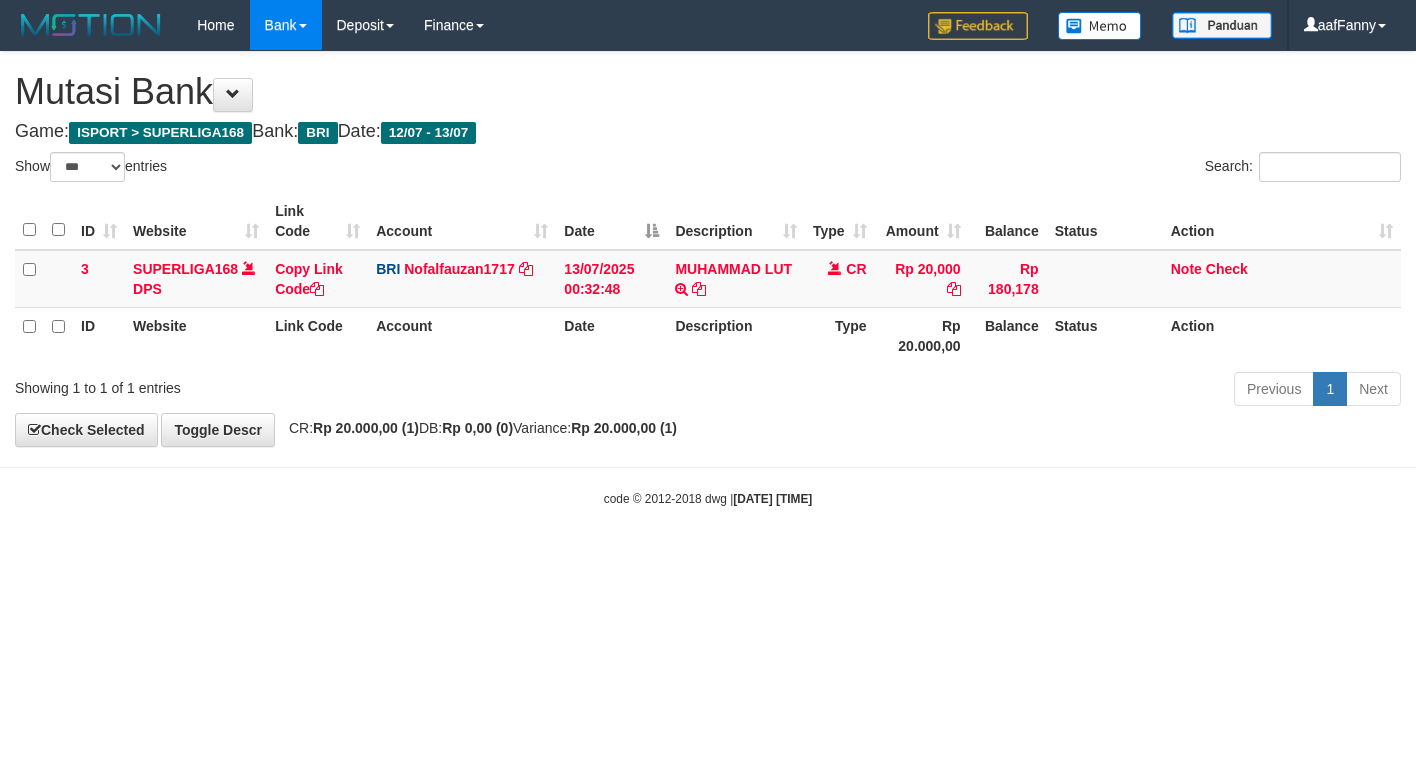 select on "***" 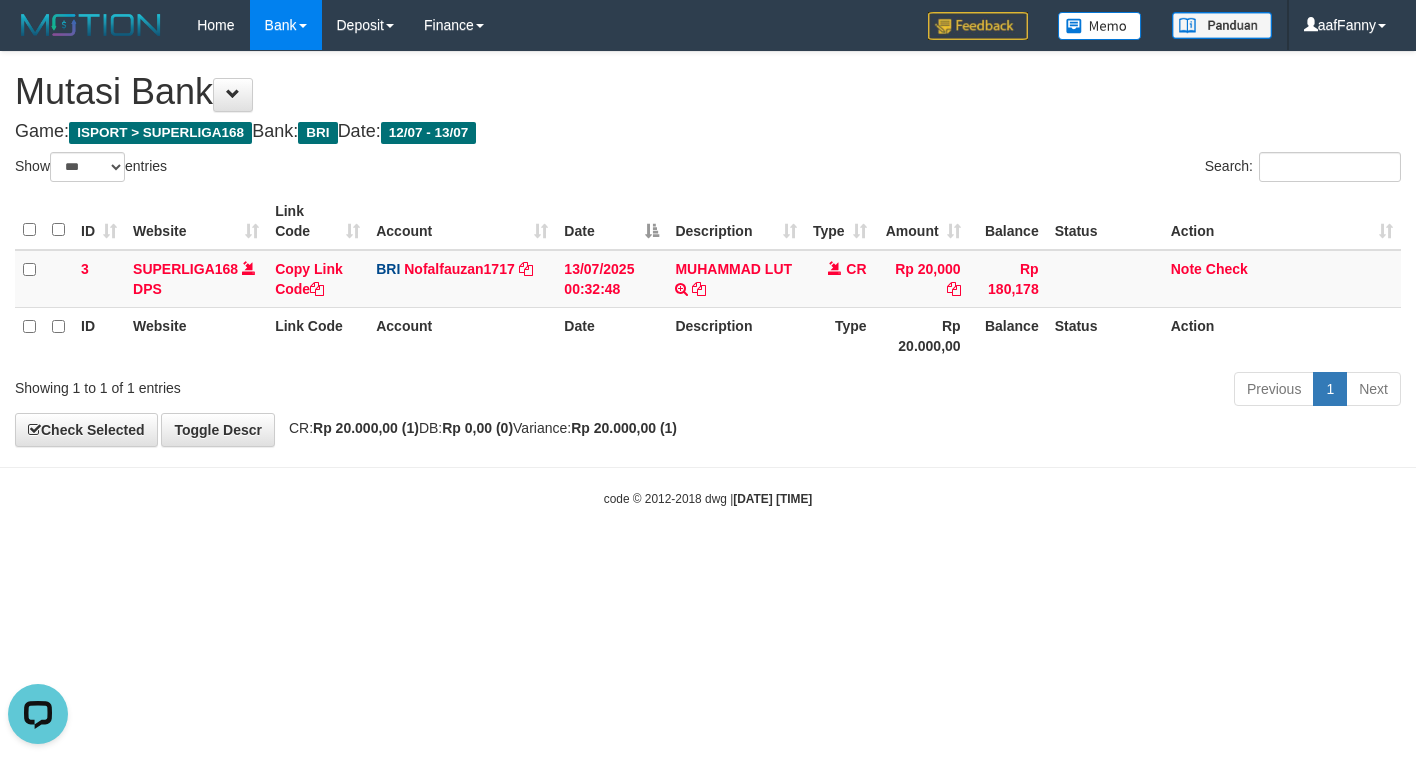 scroll, scrollTop: 0, scrollLeft: 0, axis: both 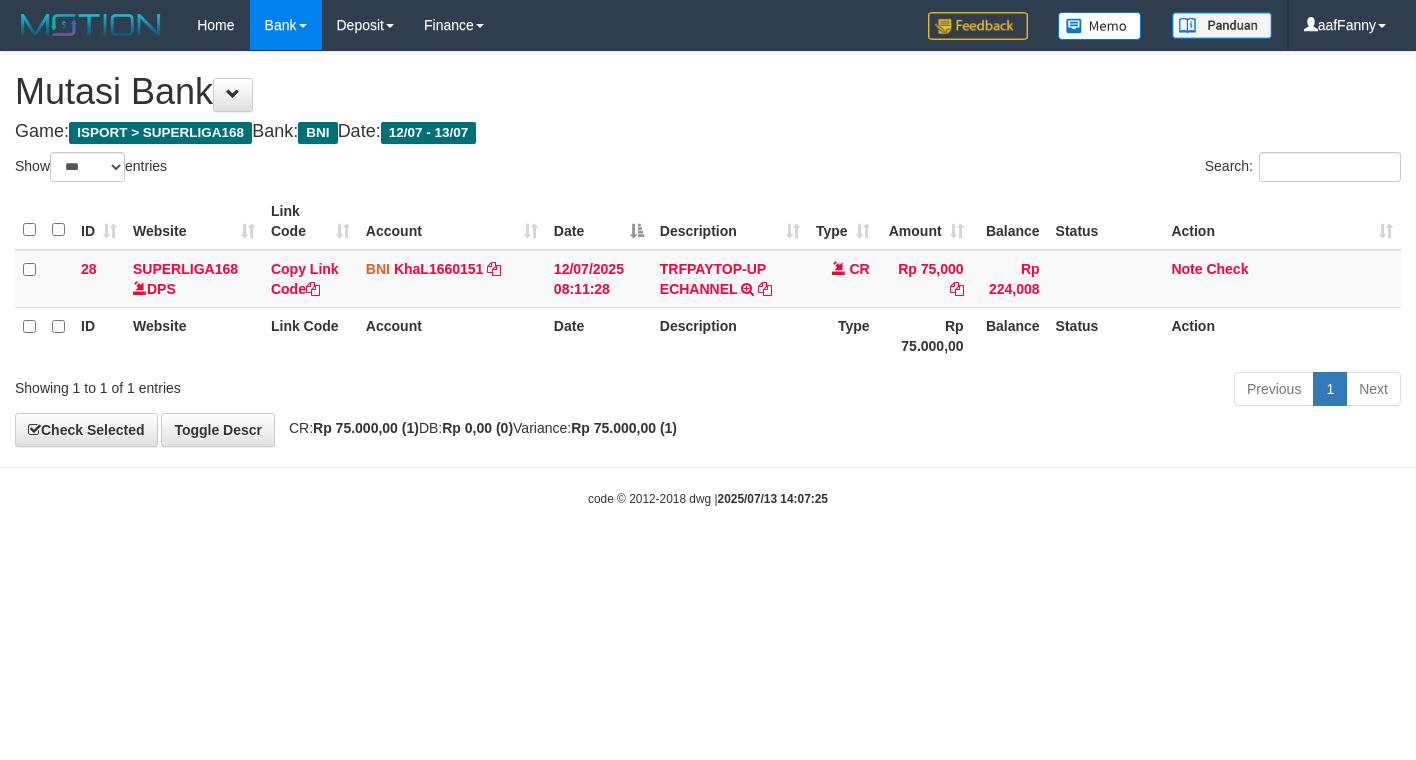 select on "***" 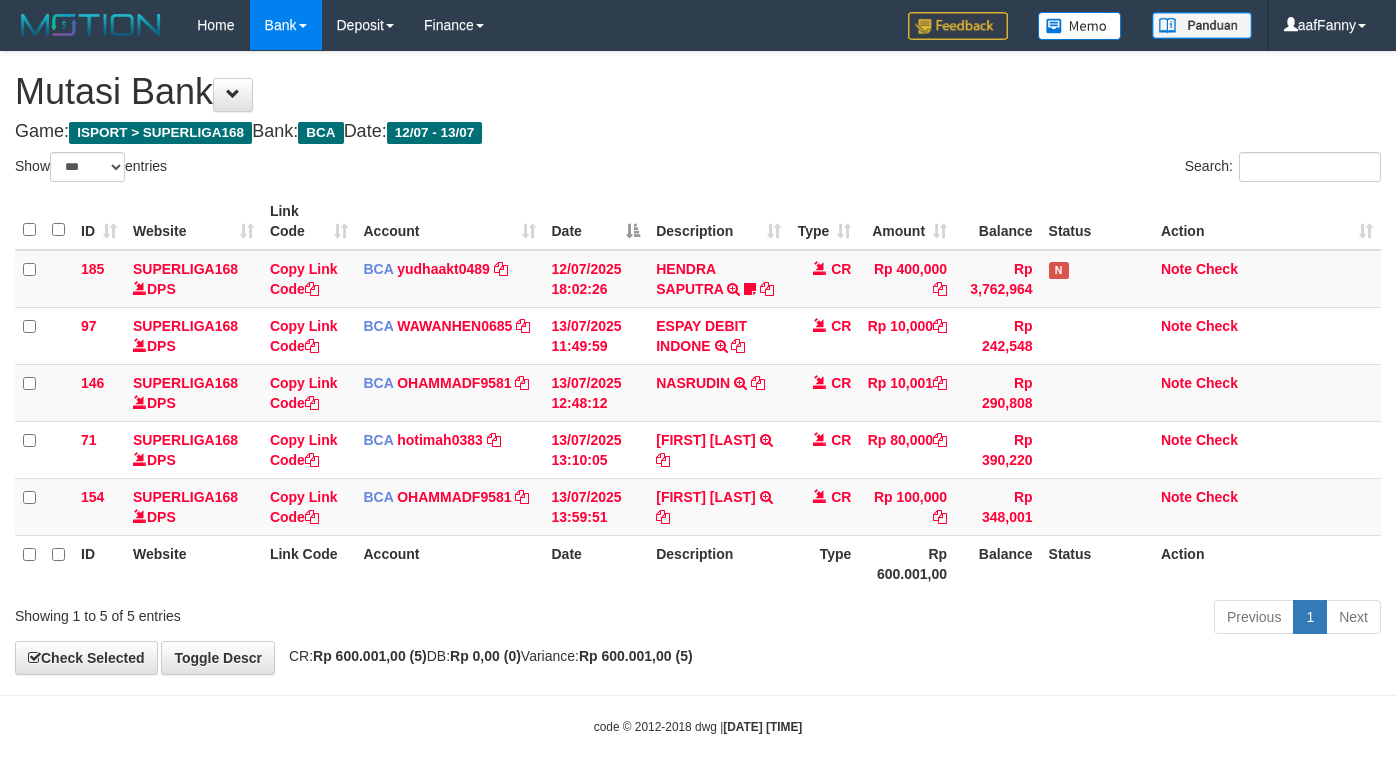 select on "***" 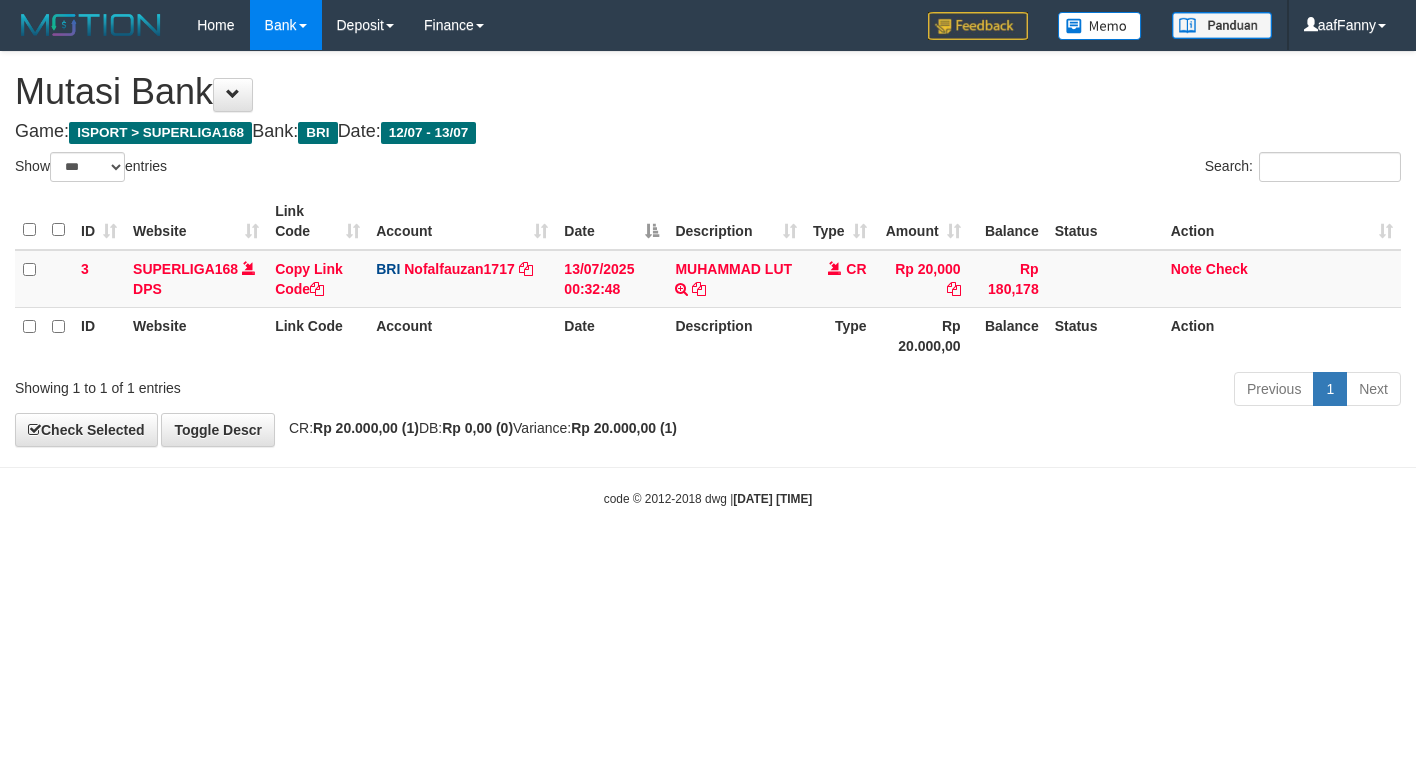 select on "***" 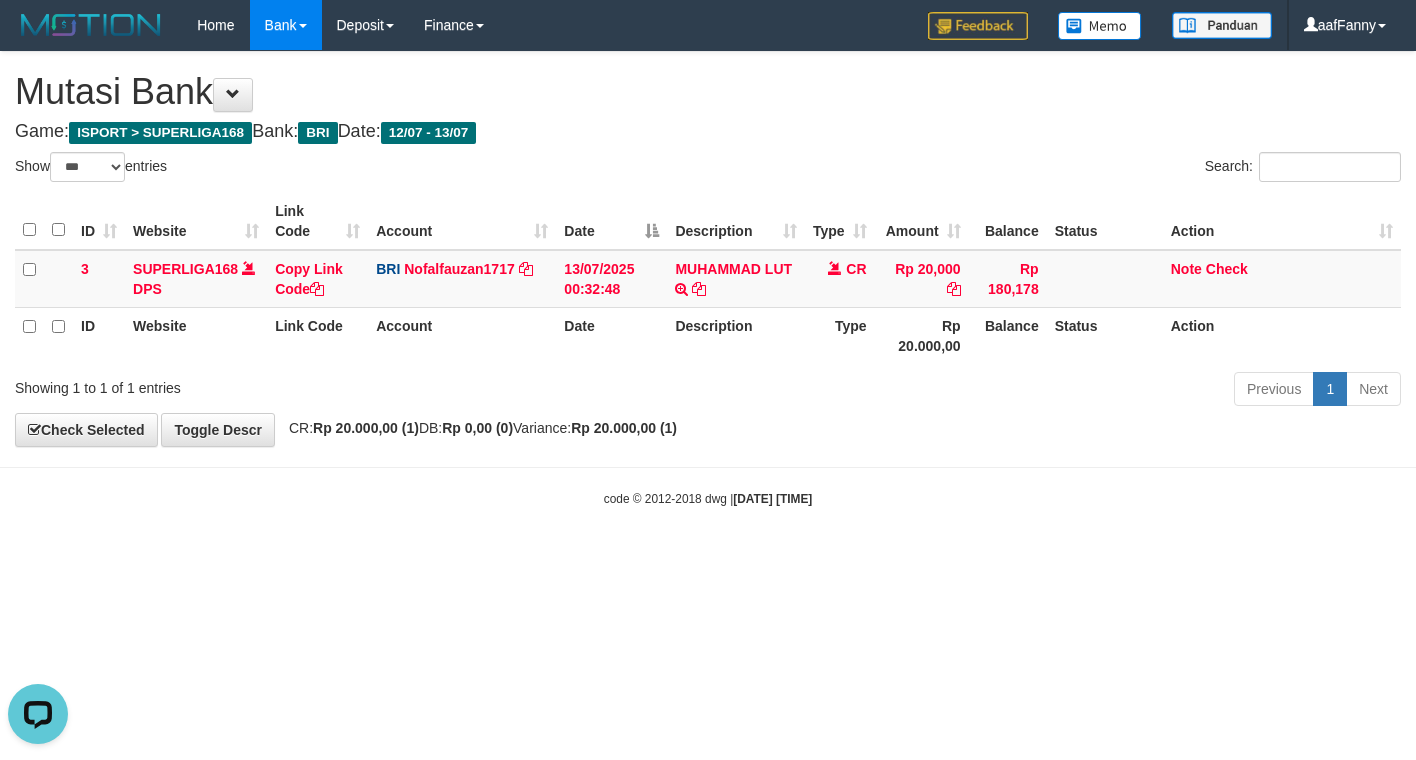 scroll, scrollTop: 0, scrollLeft: 0, axis: both 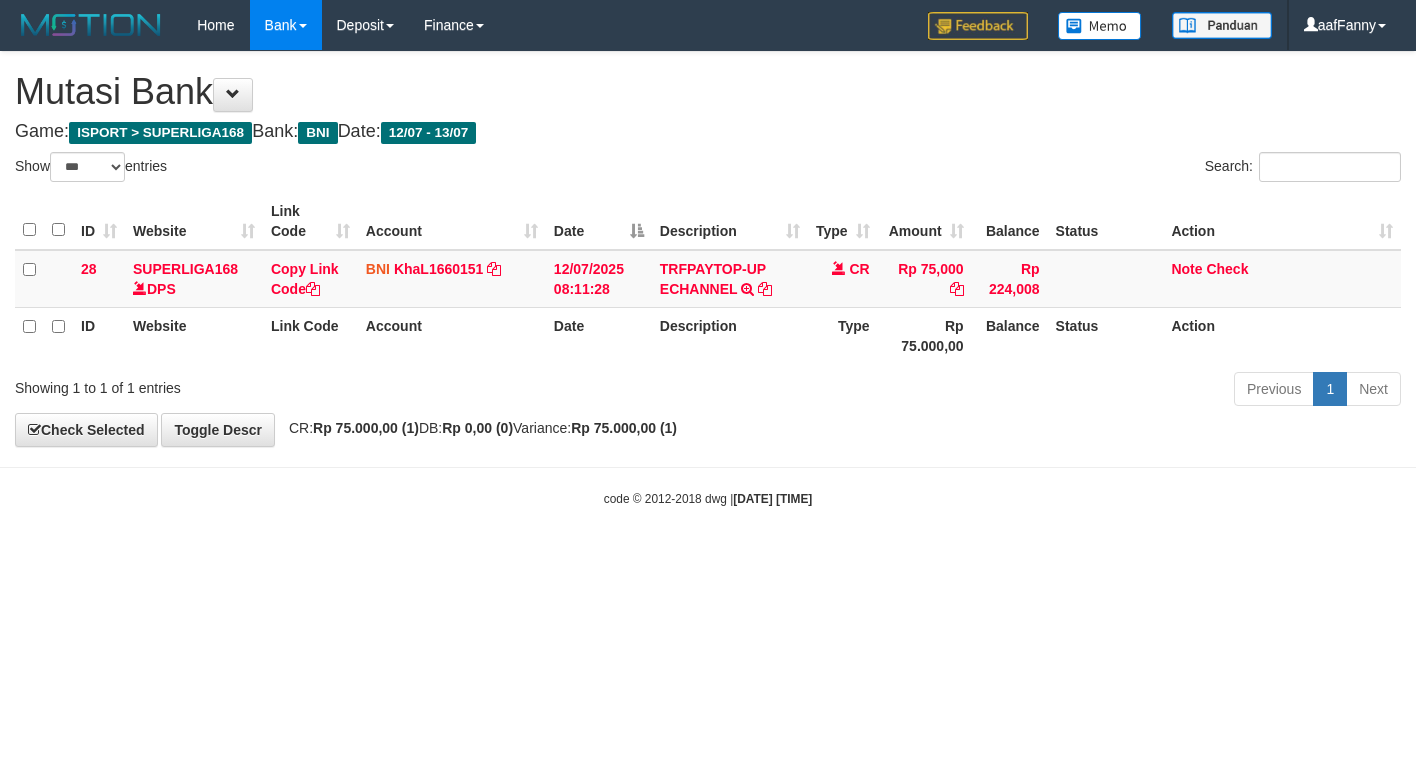 select on "***" 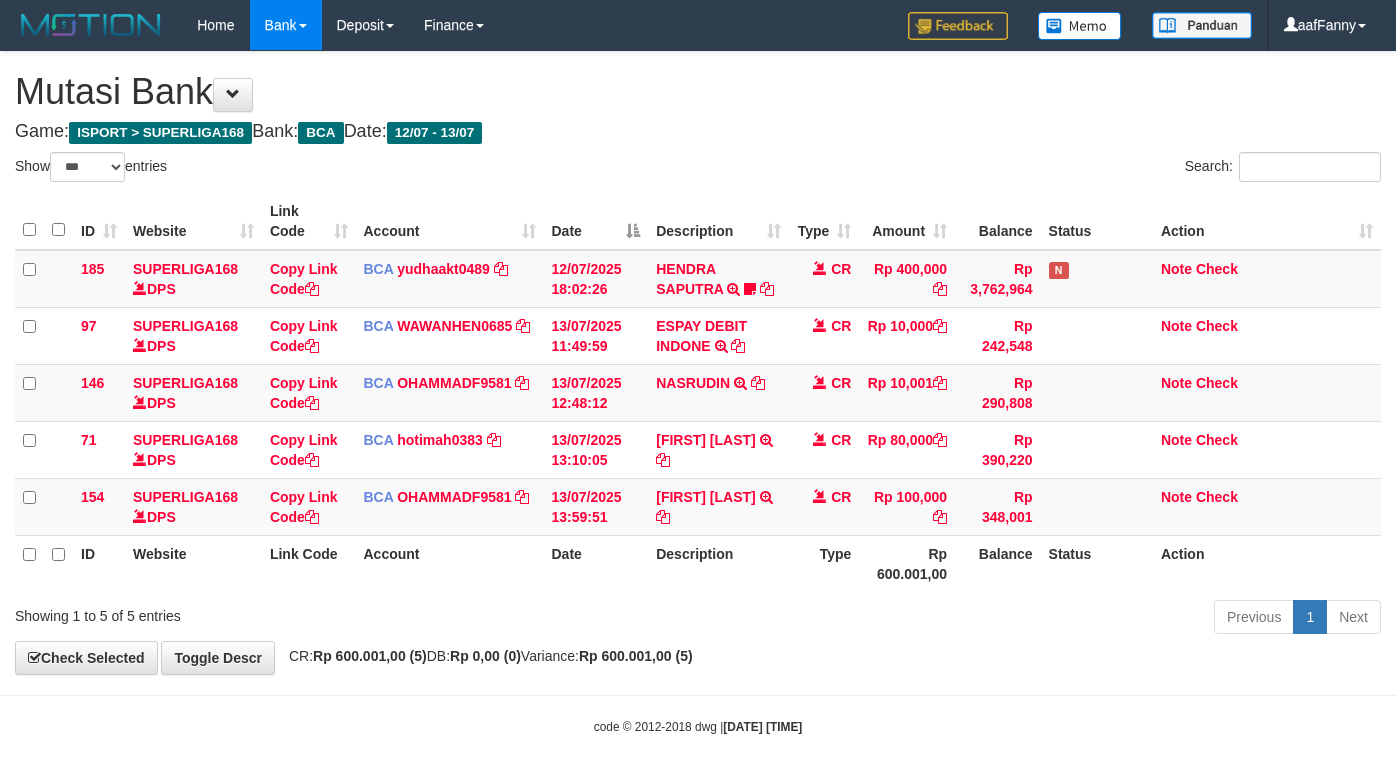 select on "***" 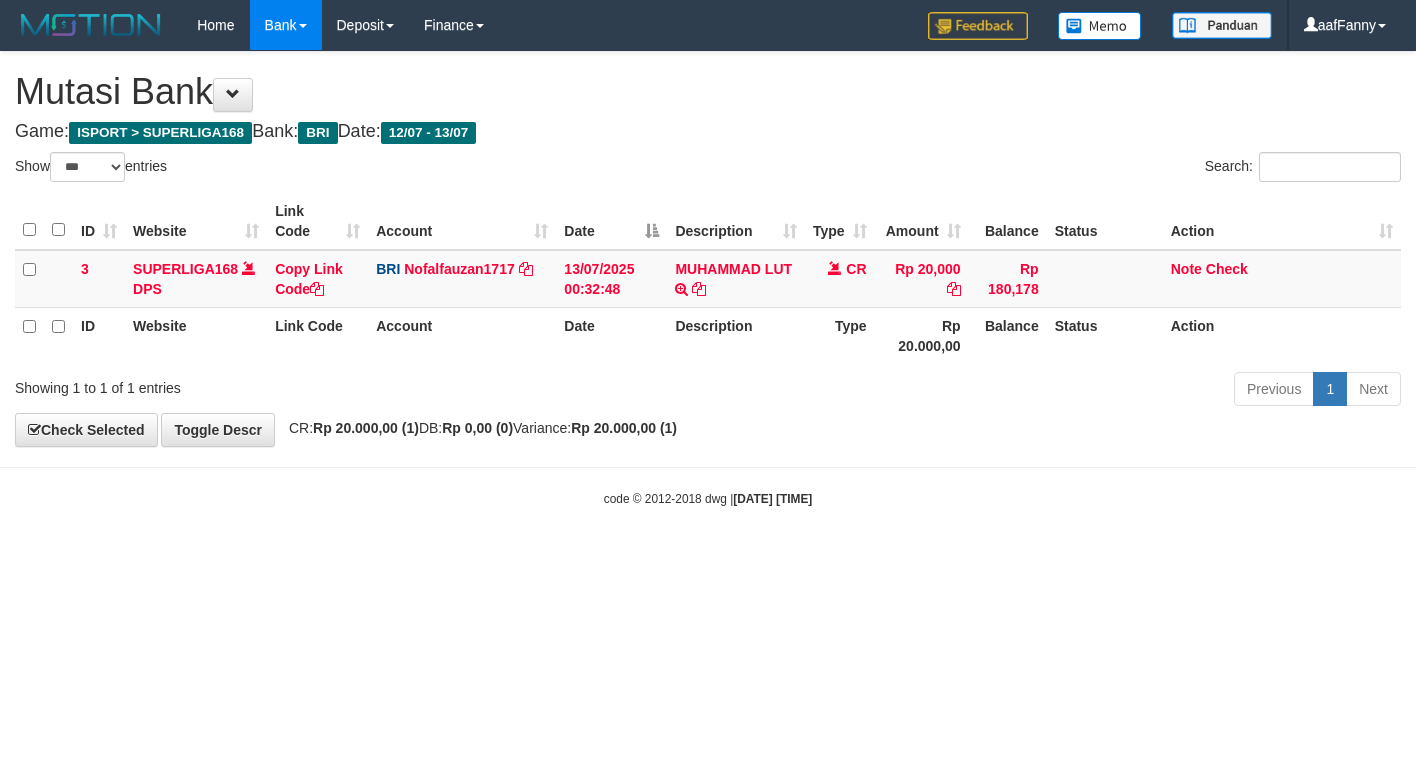 select on "***" 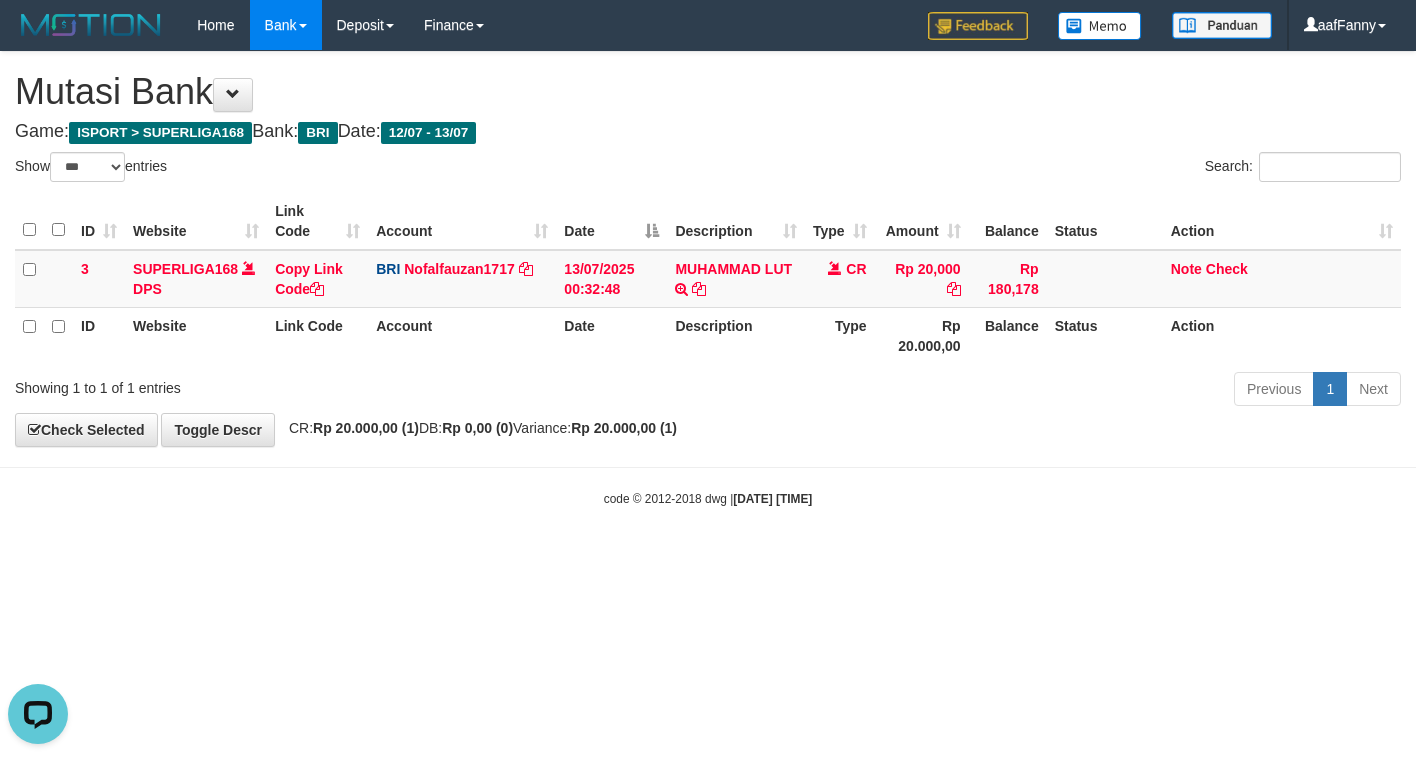 scroll, scrollTop: 0, scrollLeft: 0, axis: both 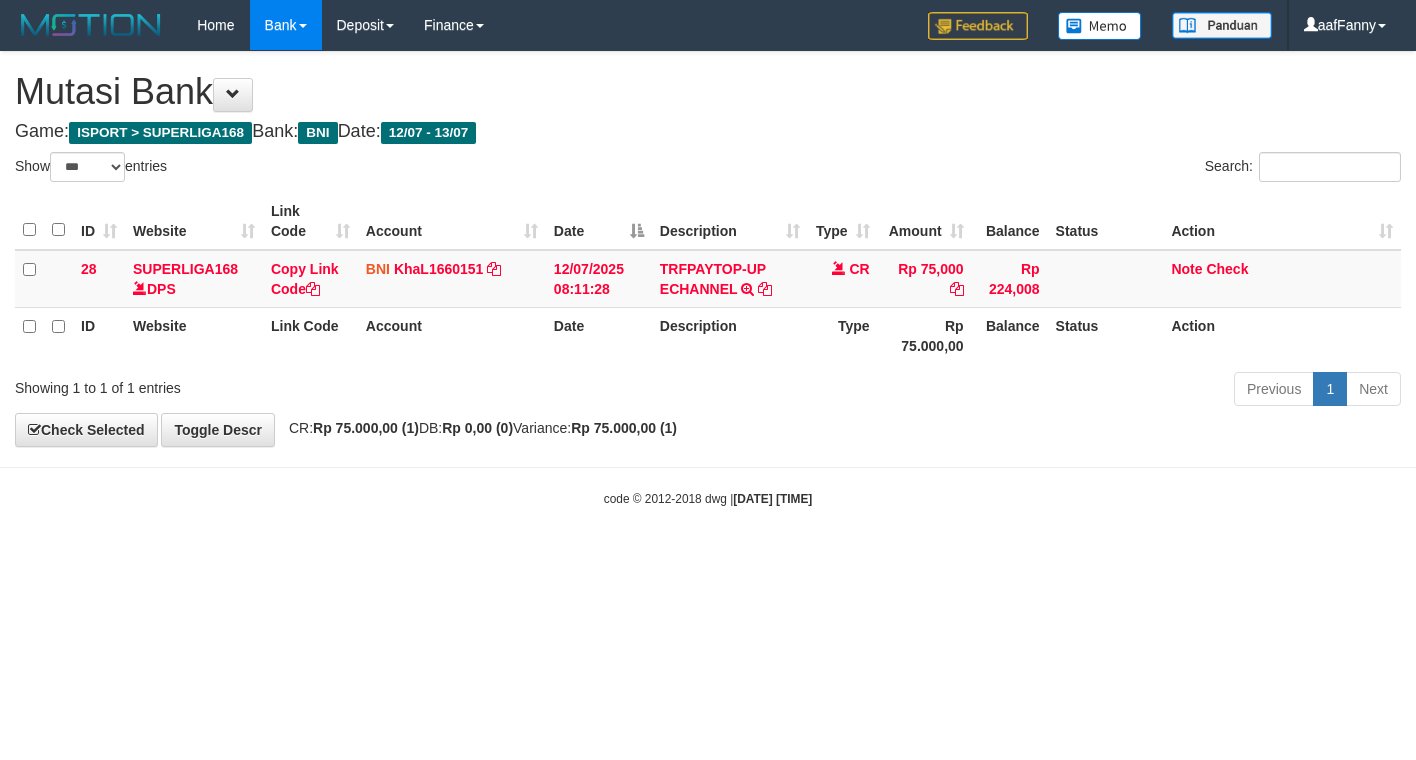 select on "***" 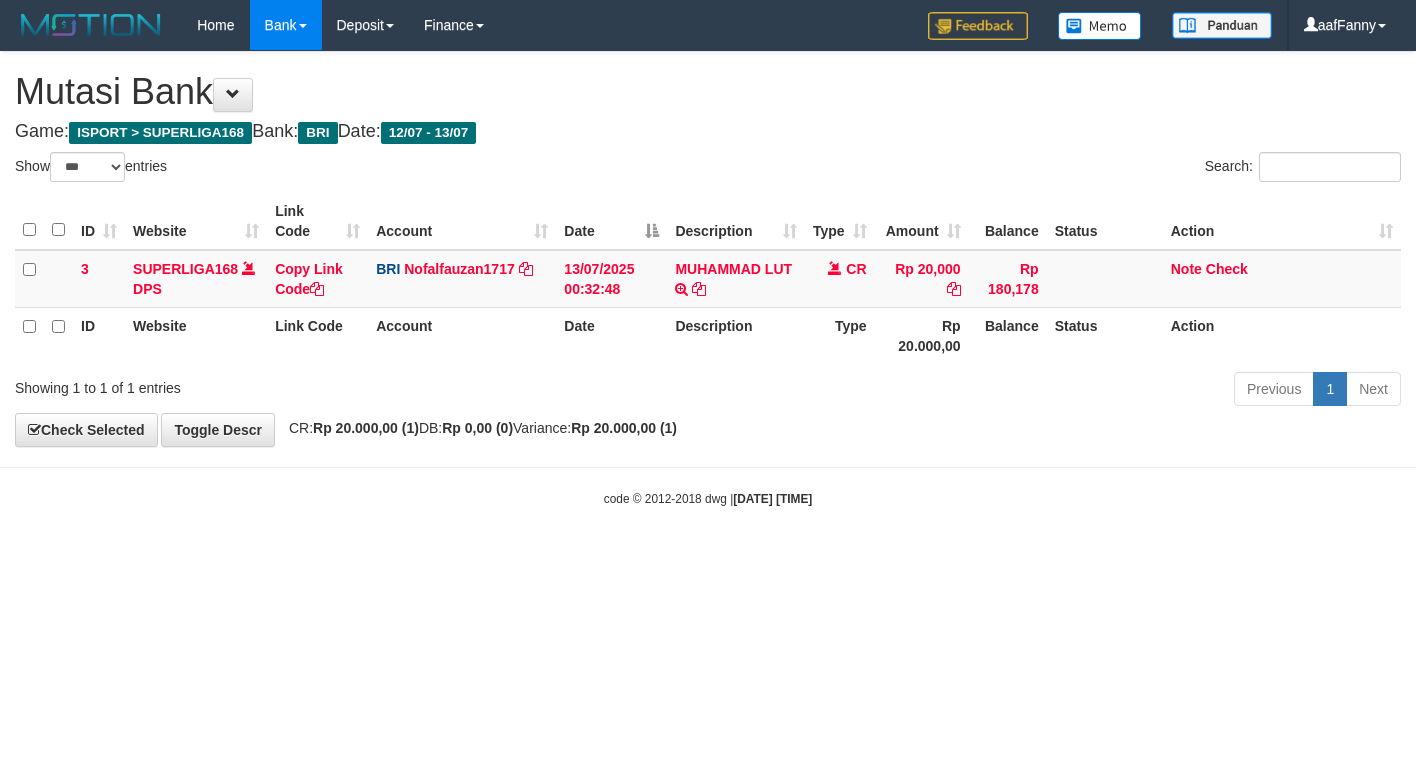 select on "***" 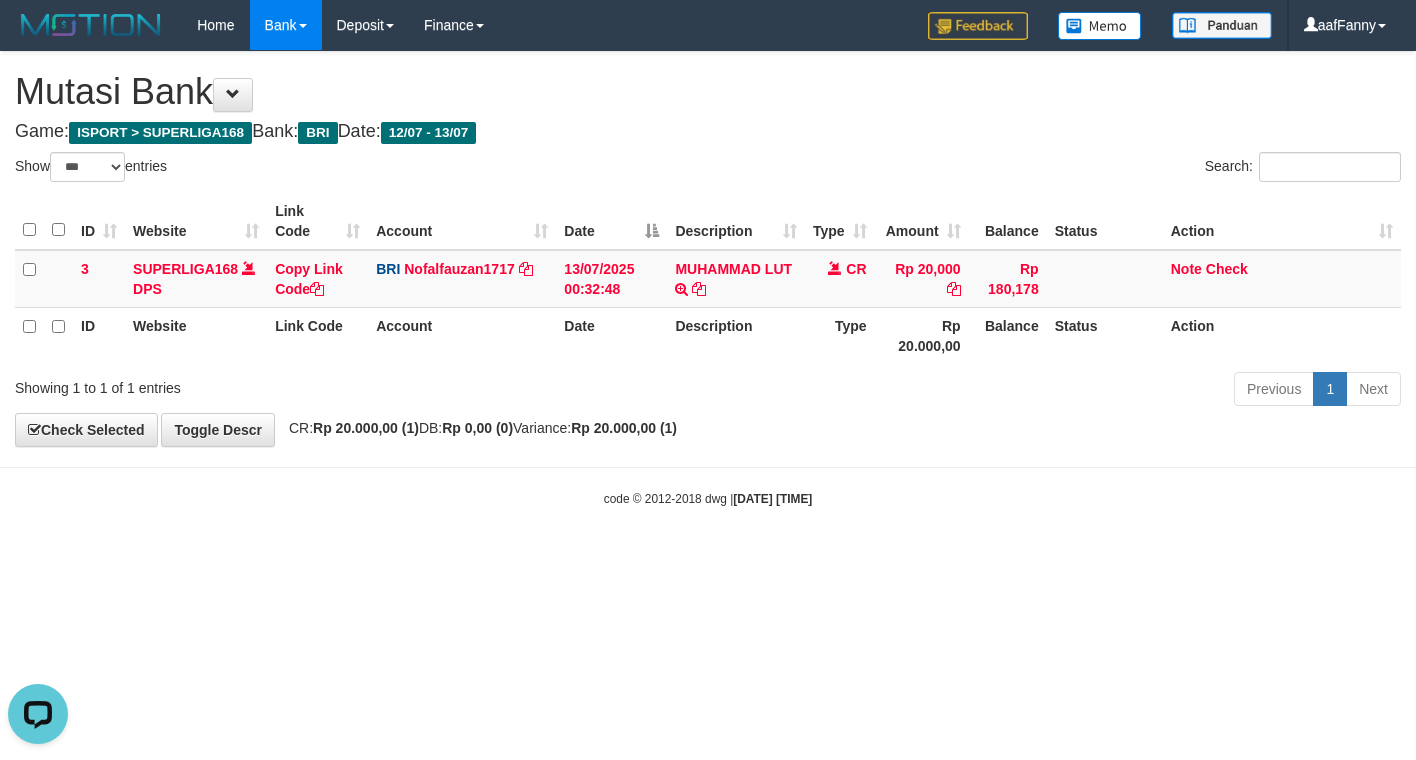 scroll, scrollTop: 0, scrollLeft: 0, axis: both 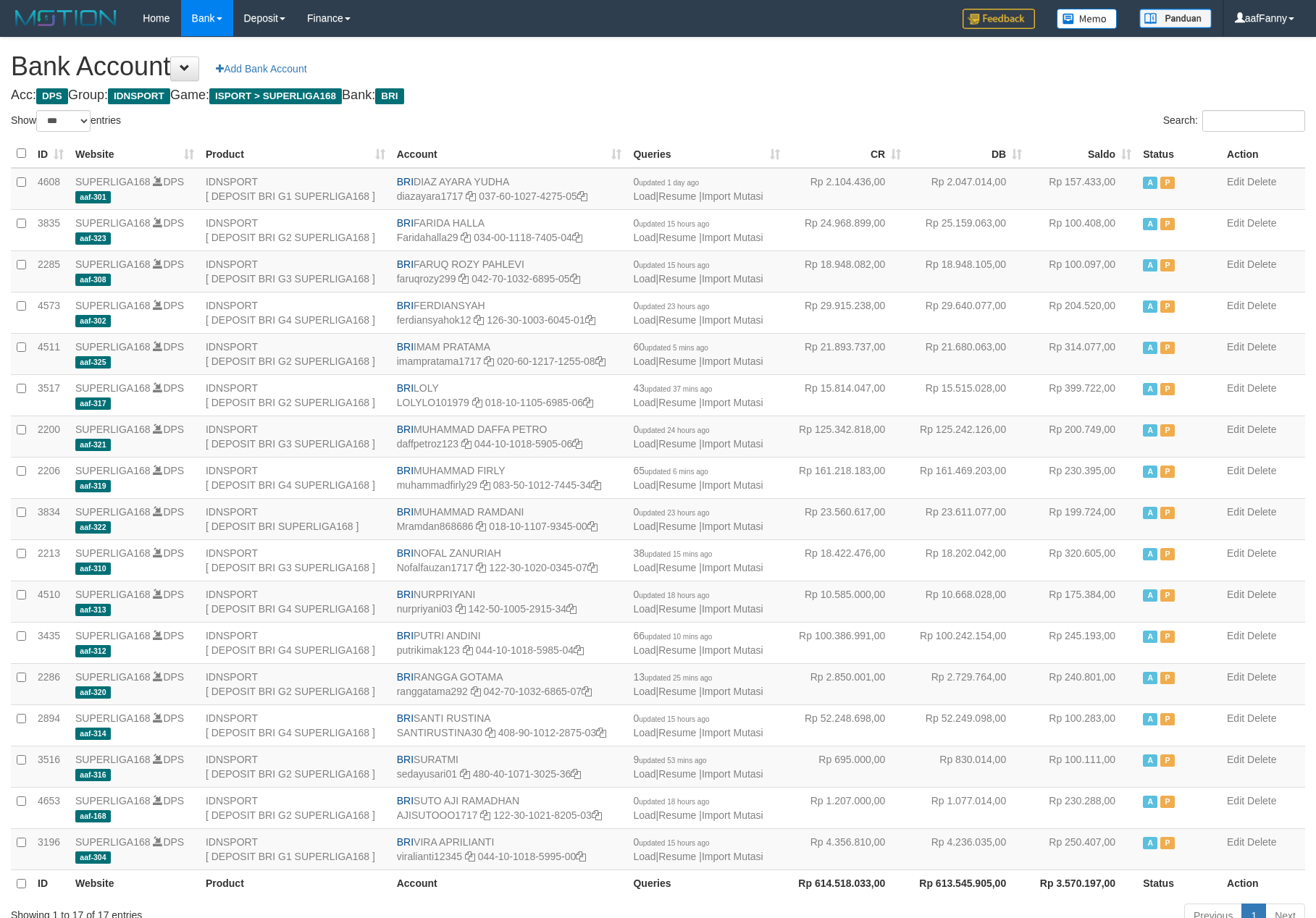 select on "***" 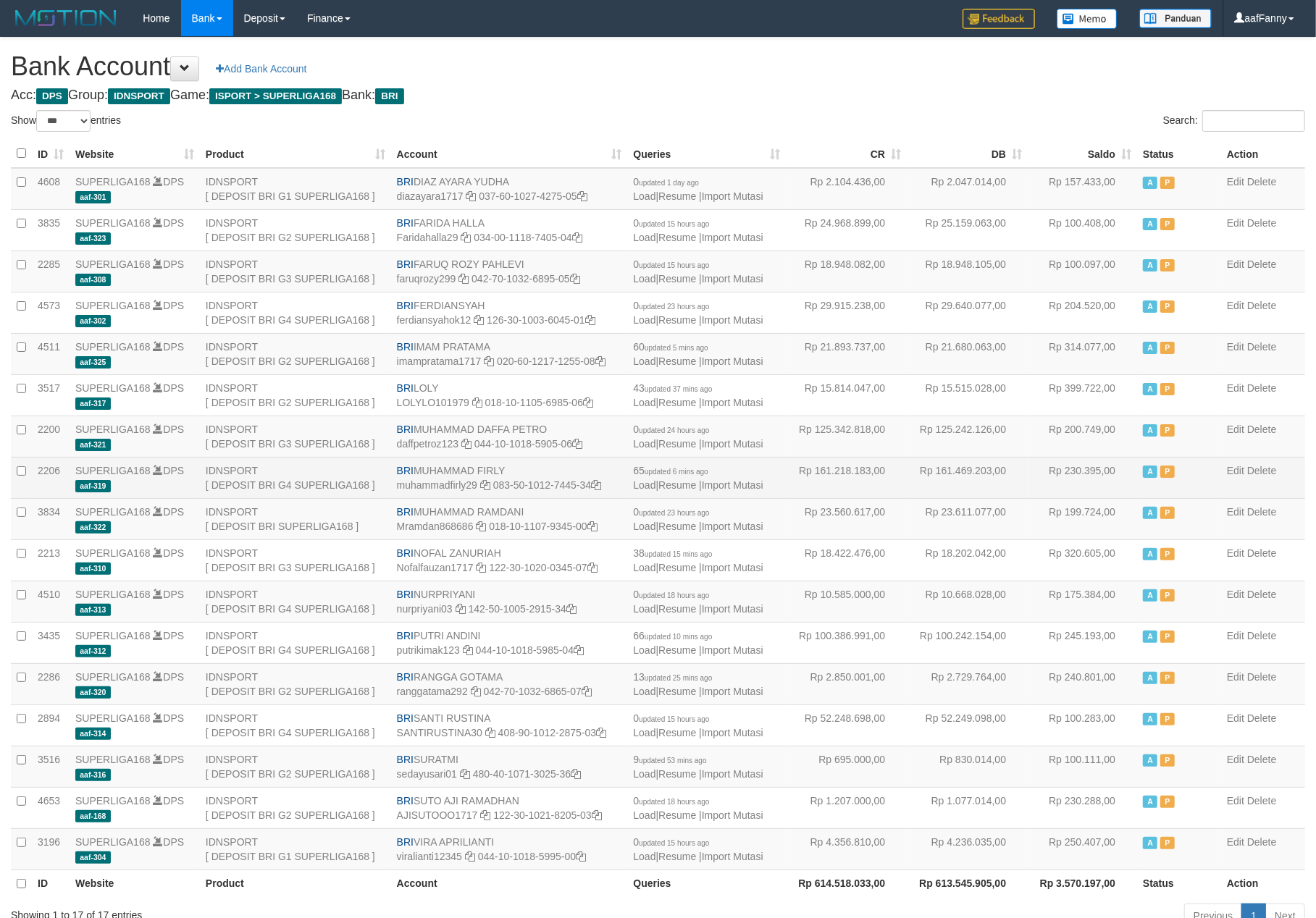 scroll, scrollTop: 100, scrollLeft: 0, axis: vertical 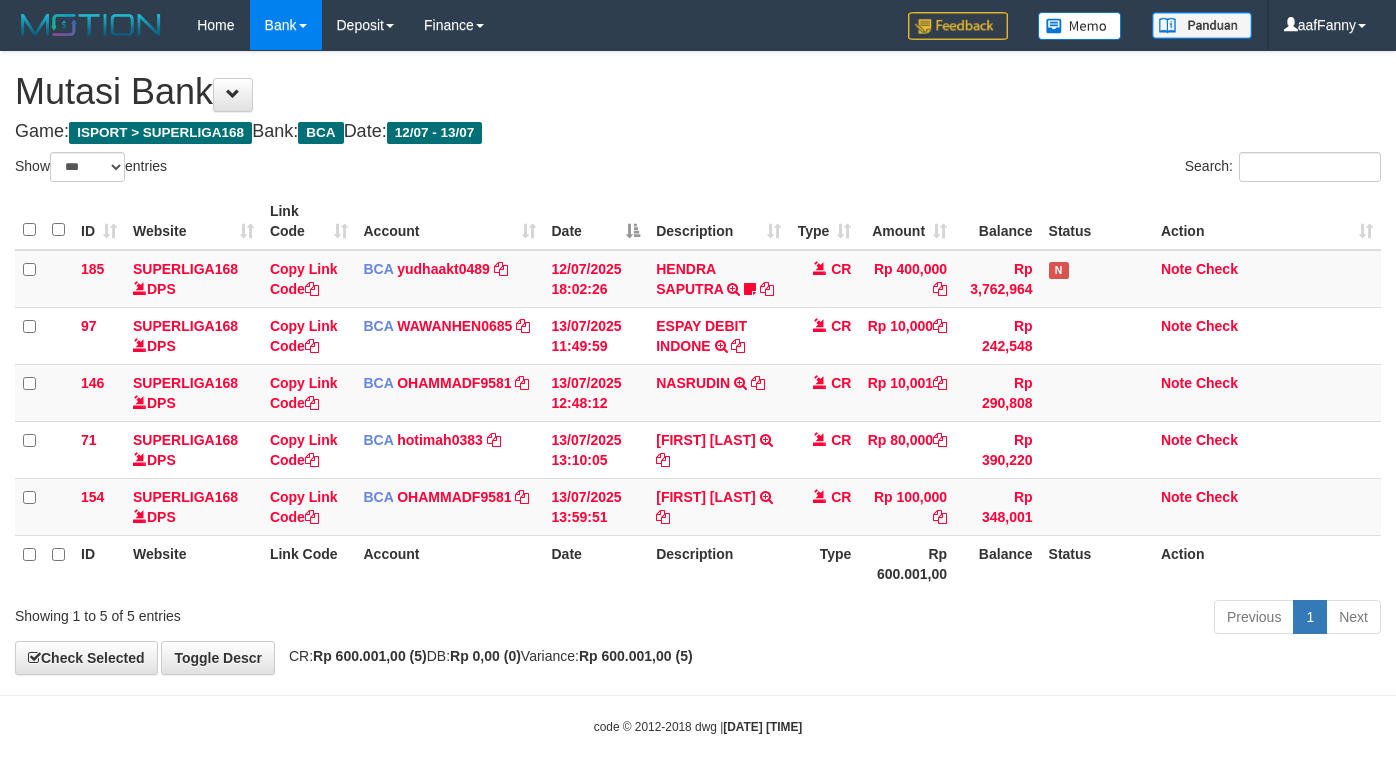 select on "***" 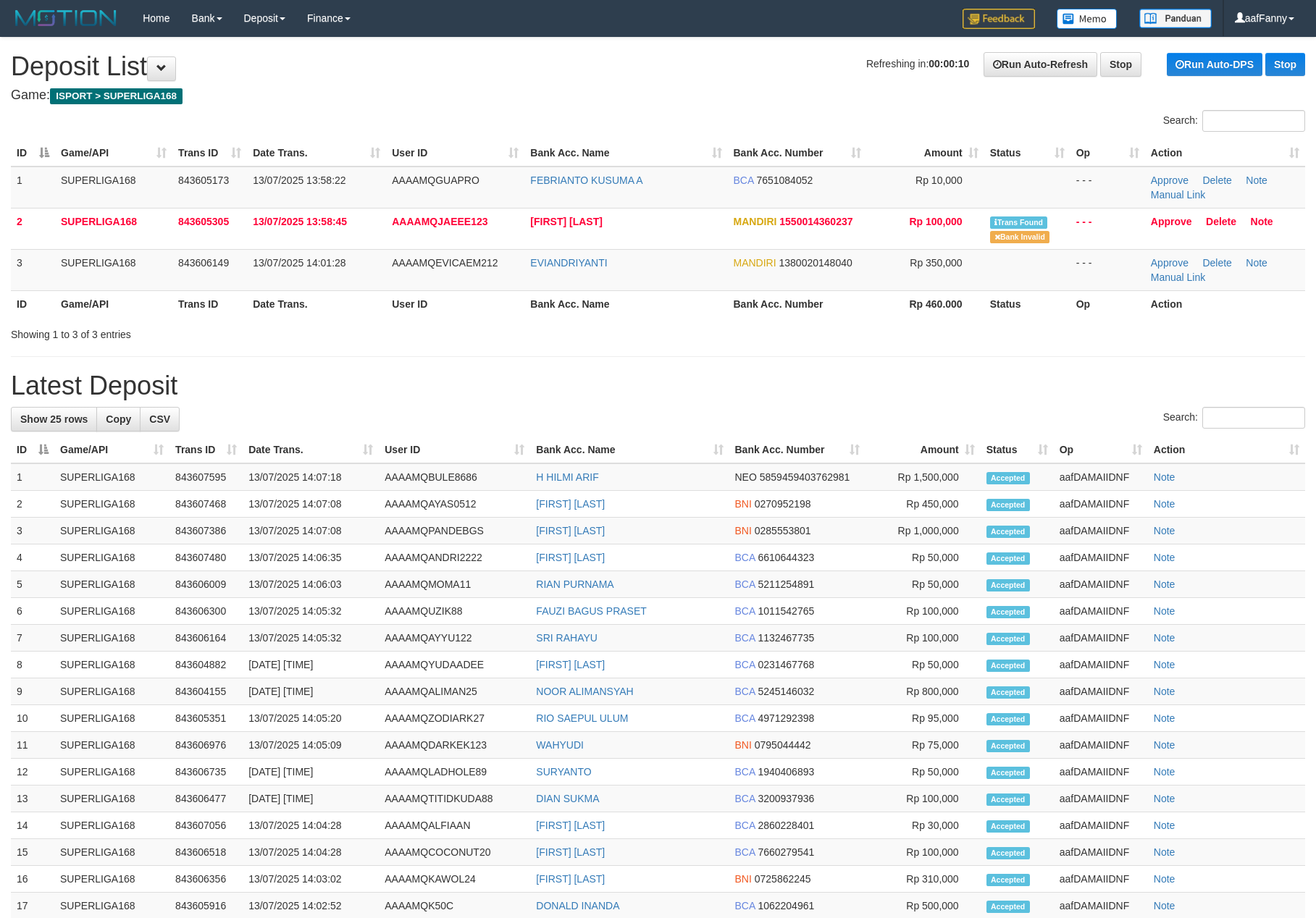 scroll, scrollTop: 0, scrollLeft: 0, axis: both 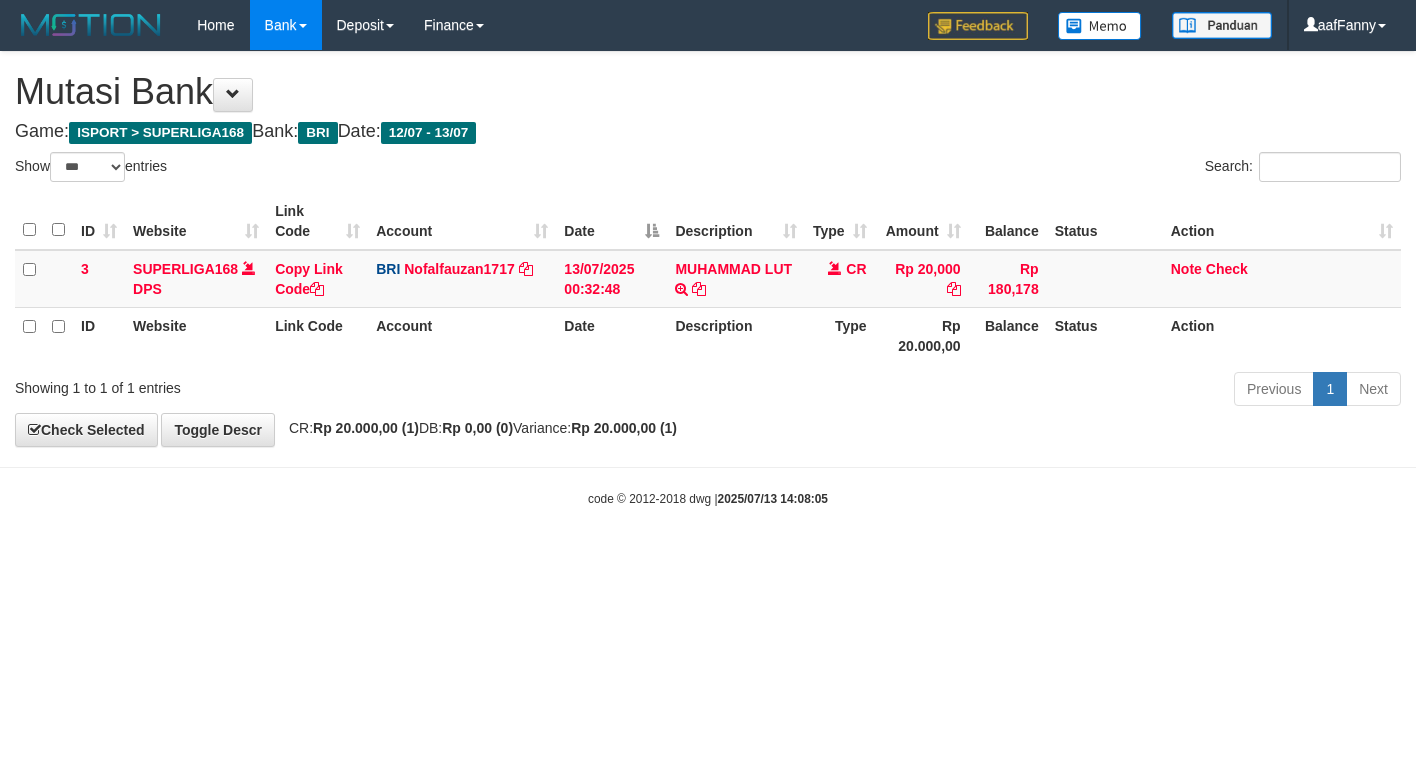 select on "***" 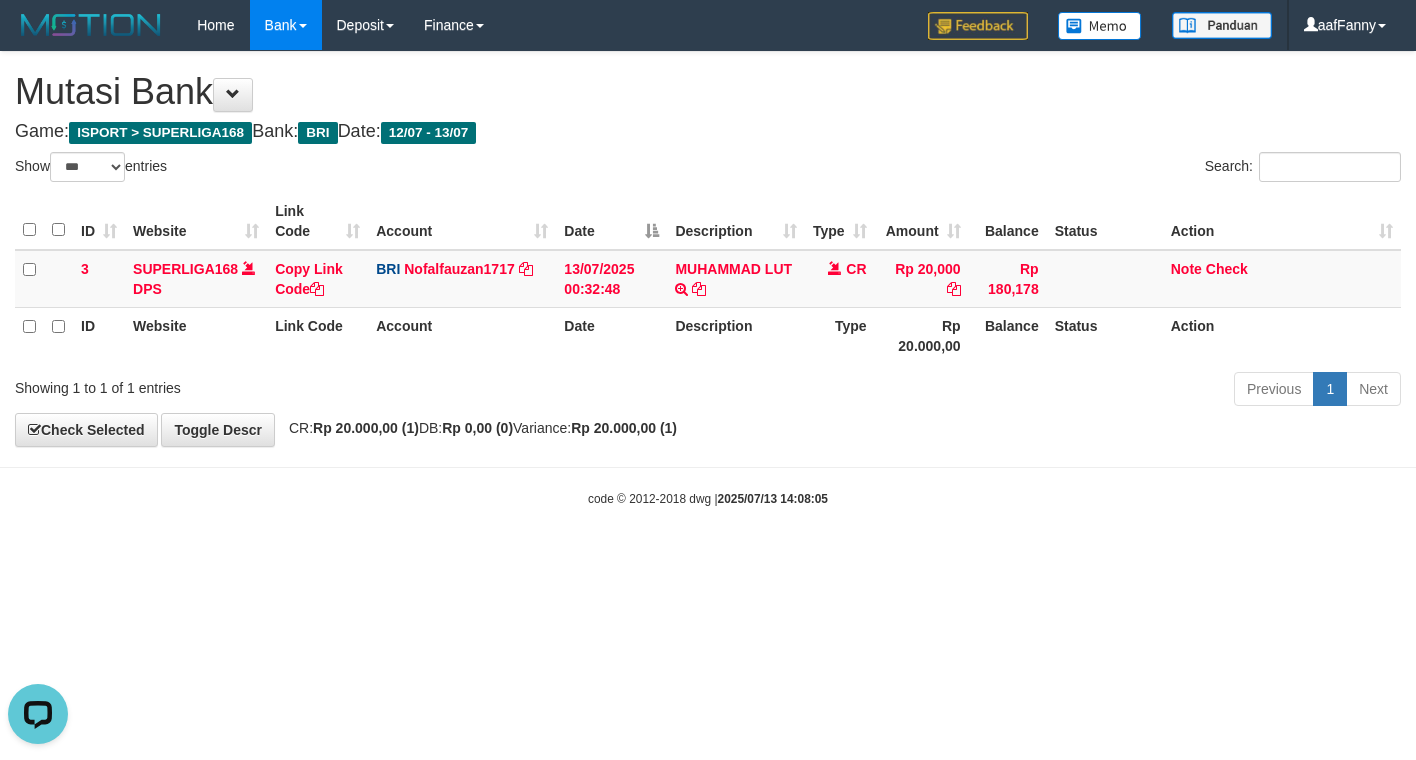 scroll, scrollTop: 0, scrollLeft: 0, axis: both 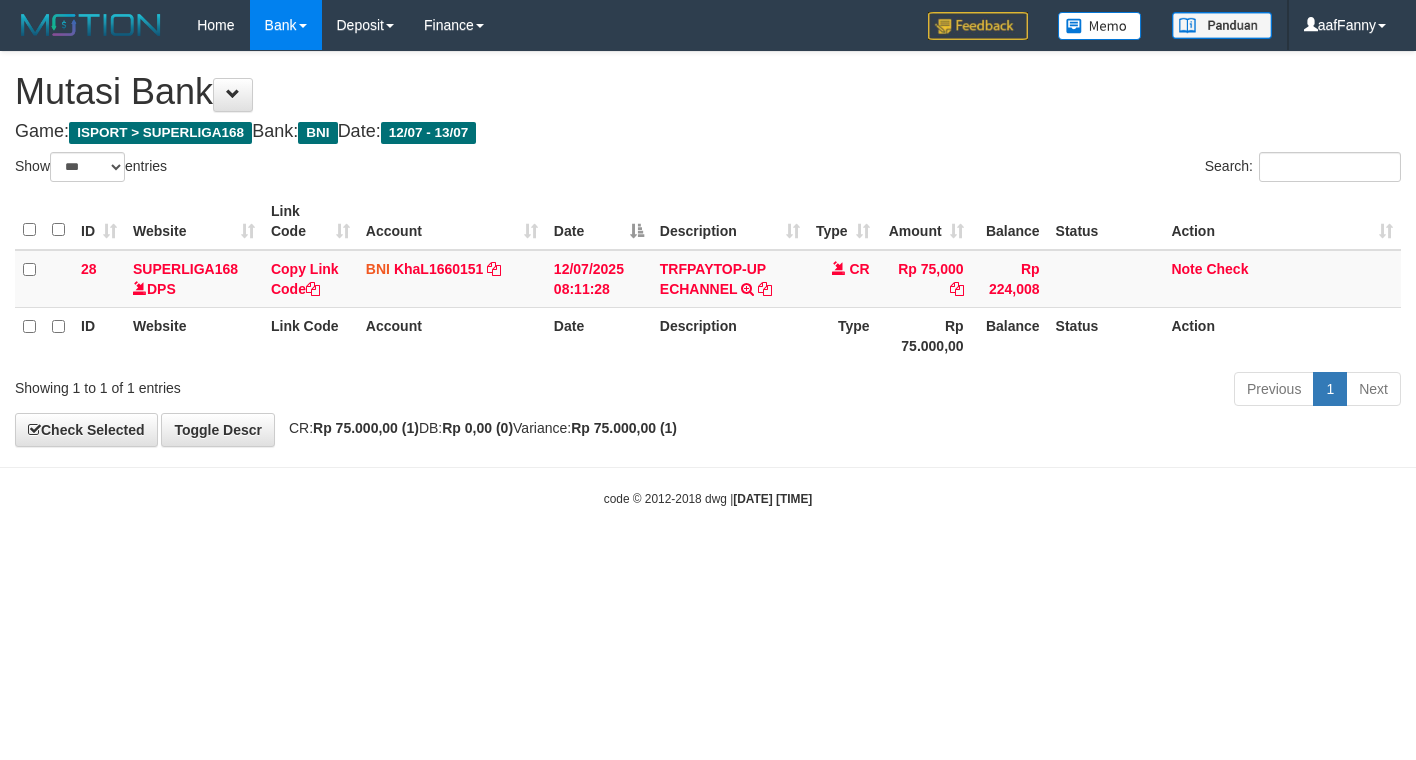 select on "***" 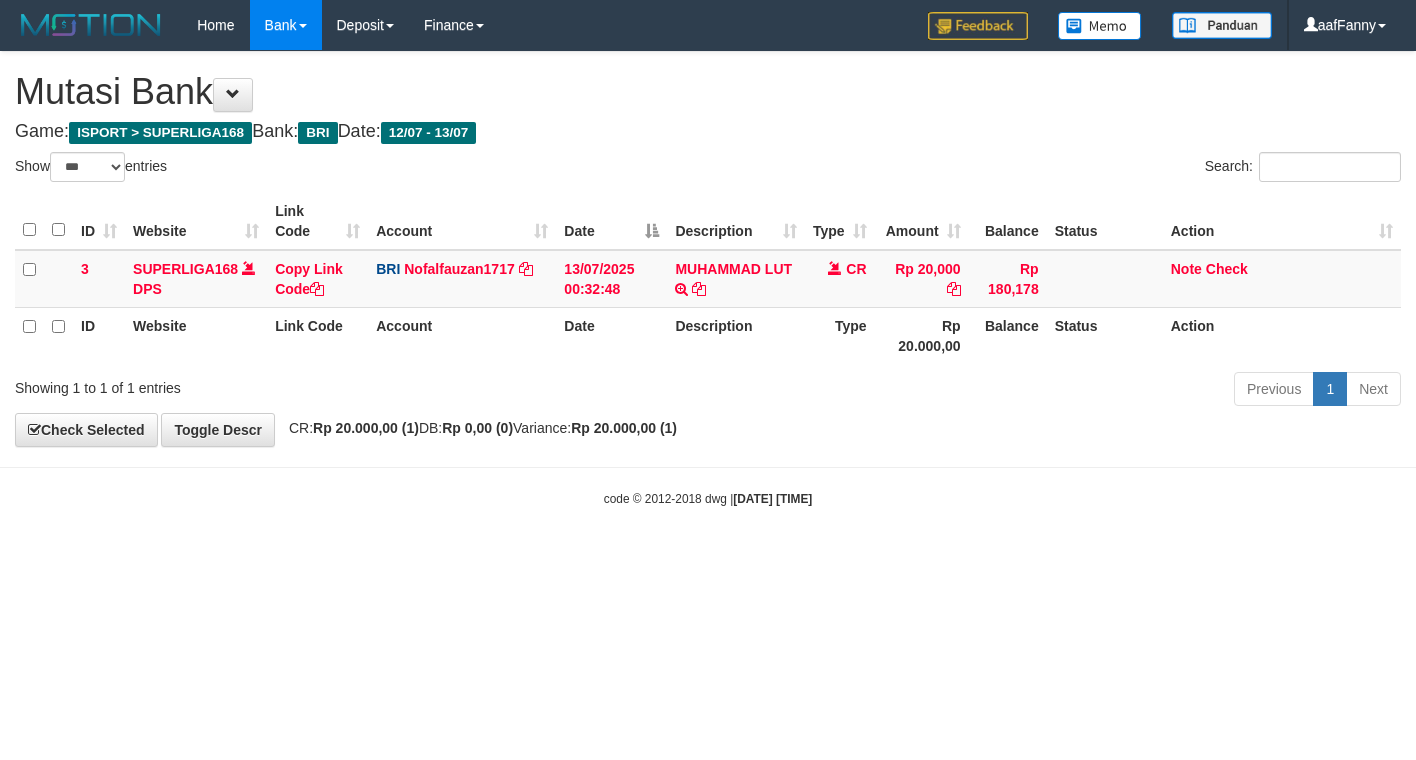 select on "***" 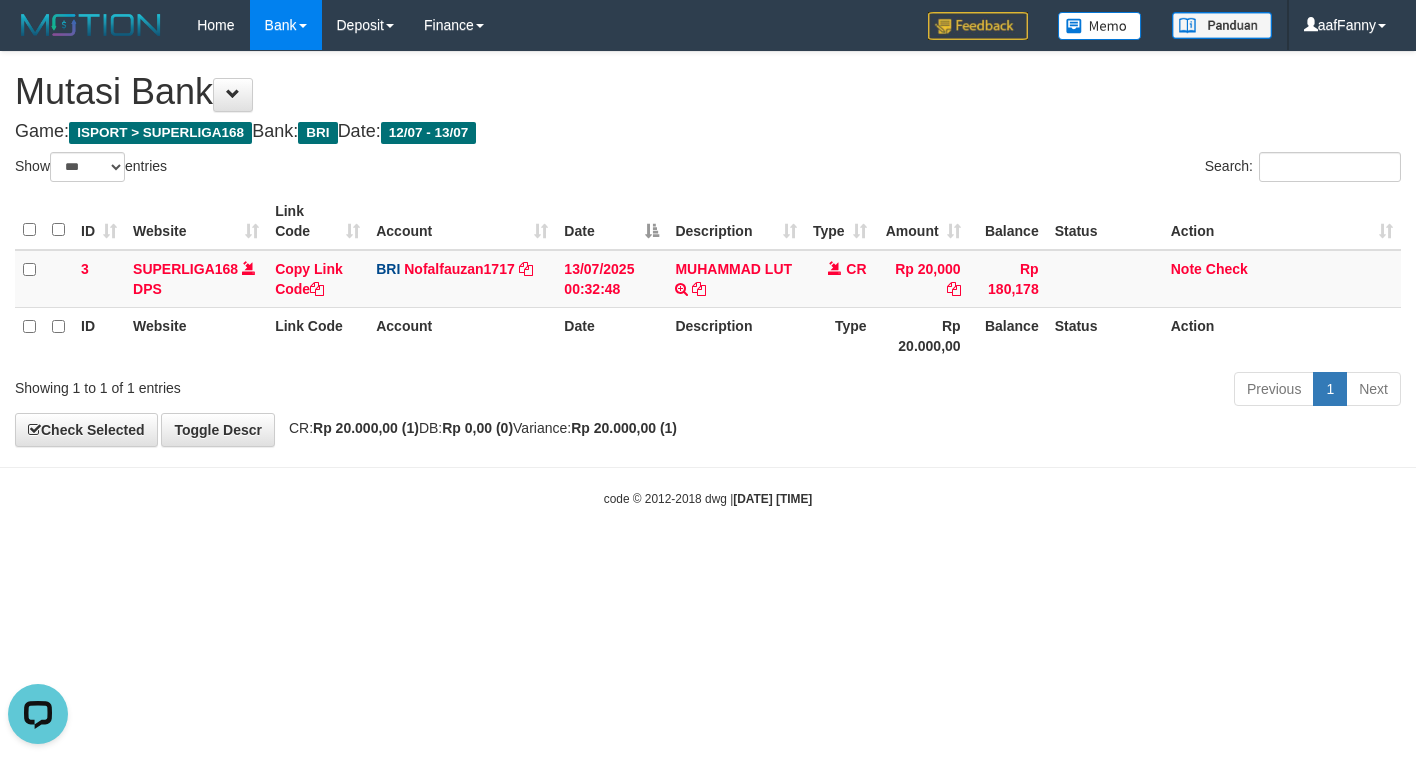 scroll, scrollTop: 0, scrollLeft: 0, axis: both 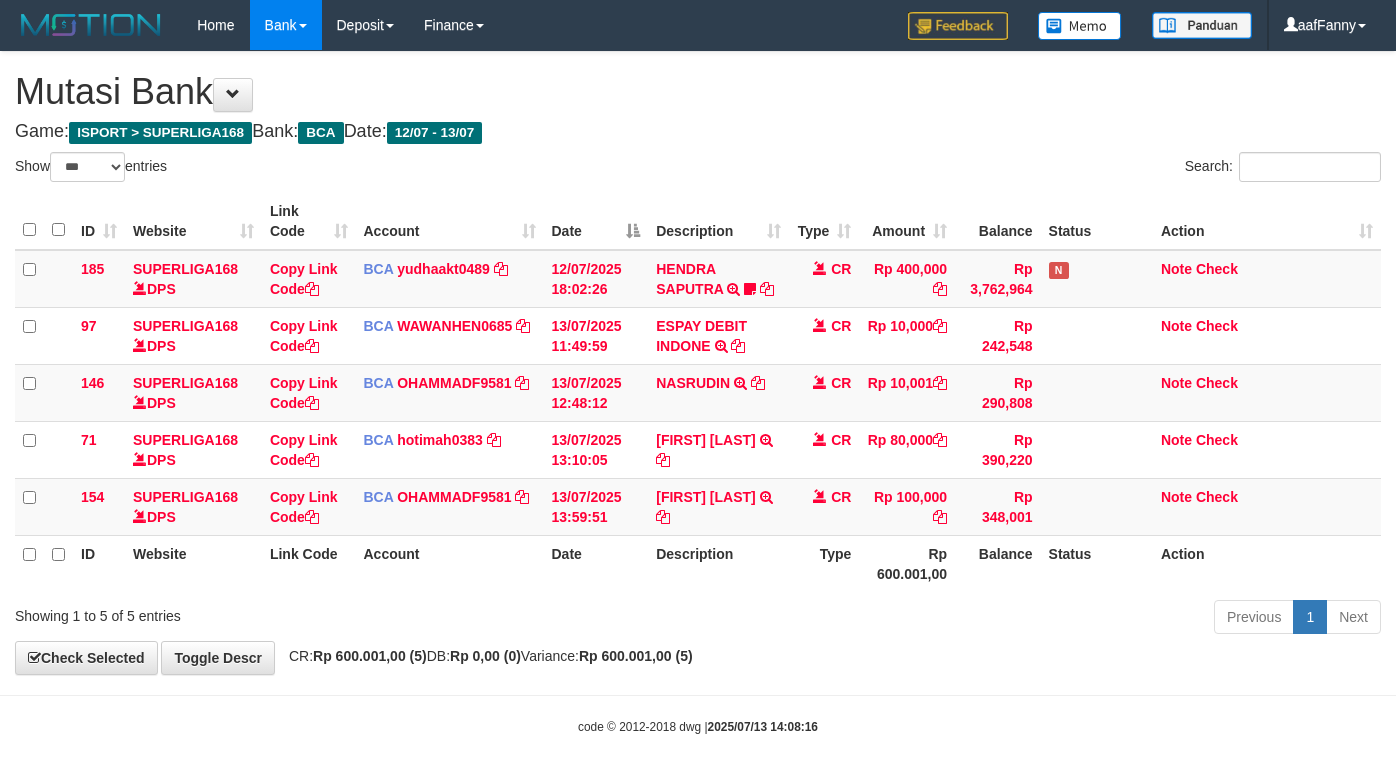 select on "***" 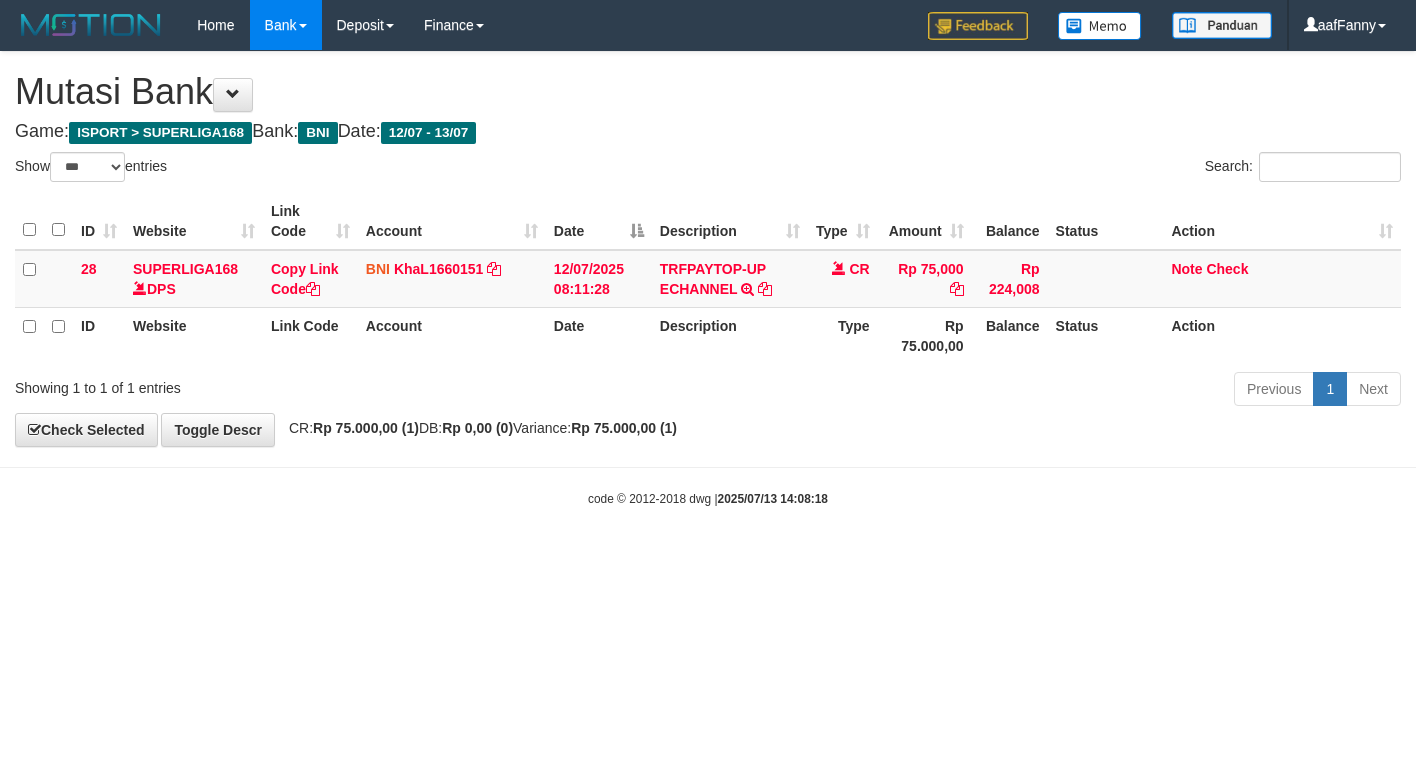 select on "***" 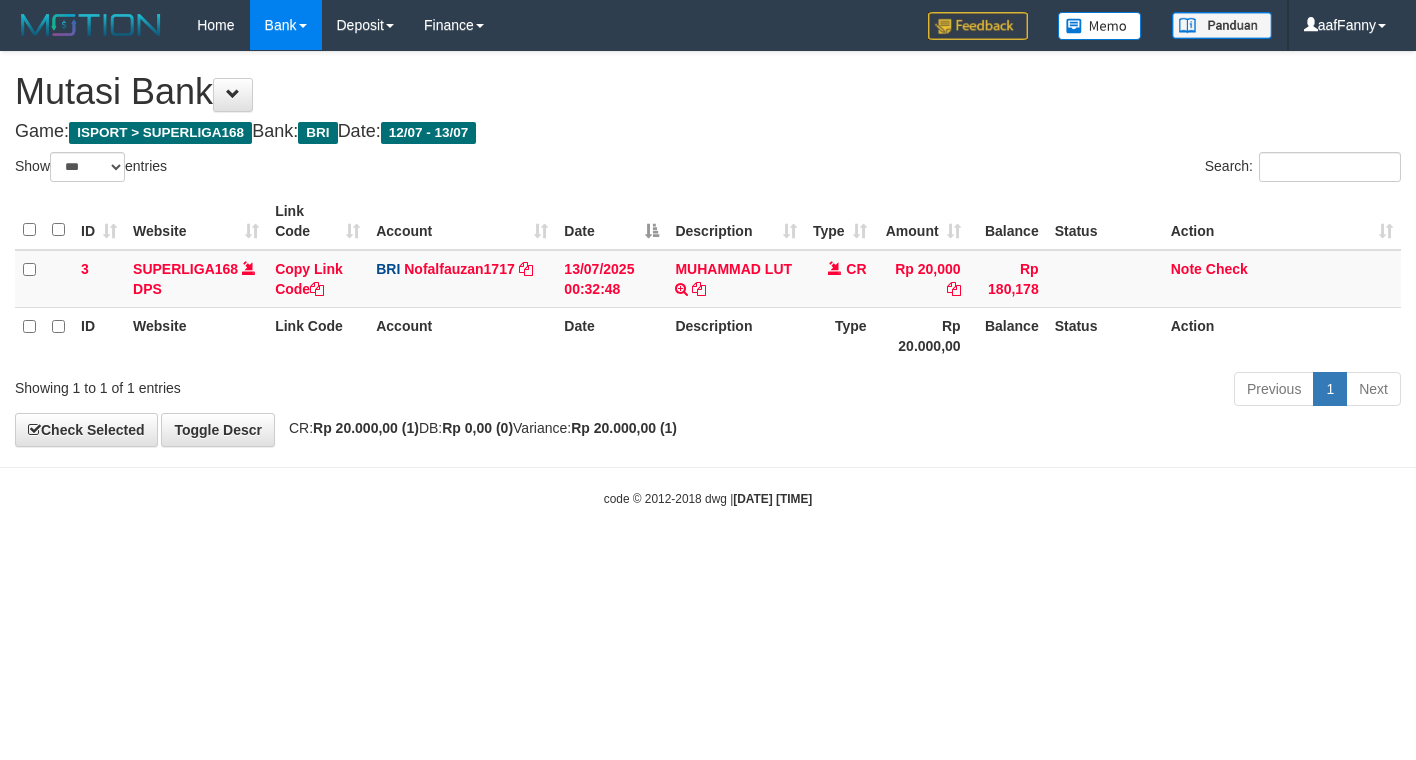 select on "***" 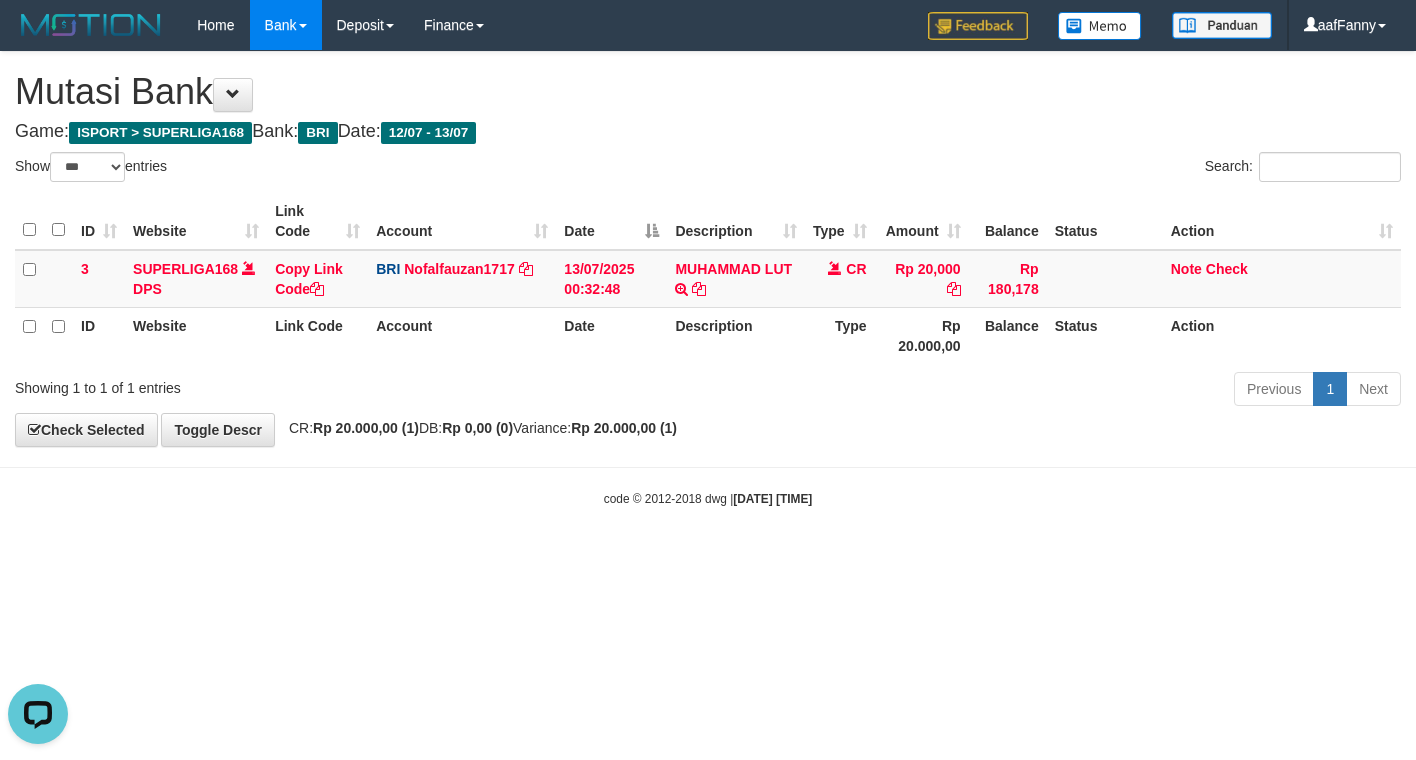 scroll, scrollTop: 0, scrollLeft: 0, axis: both 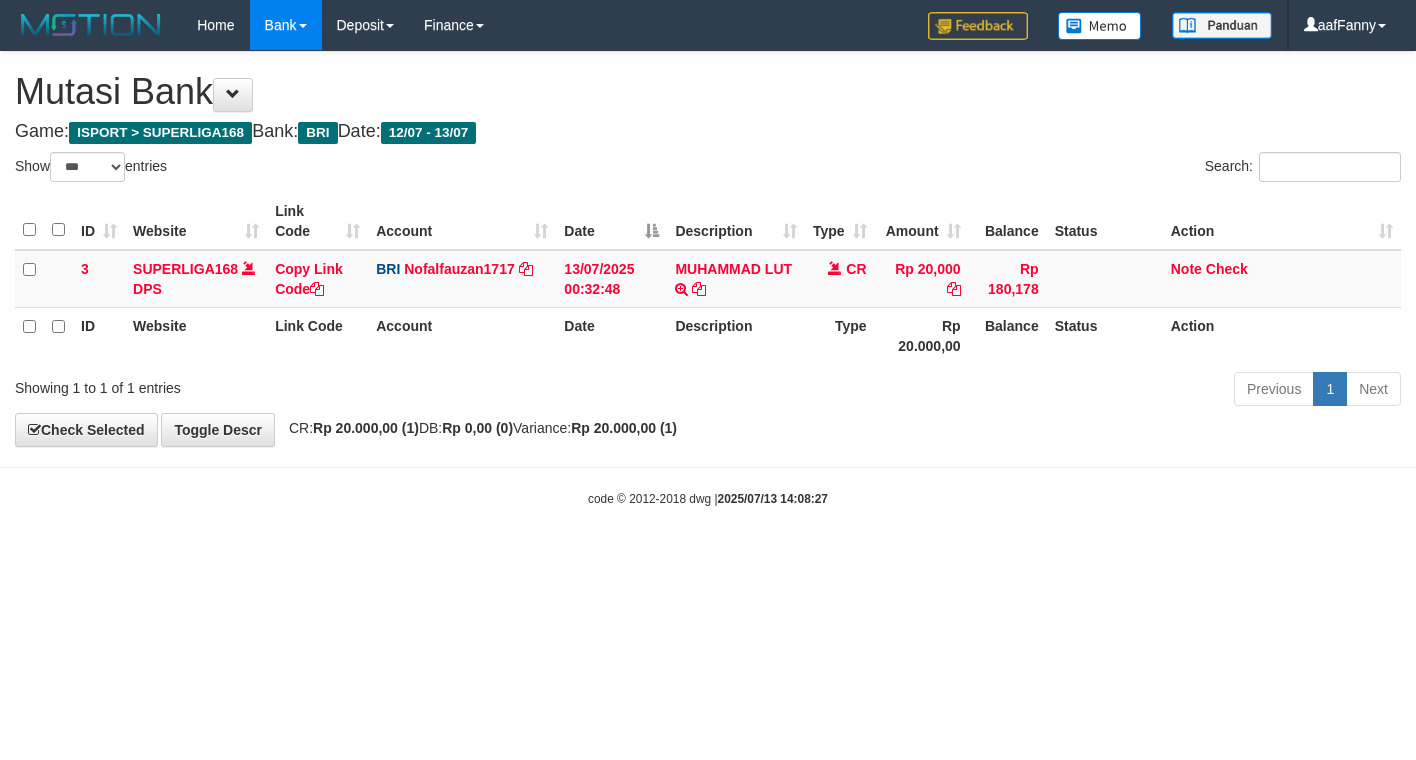 select on "***" 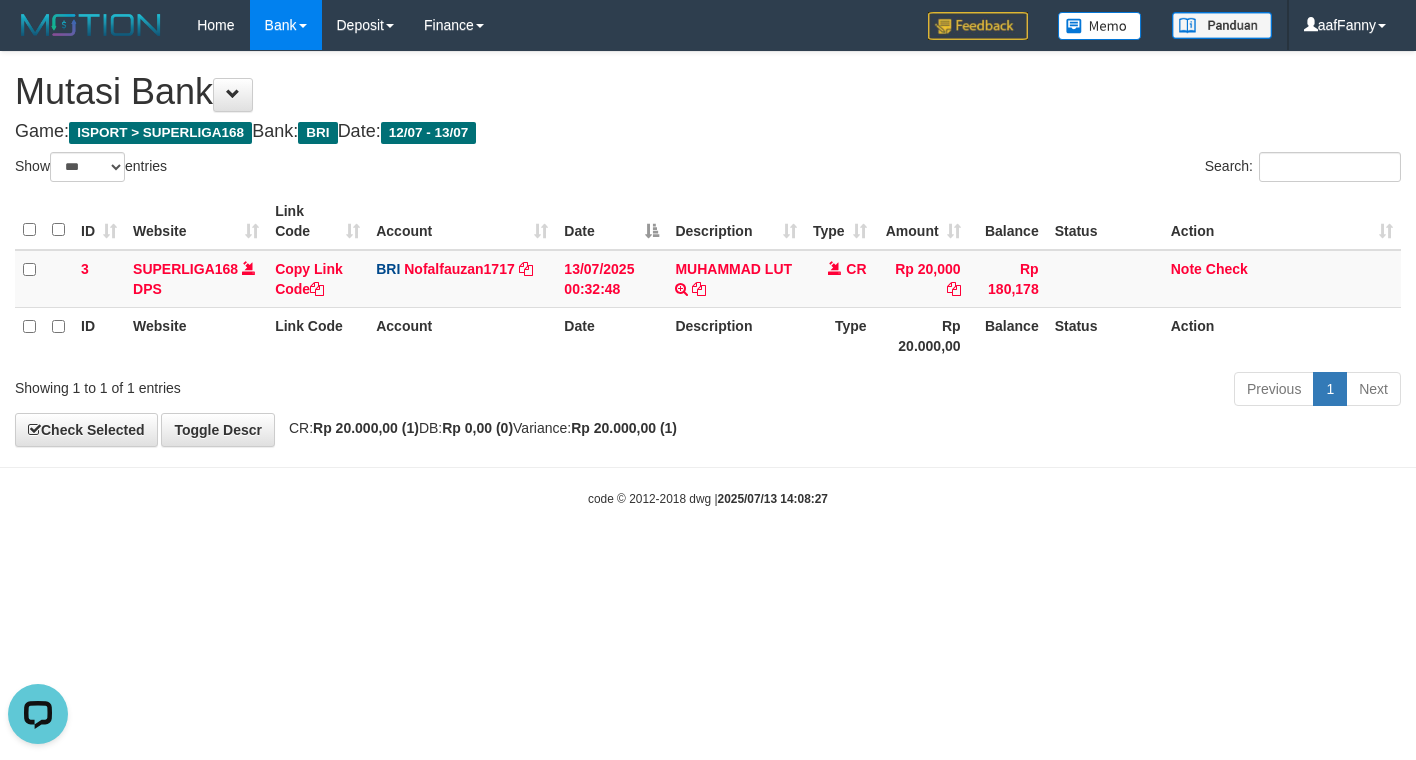 scroll, scrollTop: 0, scrollLeft: 0, axis: both 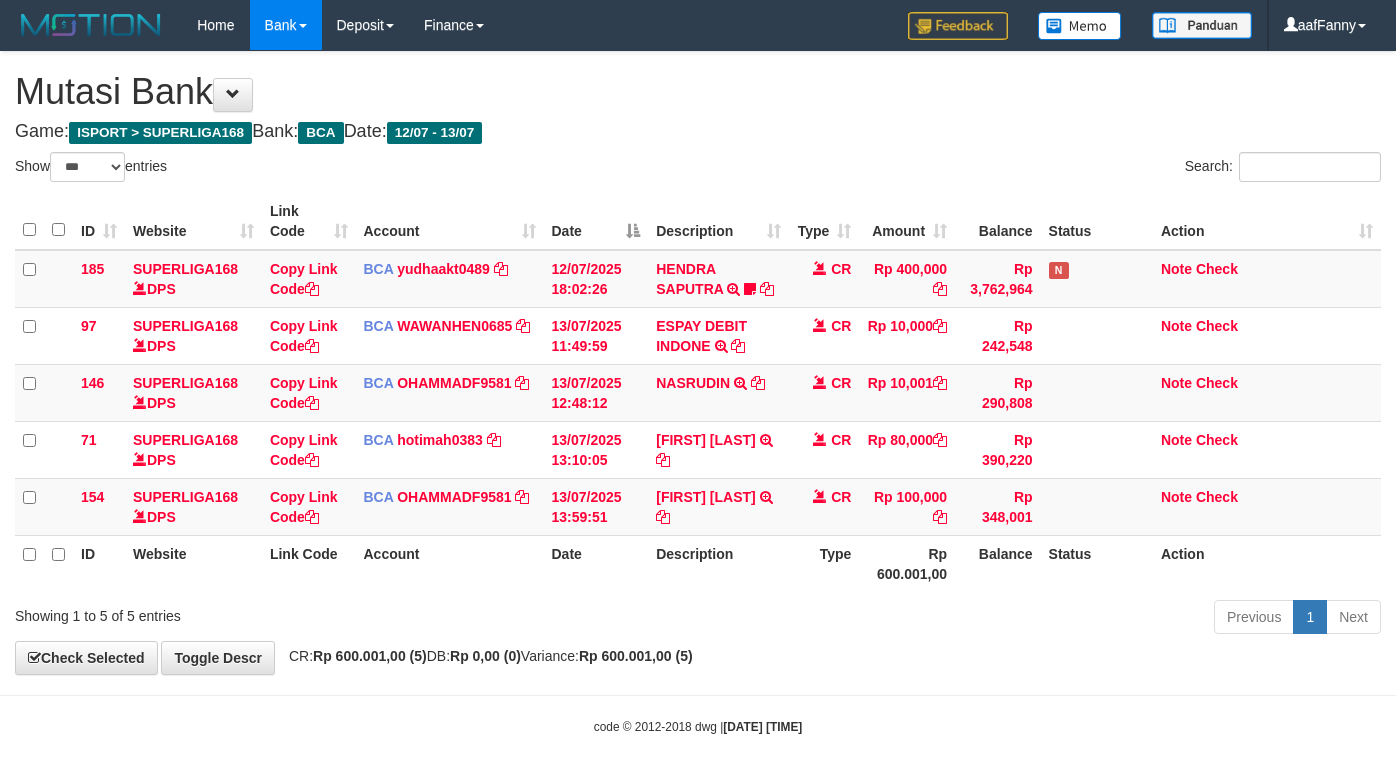 select on "***" 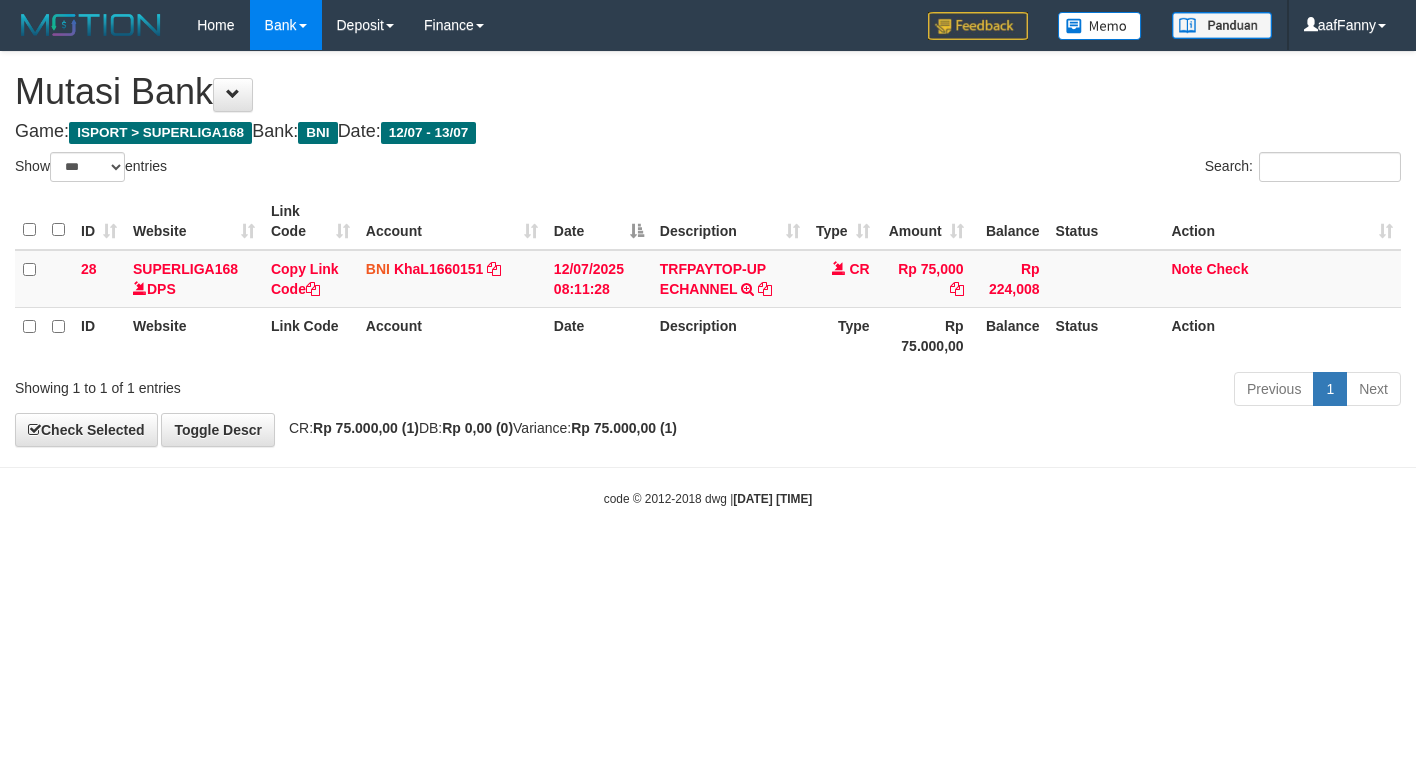 select on "***" 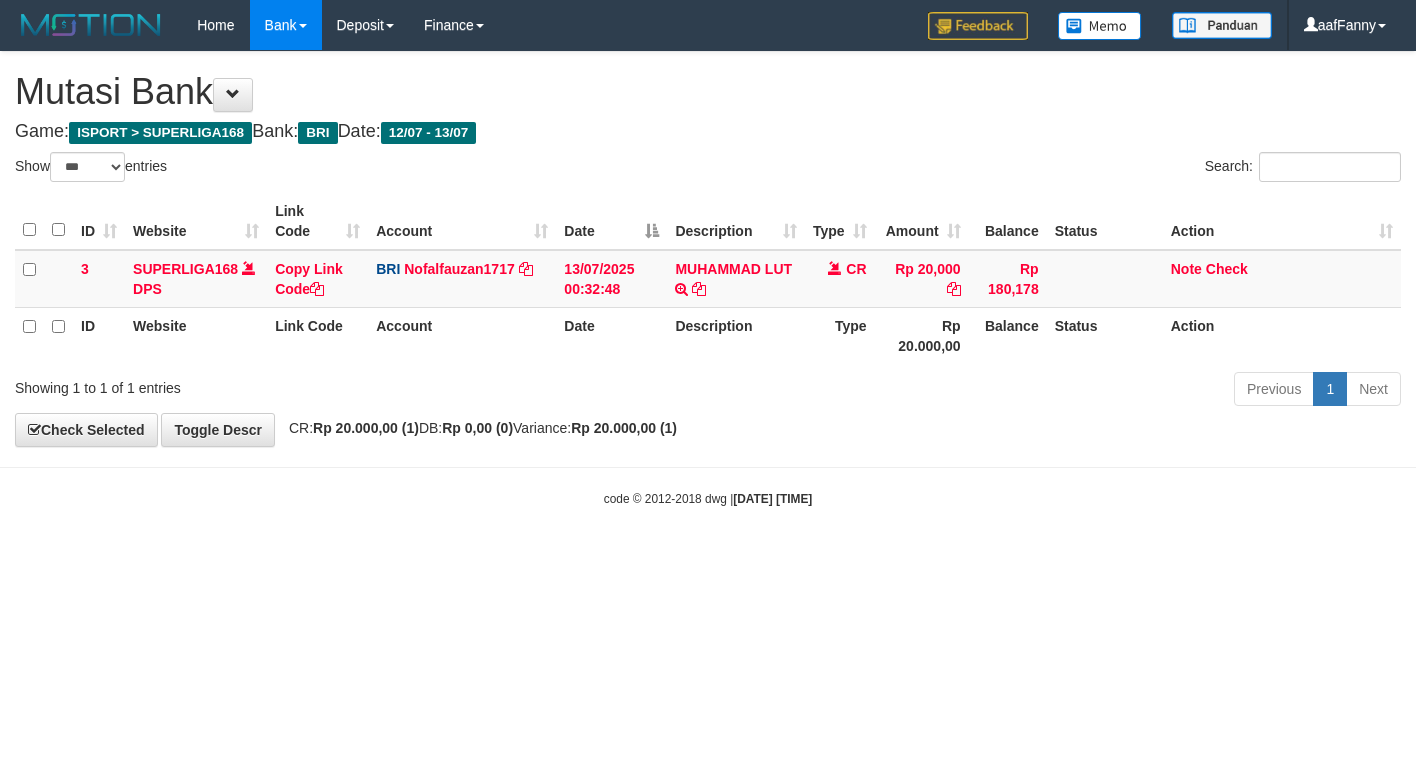 select on "***" 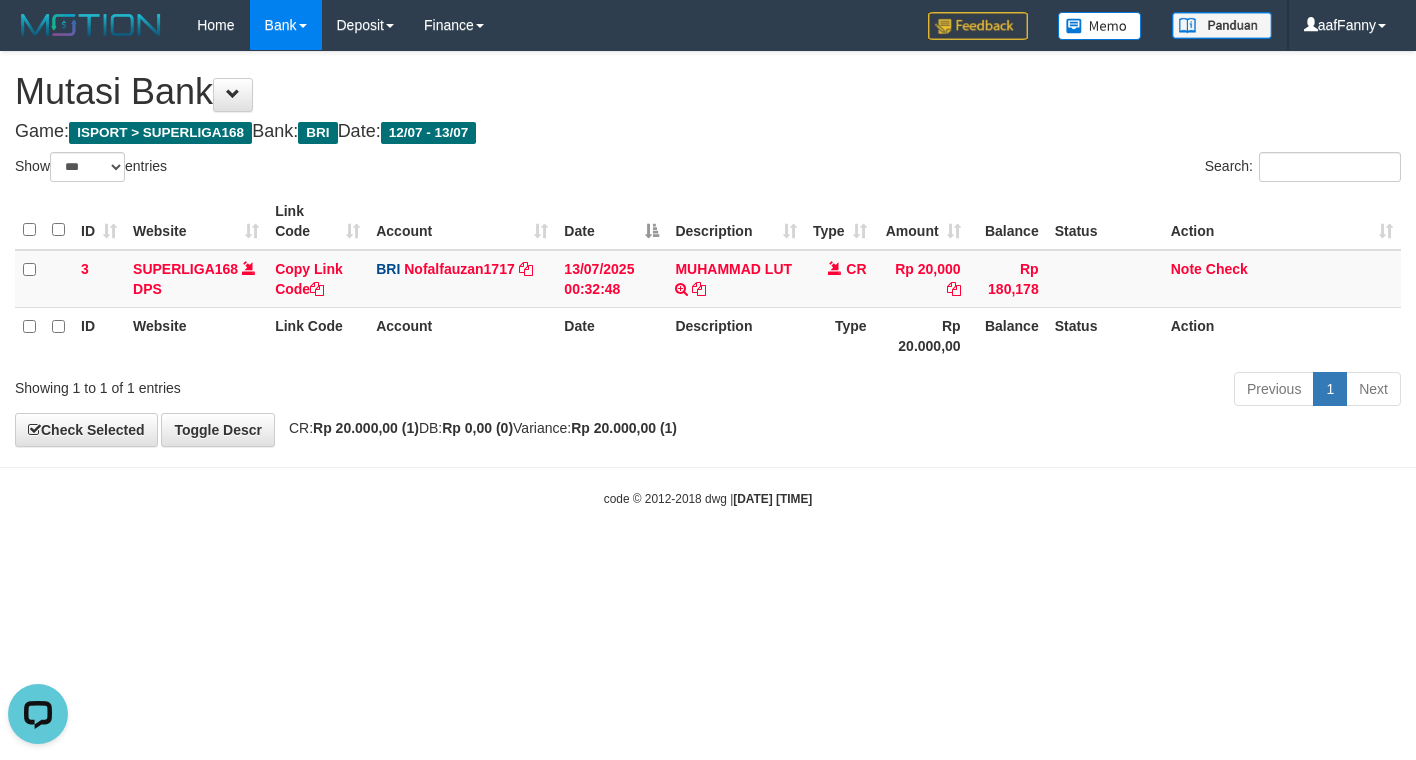 scroll, scrollTop: 0, scrollLeft: 0, axis: both 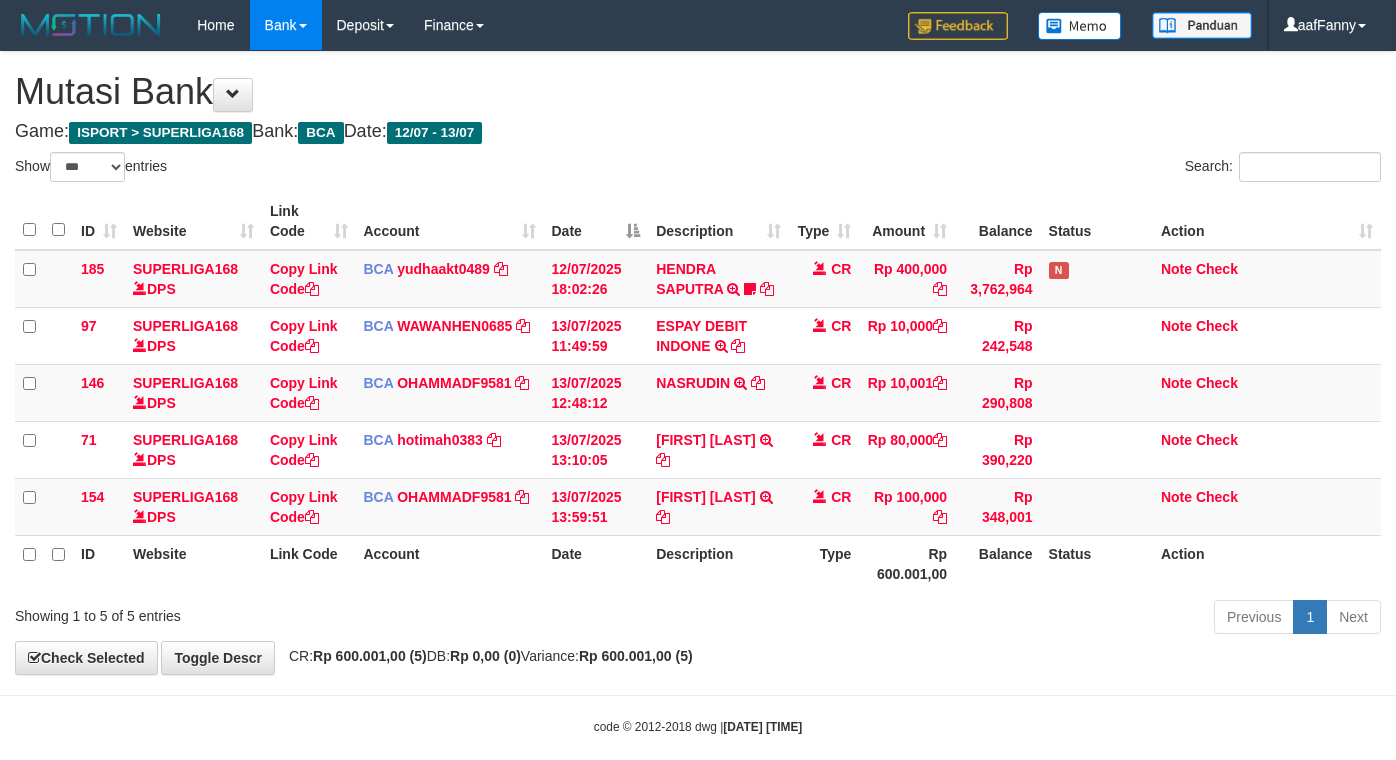 select on "***" 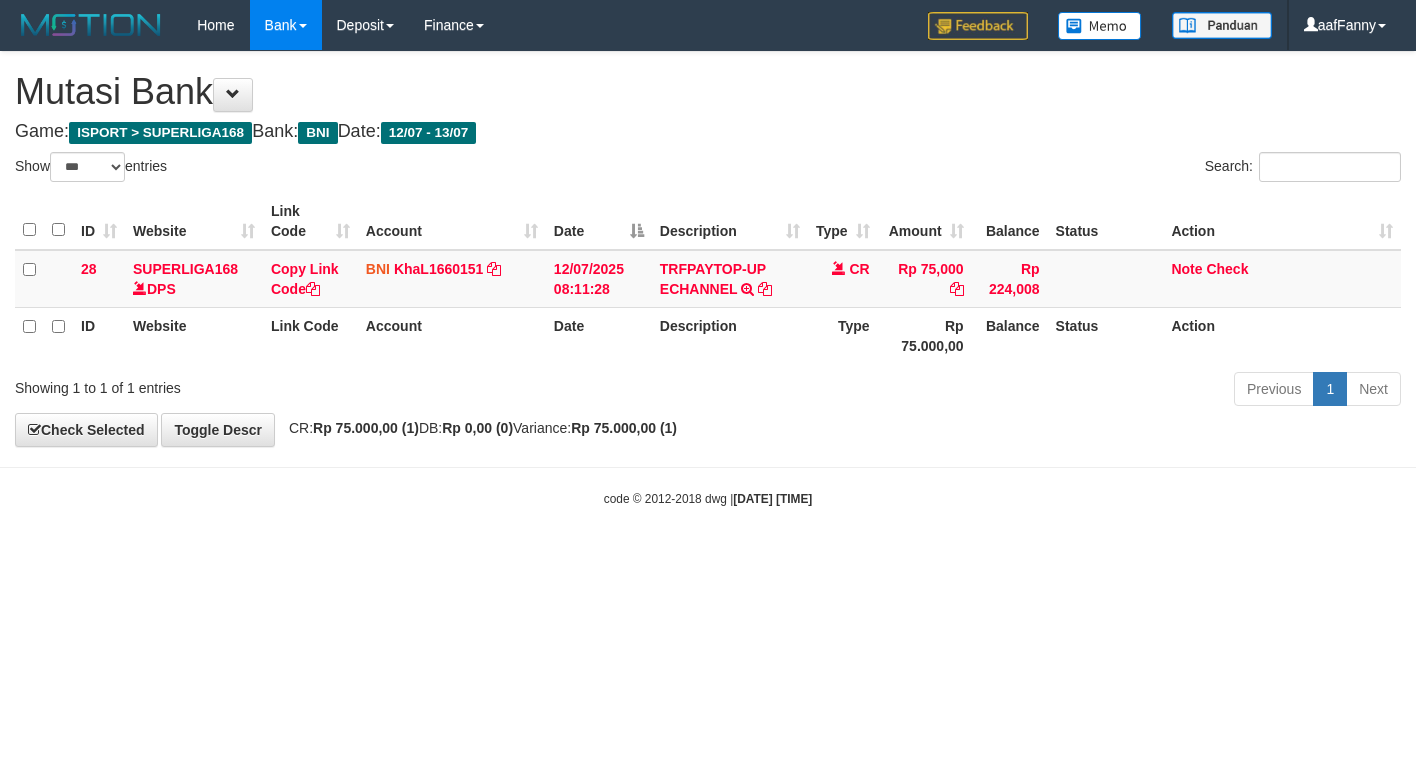 select on "***" 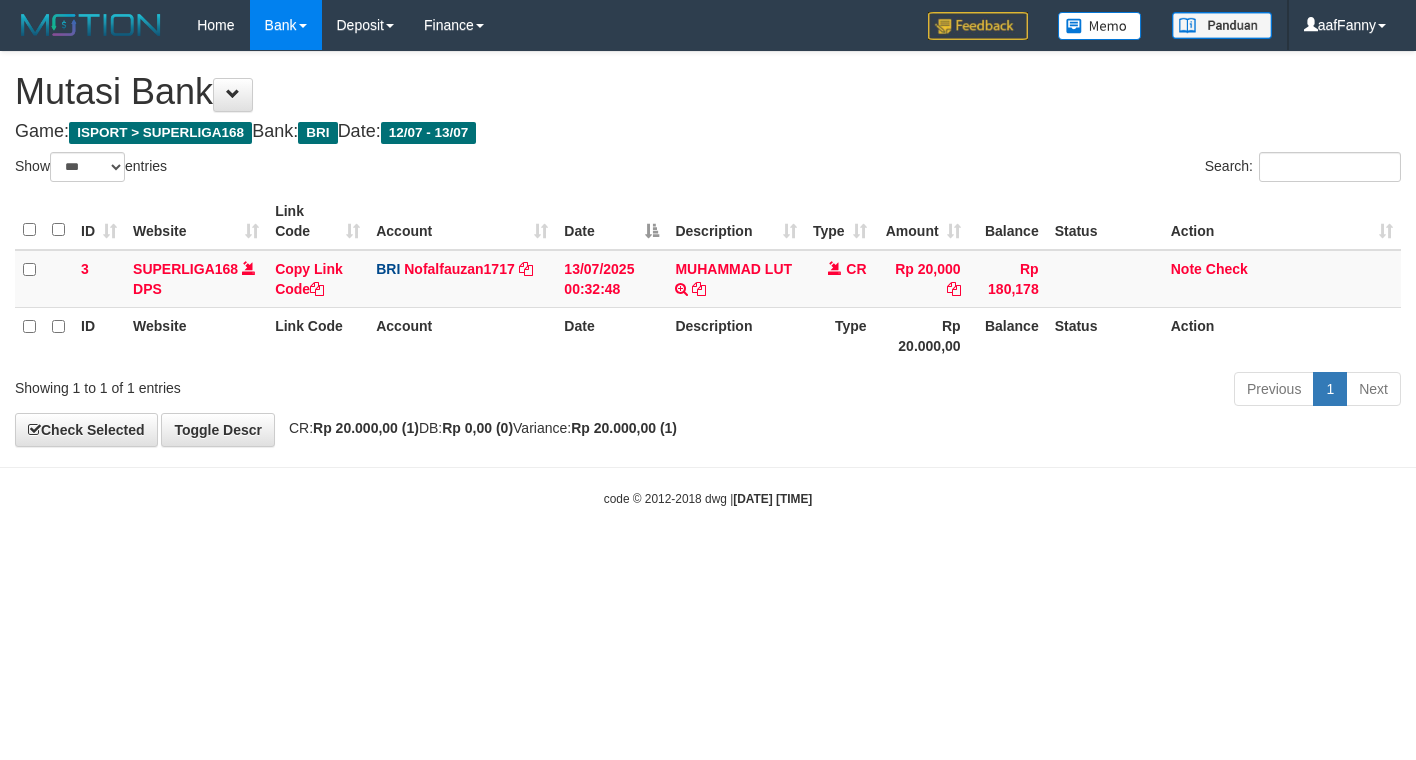 select on "***" 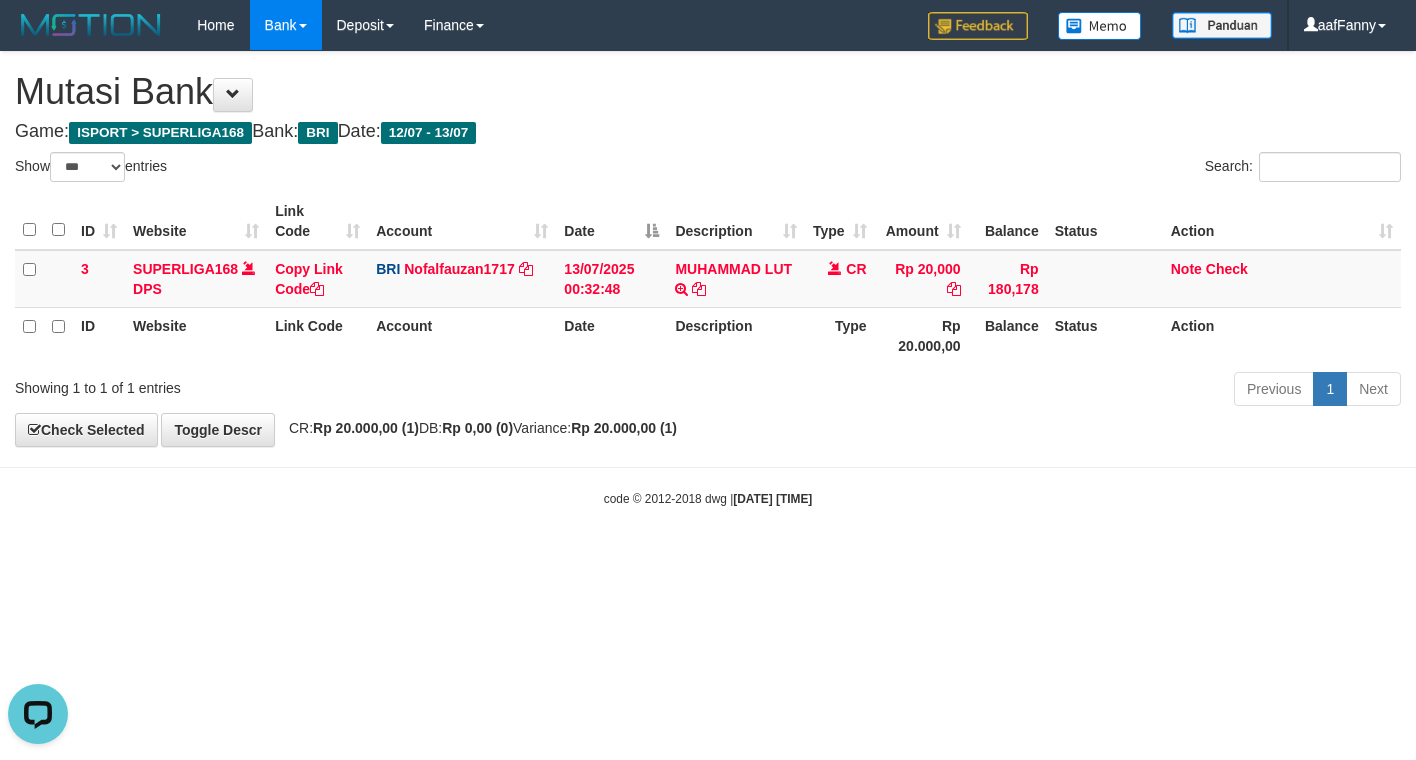 scroll, scrollTop: 0, scrollLeft: 0, axis: both 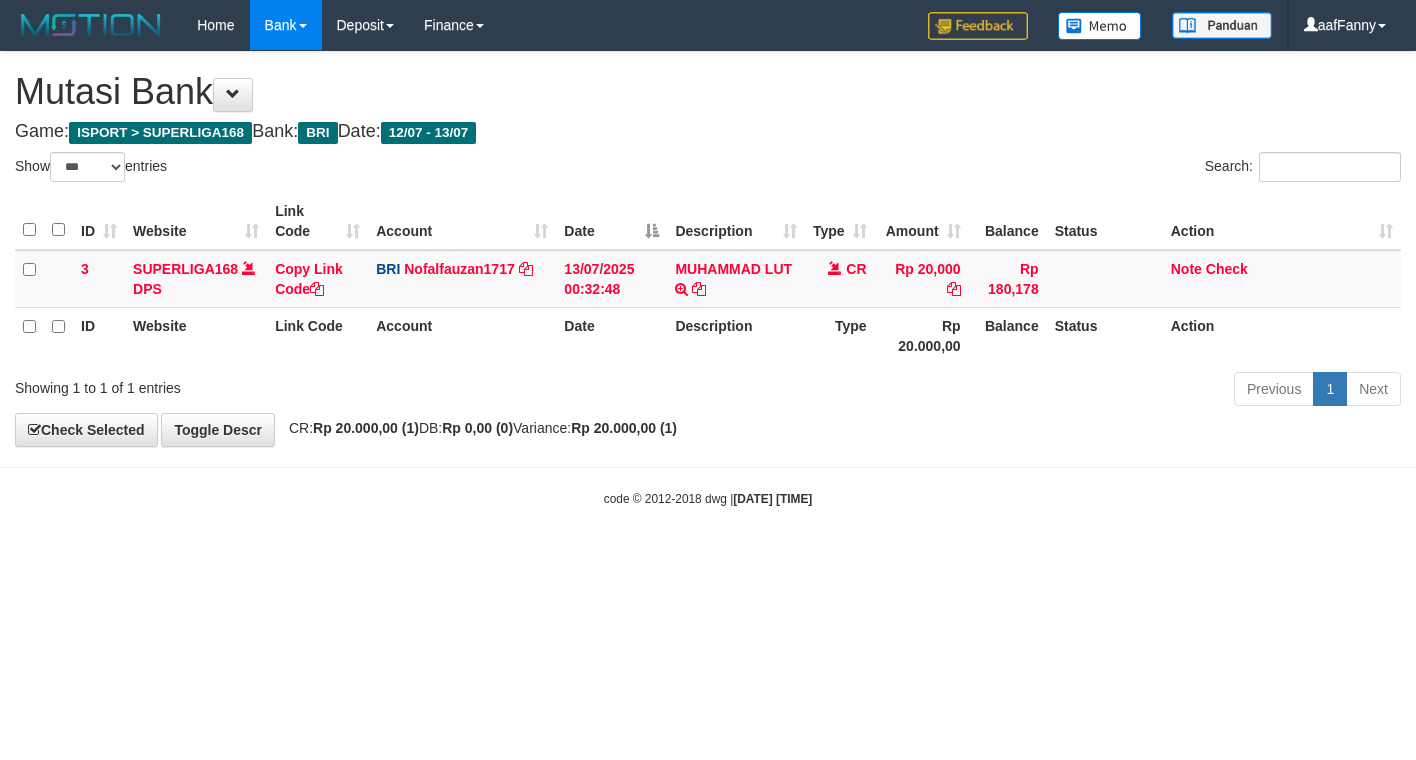 select on "***" 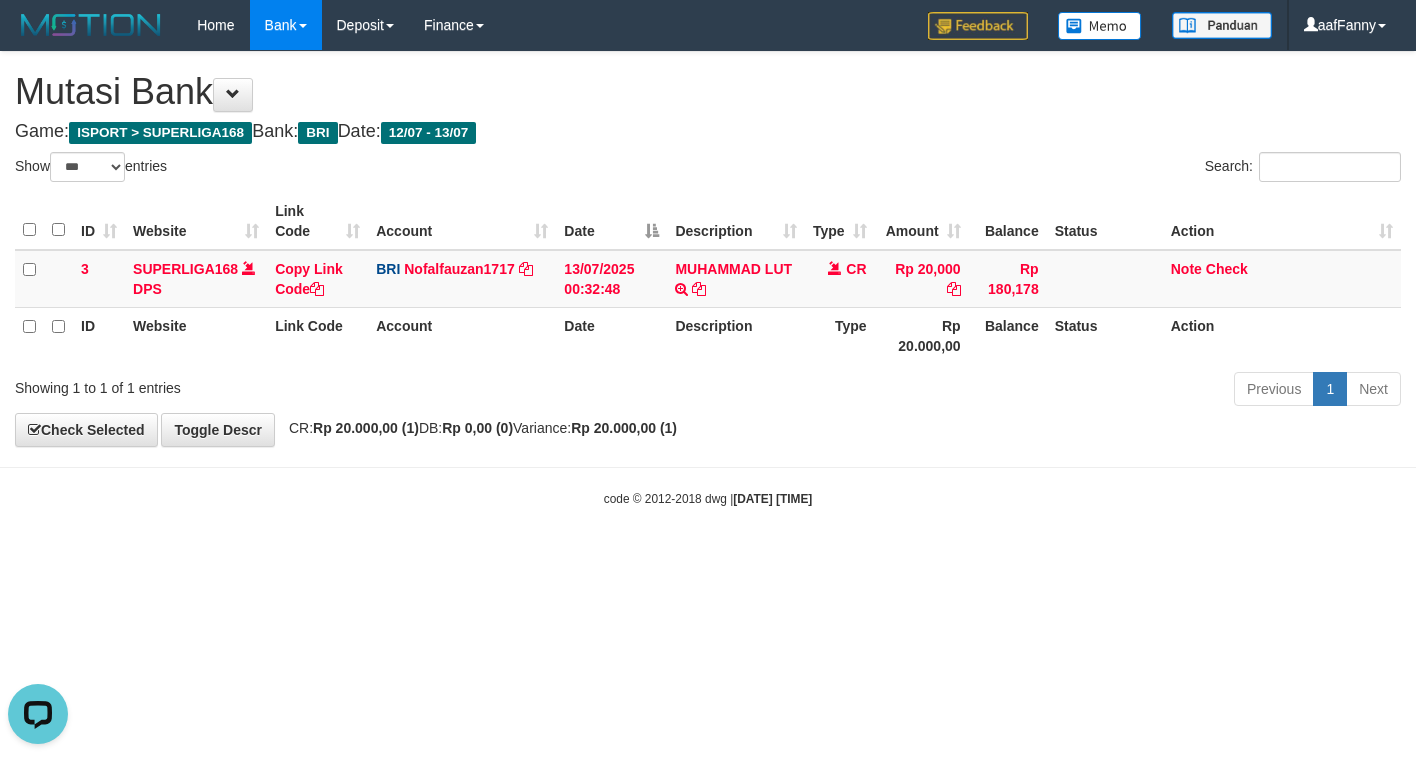 scroll, scrollTop: 0, scrollLeft: 0, axis: both 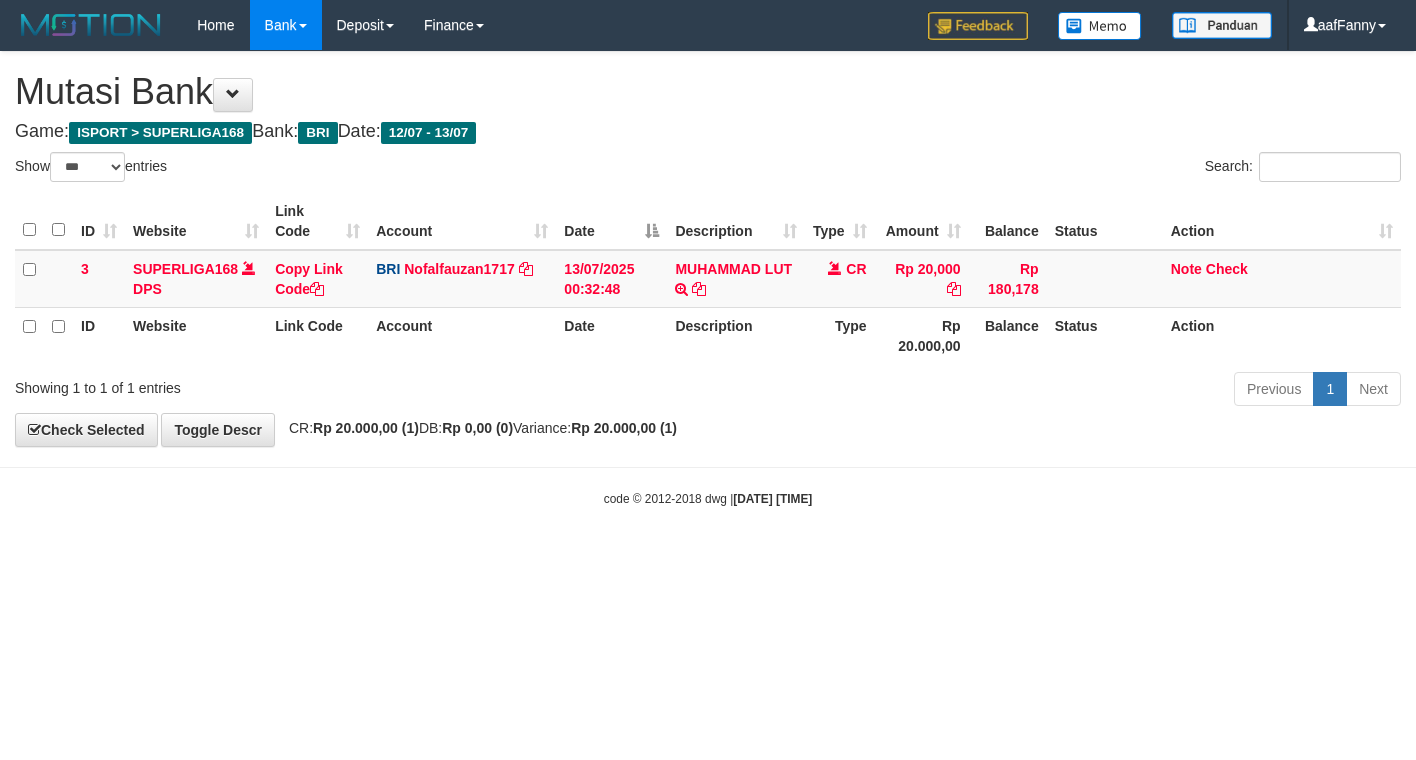 select on "***" 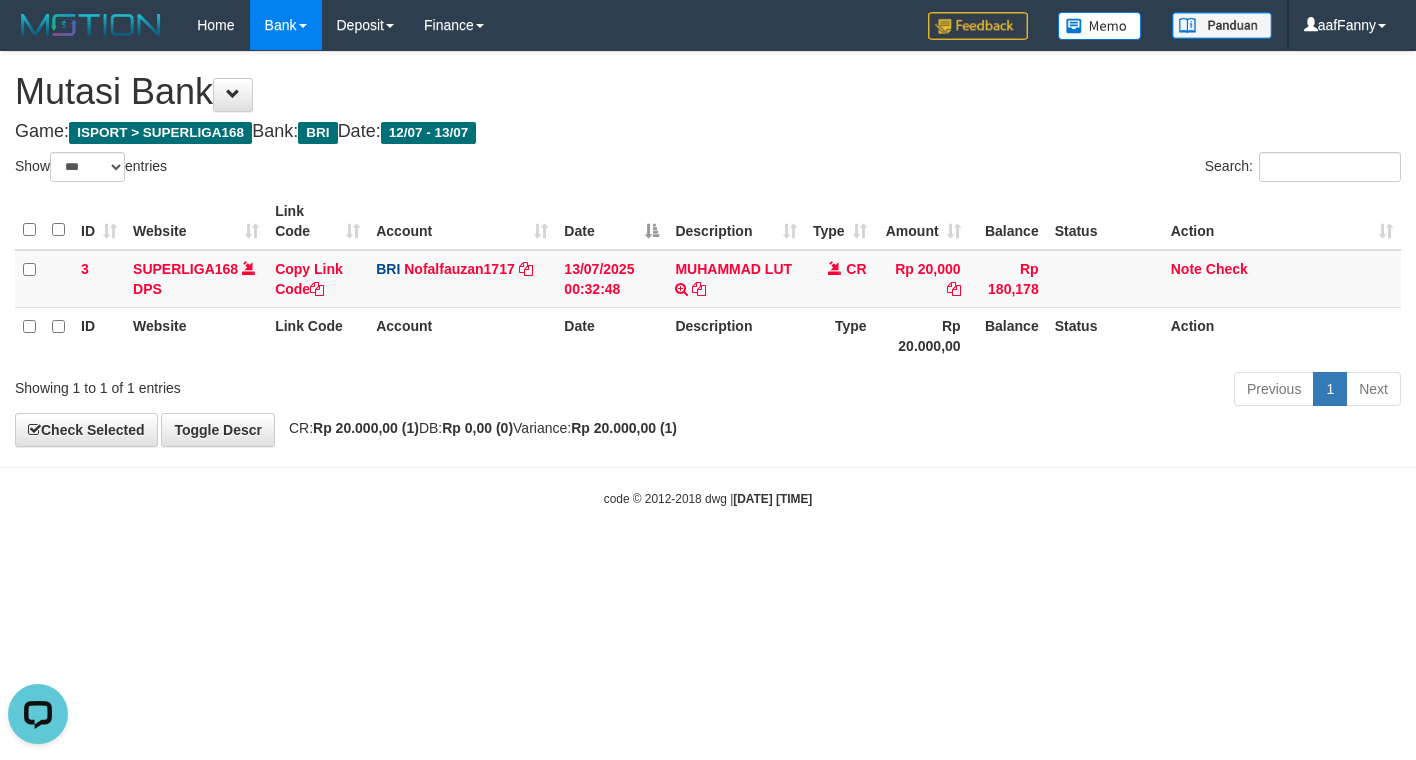 scroll, scrollTop: 0, scrollLeft: 0, axis: both 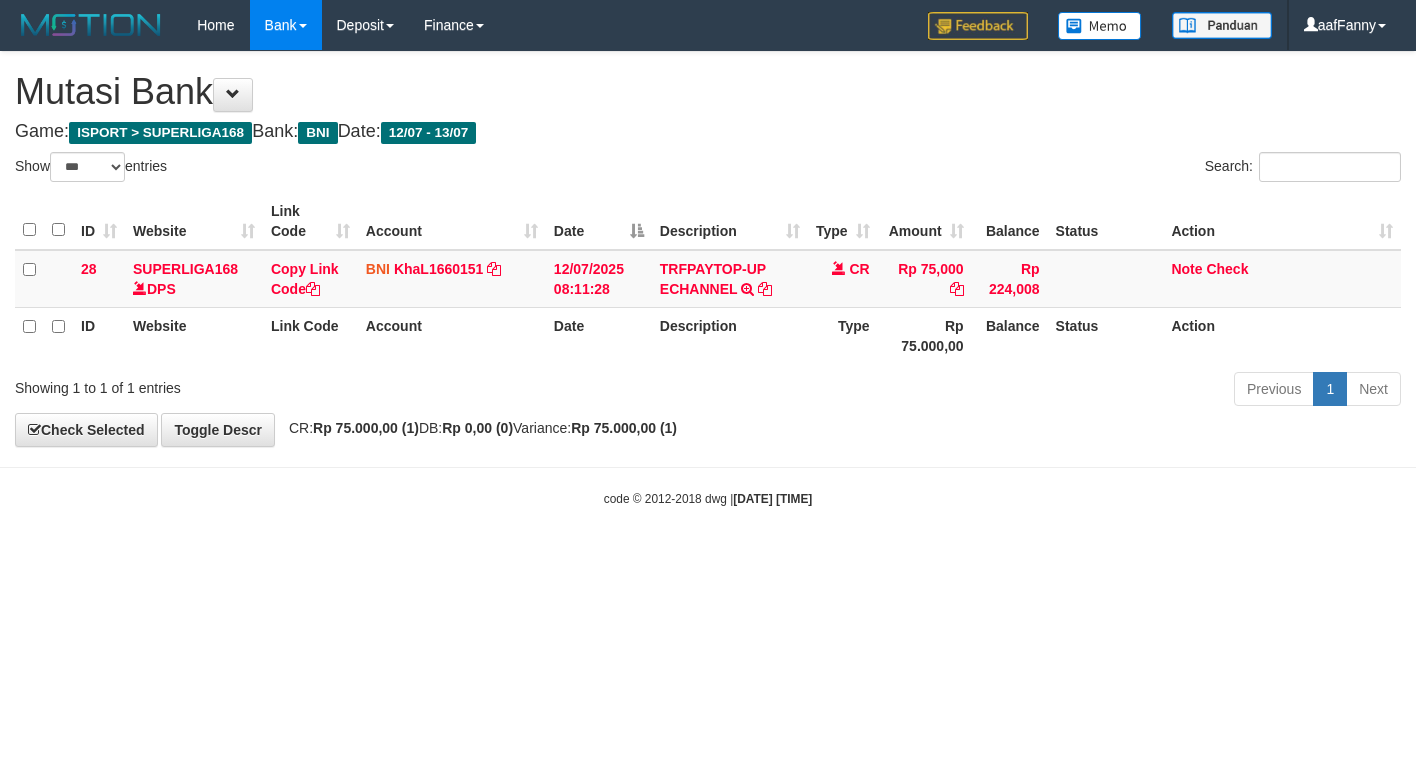 select on "***" 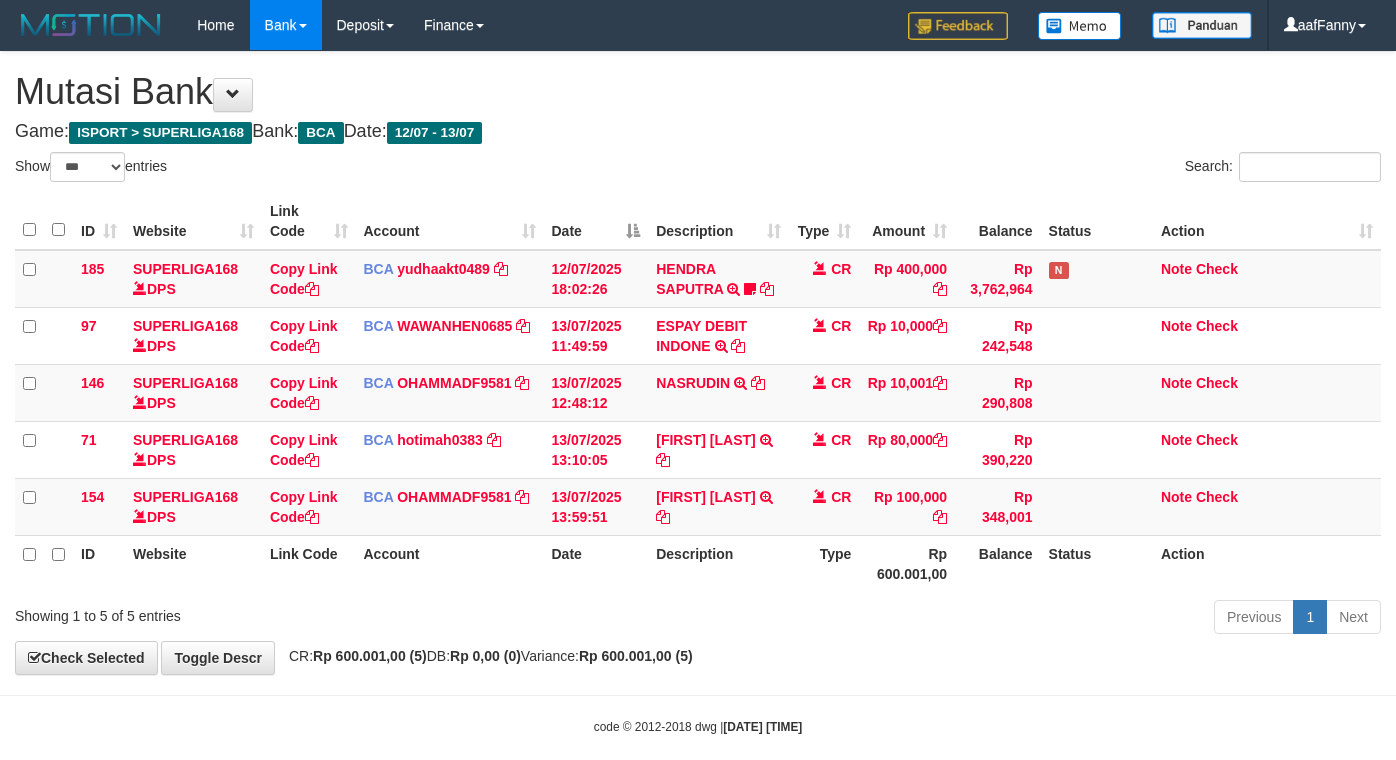 select on "***" 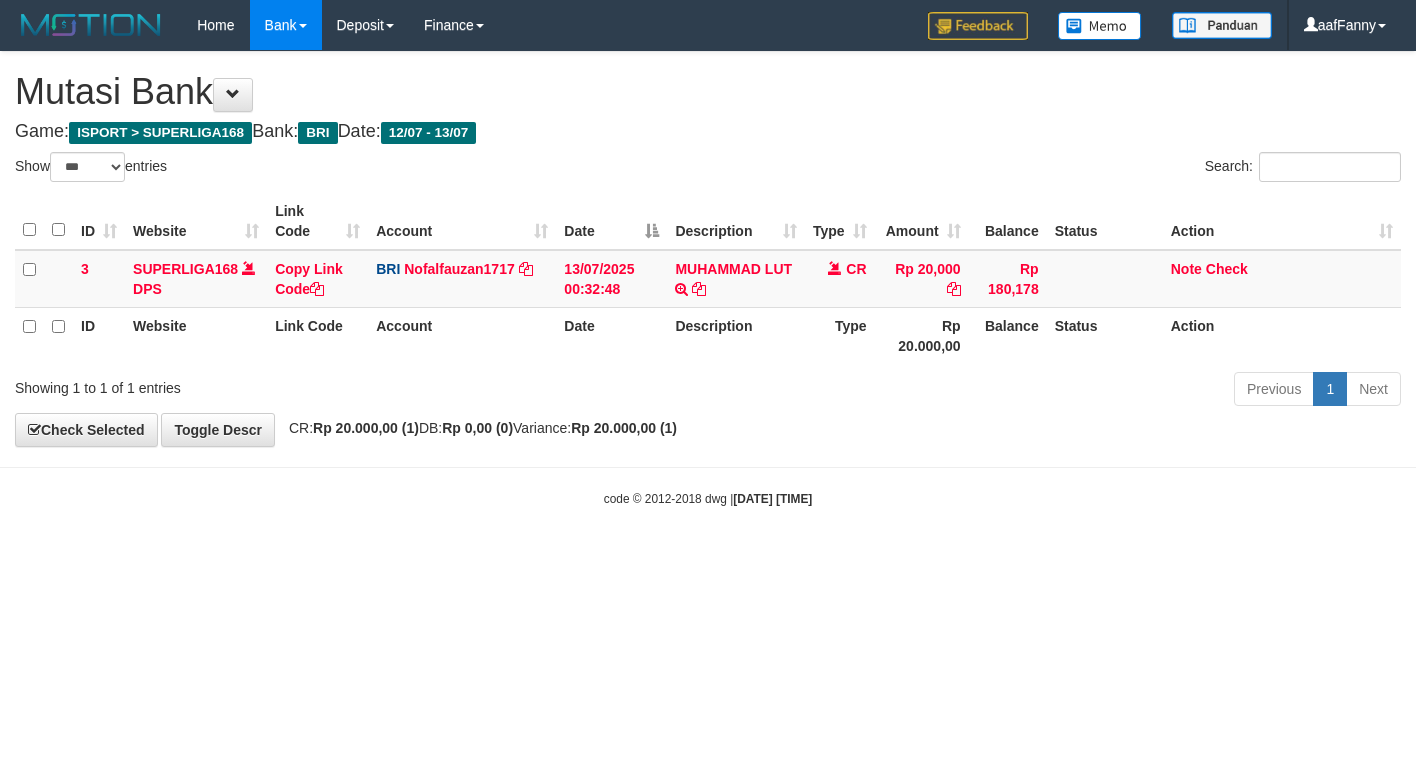 select on "***" 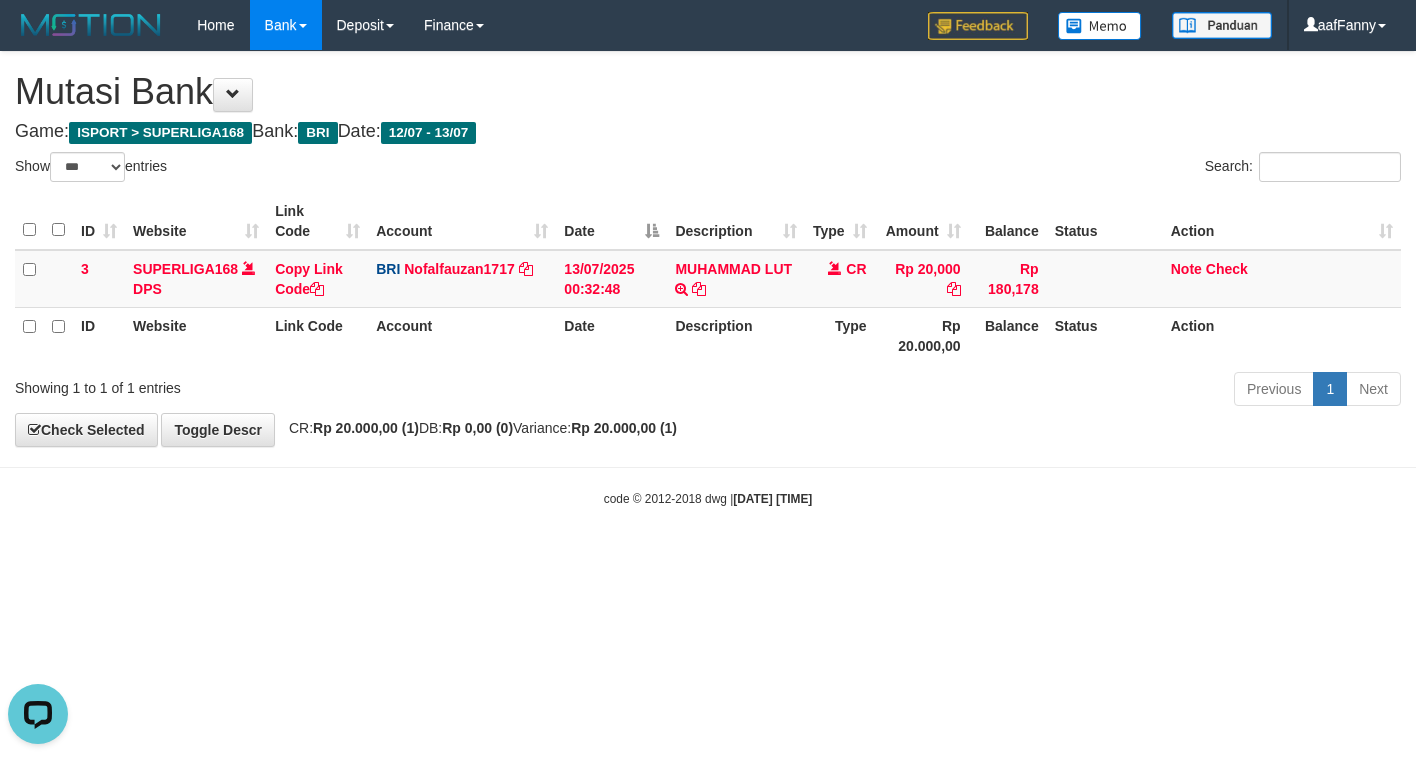 scroll, scrollTop: 0, scrollLeft: 0, axis: both 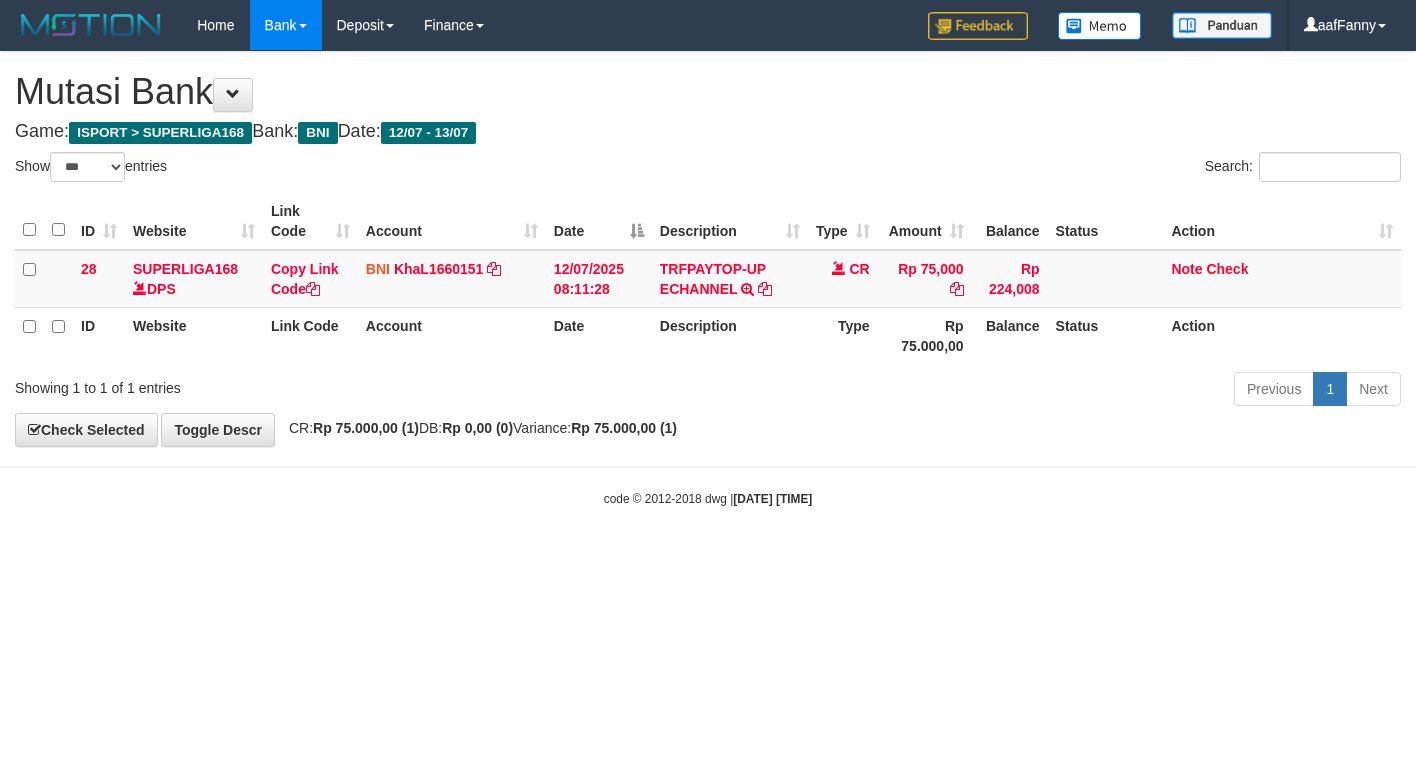 select on "***" 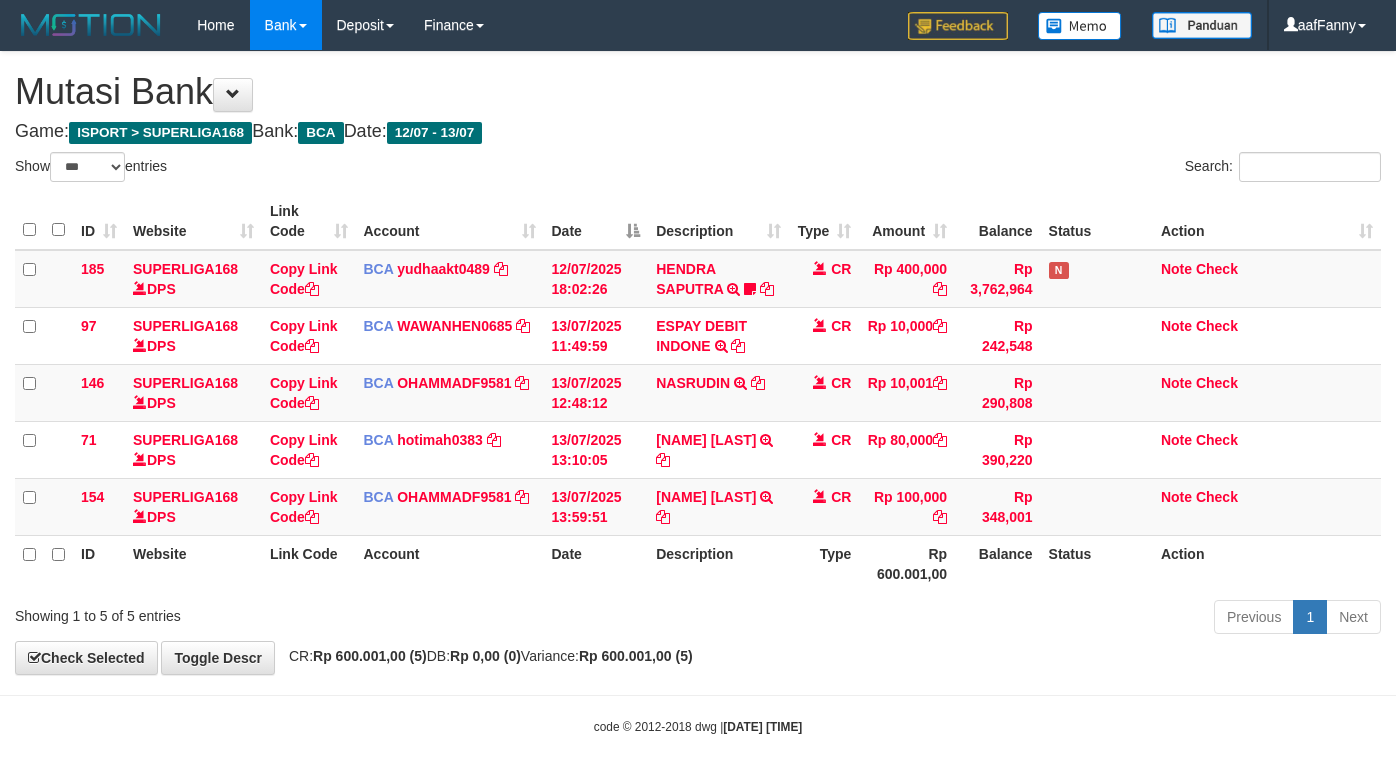 select on "***" 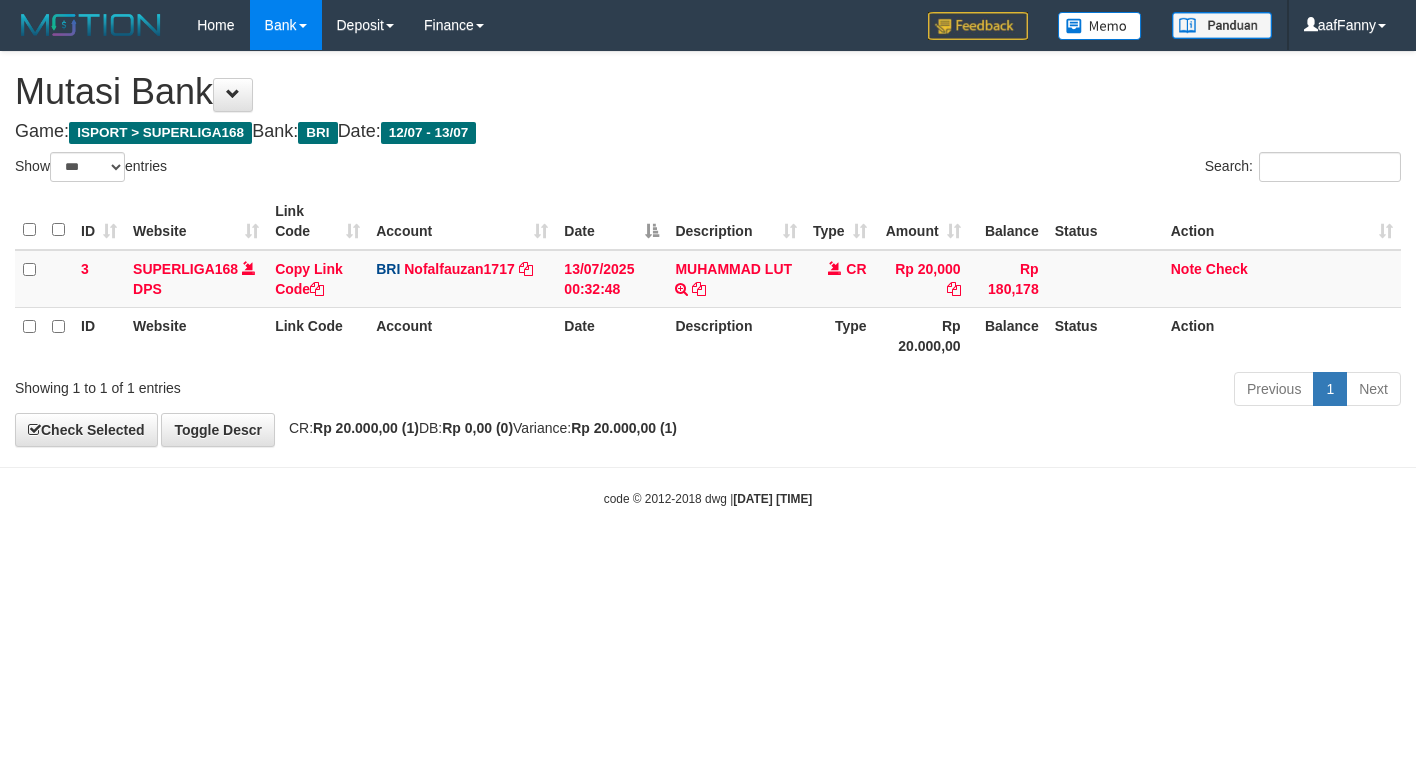 select on "***" 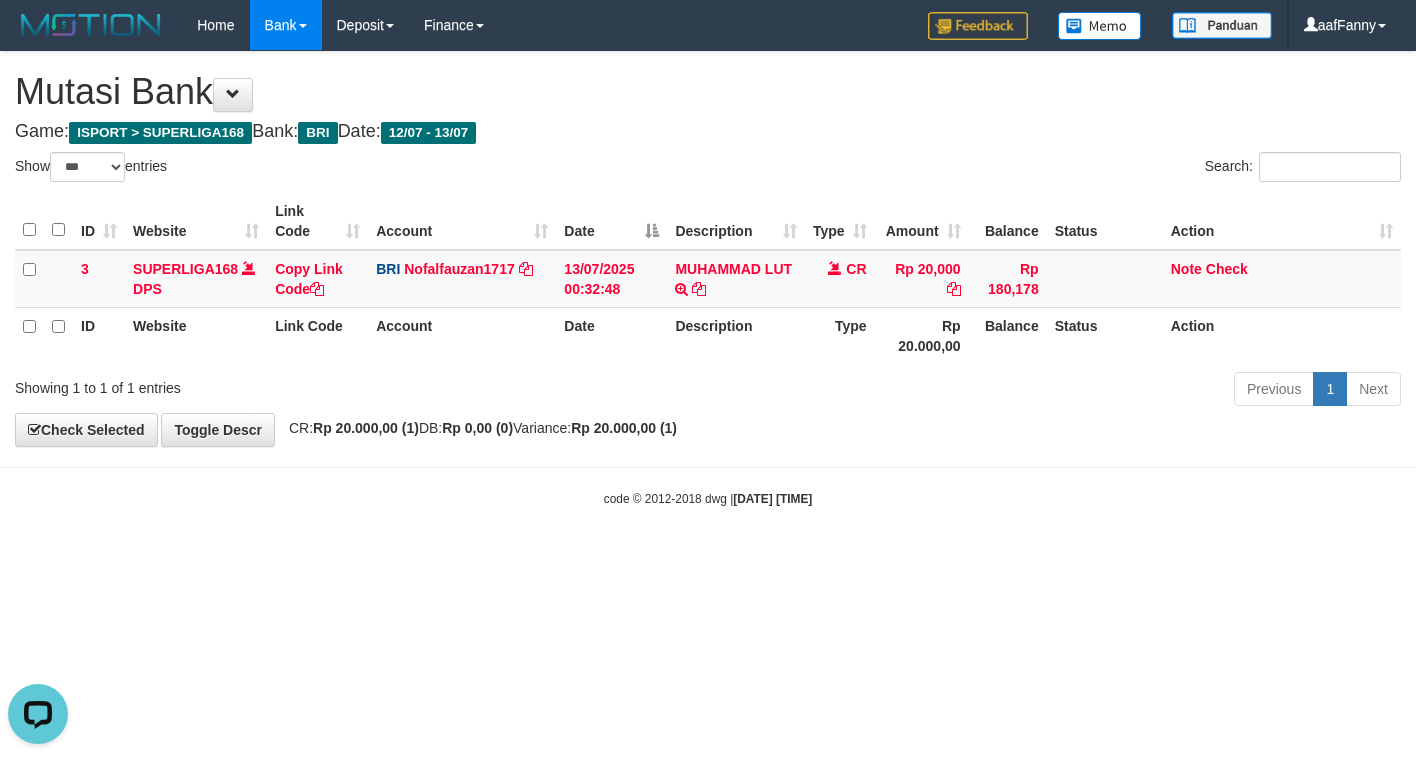 scroll, scrollTop: 0, scrollLeft: 0, axis: both 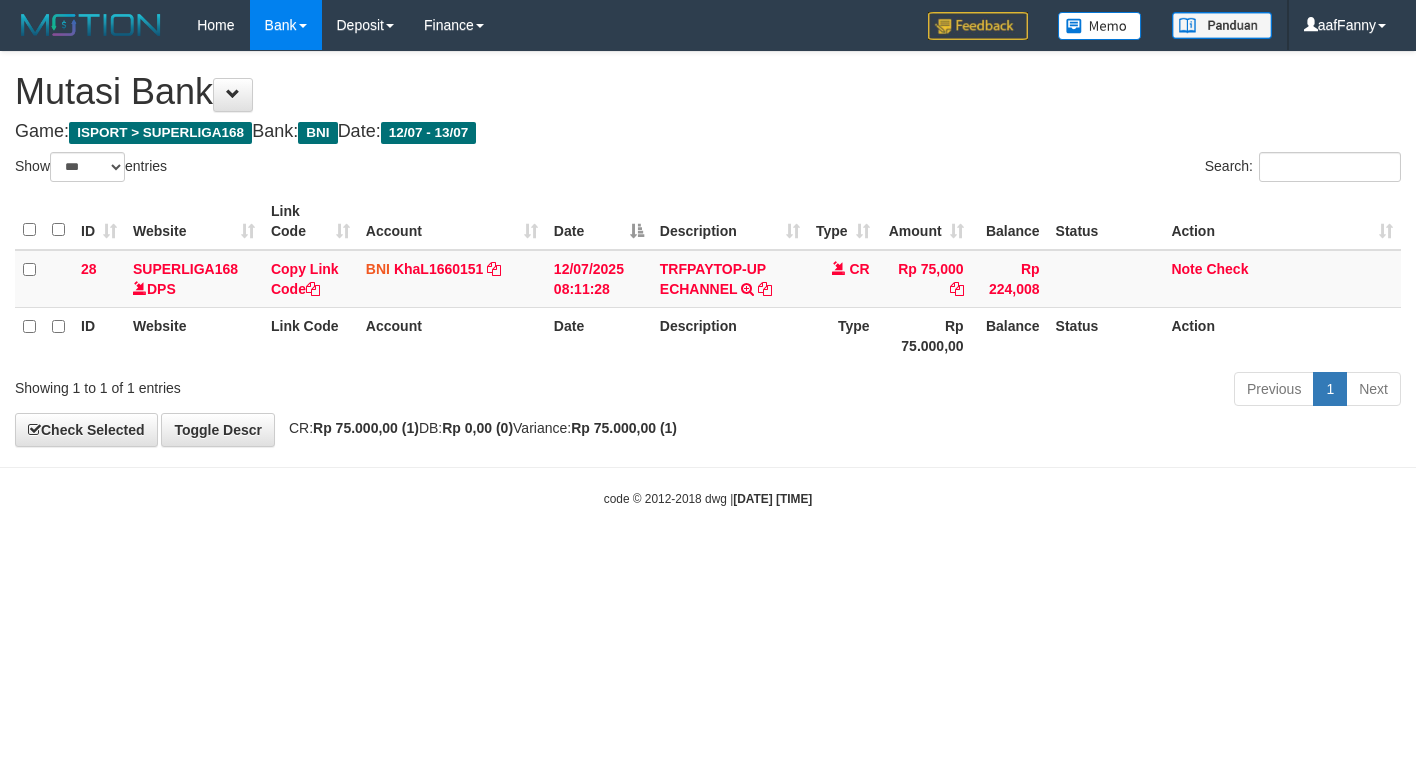 select on "***" 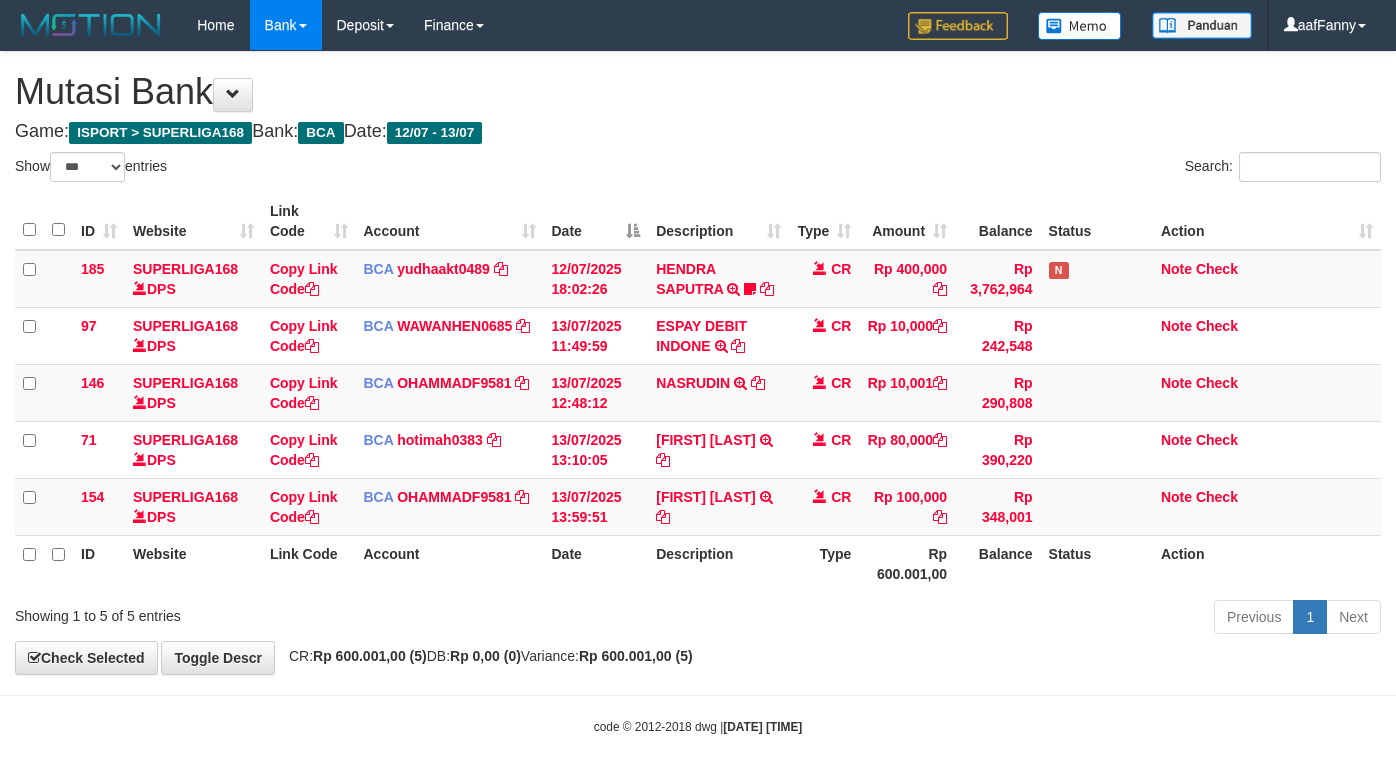 select on "***" 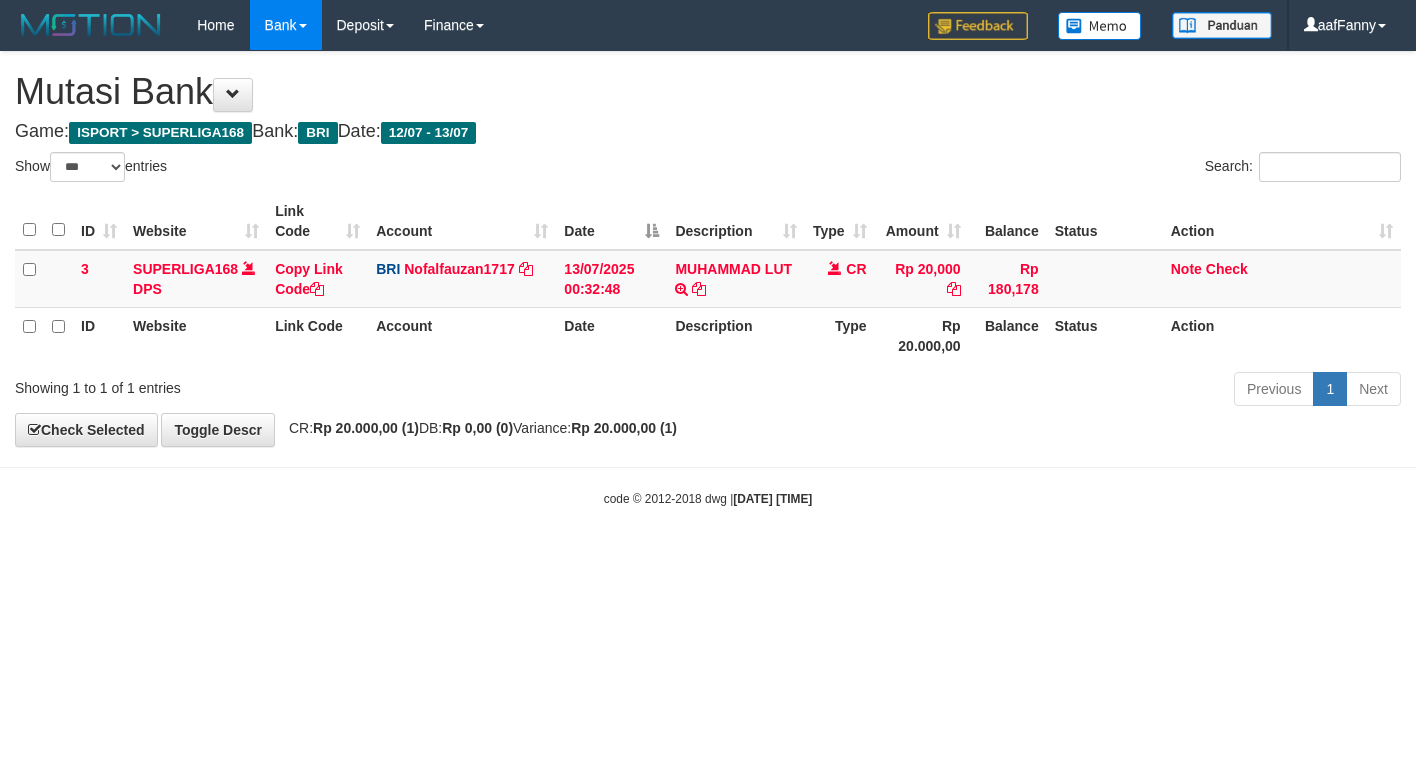 select on "***" 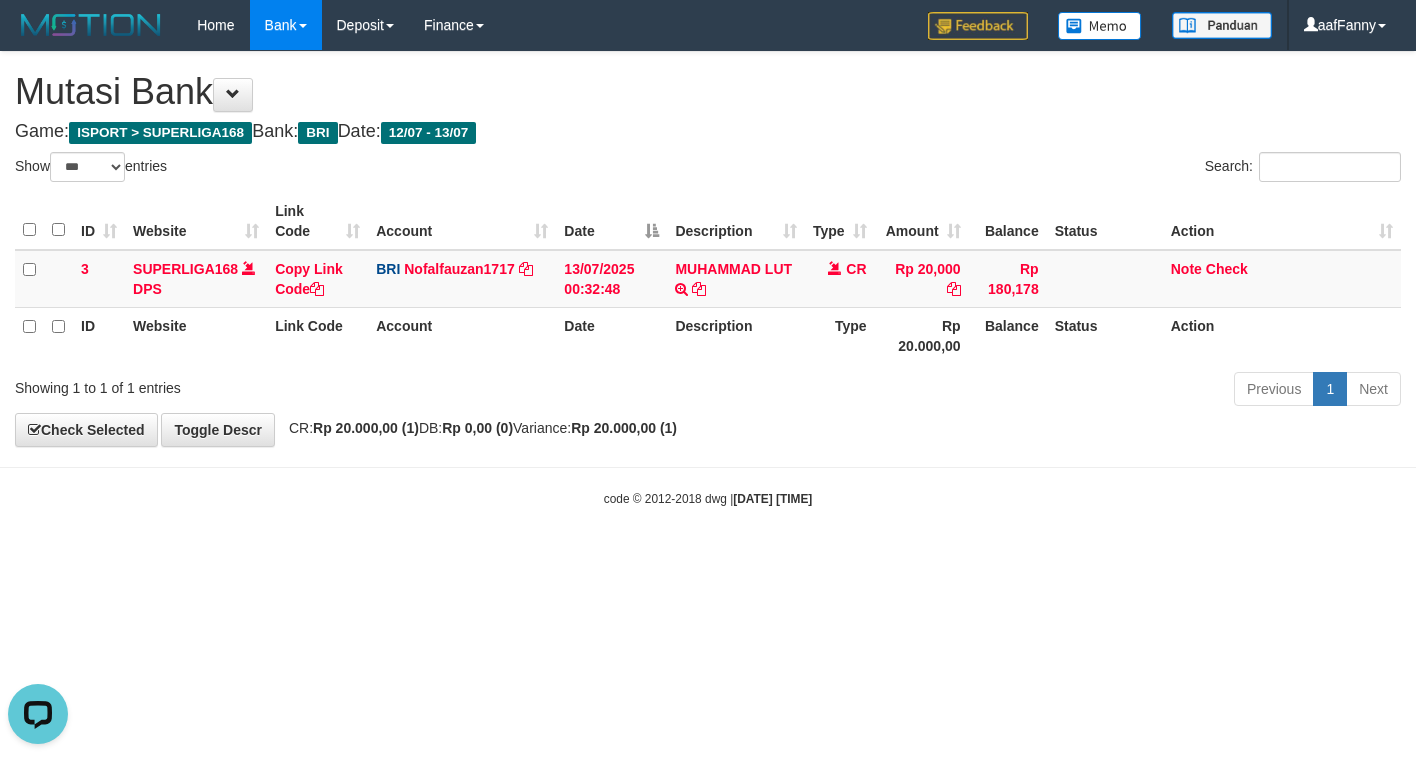 scroll, scrollTop: 0, scrollLeft: 0, axis: both 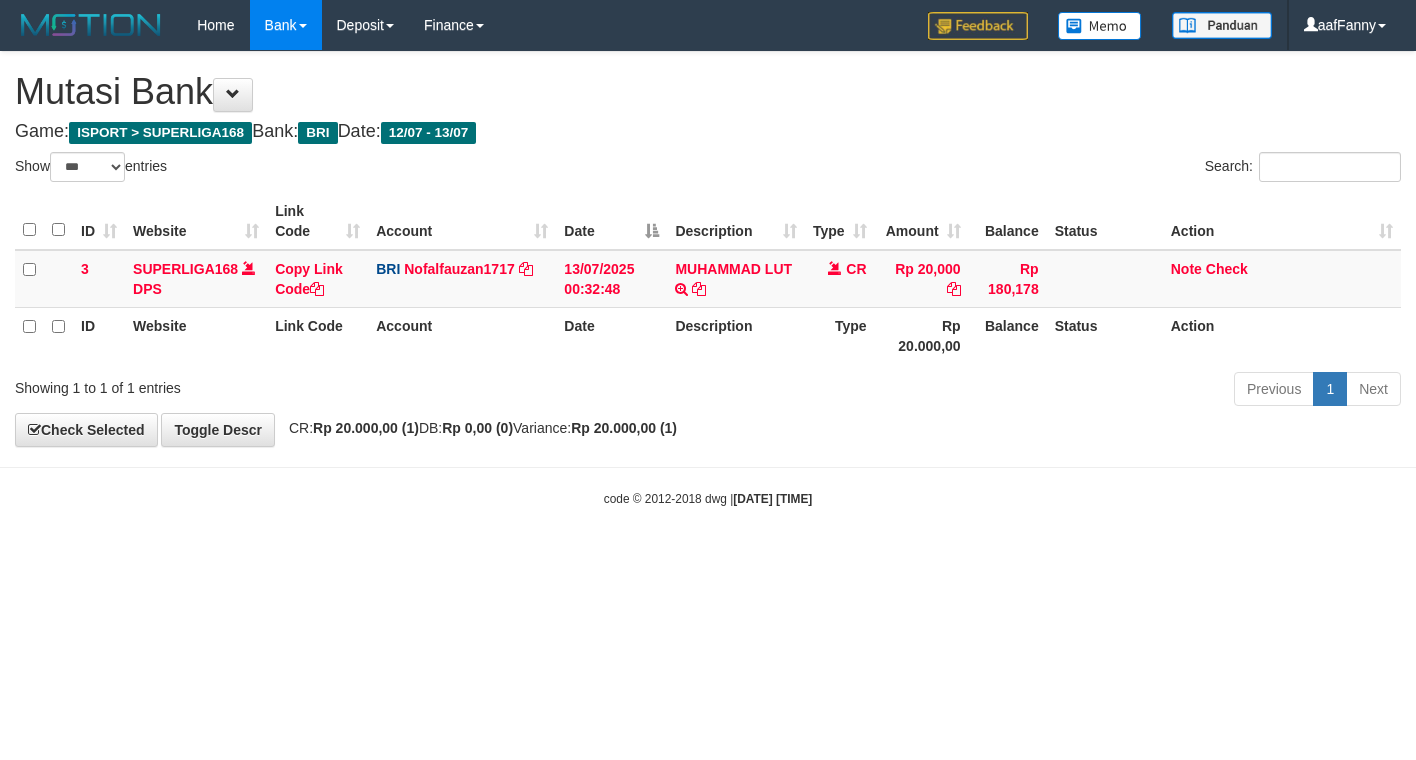 select on "***" 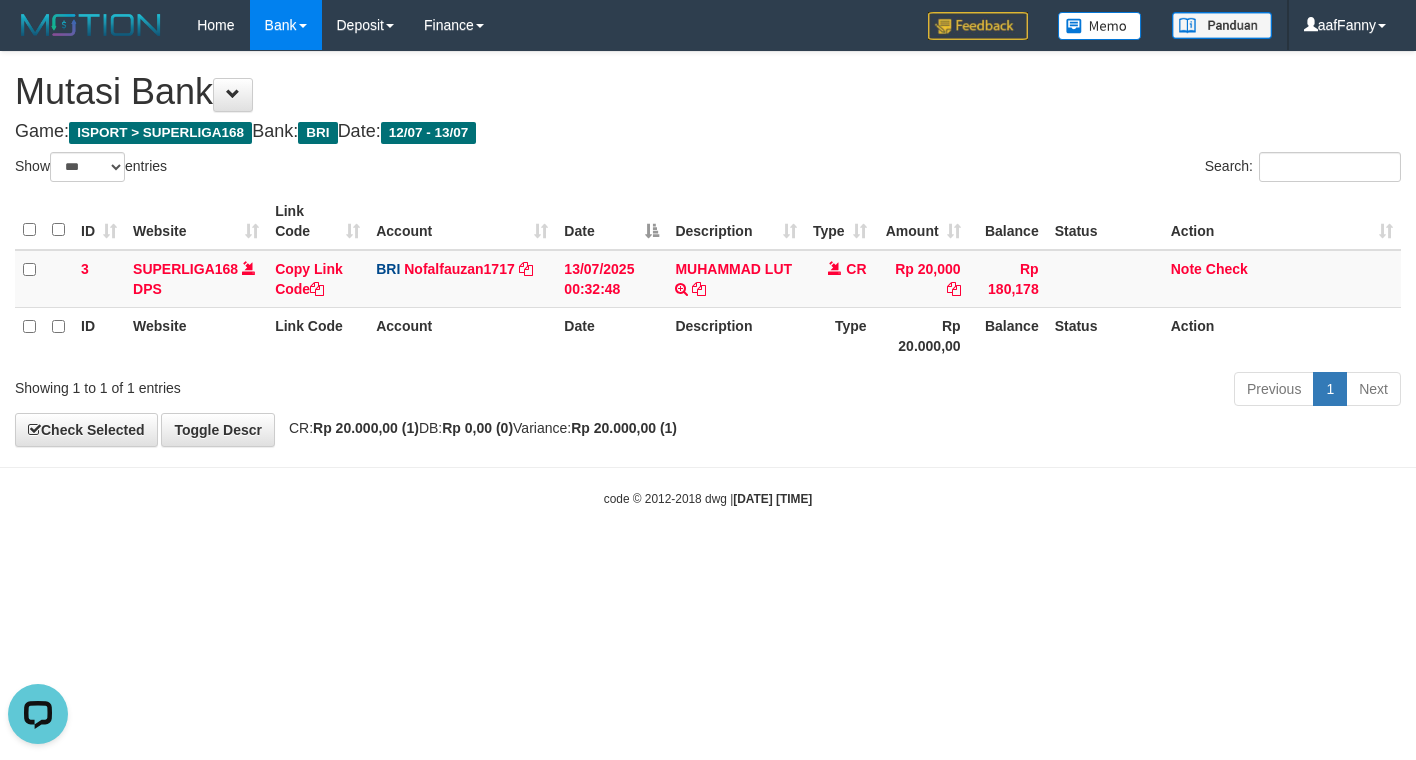scroll, scrollTop: 0, scrollLeft: 0, axis: both 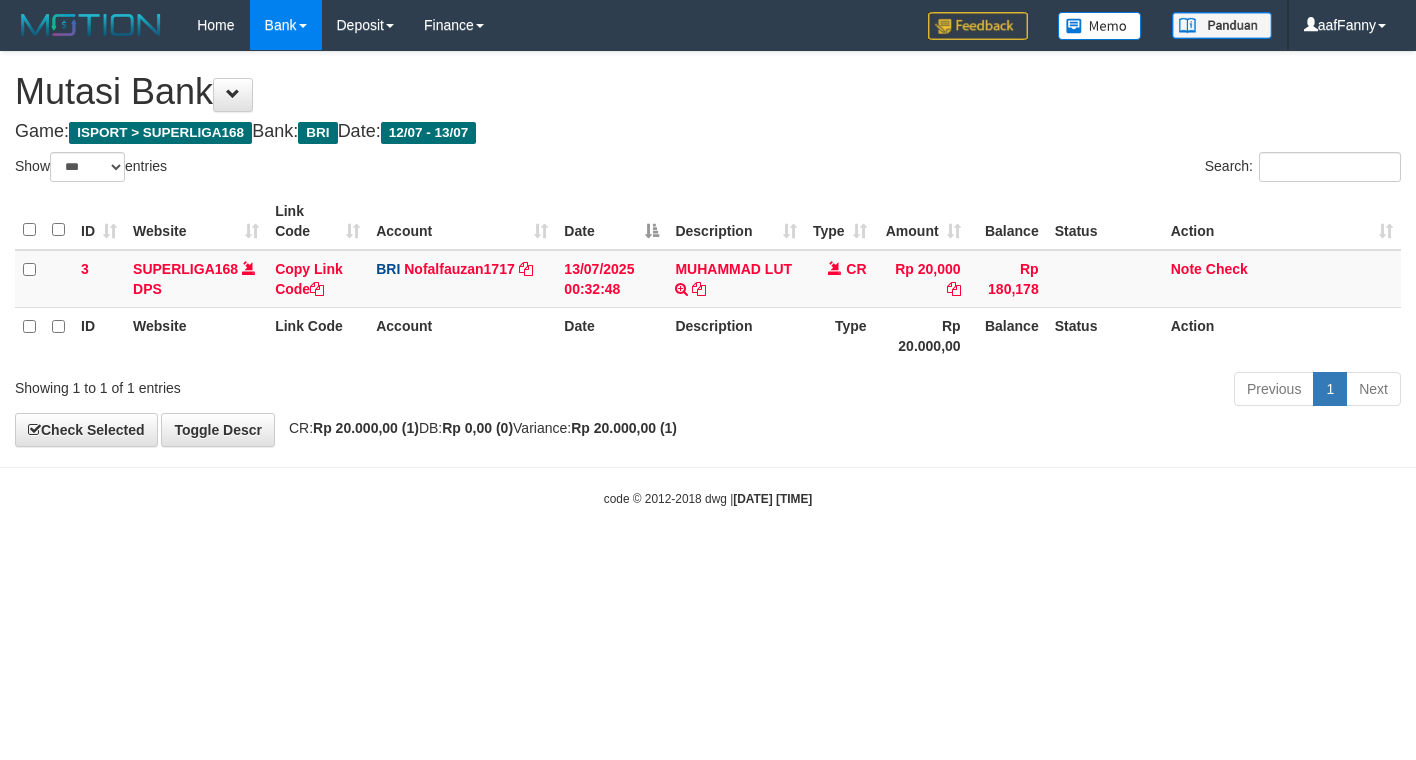 select on "***" 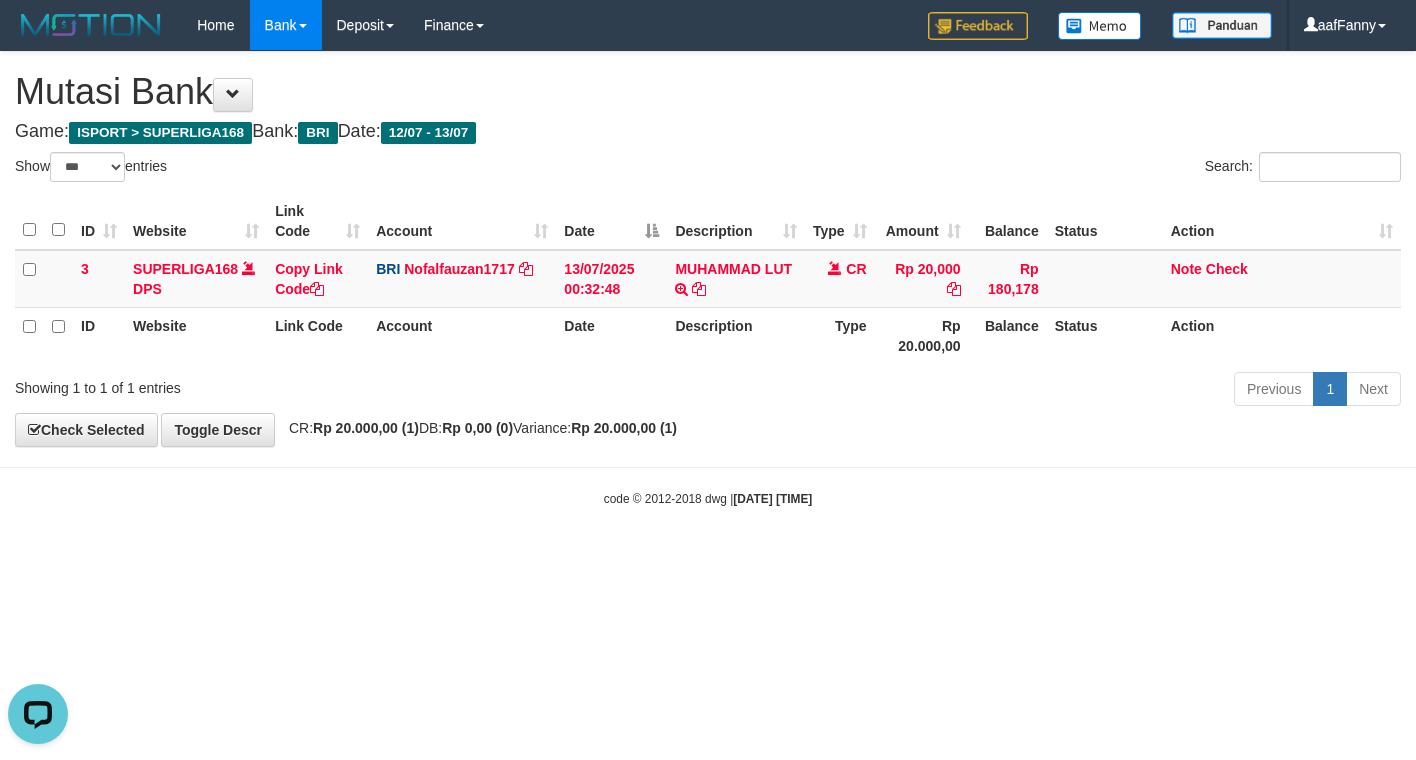 scroll, scrollTop: 0, scrollLeft: 0, axis: both 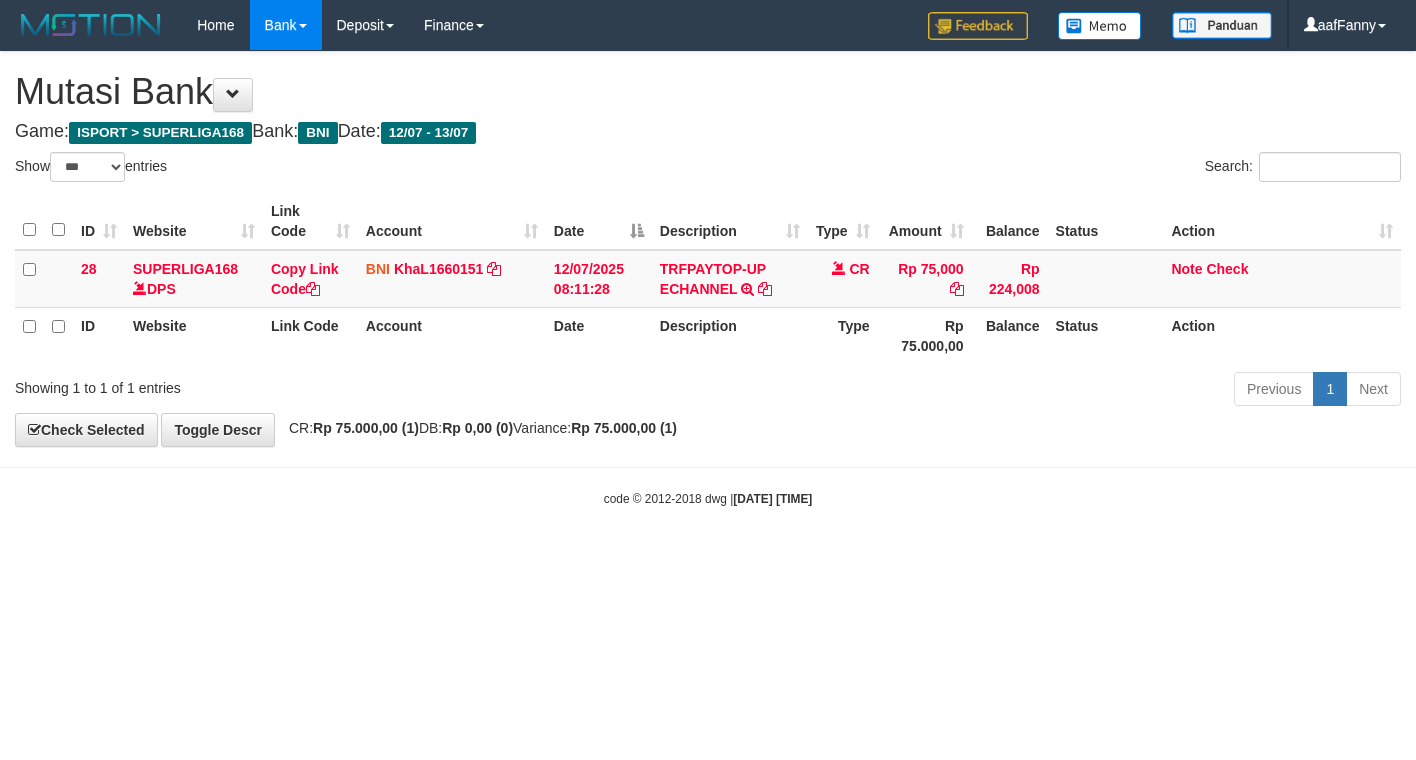 select on "***" 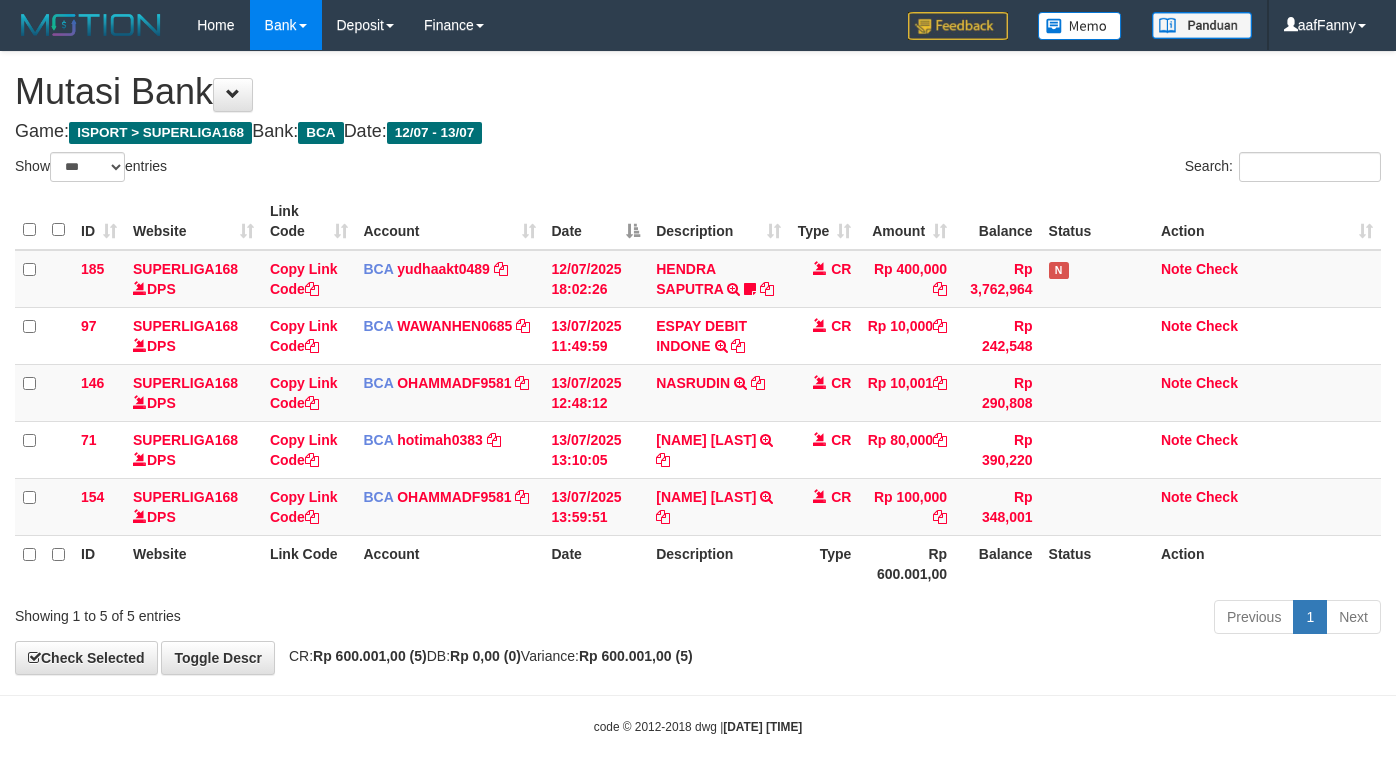 select on "***" 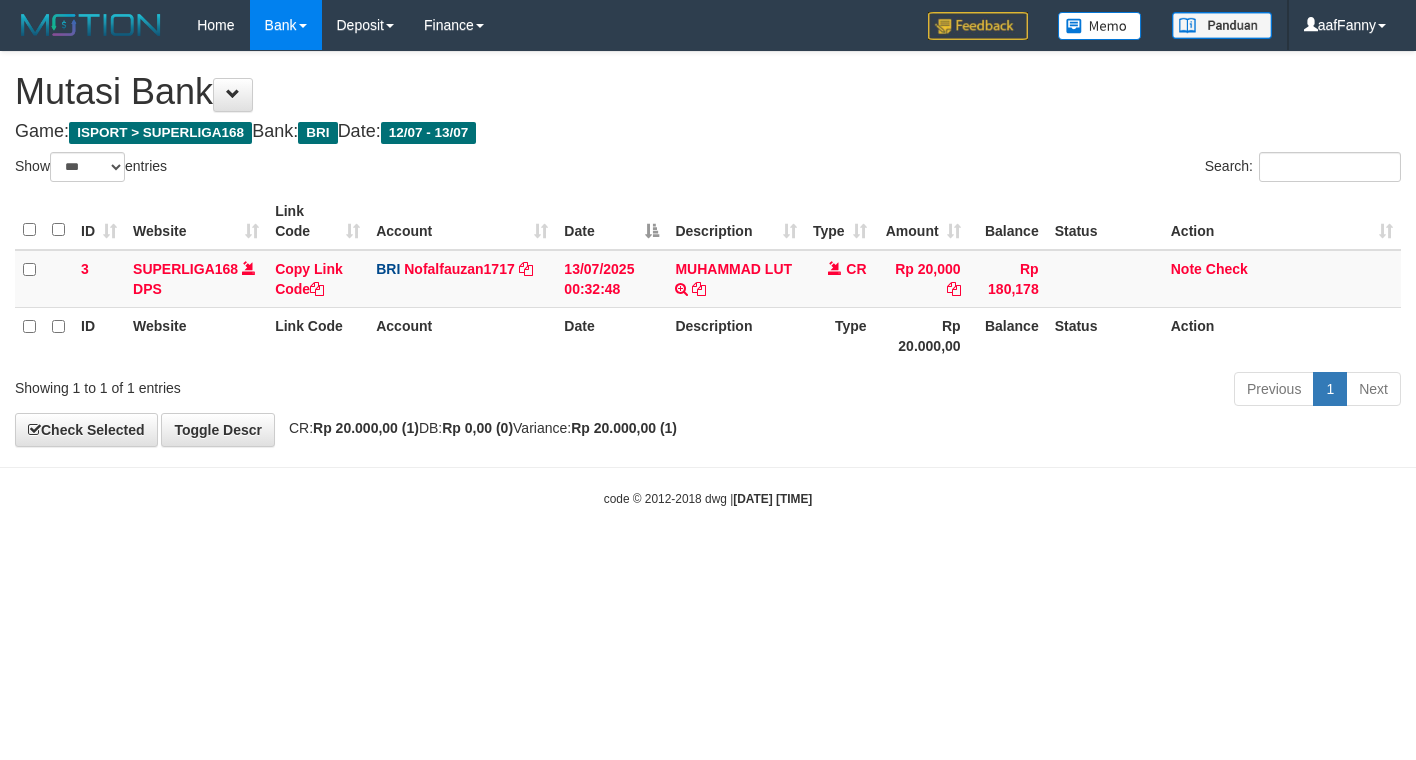 select on "***" 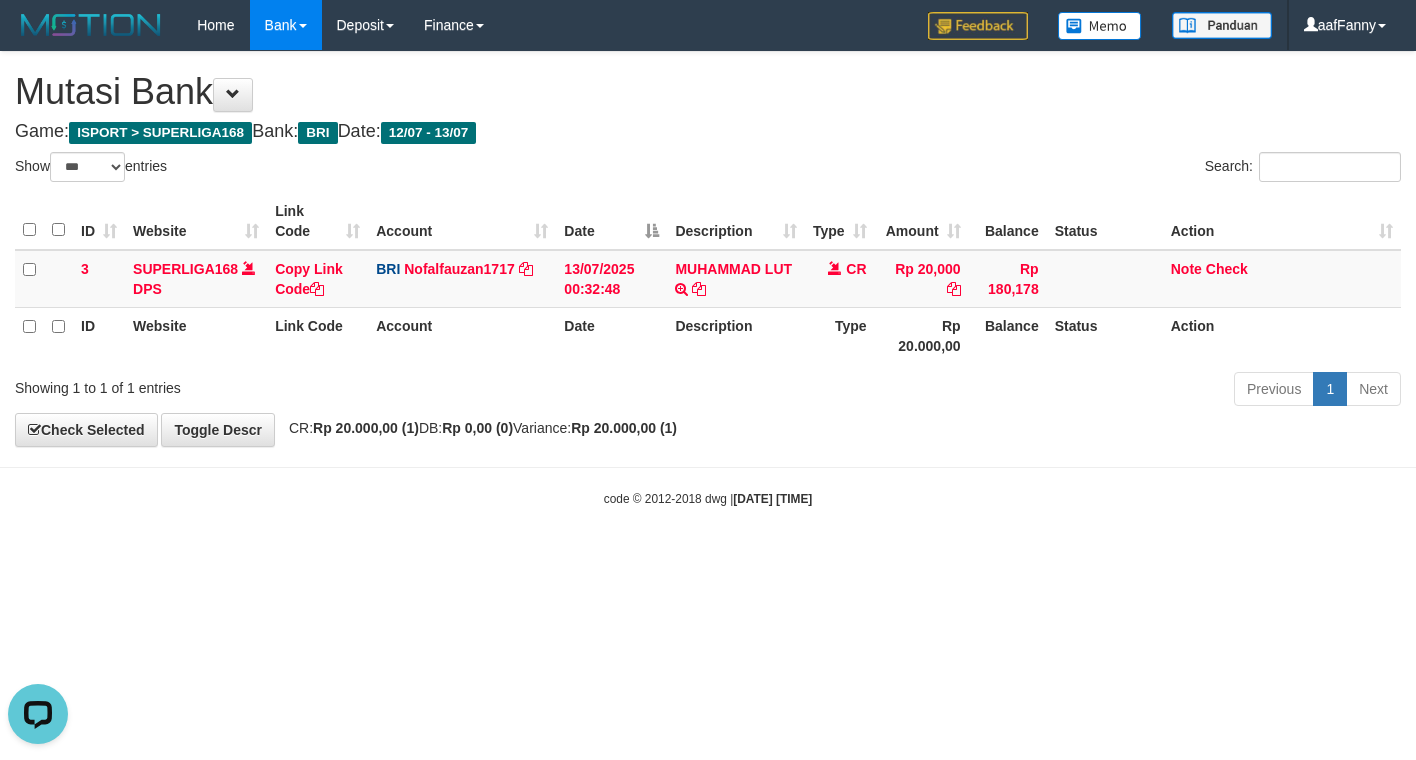 scroll, scrollTop: 0, scrollLeft: 0, axis: both 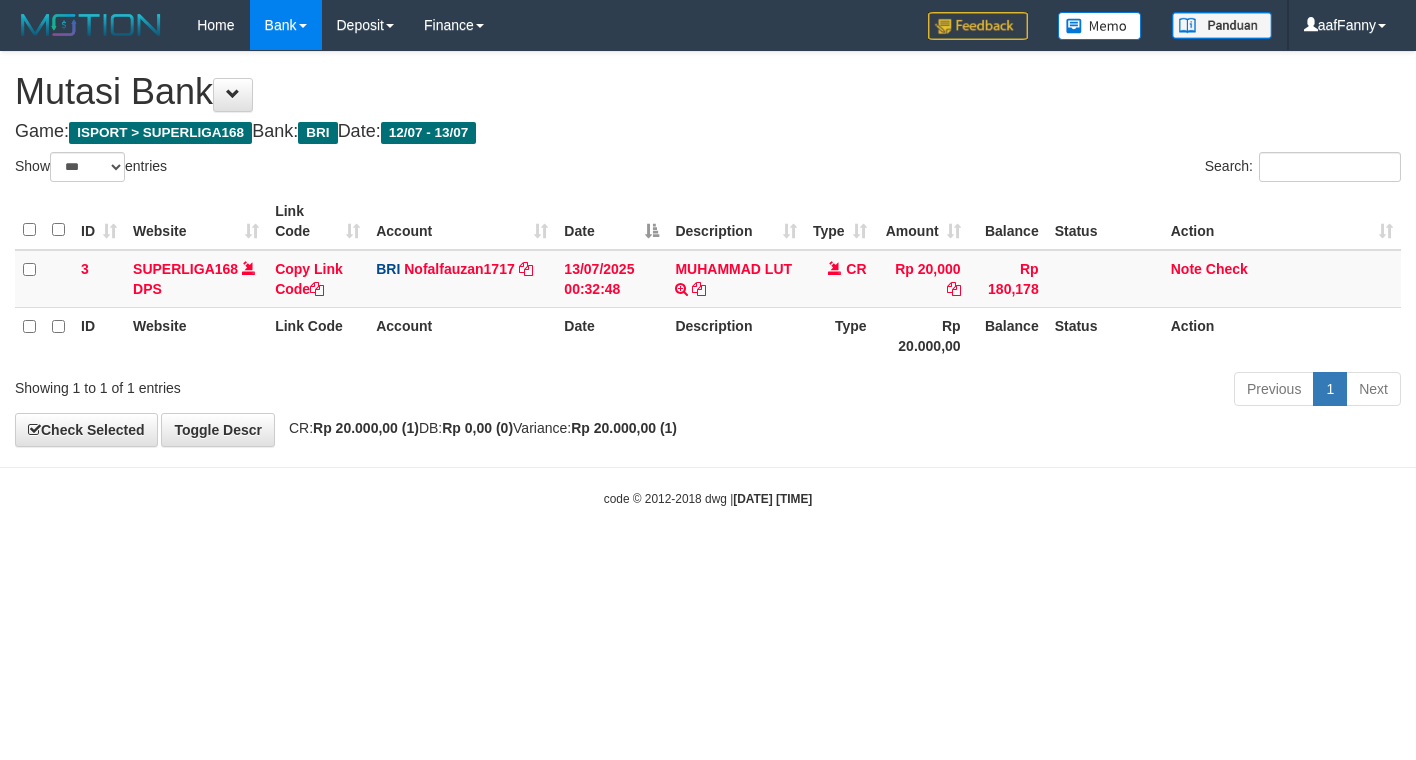 select on "***" 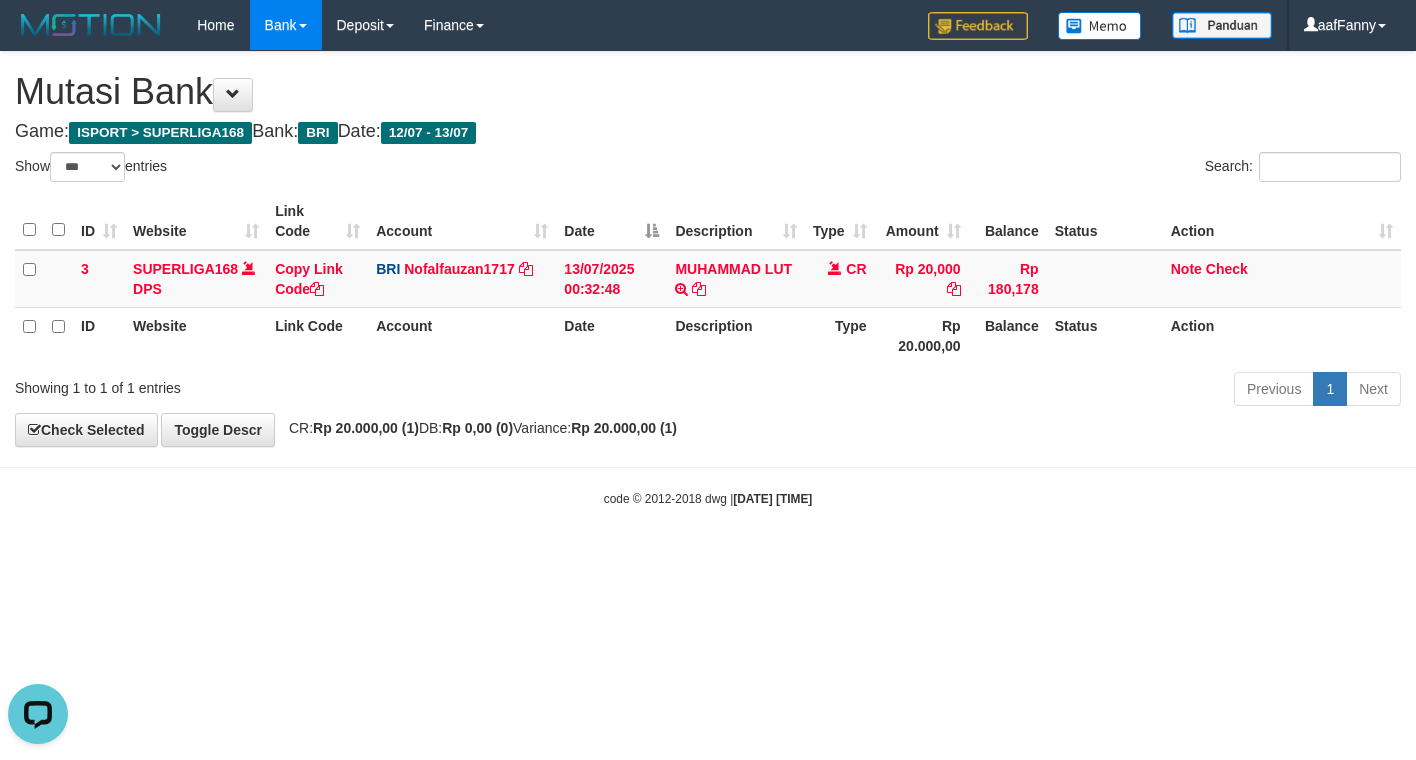 scroll, scrollTop: 0, scrollLeft: 0, axis: both 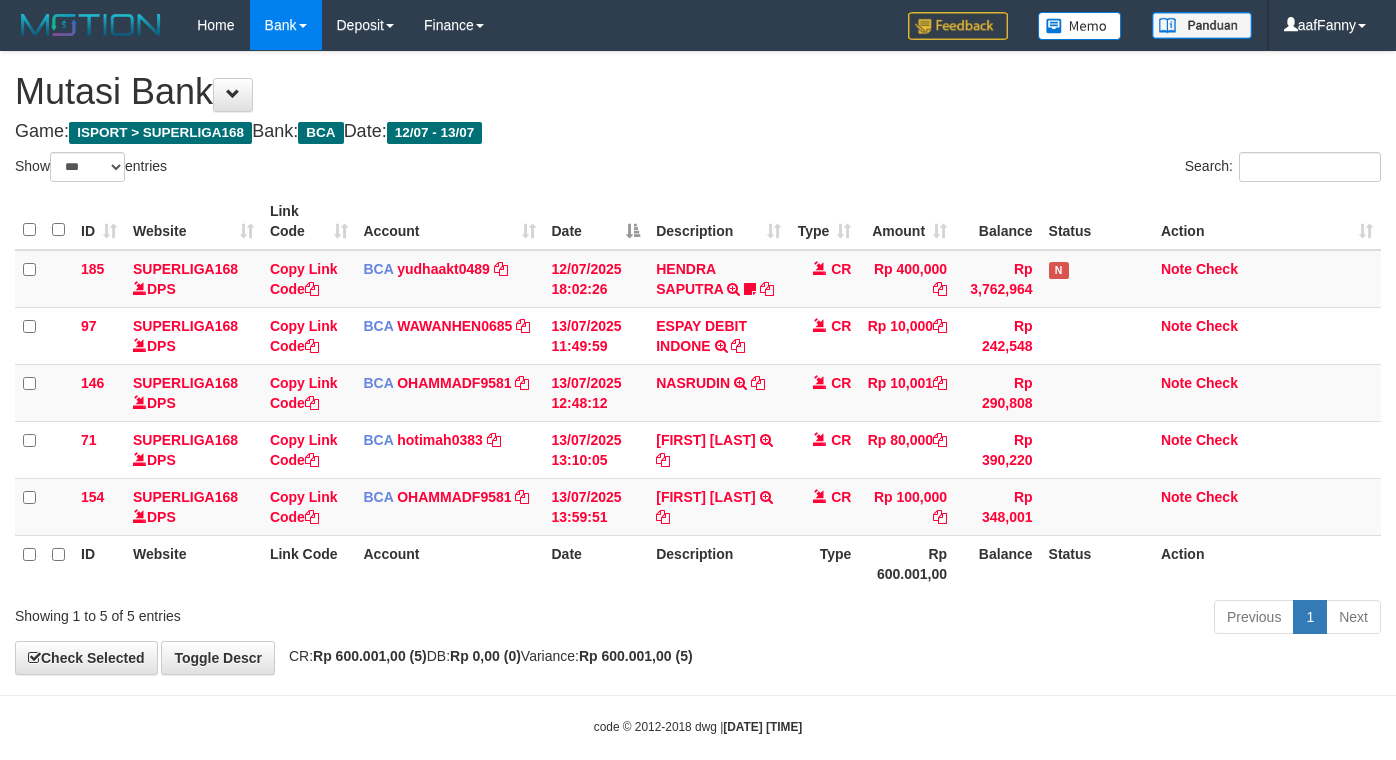 select on "***" 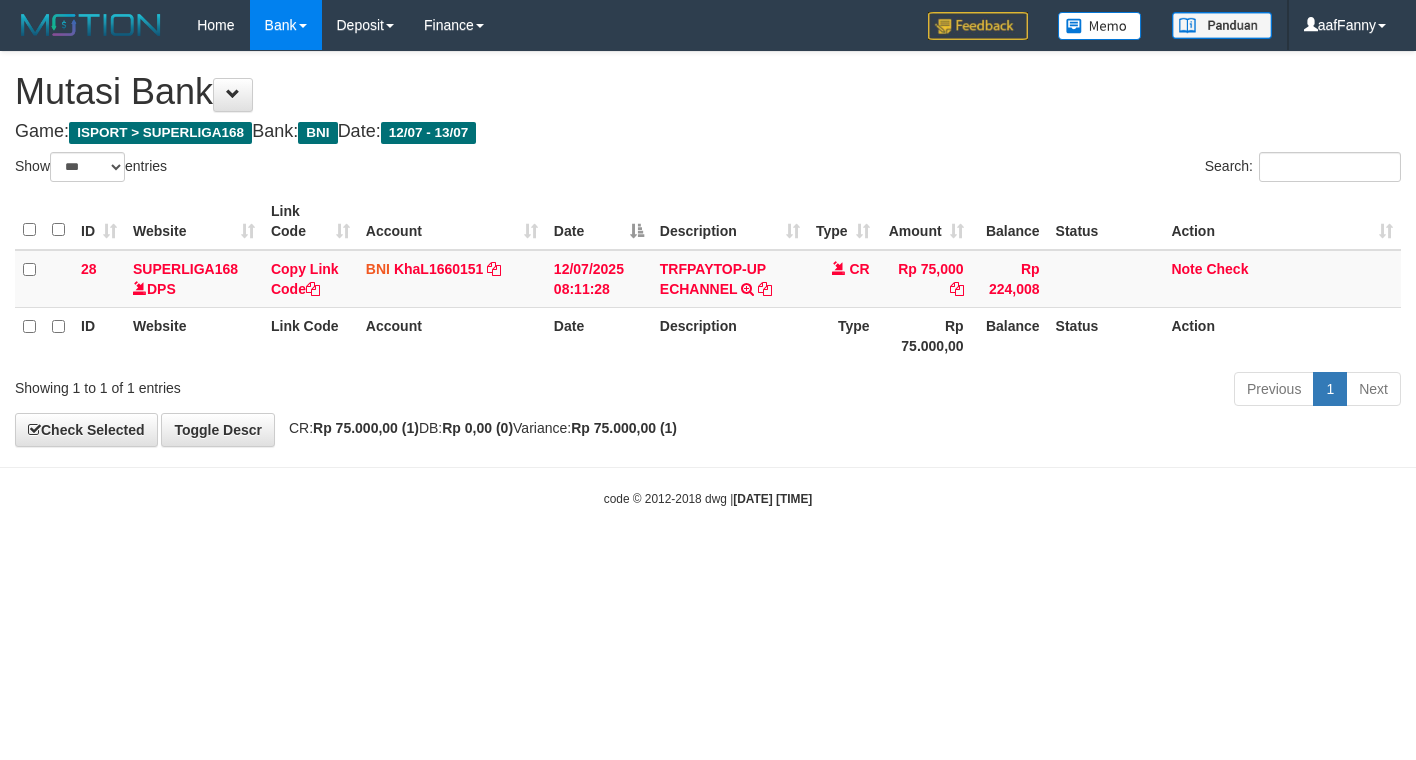 select on "***" 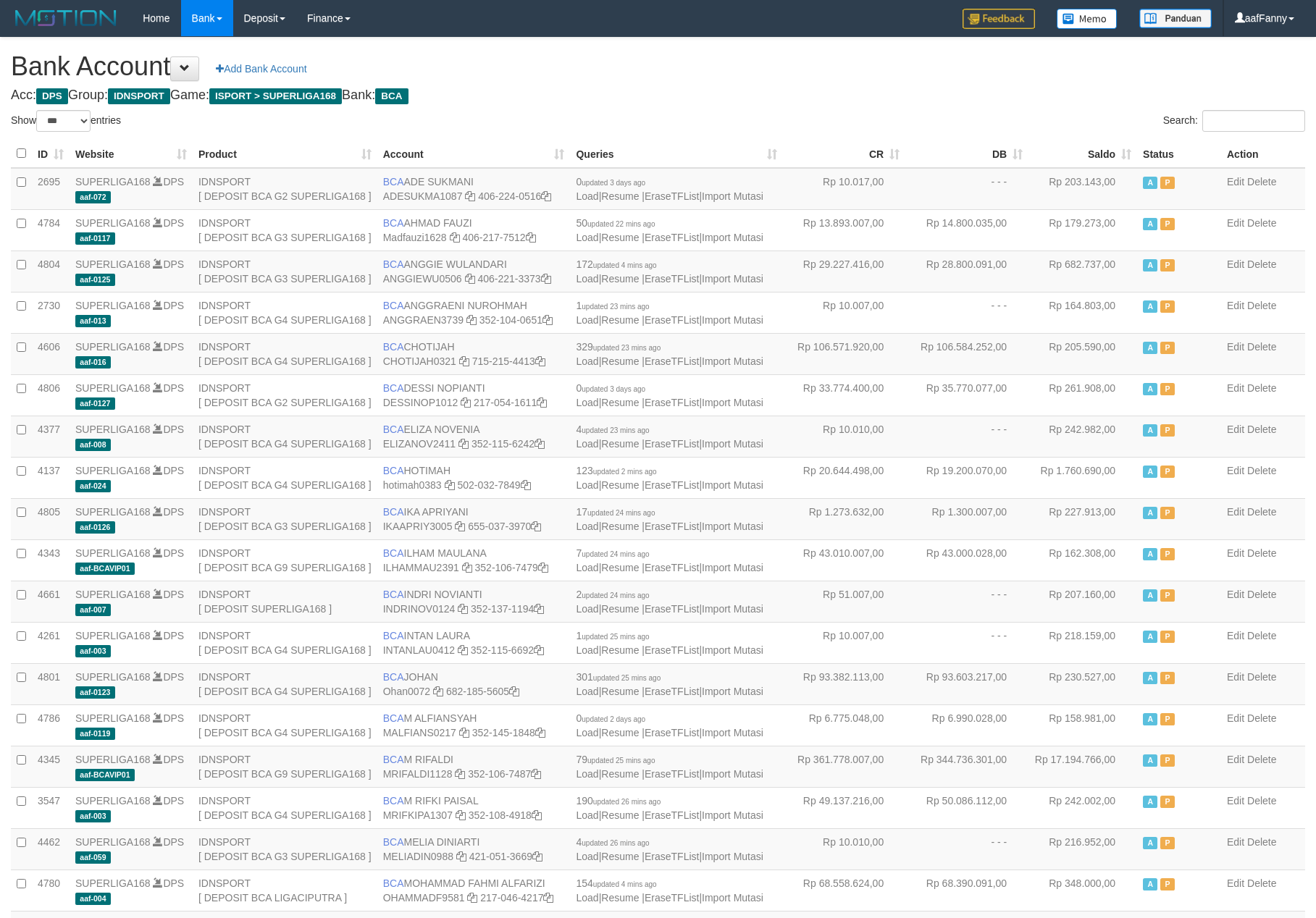 select on "***" 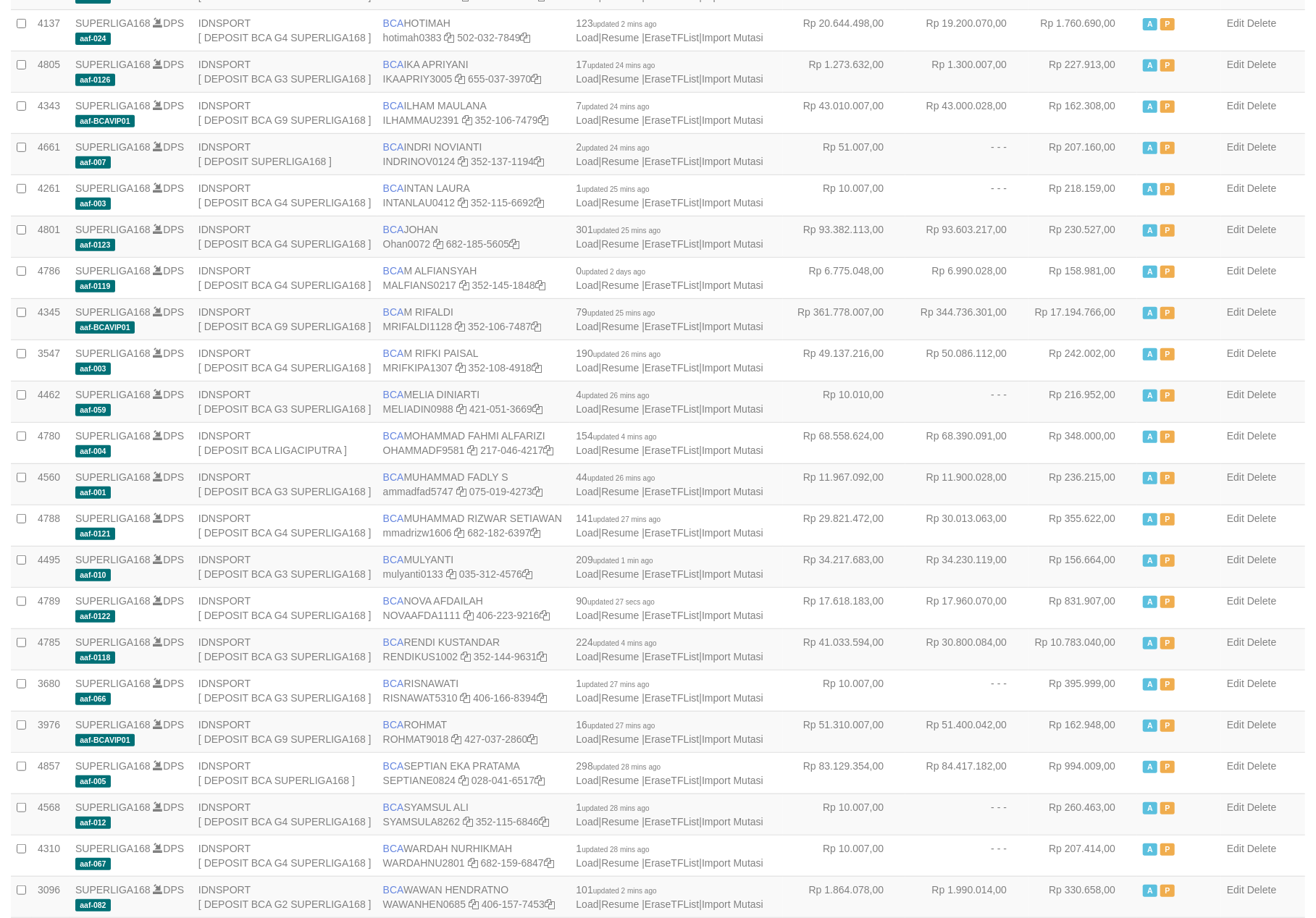 scroll, scrollTop: 579, scrollLeft: 0, axis: vertical 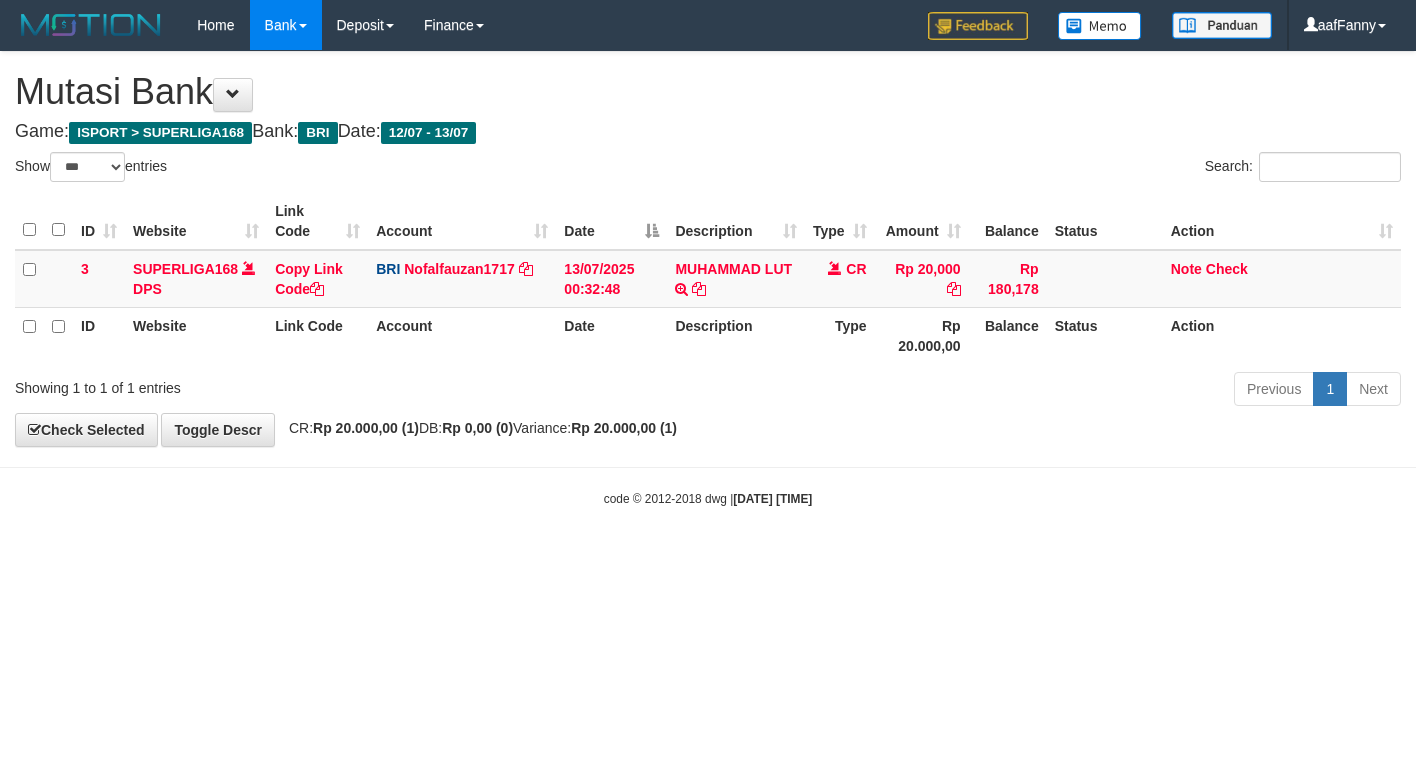 select on "***" 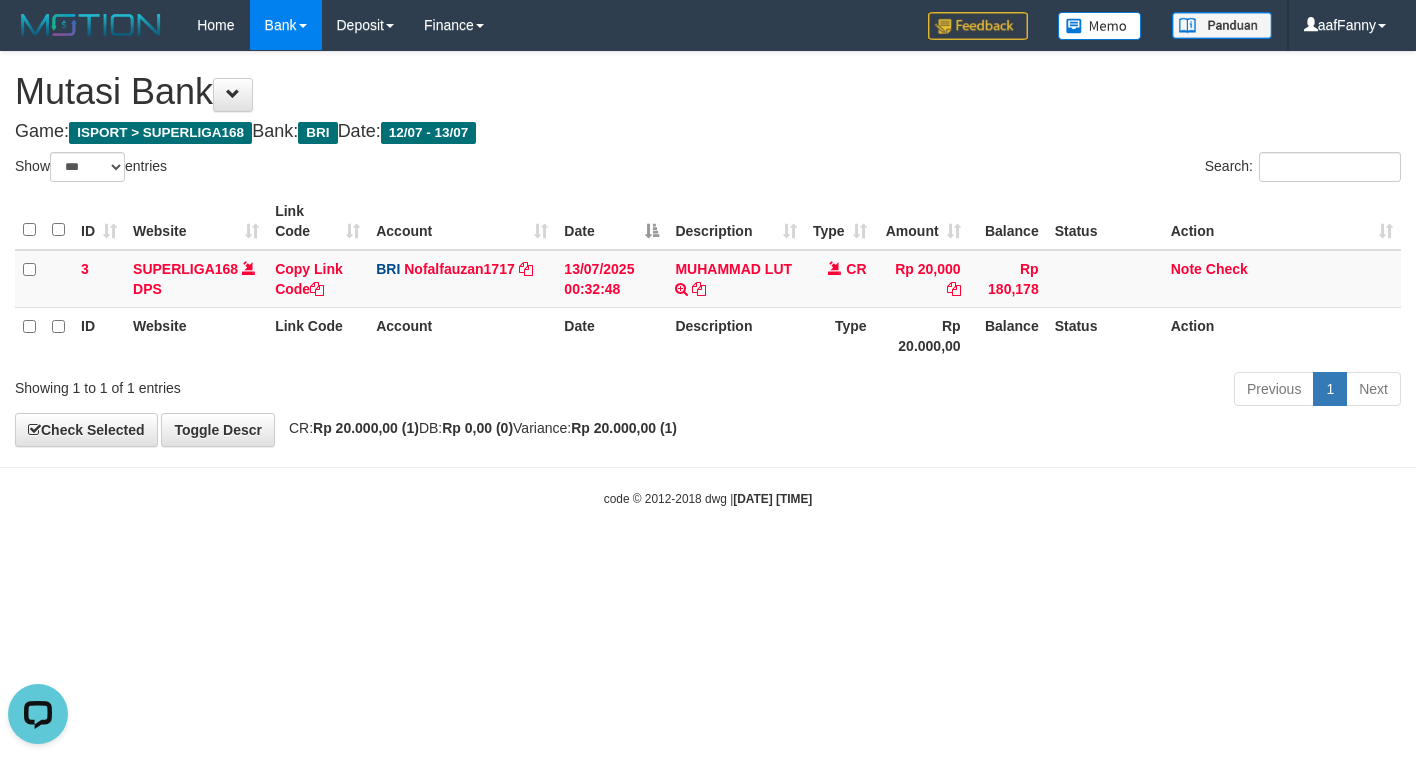 scroll, scrollTop: 0, scrollLeft: 0, axis: both 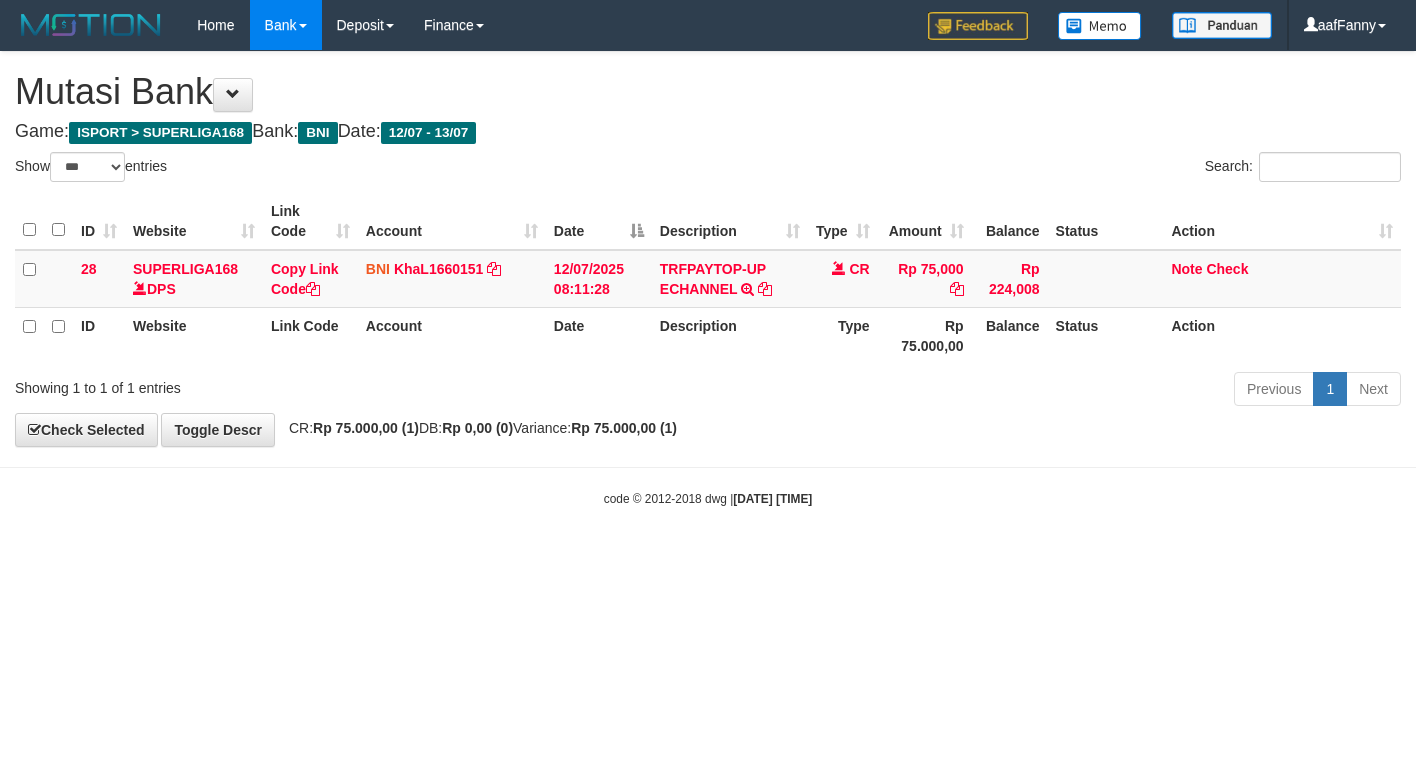 select on "***" 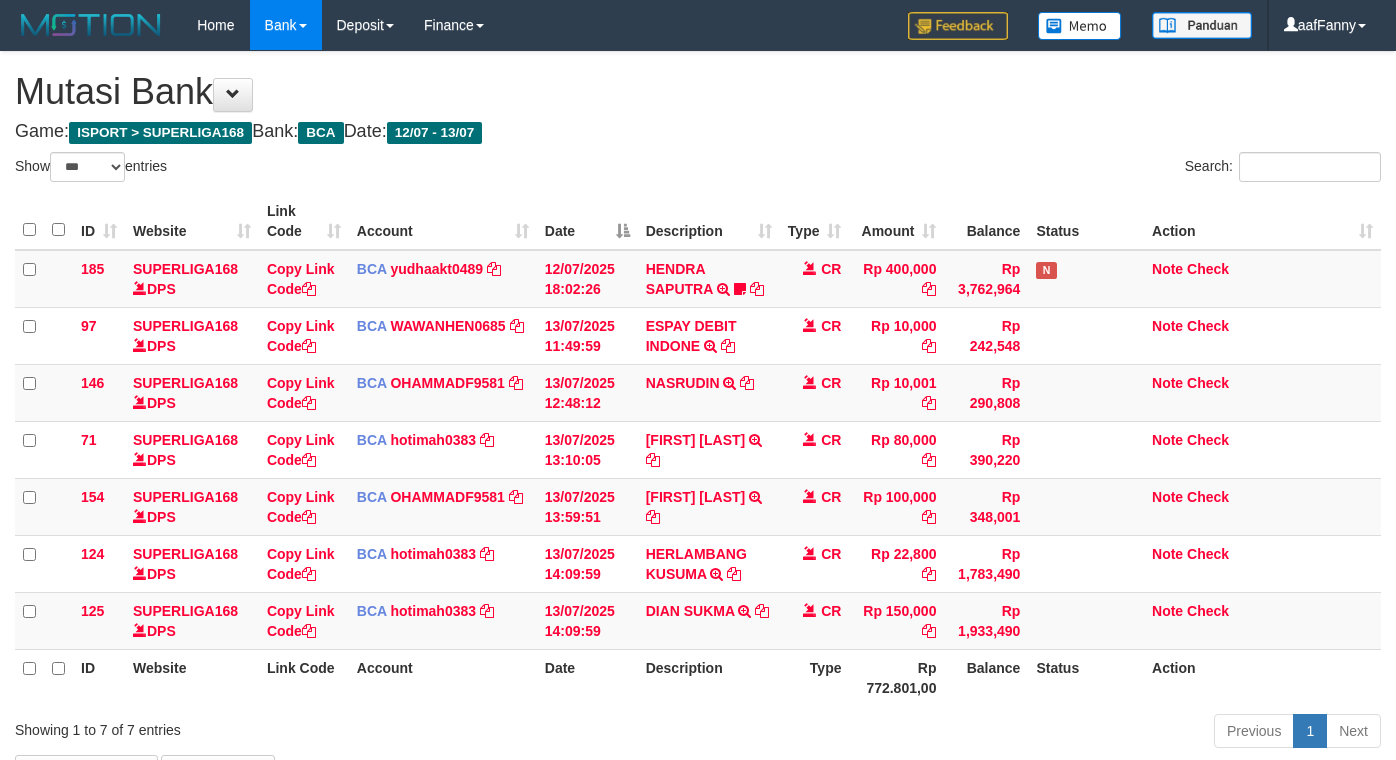select on "***" 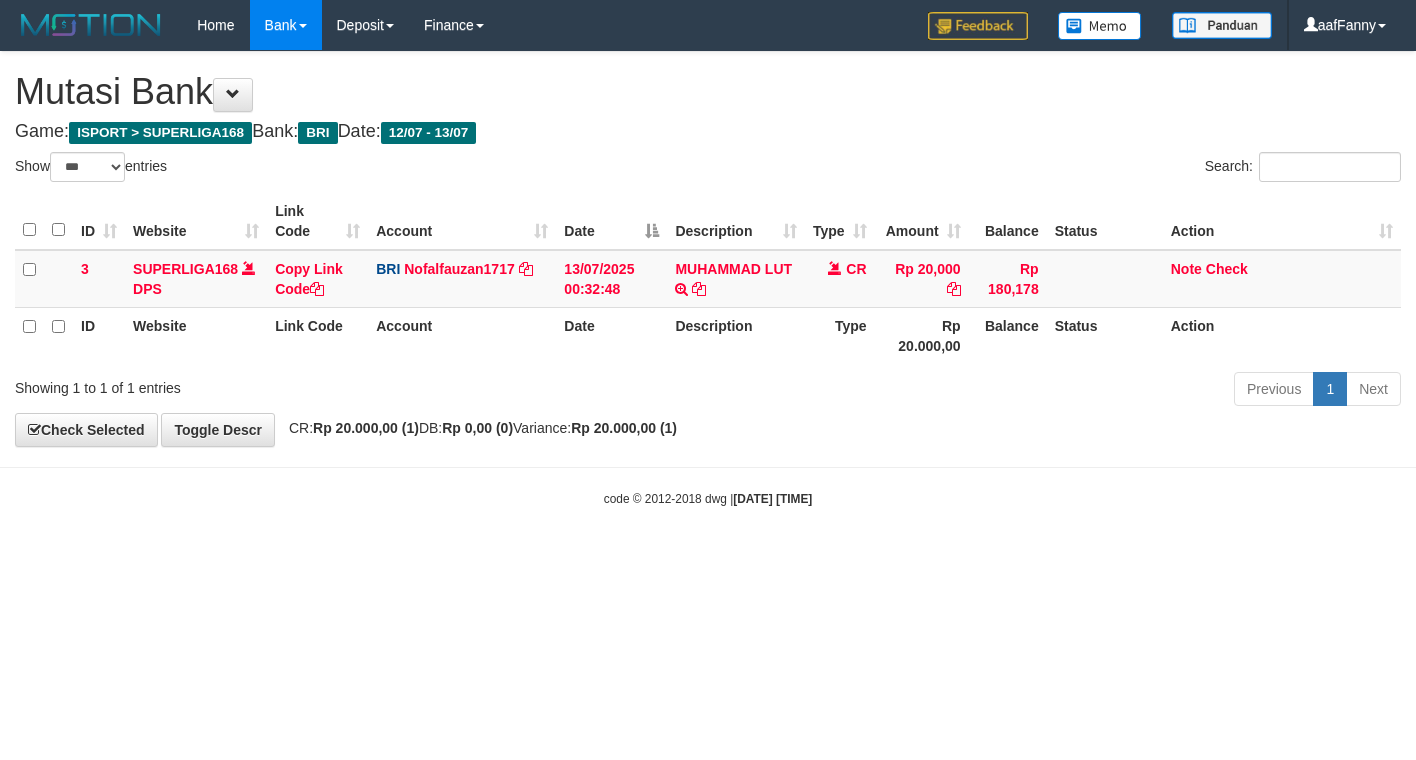 select on "***" 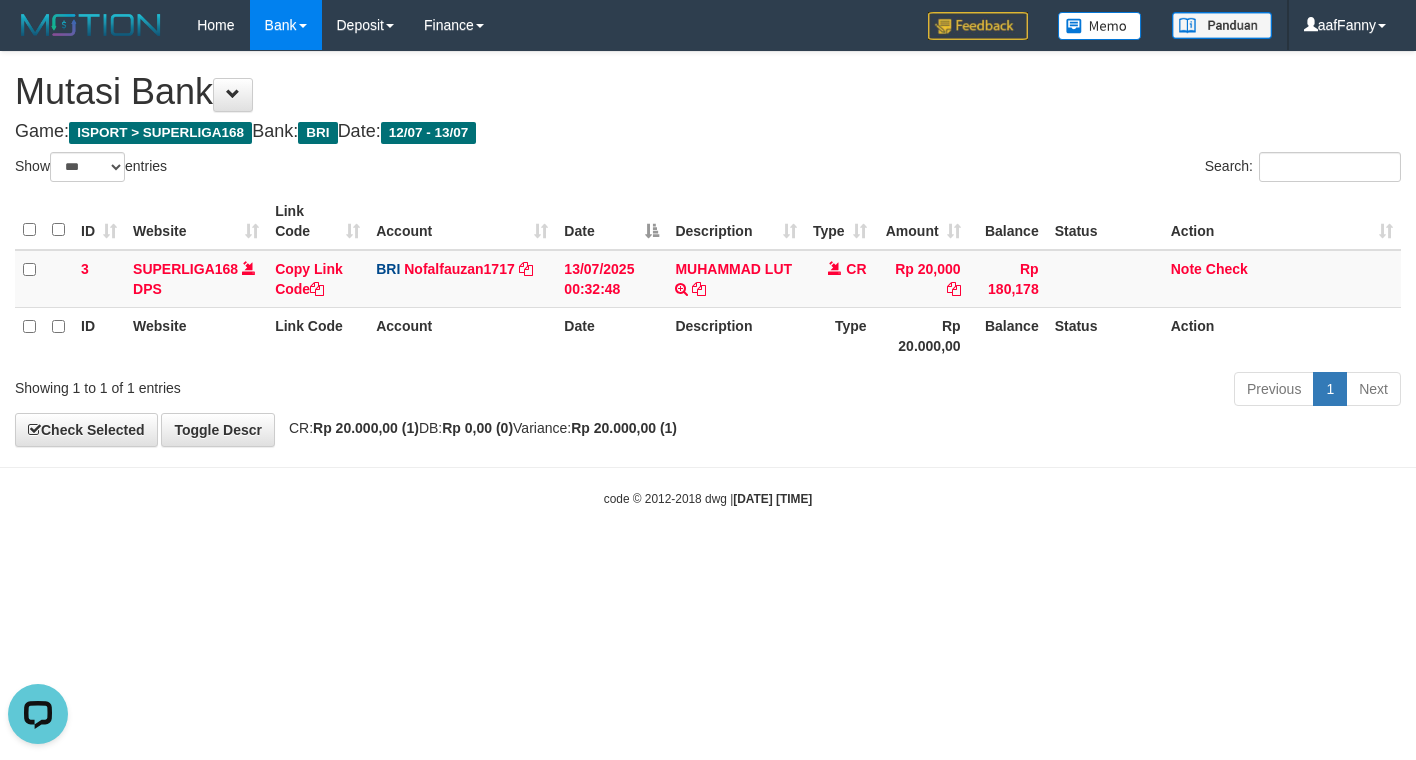 scroll, scrollTop: 0, scrollLeft: 0, axis: both 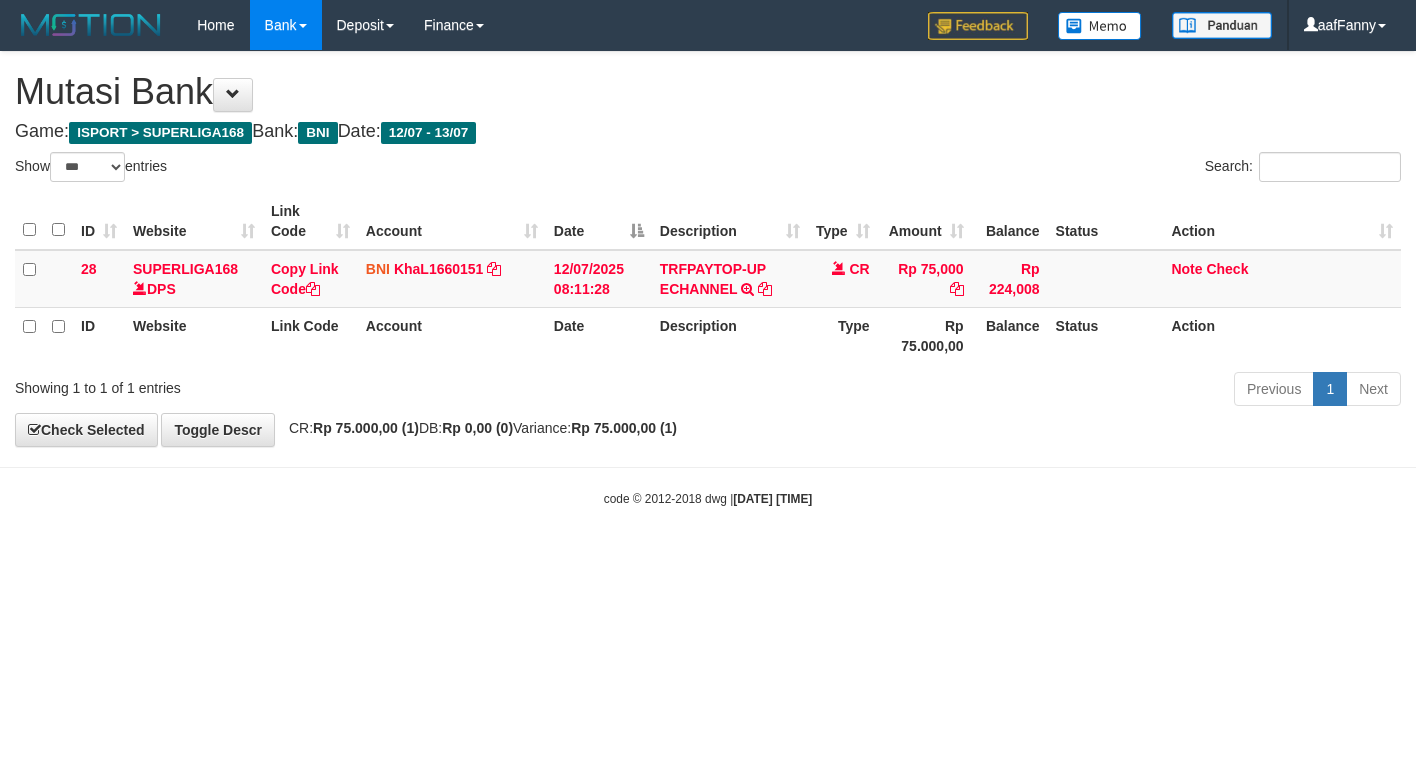 select on "***" 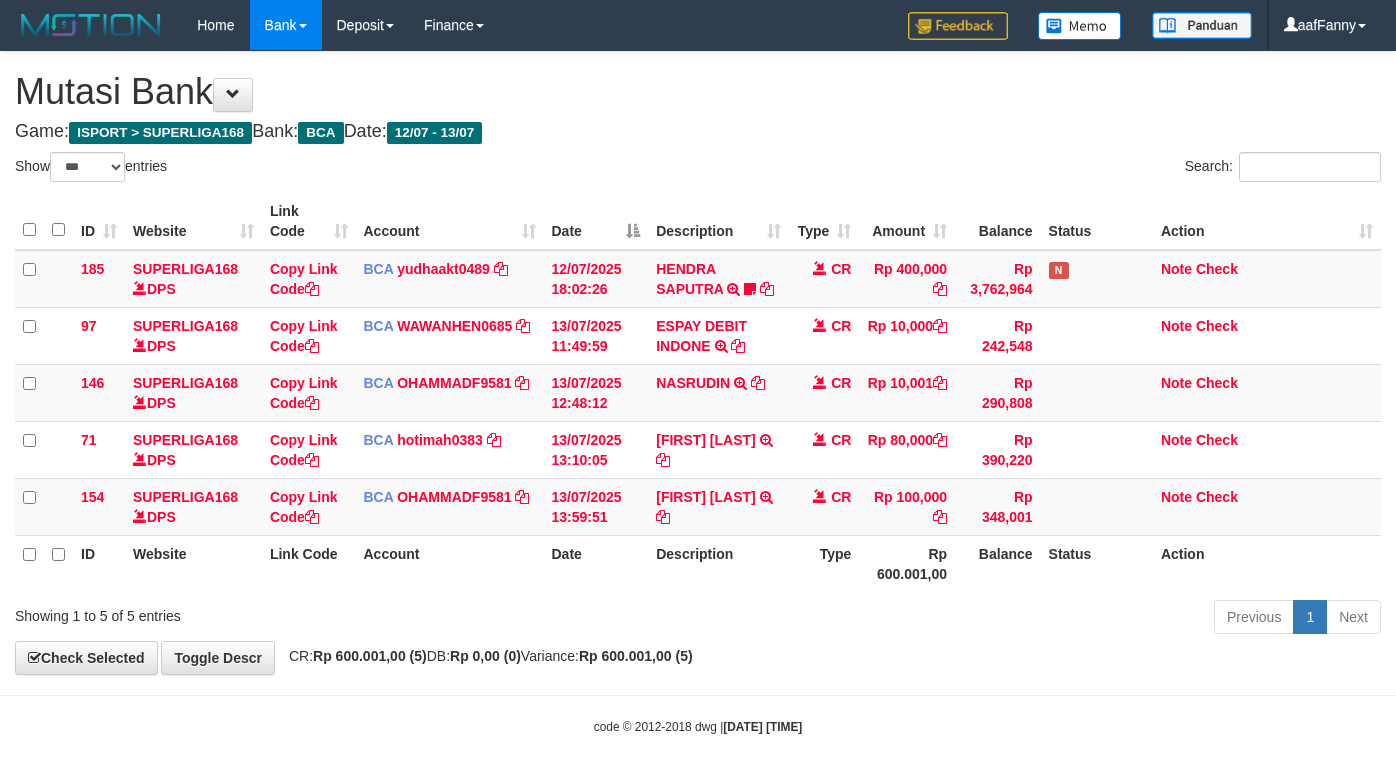 select on "***" 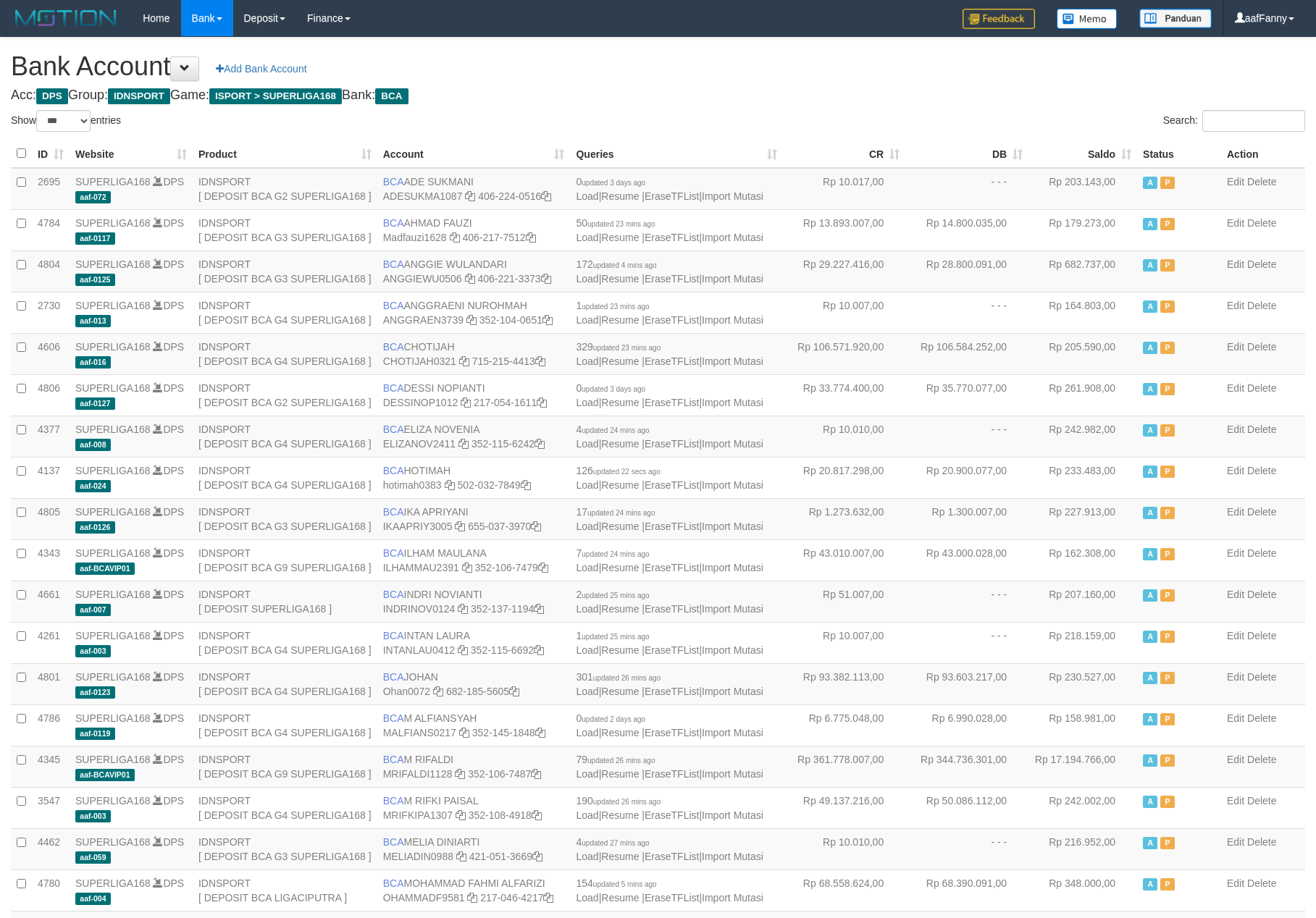 select on "***" 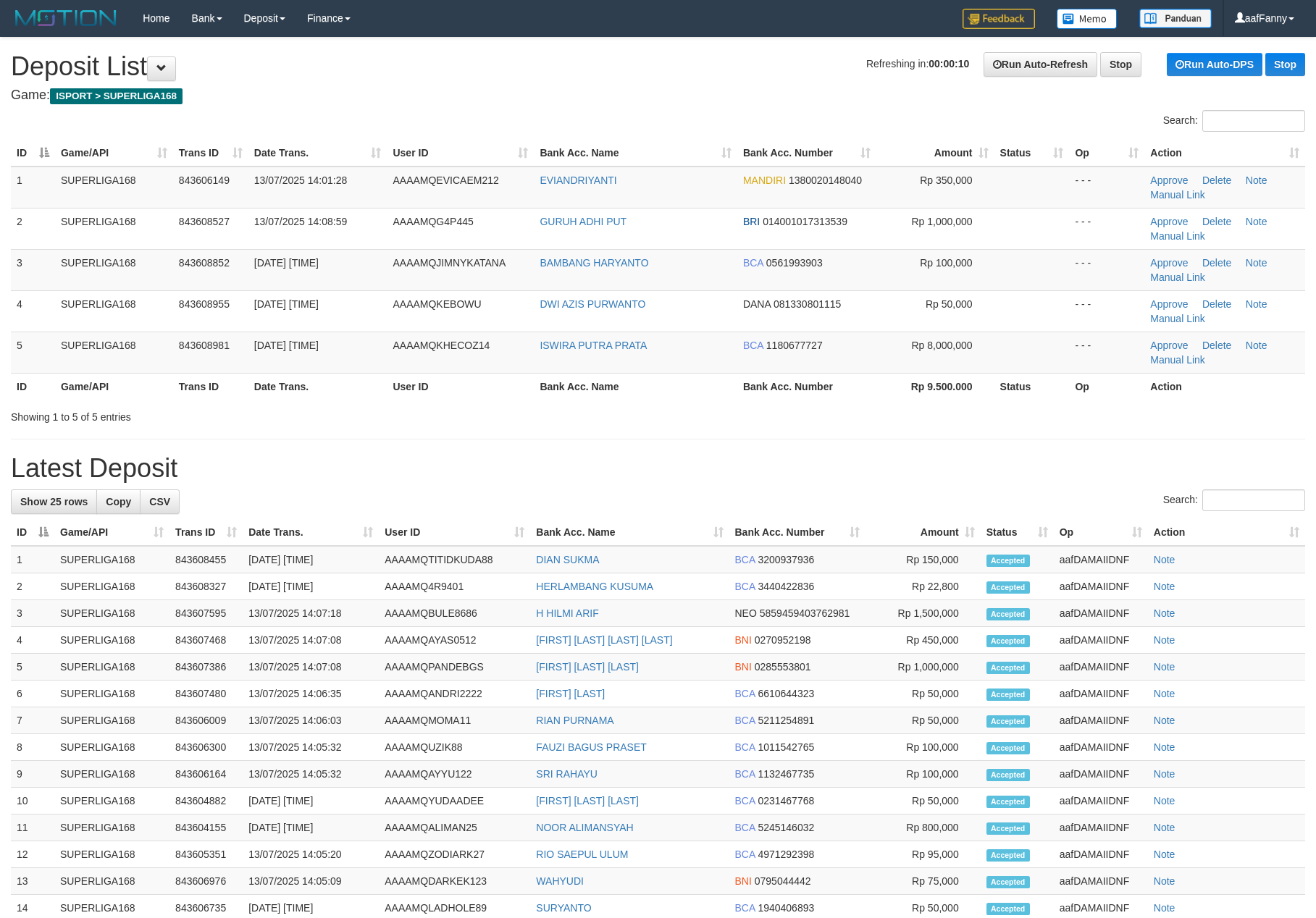 scroll, scrollTop: 0, scrollLeft: 0, axis: both 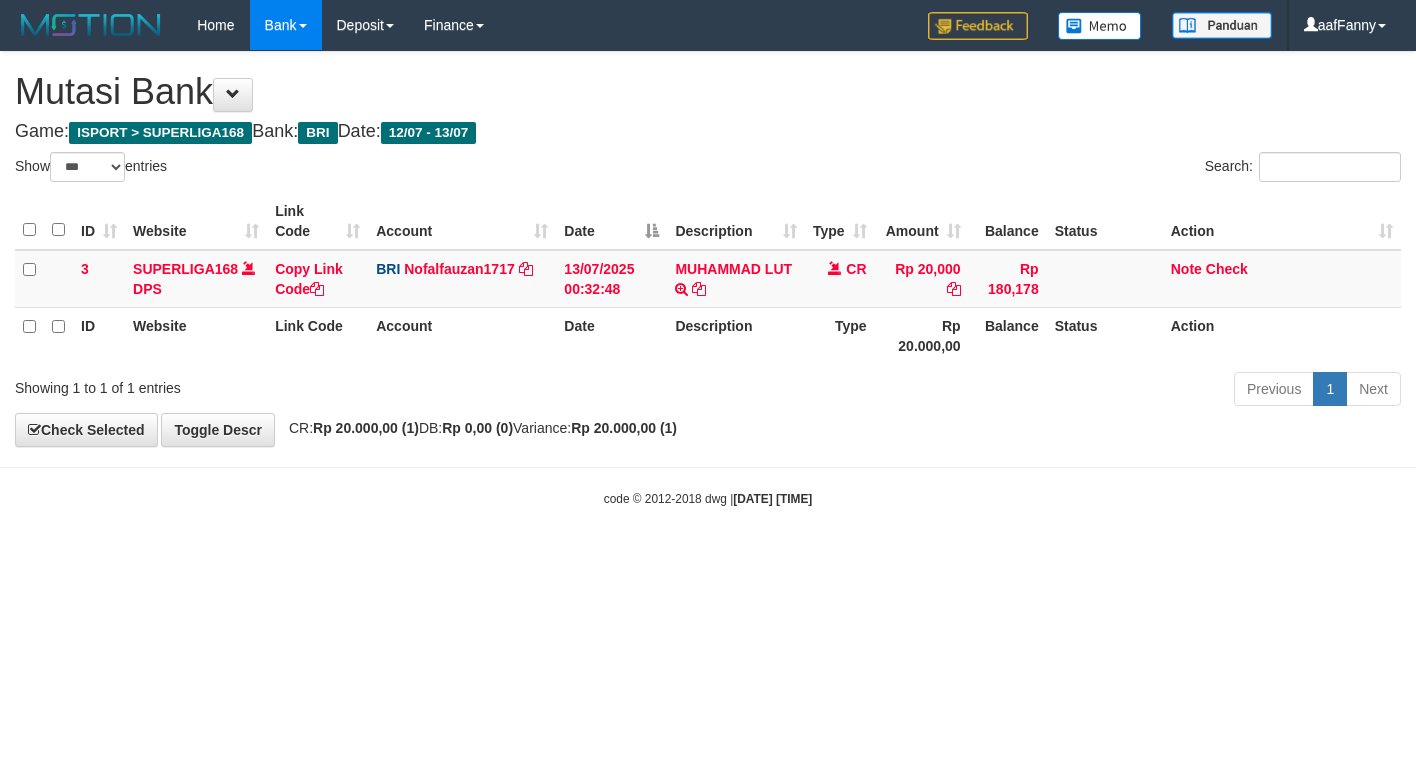 select on "***" 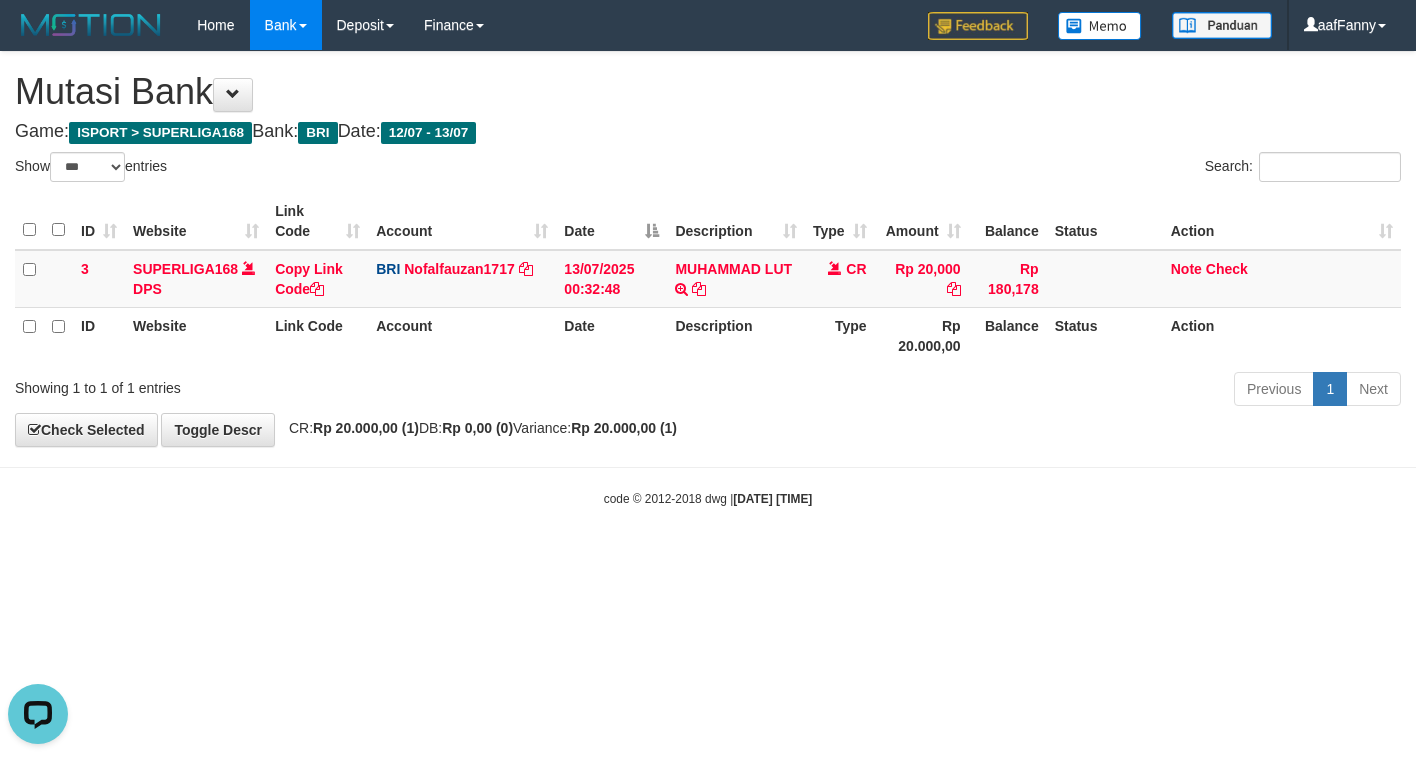 scroll, scrollTop: 0, scrollLeft: 0, axis: both 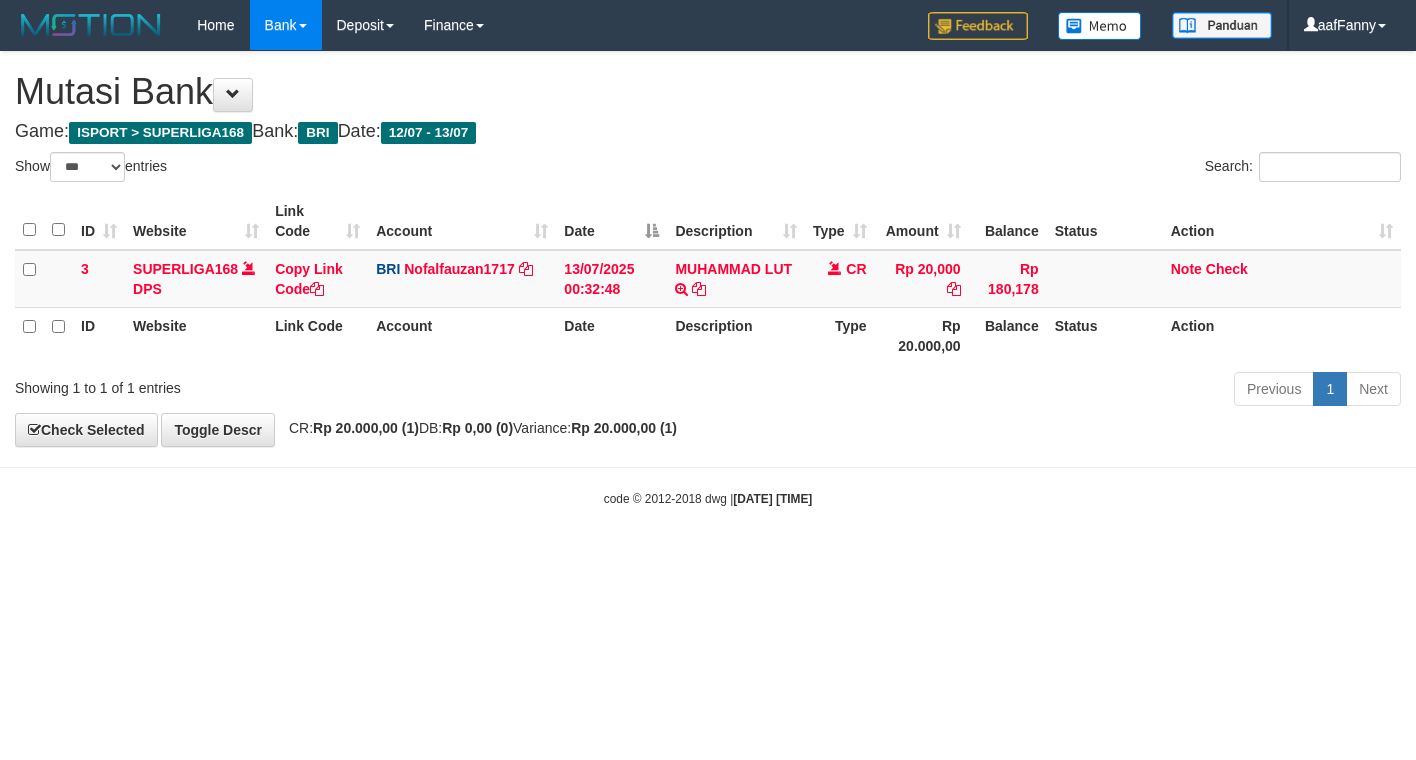 select on "***" 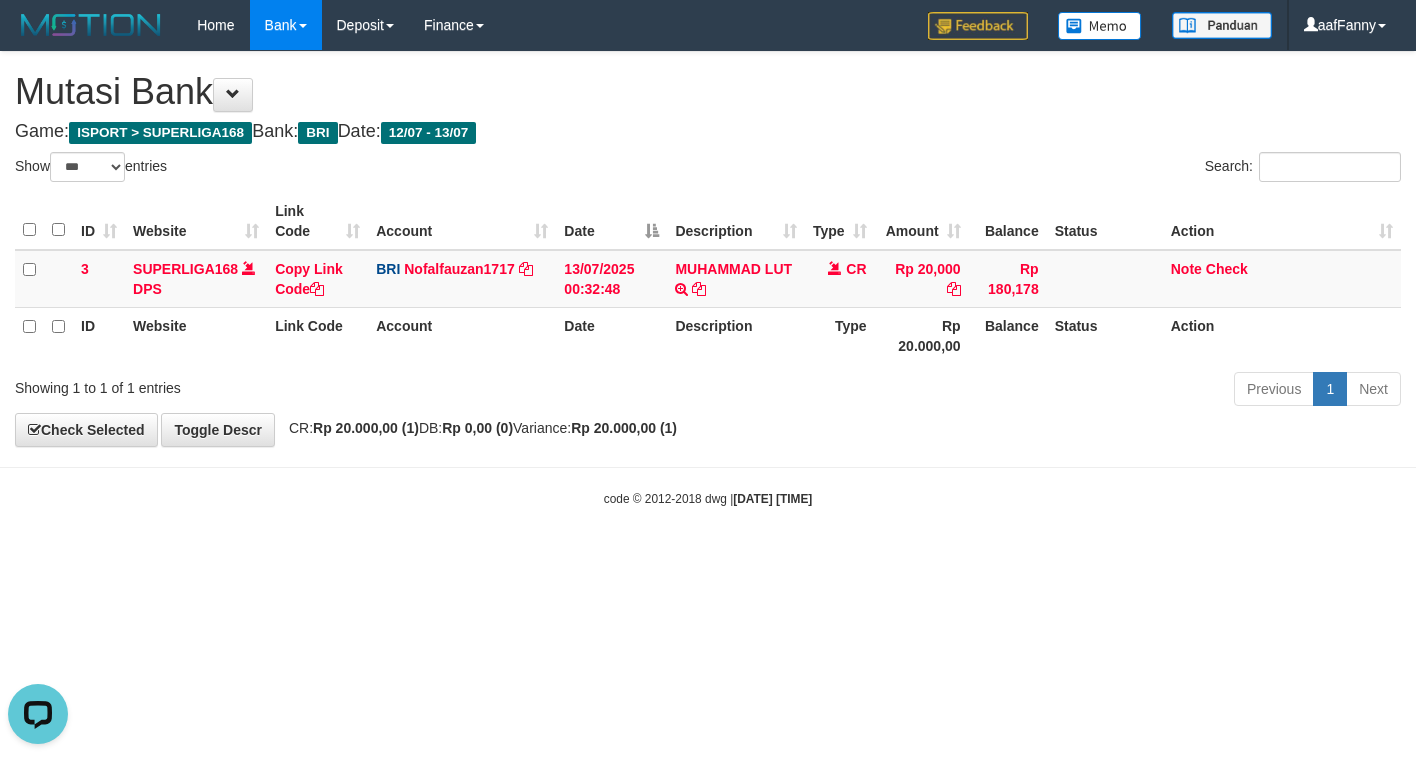 scroll, scrollTop: 0, scrollLeft: 0, axis: both 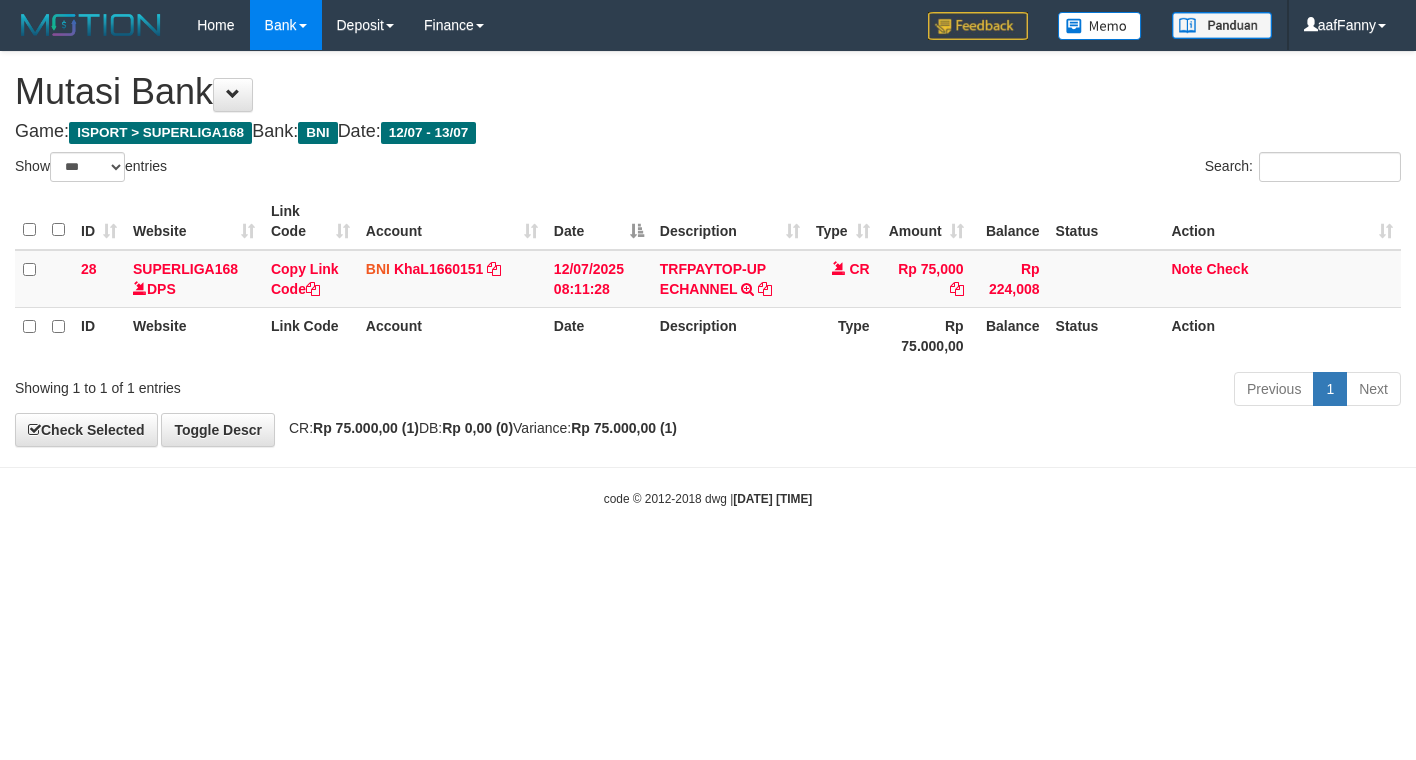 select on "***" 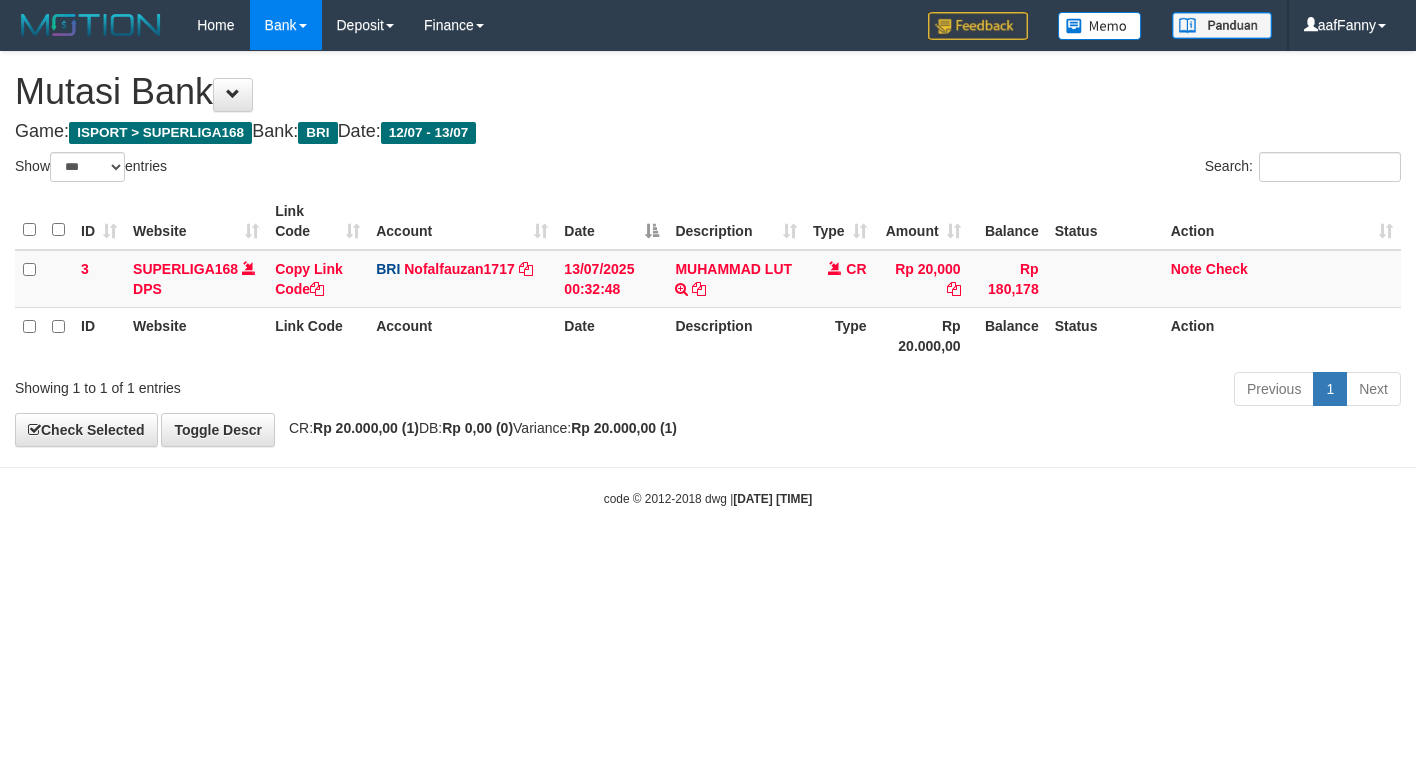 select on "***" 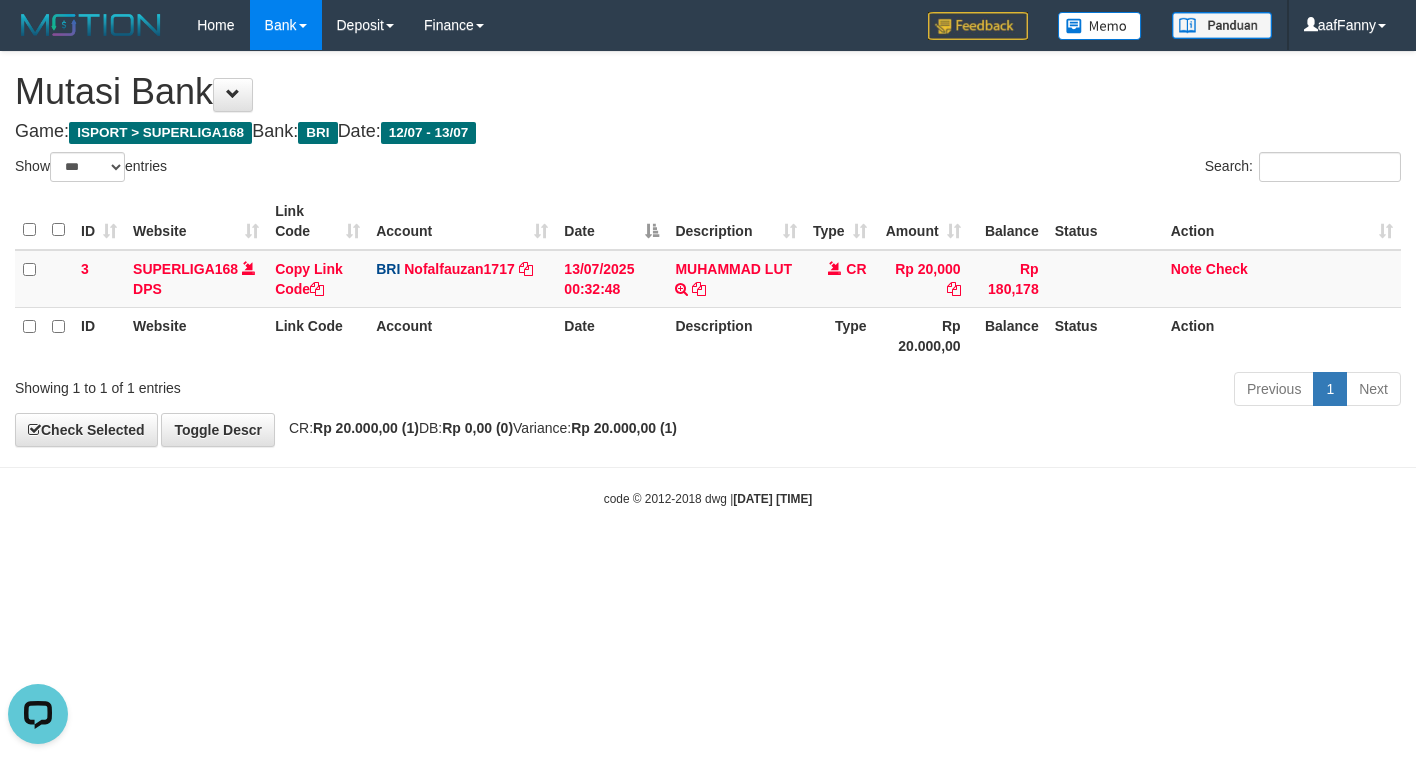 scroll, scrollTop: 0, scrollLeft: 0, axis: both 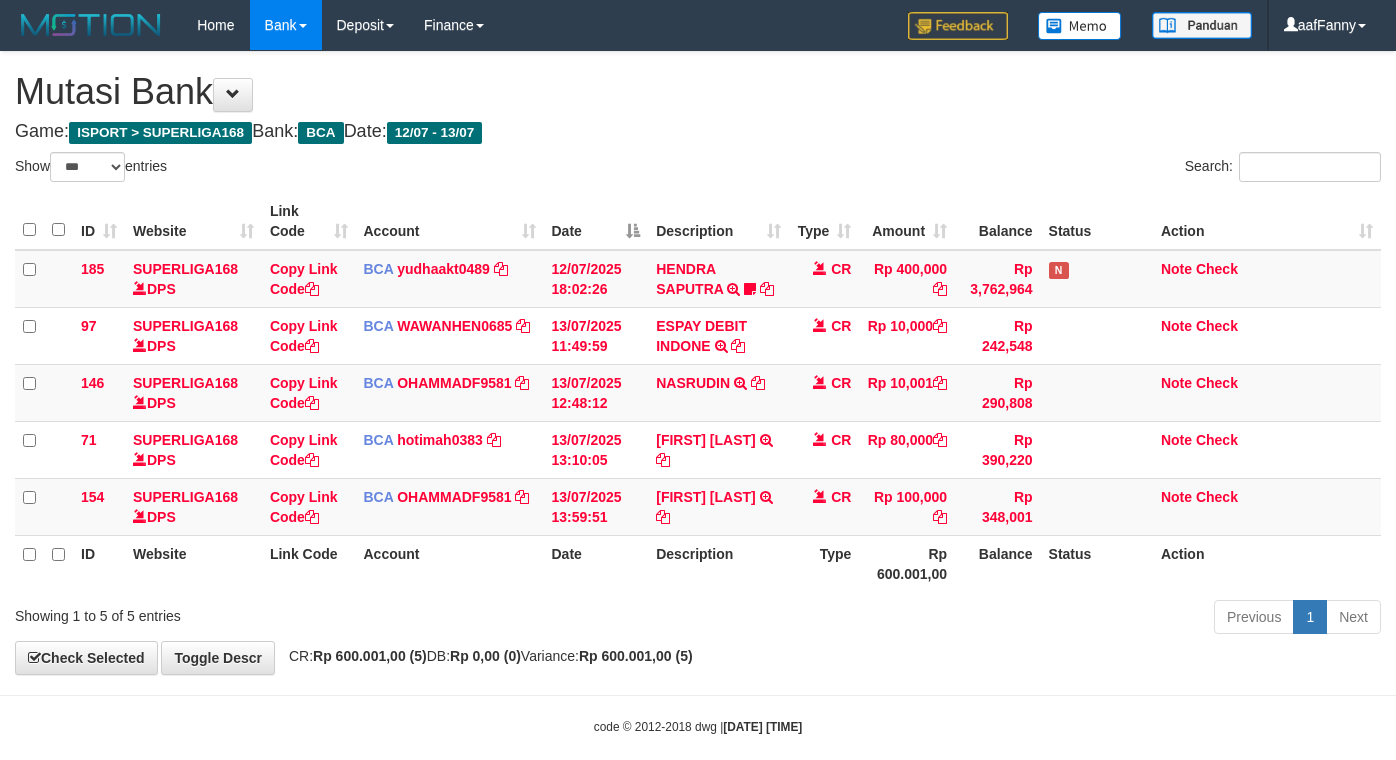 select on "***" 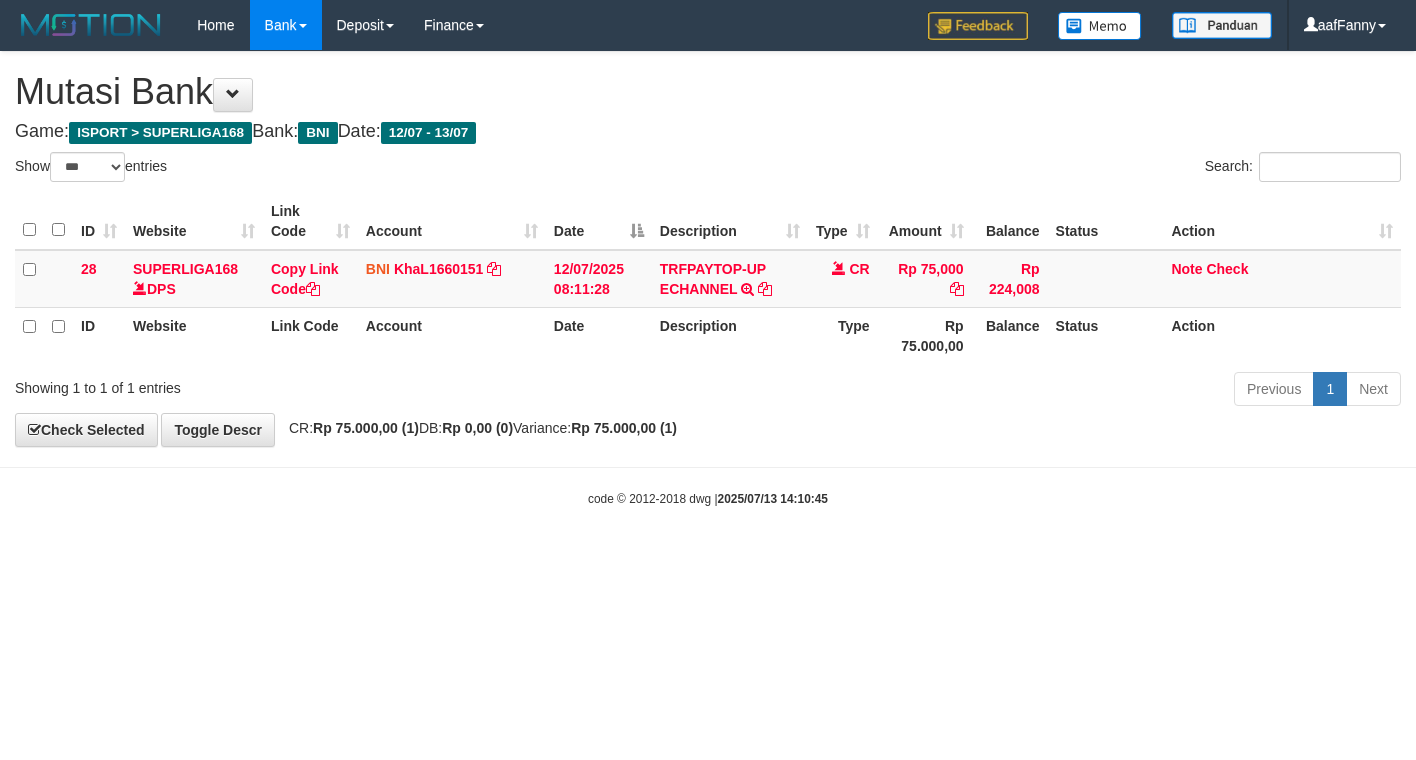 select on "***" 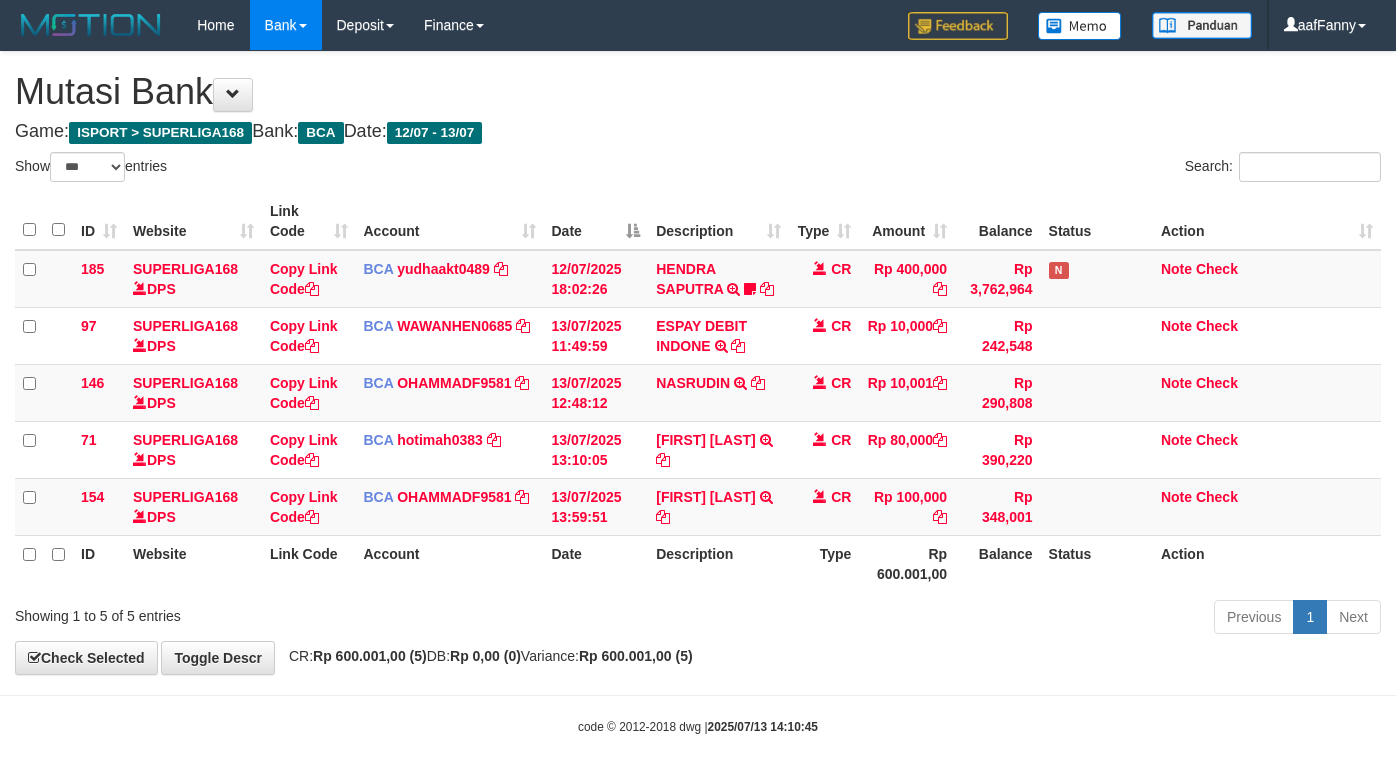 select on "***" 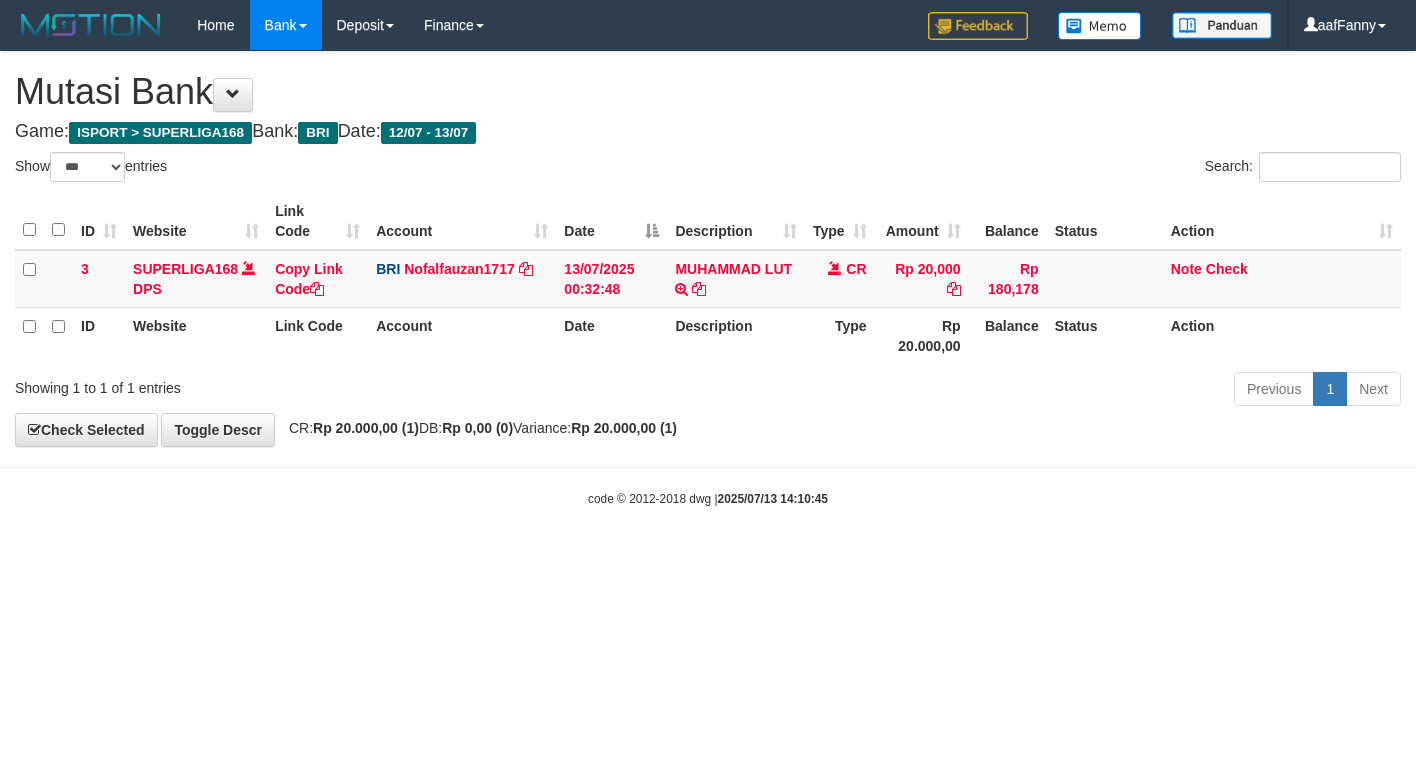 select on "***" 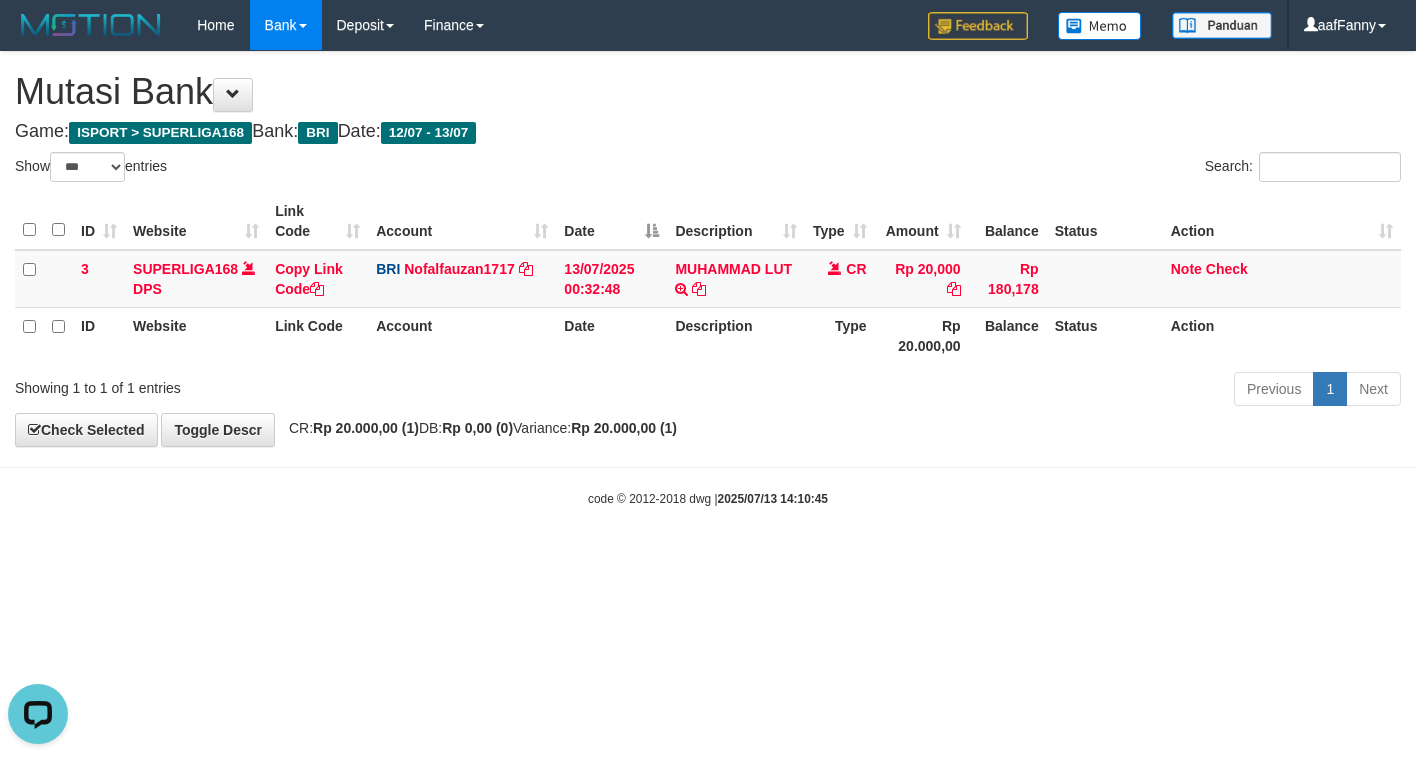 scroll, scrollTop: 0, scrollLeft: 0, axis: both 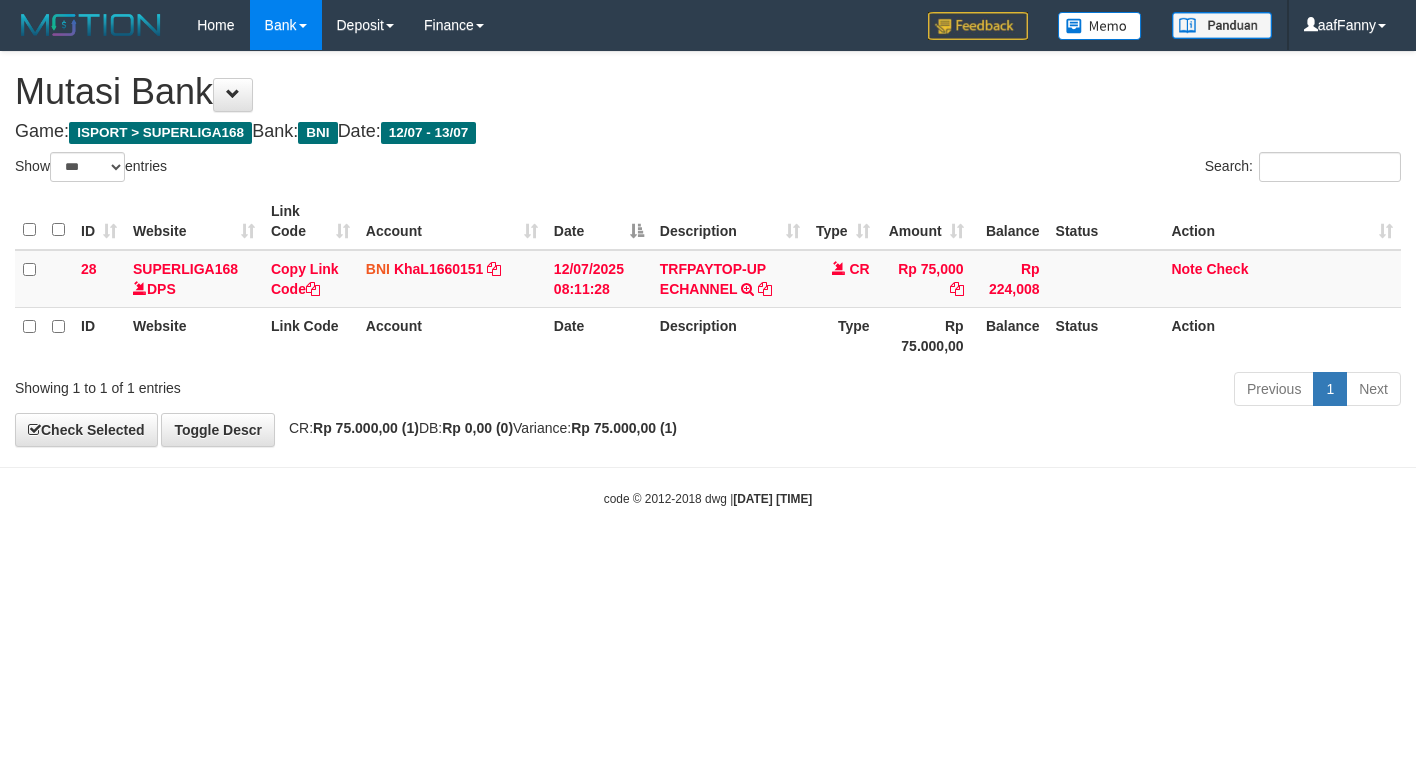select on "***" 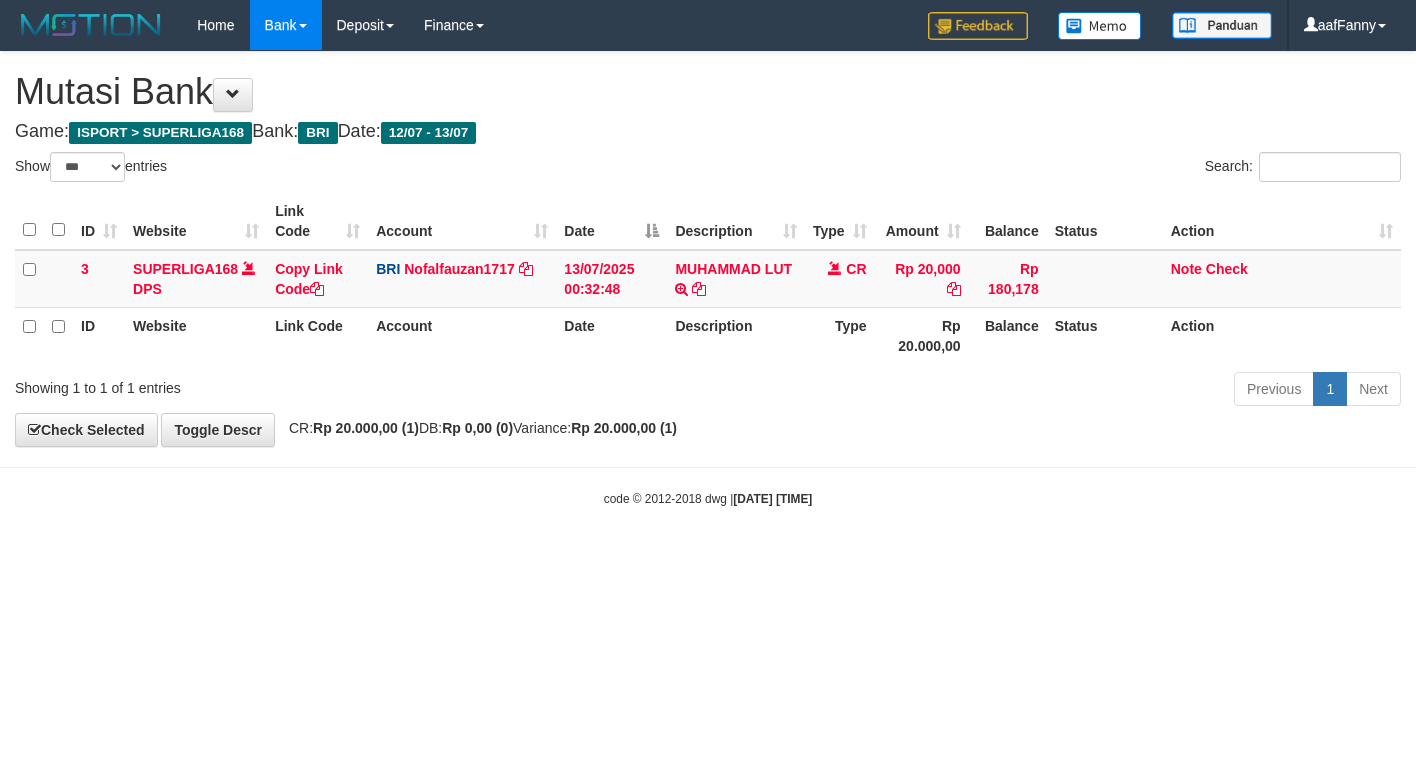 select on "***" 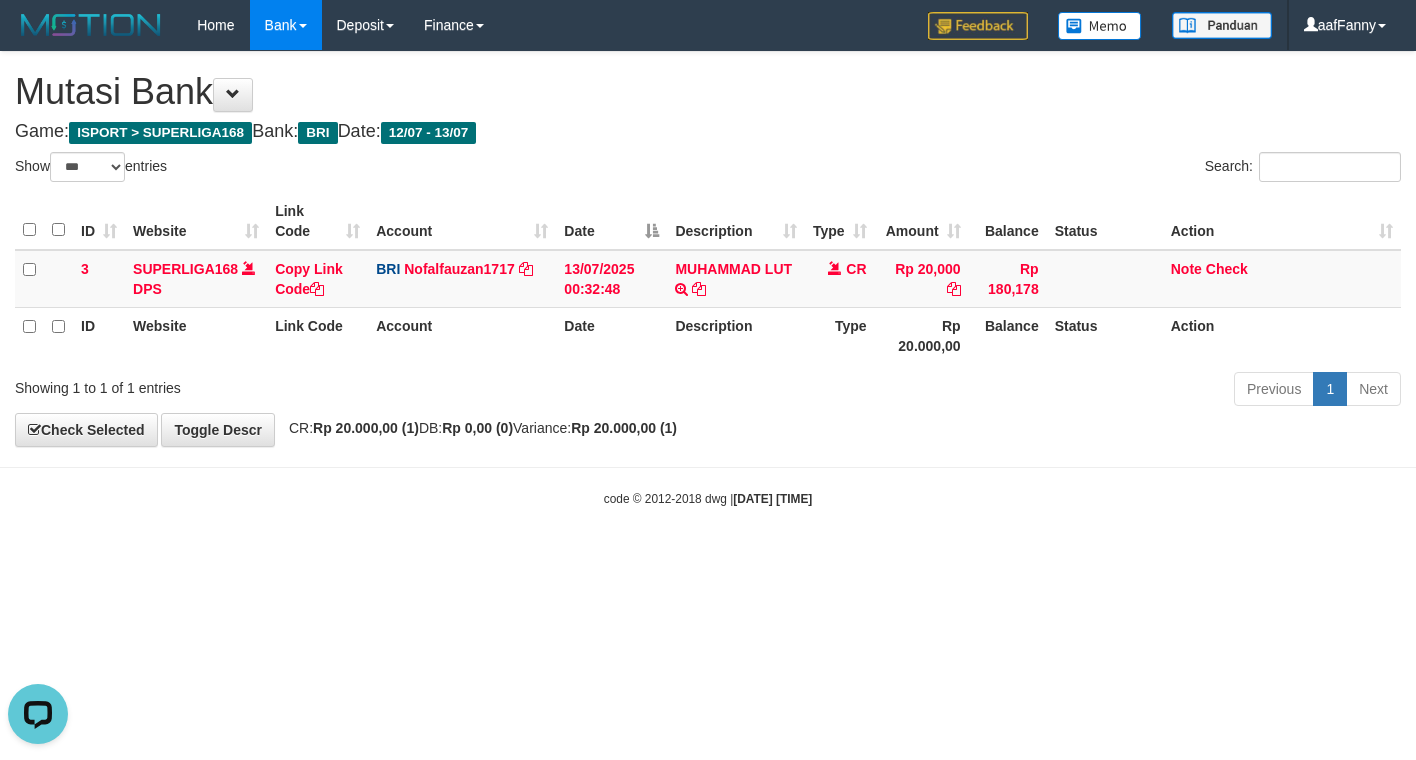 scroll, scrollTop: 0, scrollLeft: 0, axis: both 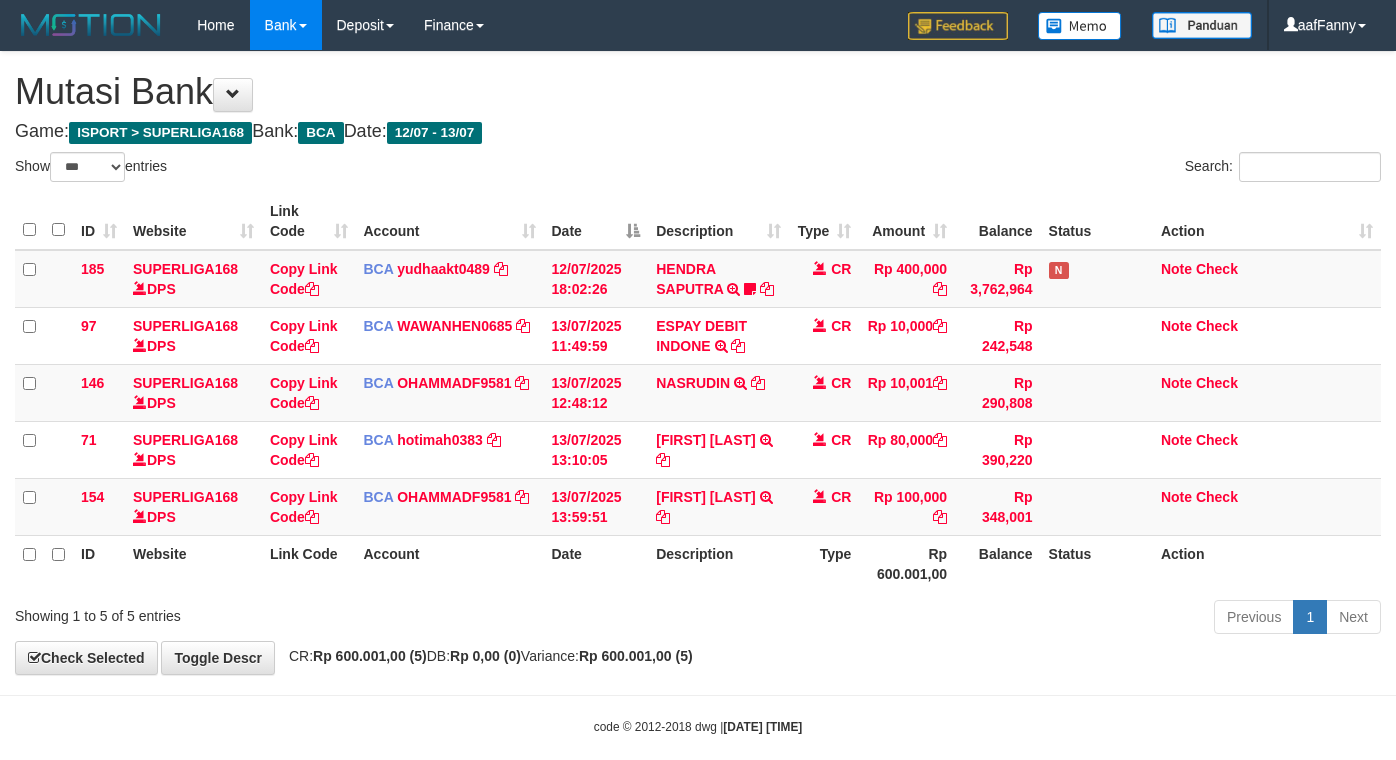 select on "***" 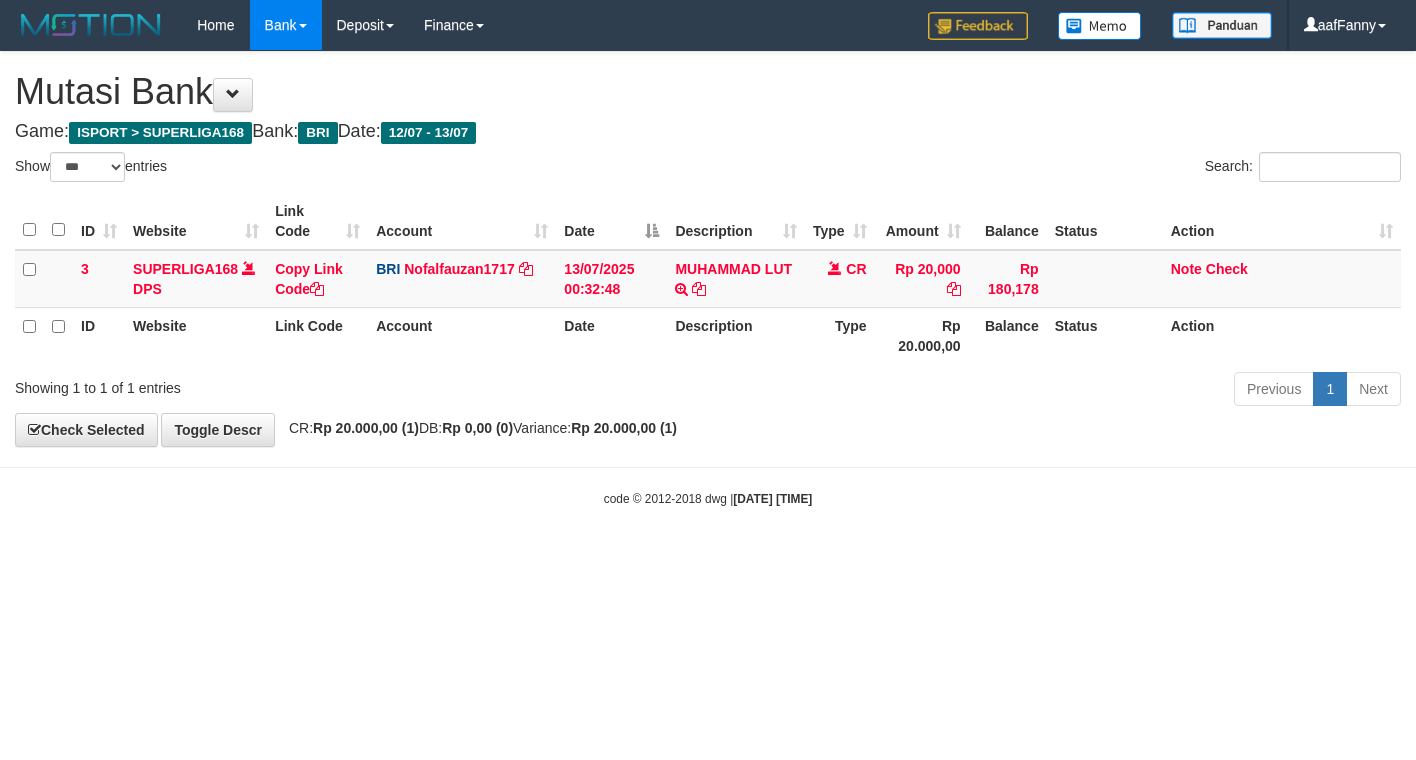select on "***" 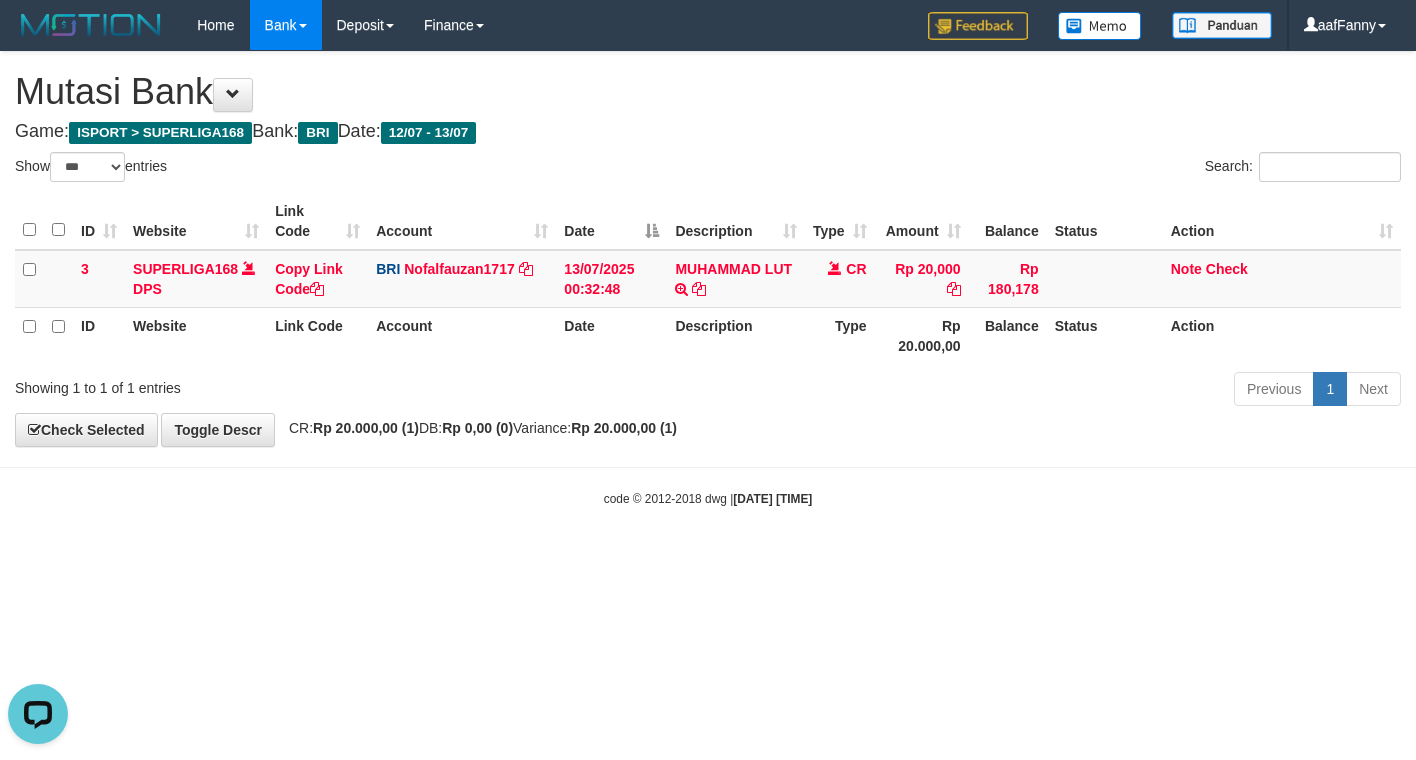 scroll, scrollTop: 0, scrollLeft: 0, axis: both 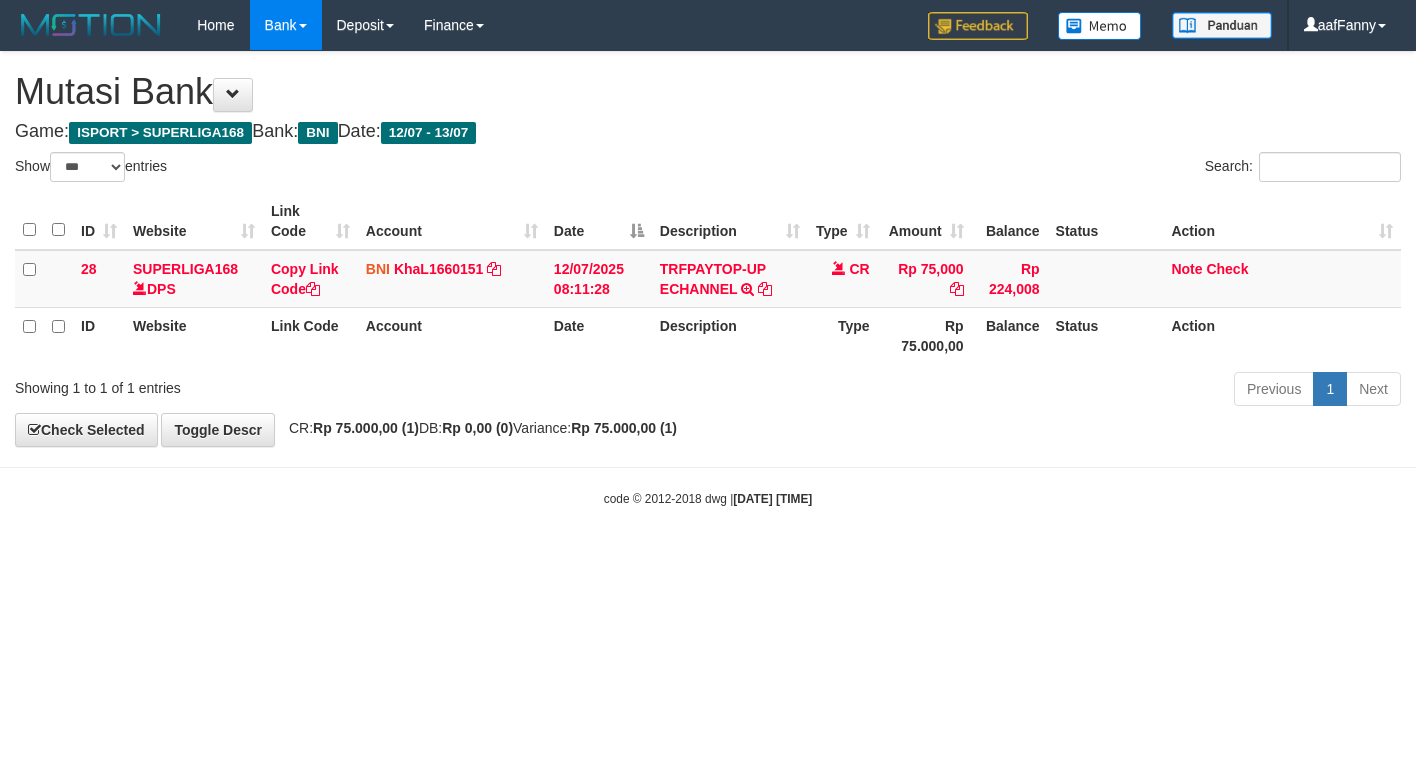 select on "***" 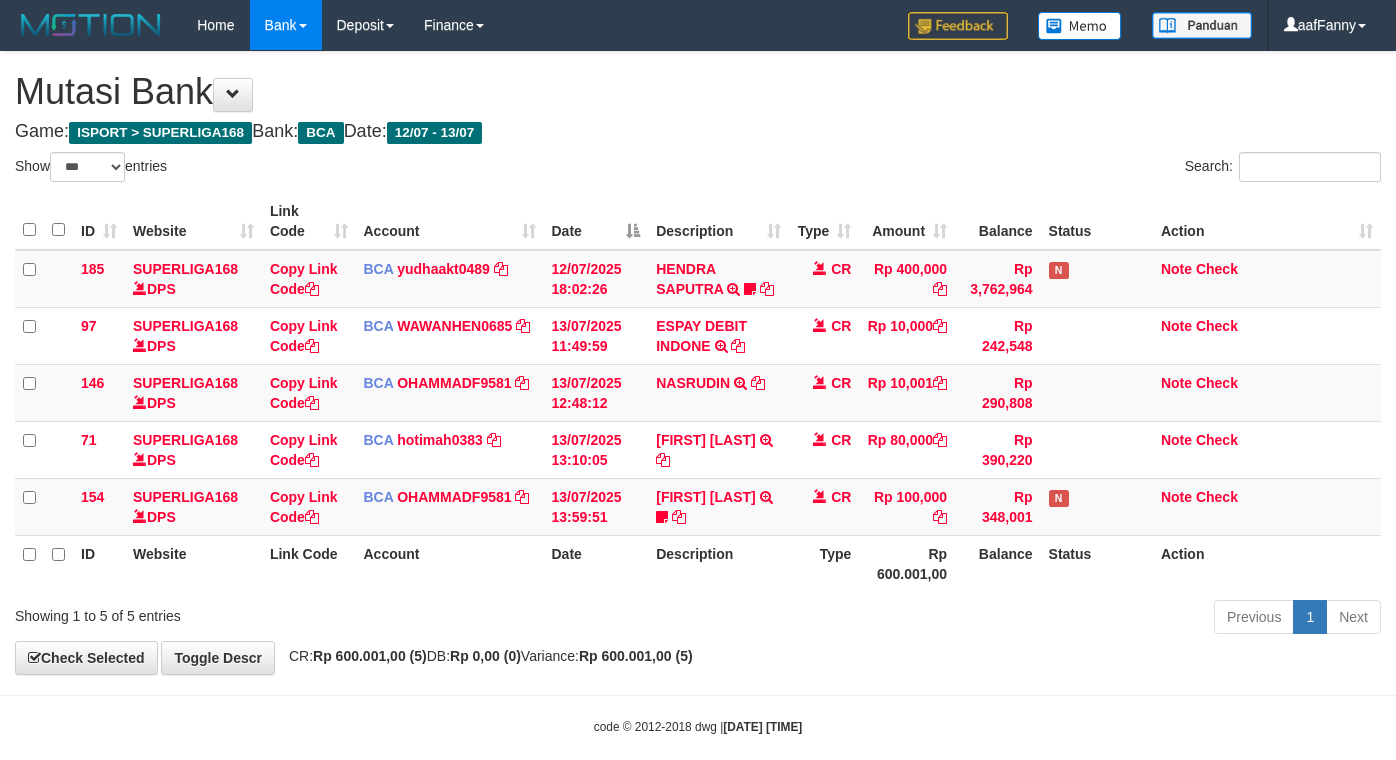 select on "***" 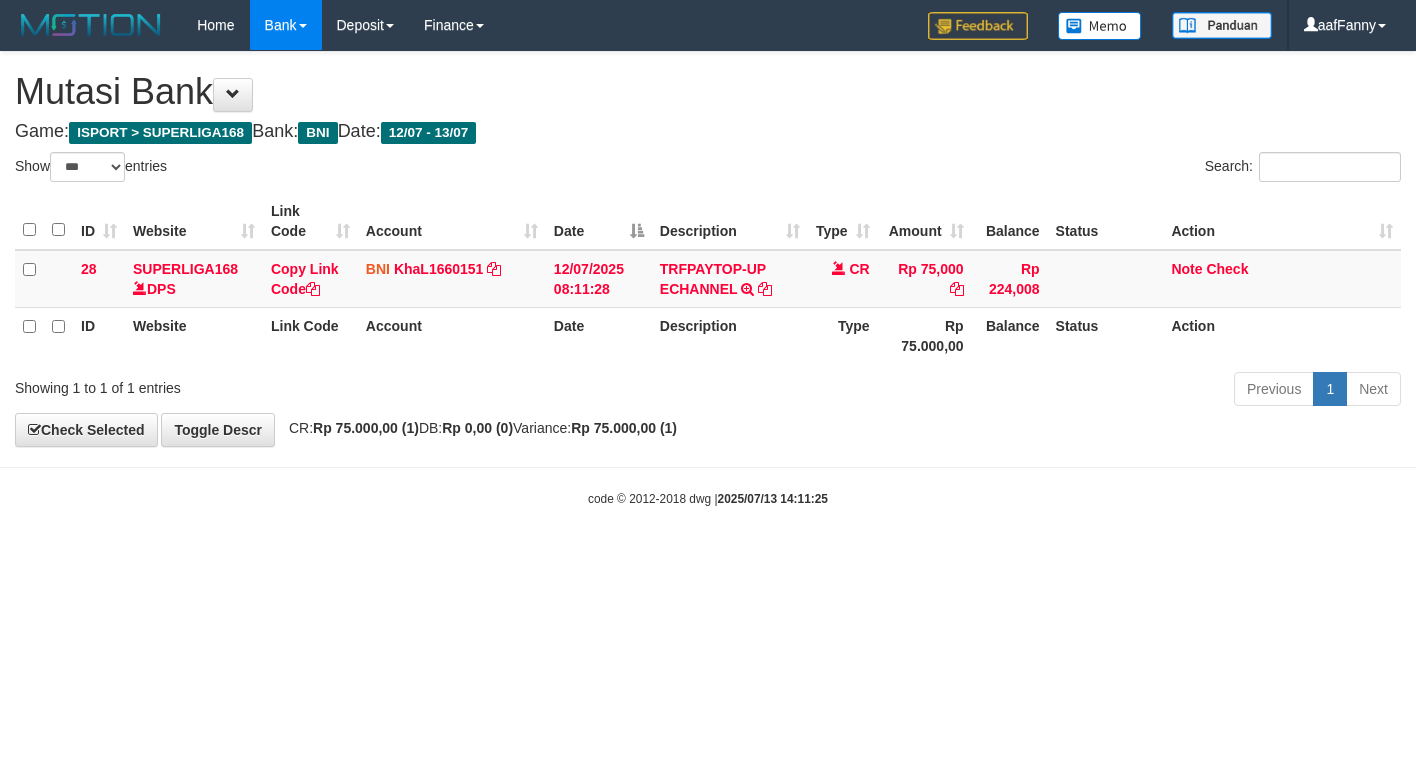 select on "***" 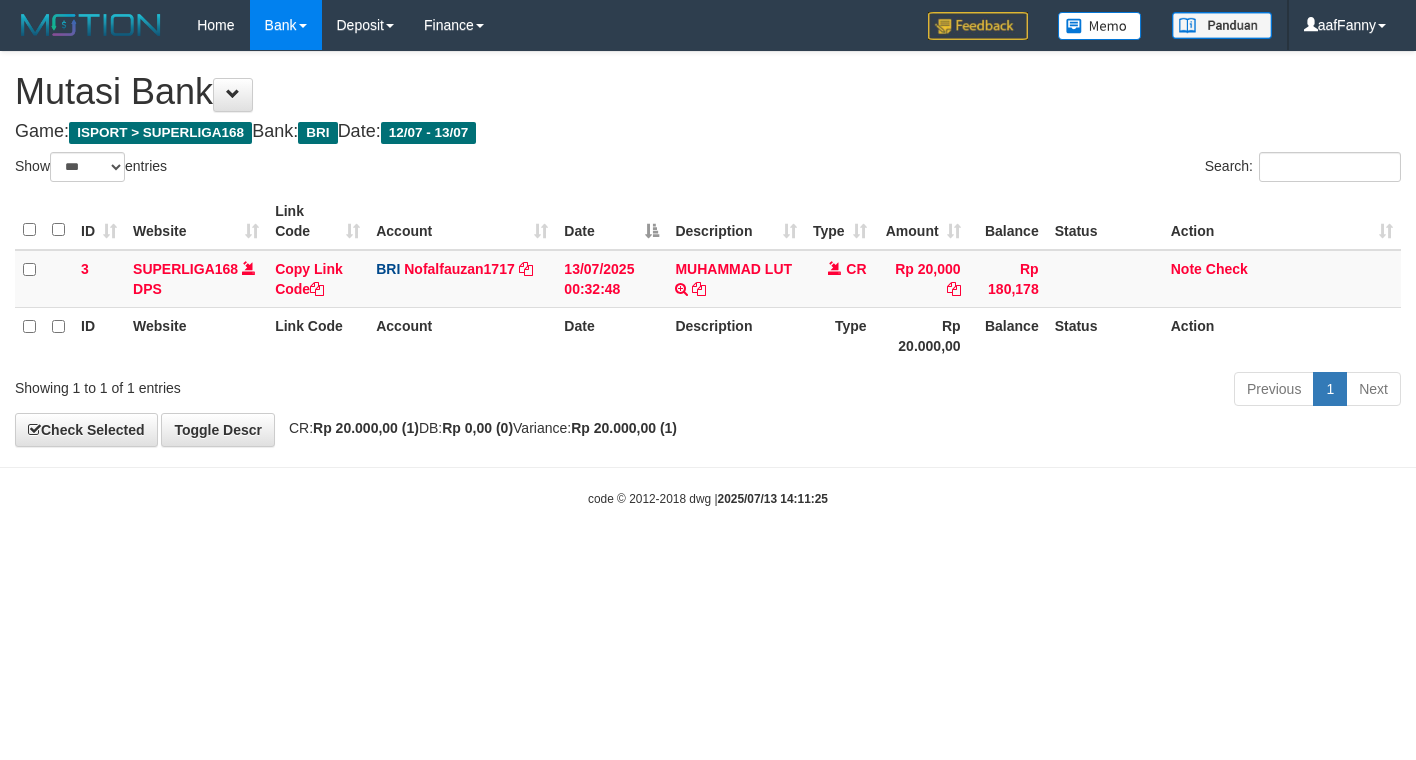 select on "***" 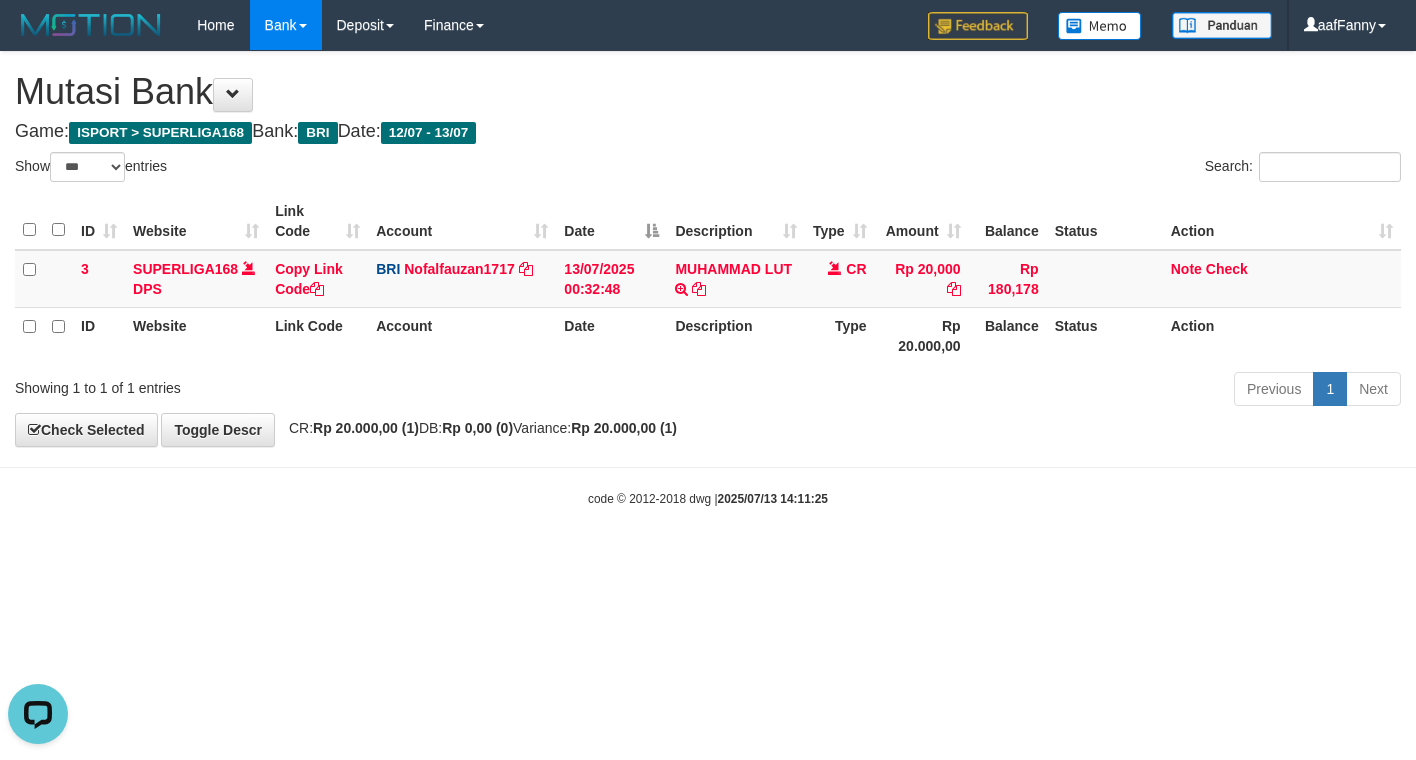 scroll, scrollTop: 0, scrollLeft: 0, axis: both 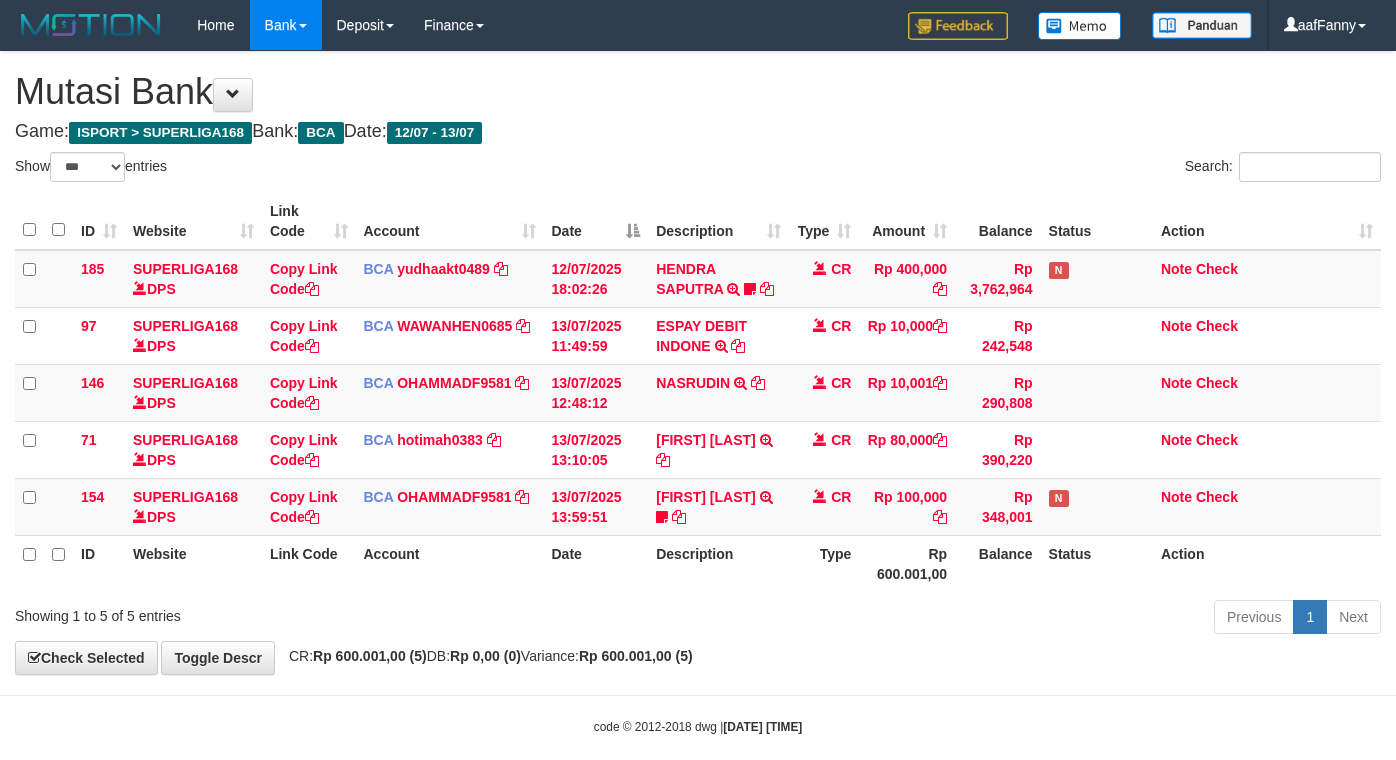 select on "***" 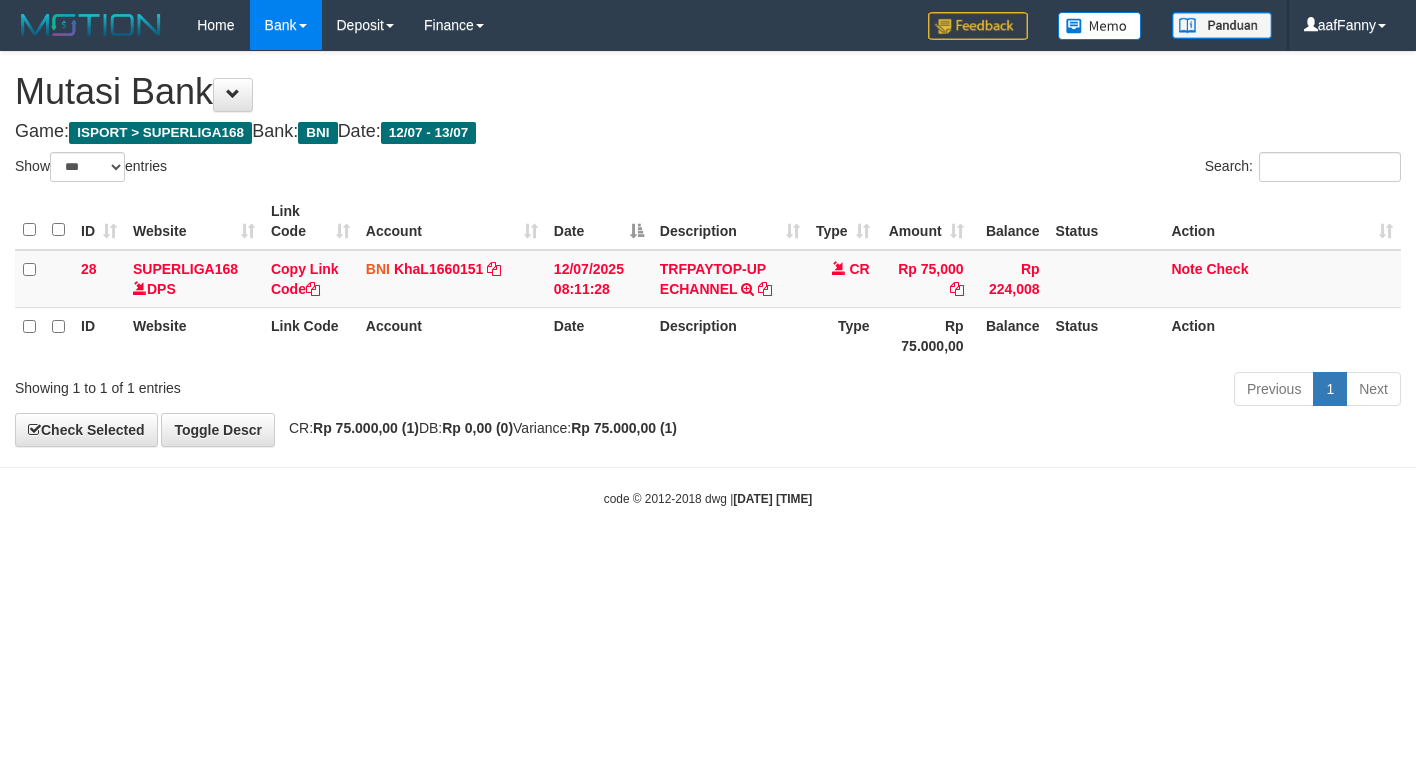 select on "***" 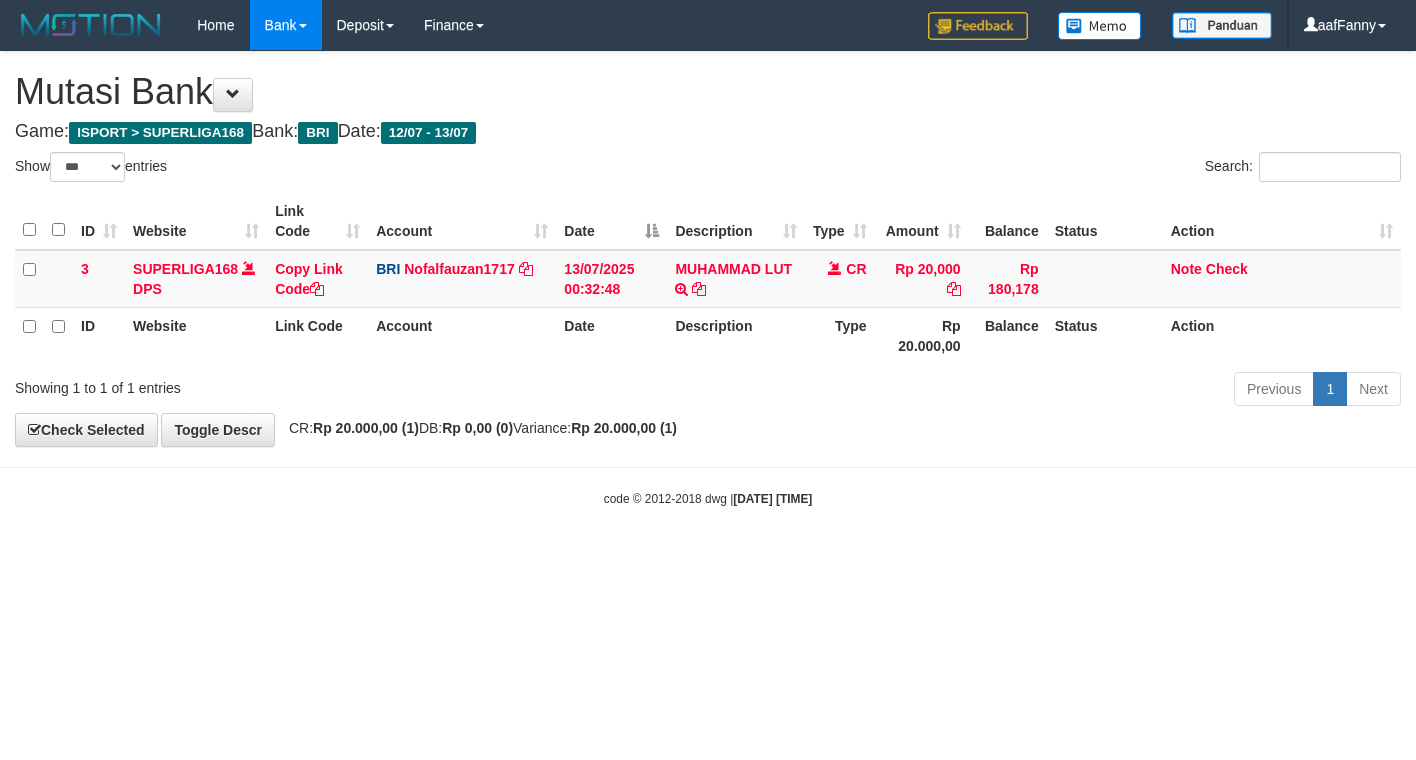 select on "***" 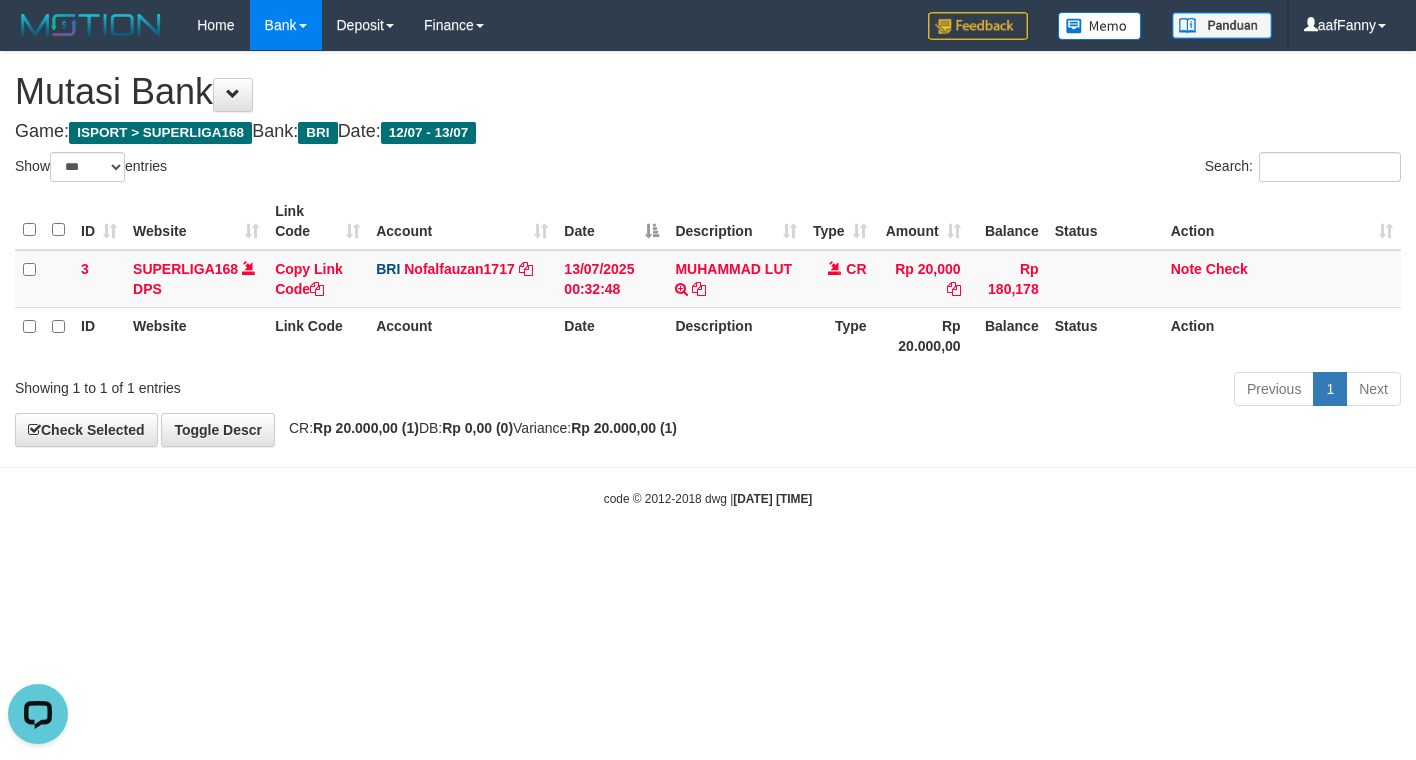 scroll, scrollTop: 0, scrollLeft: 0, axis: both 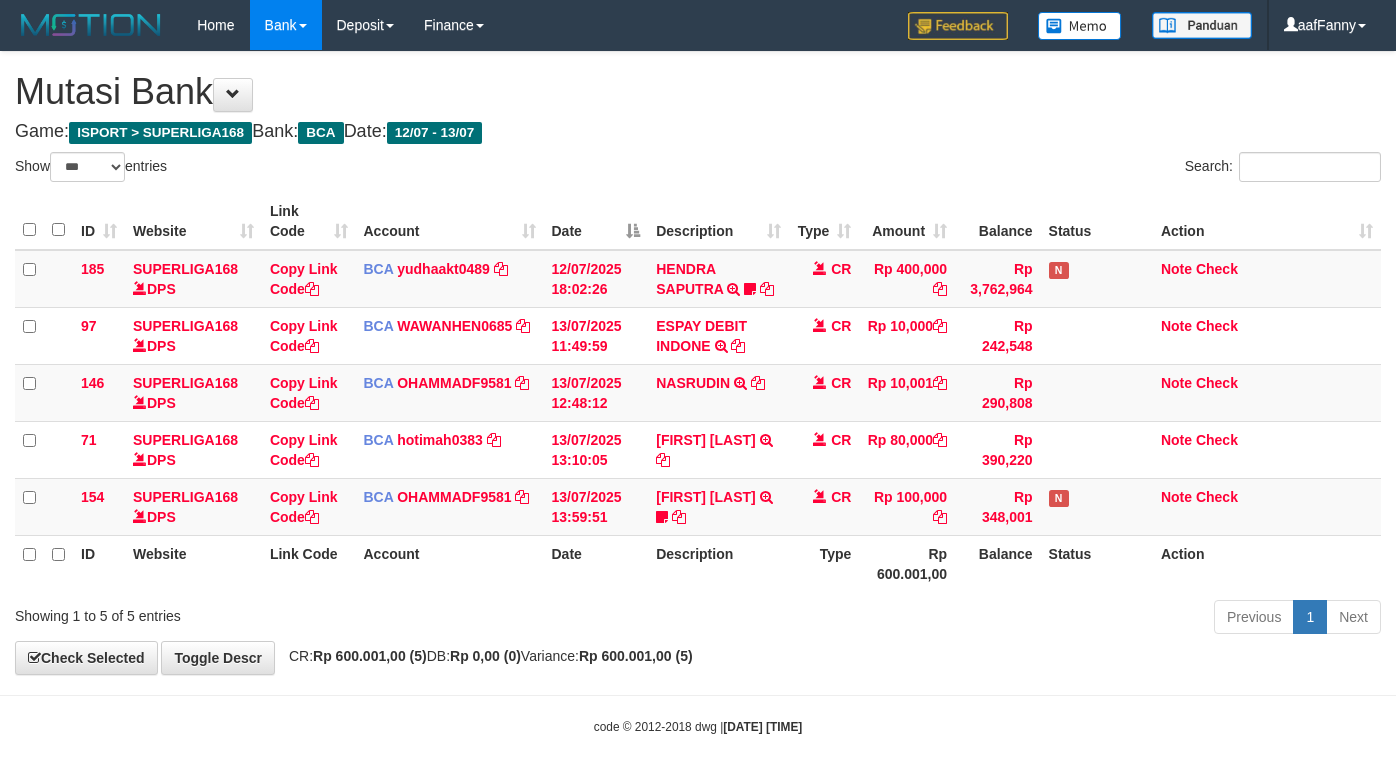 select on "***" 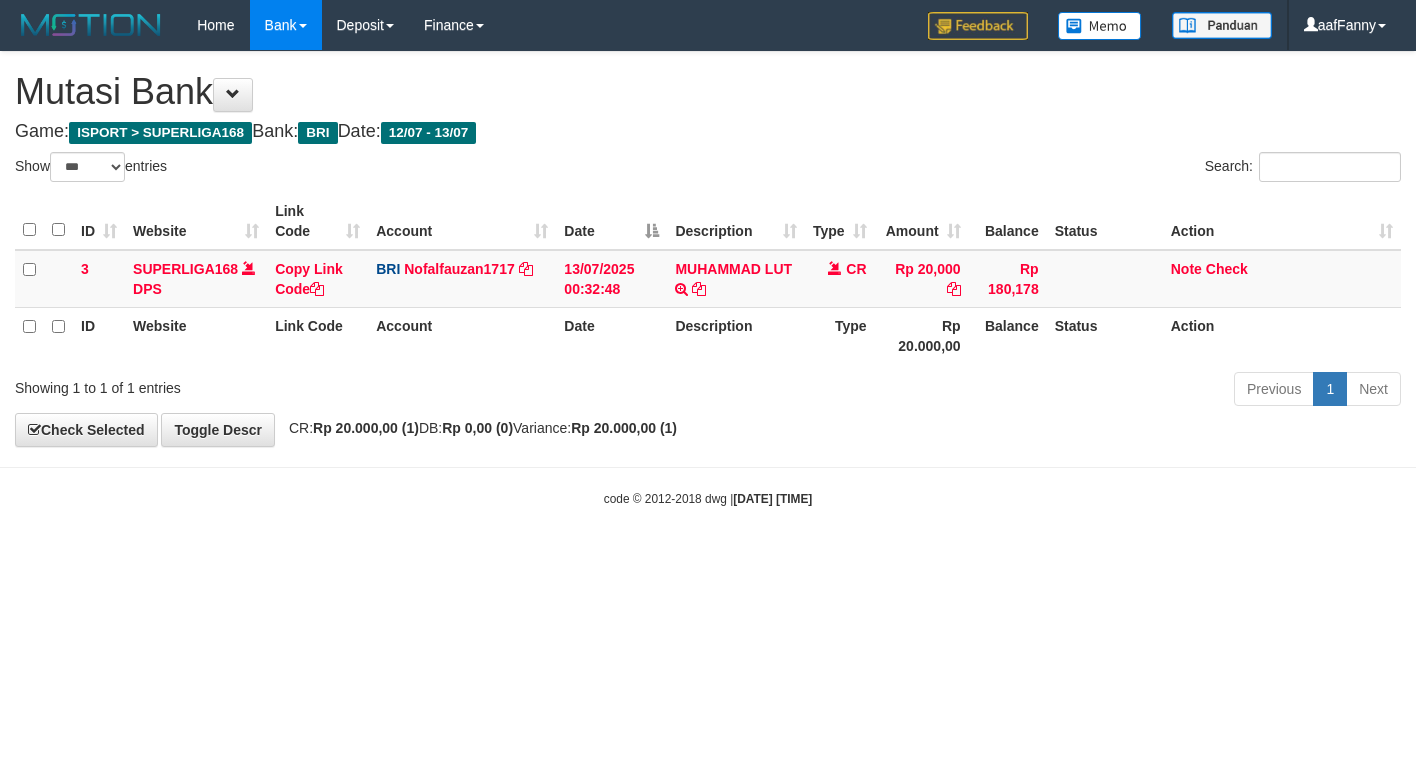 select on "***" 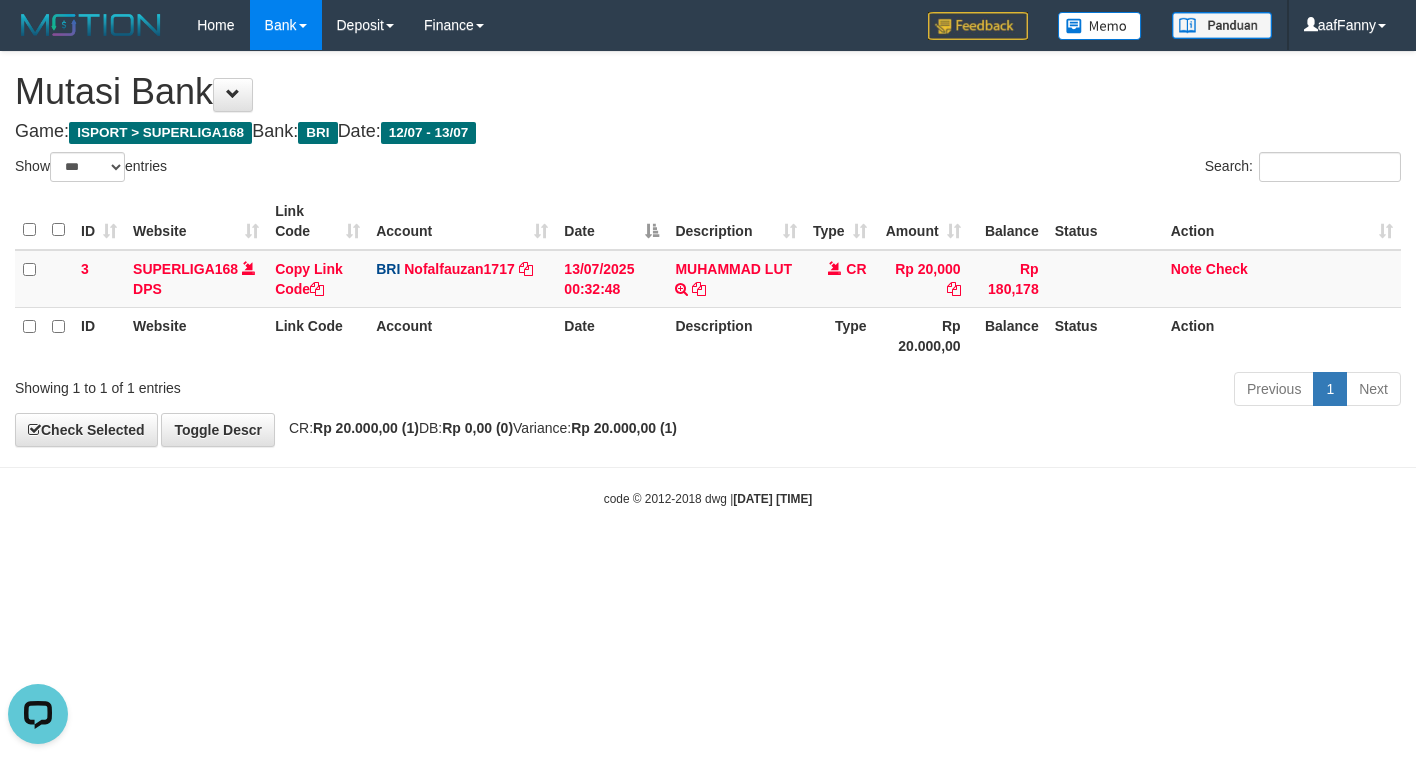 scroll, scrollTop: 0, scrollLeft: 0, axis: both 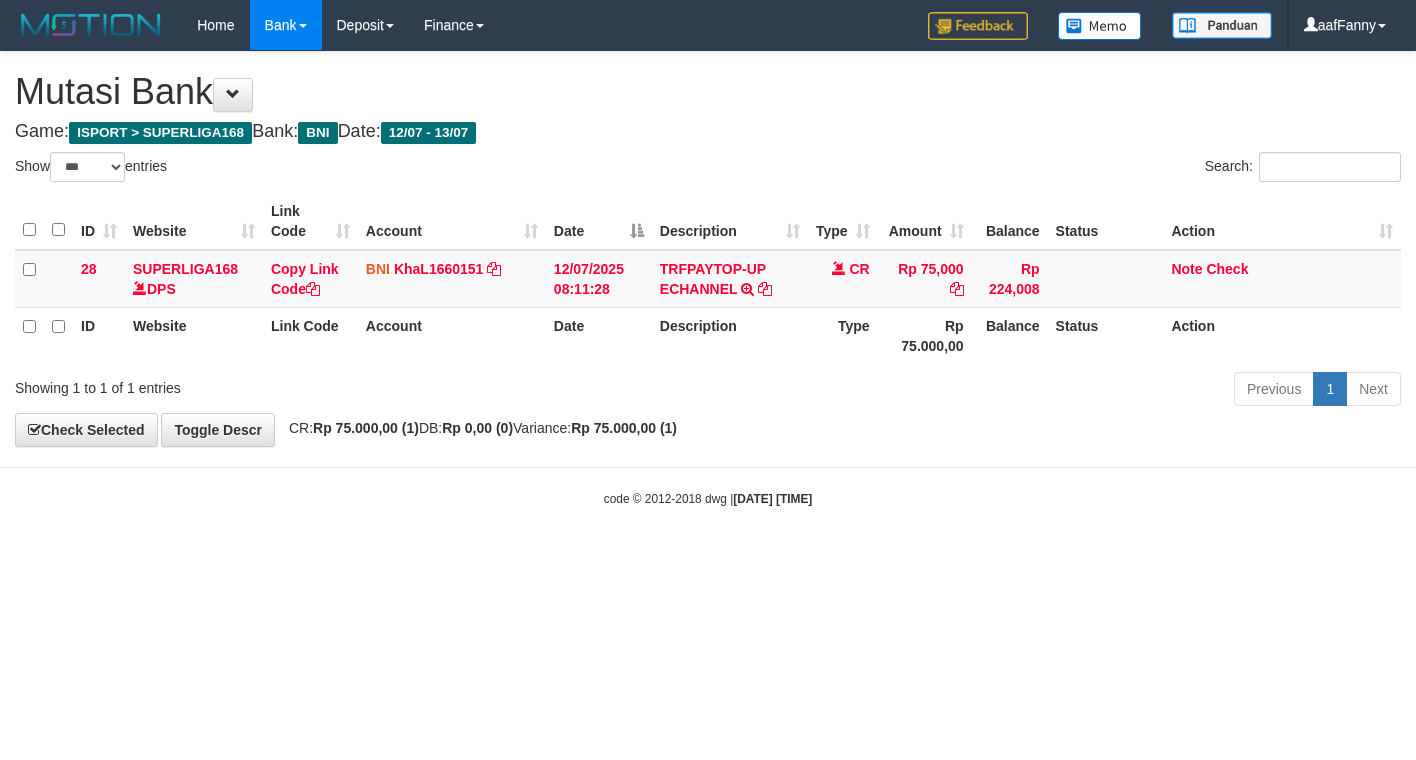 select on "***" 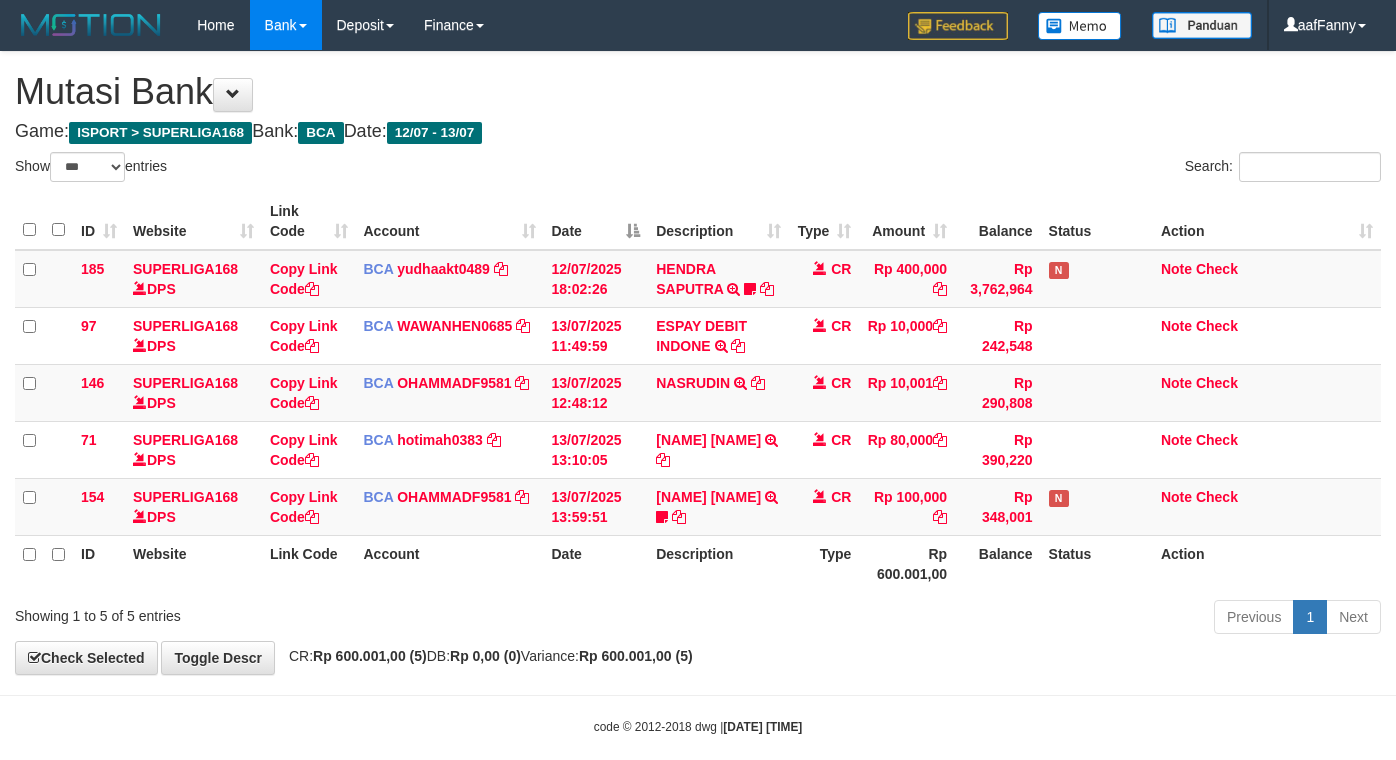 select on "***" 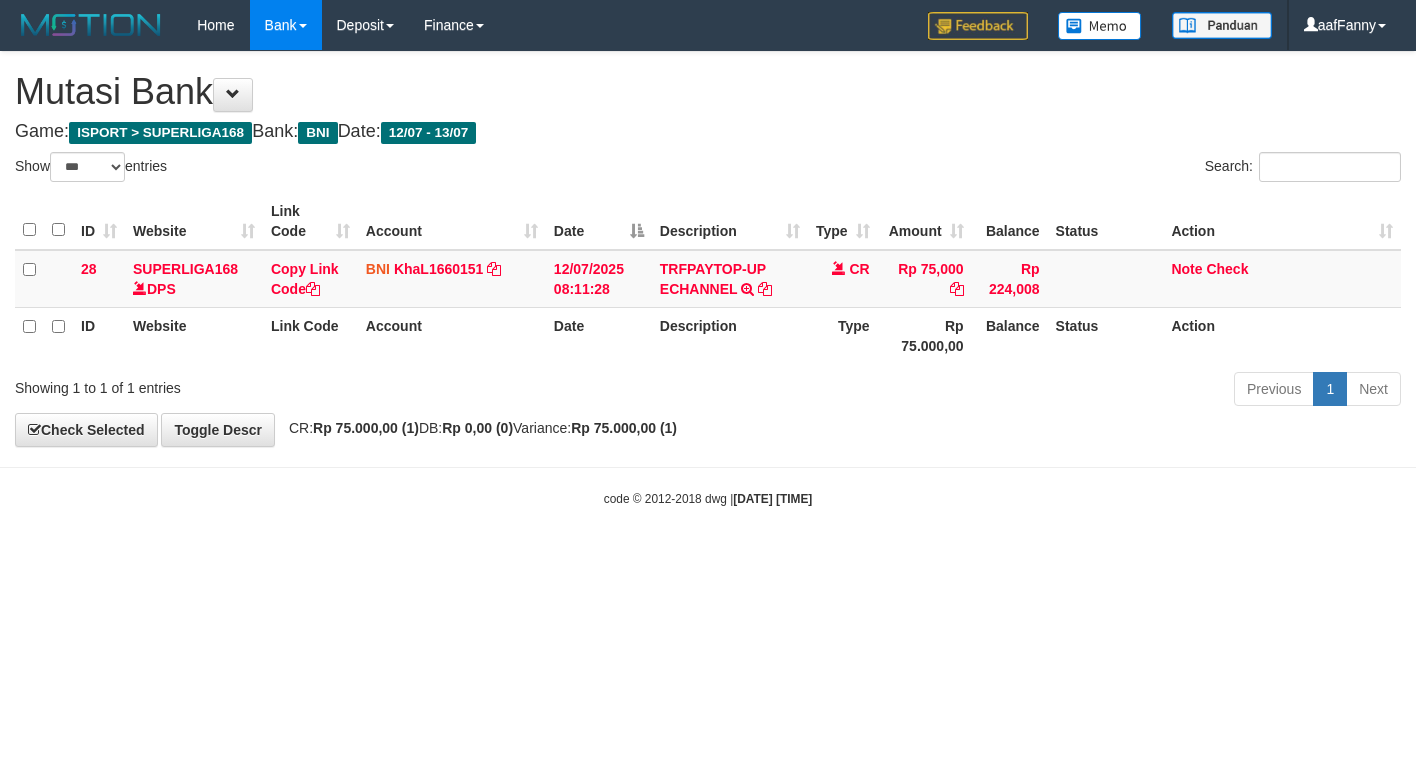 select on "***" 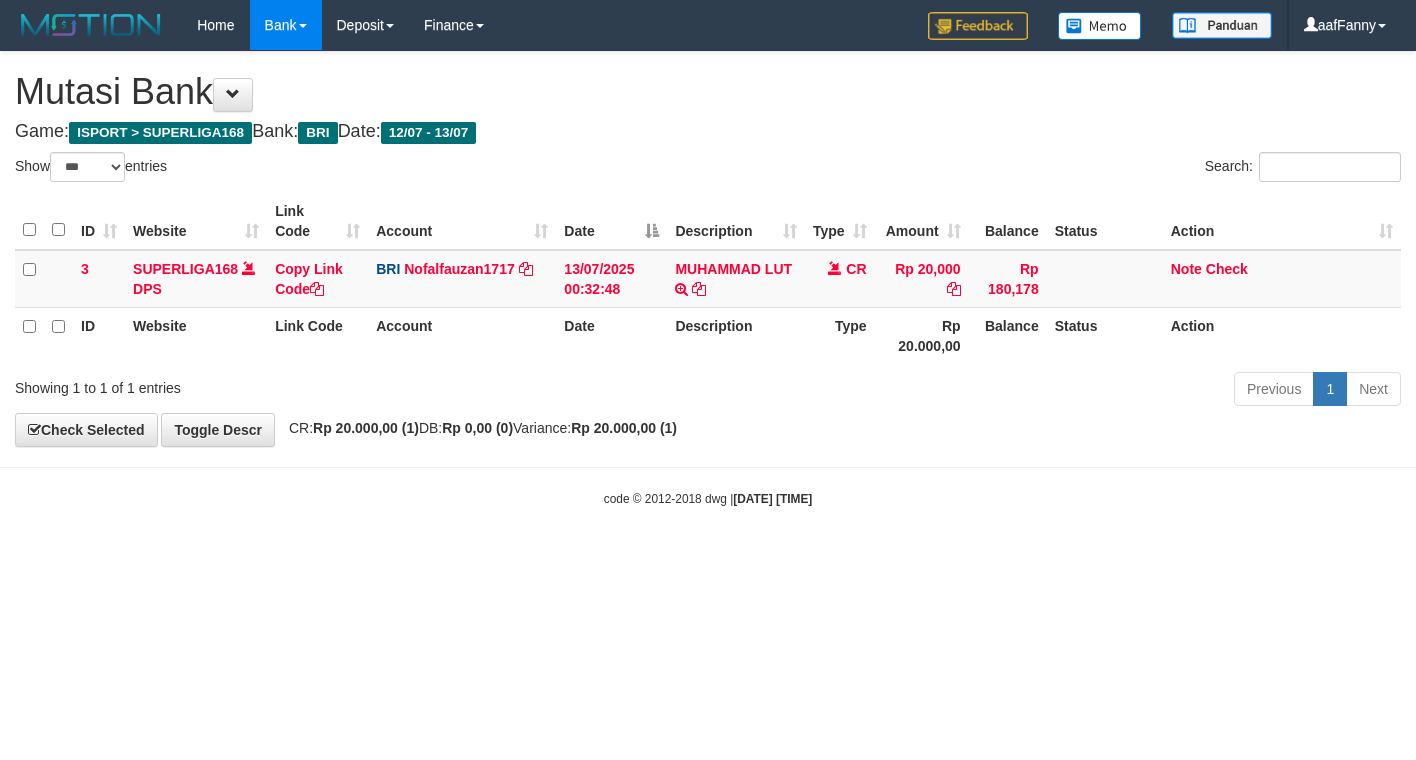 select on "***" 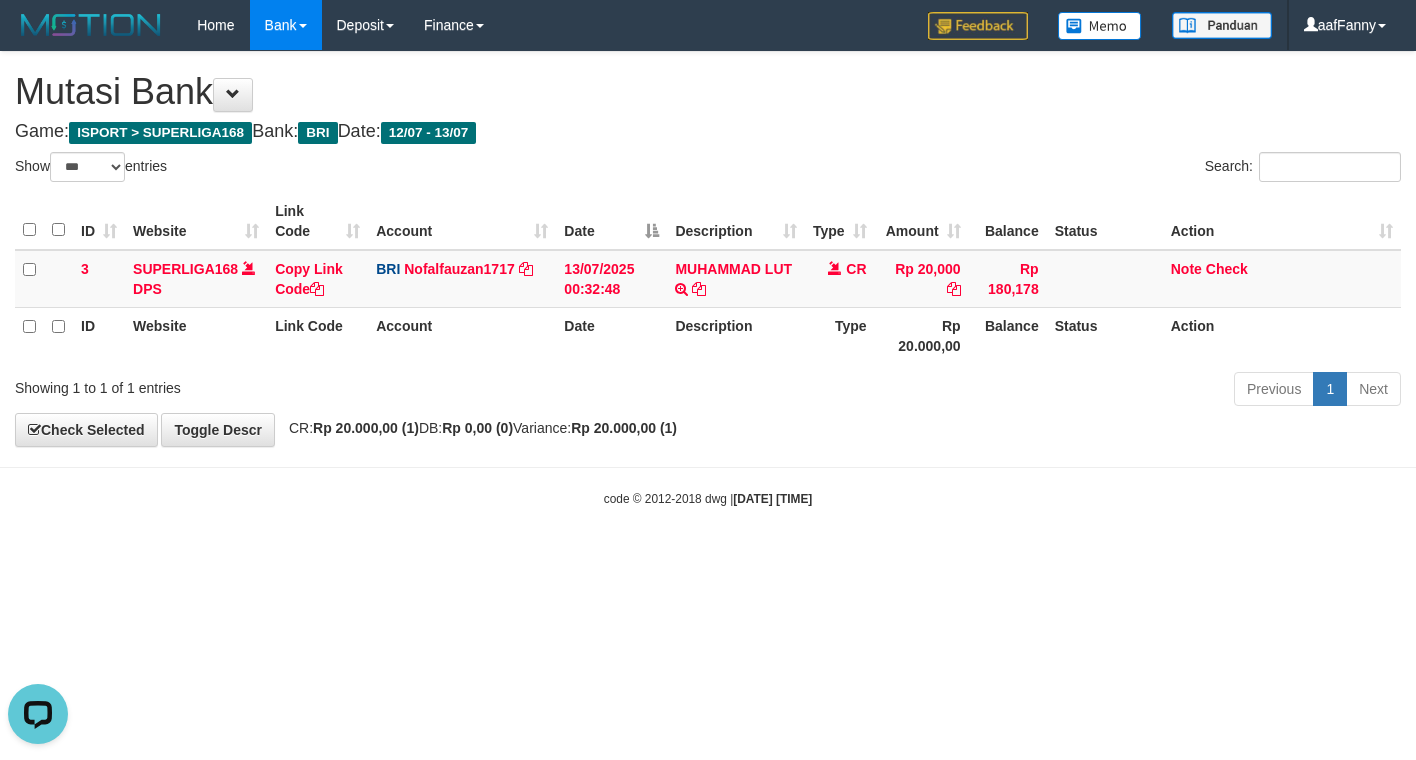 scroll, scrollTop: 0, scrollLeft: 0, axis: both 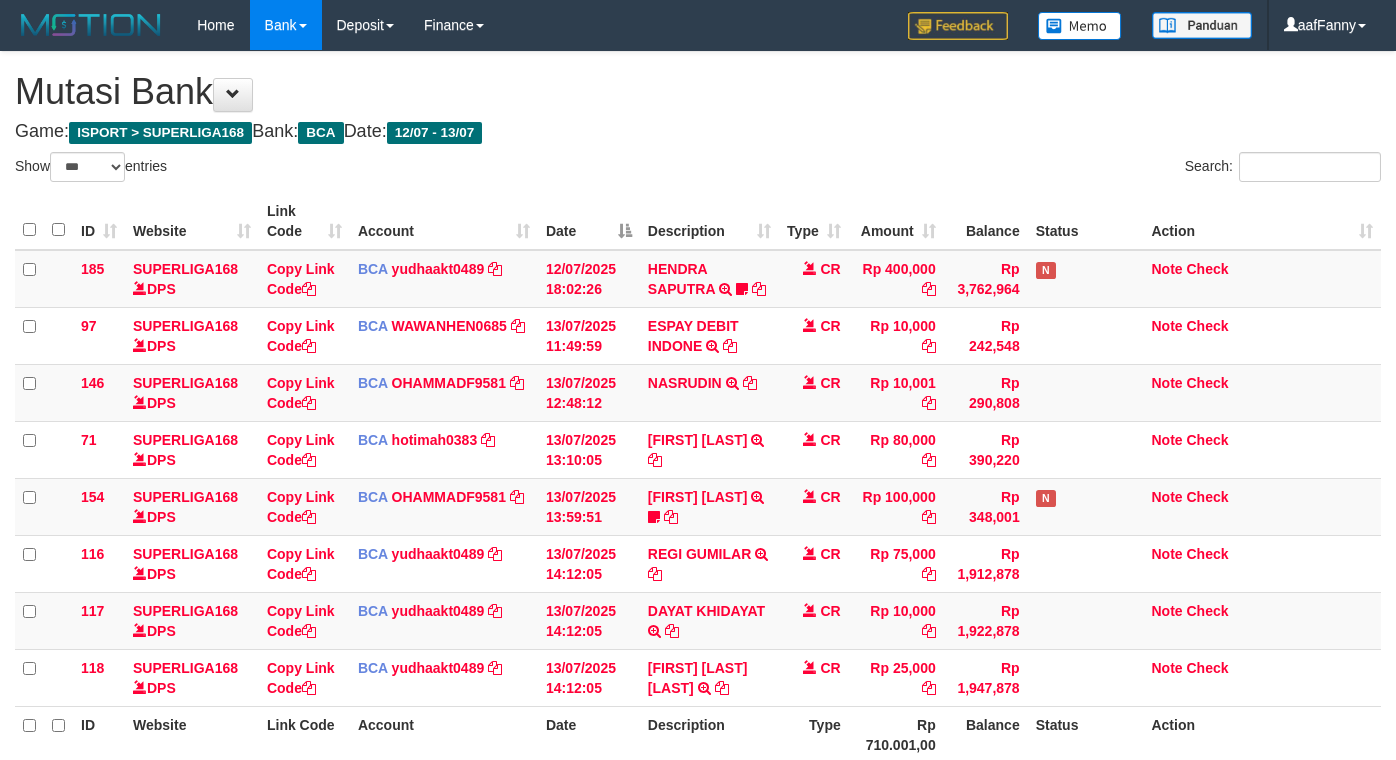 select on "***" 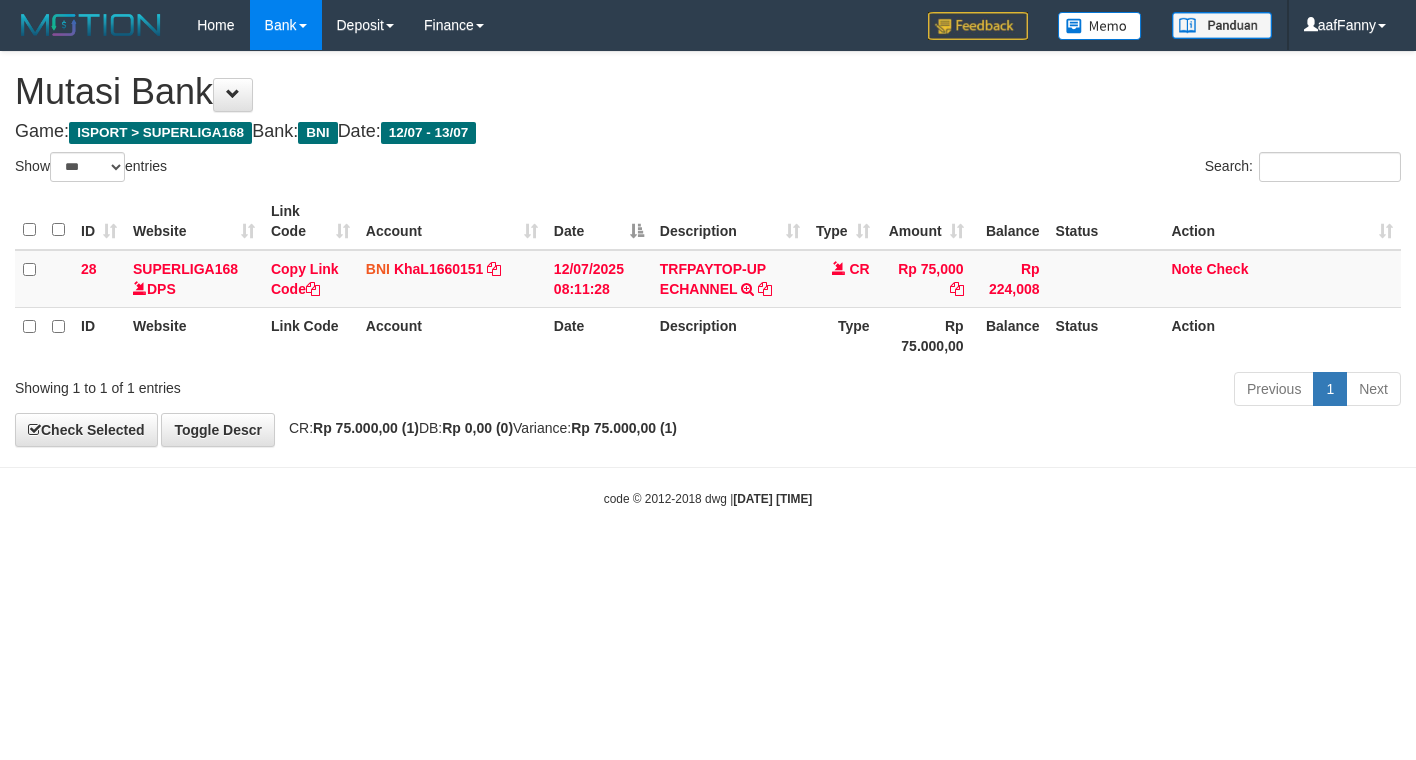 select on "***" 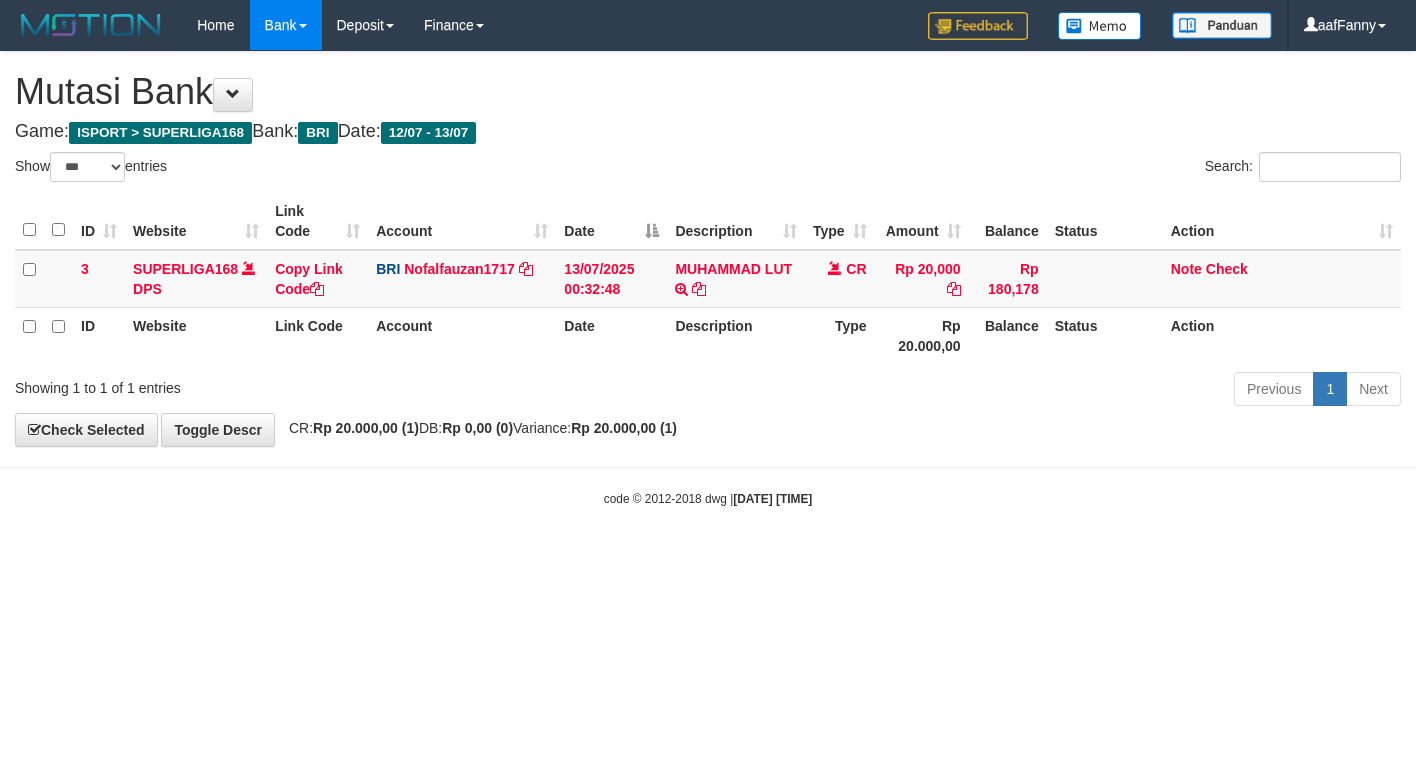 select on "***" 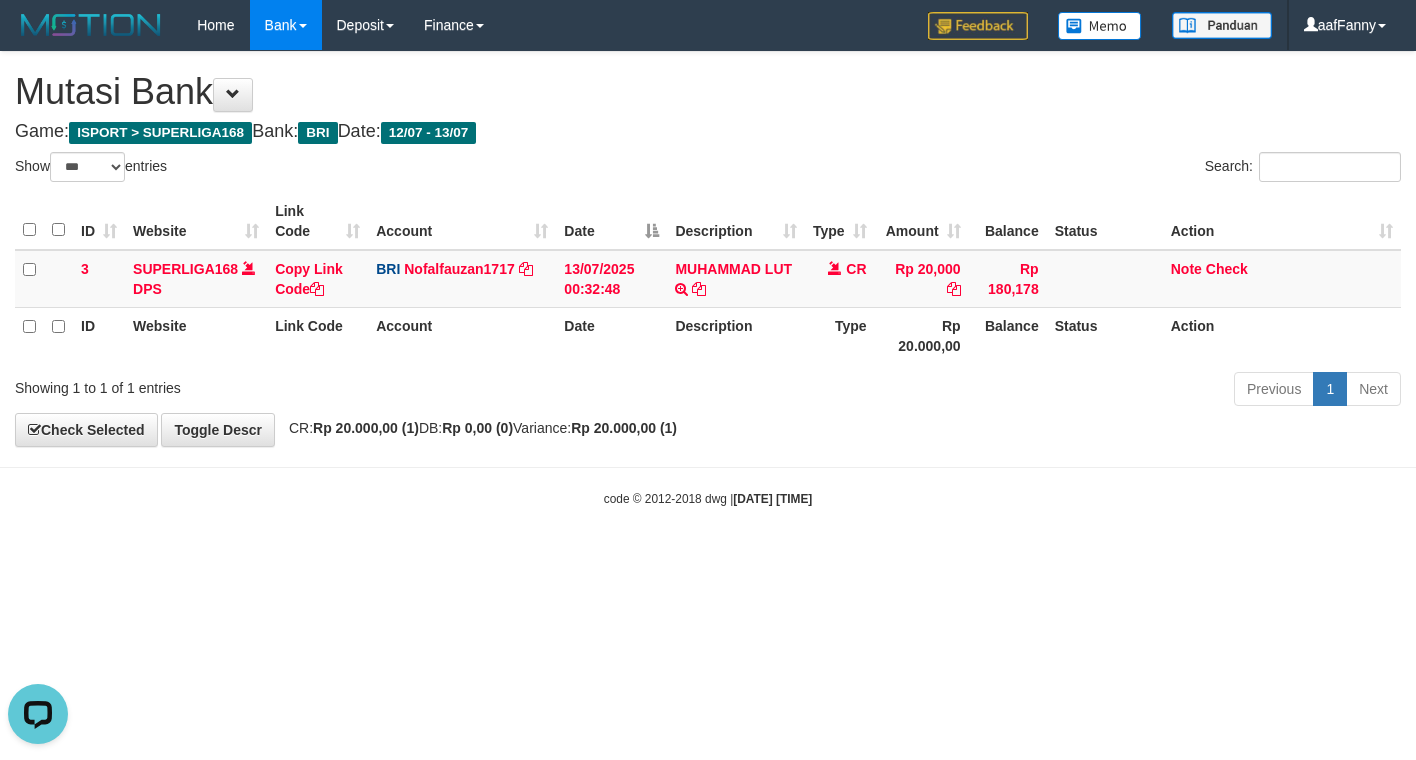 scroll, scrollTop: 0, scrollLeft: 0, axis: both 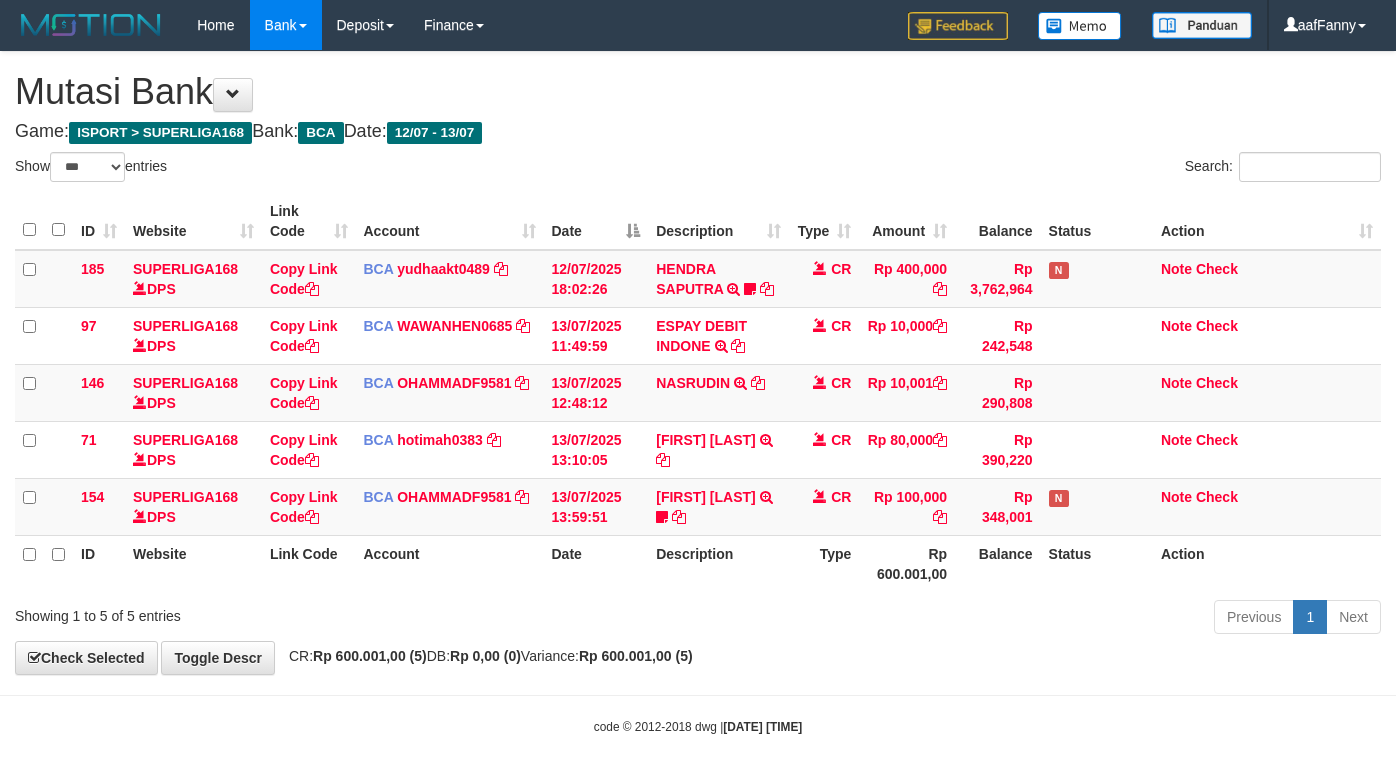 select on "***" 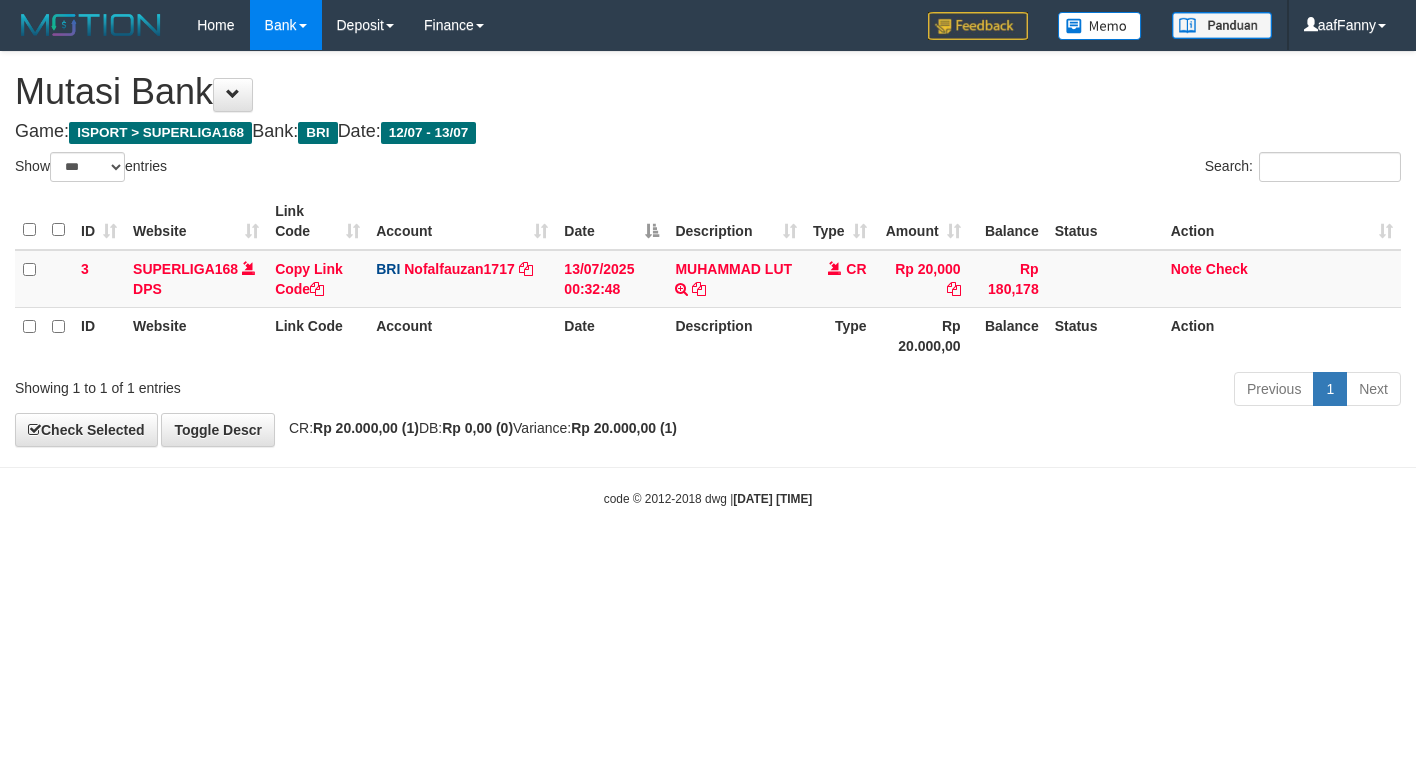 select on "***" 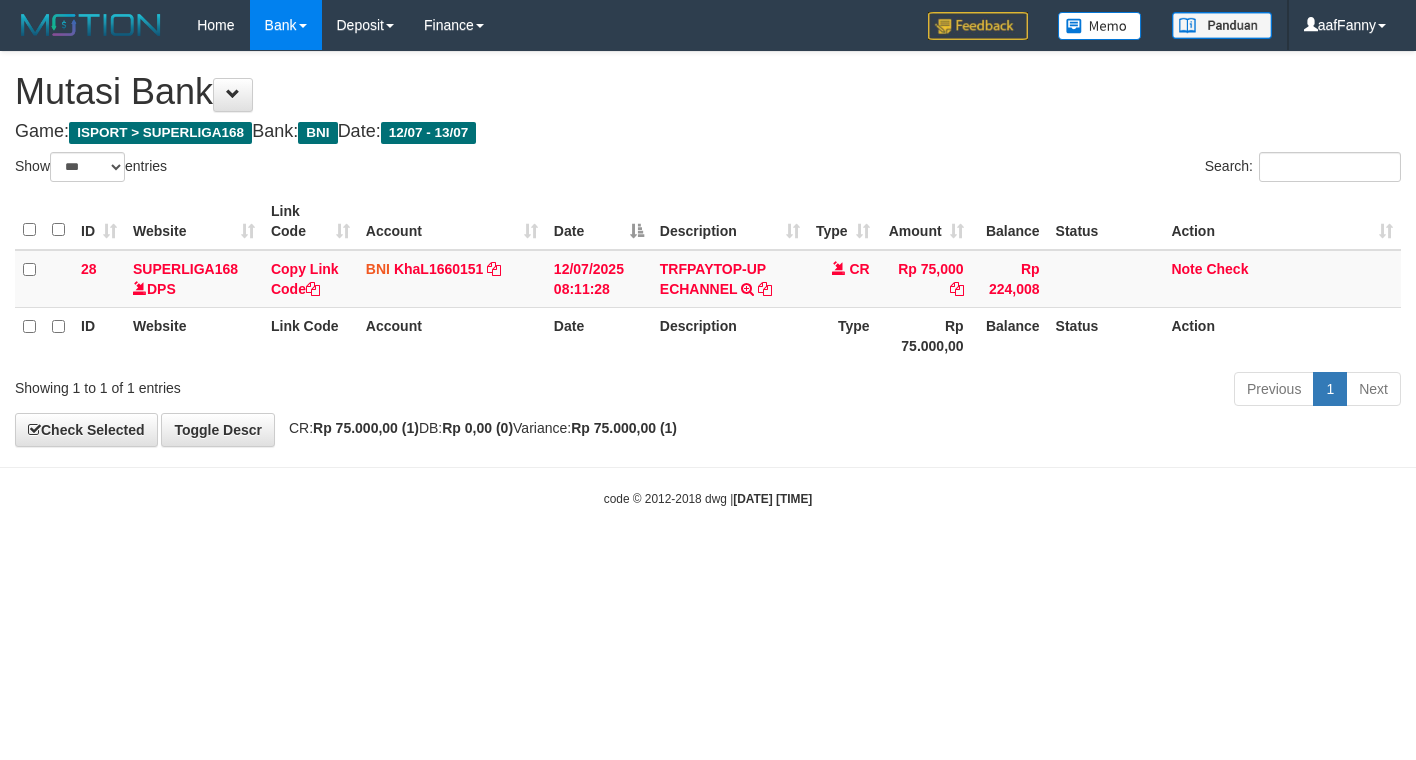 select on "***" 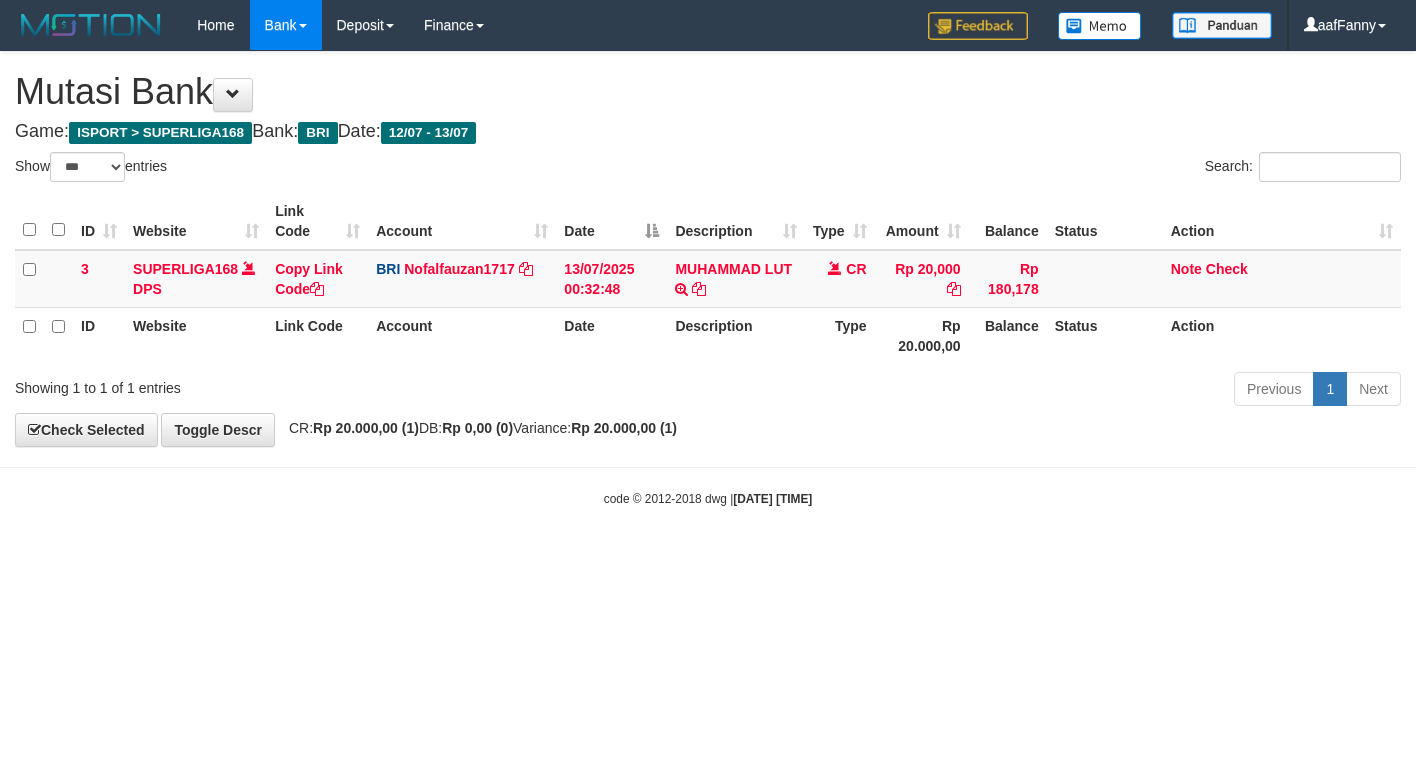 select on "***" 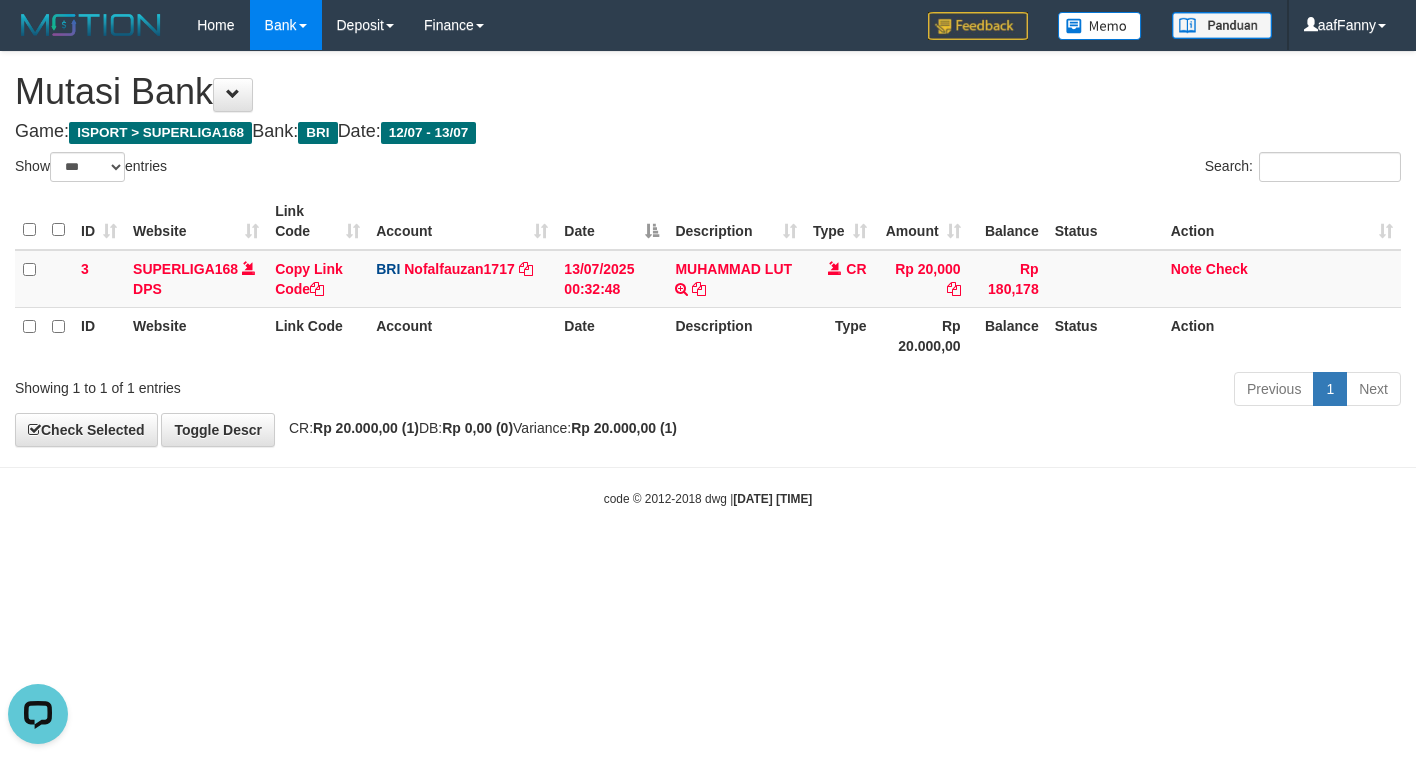 scroll, scrollTop: 0, scrollLeft: 0, axis: both 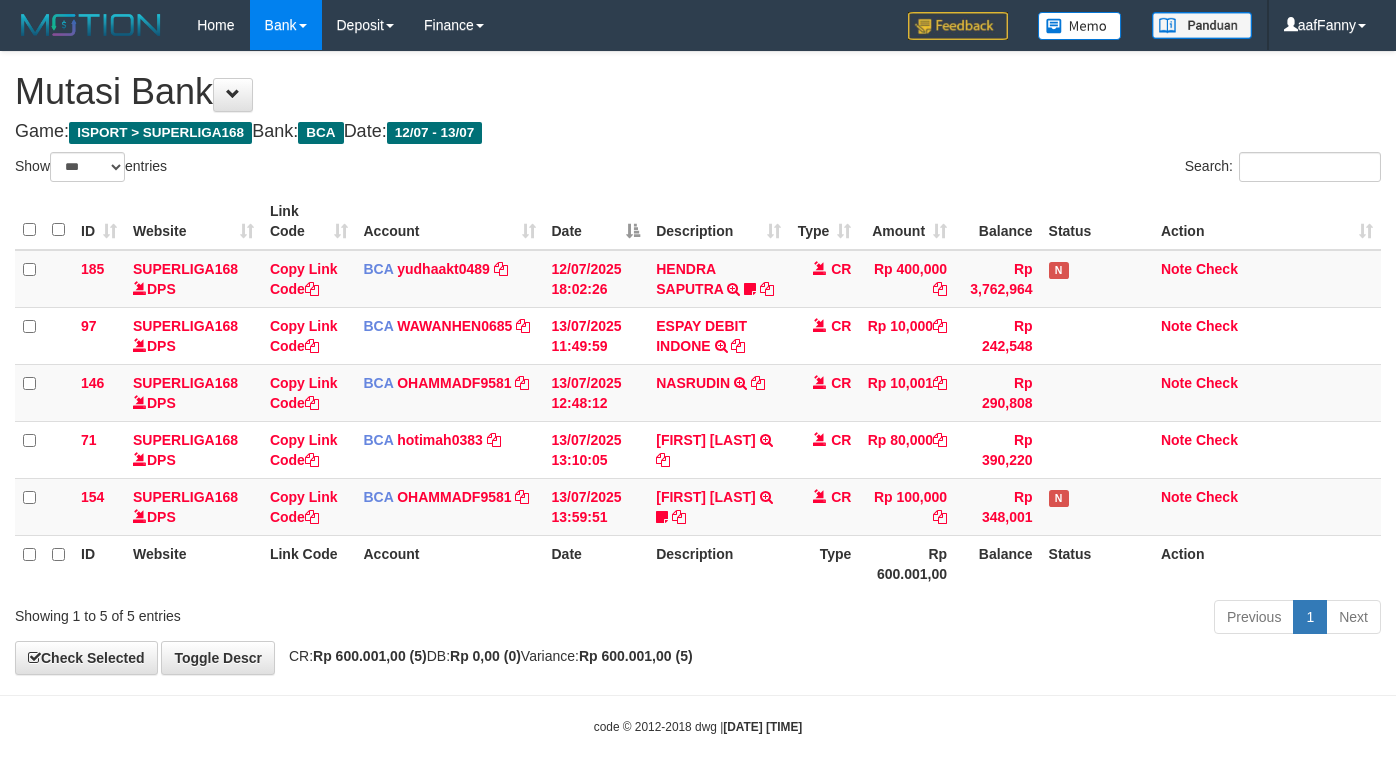 select on "***" 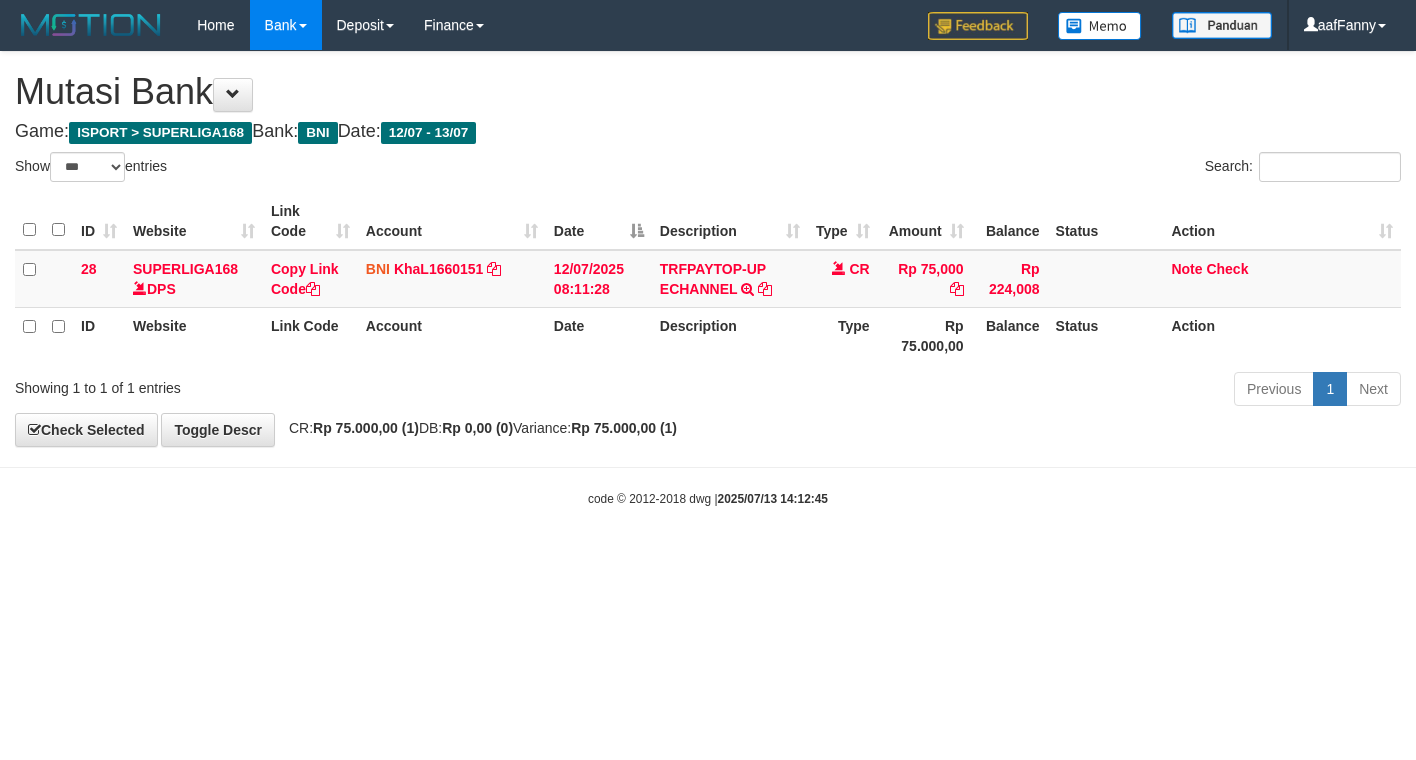 select on "***" 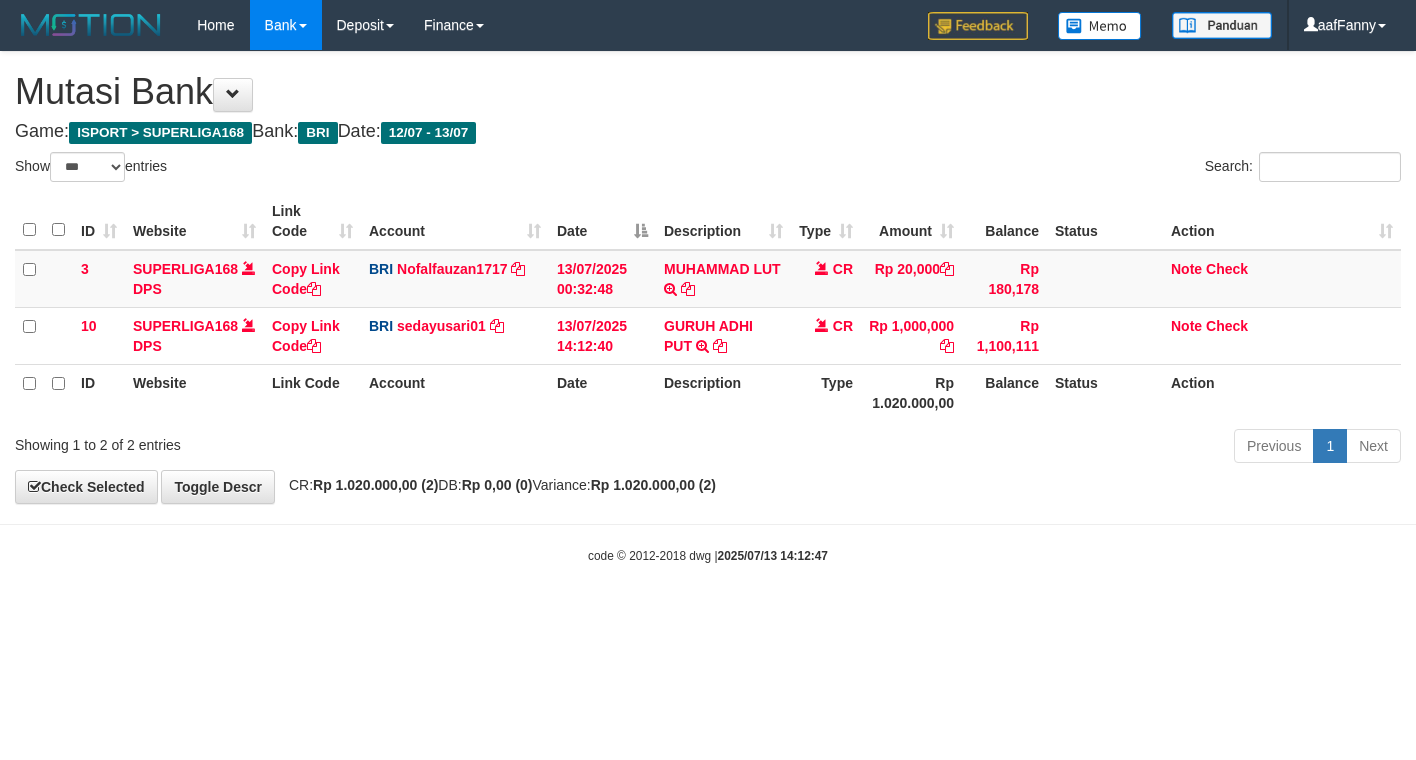 select on "***" 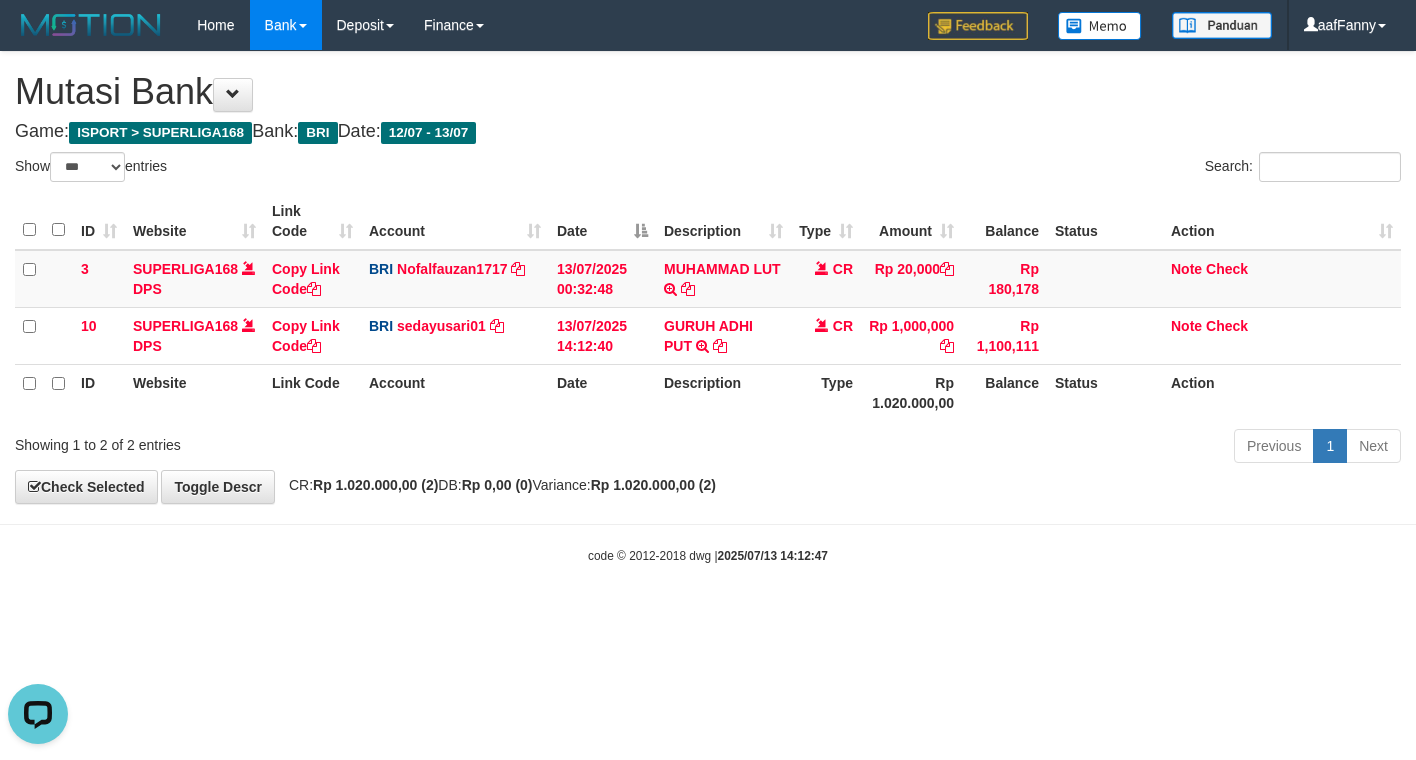 scroll, scrollTop: 0, scrollLeft: 0, axis: both 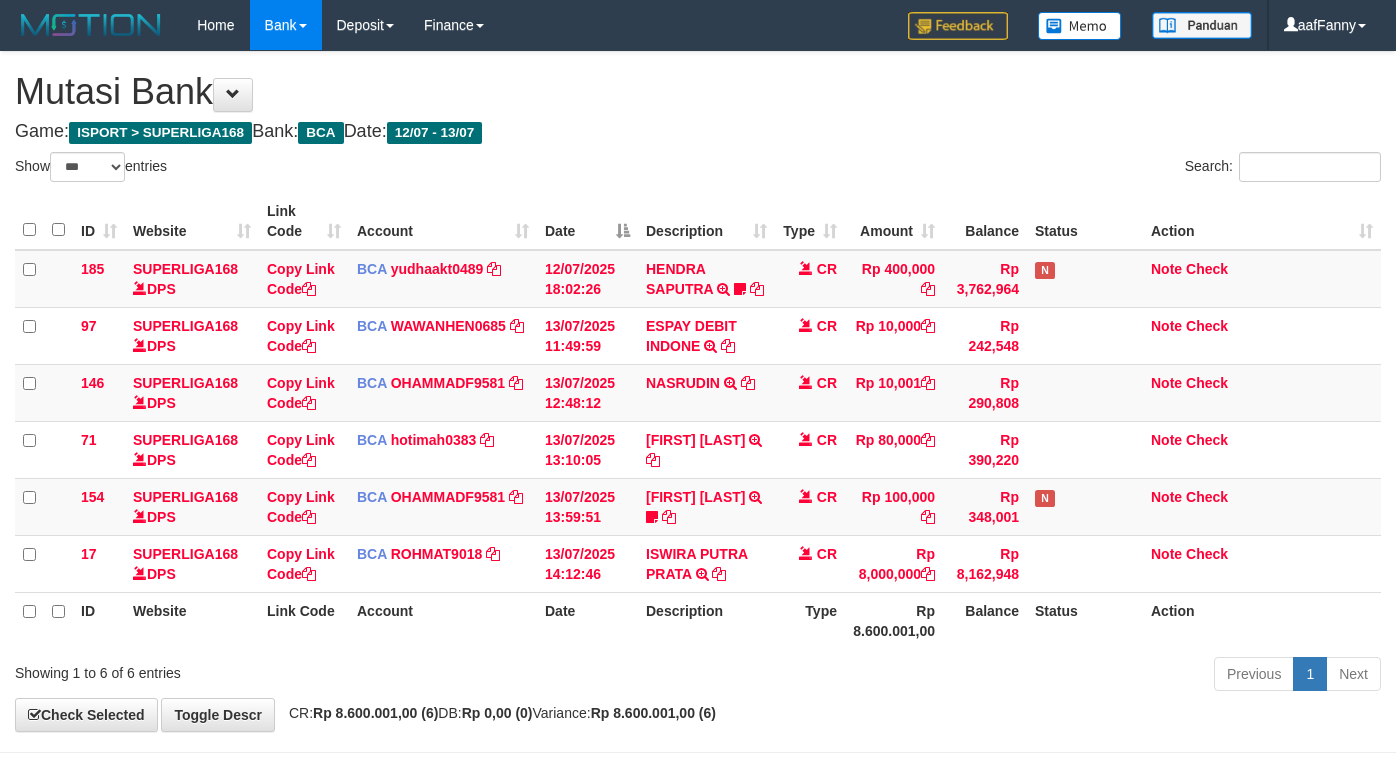 select on "***" 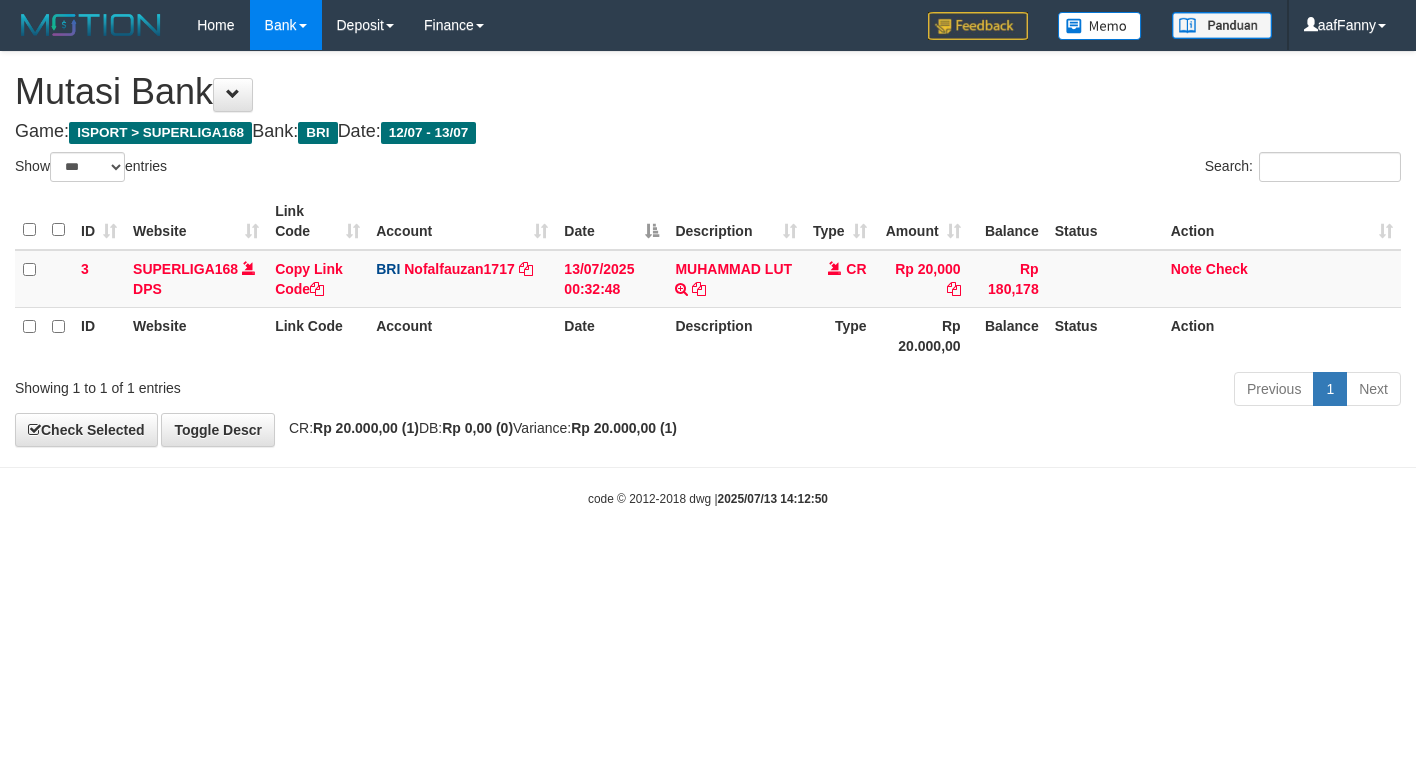 select on "***" 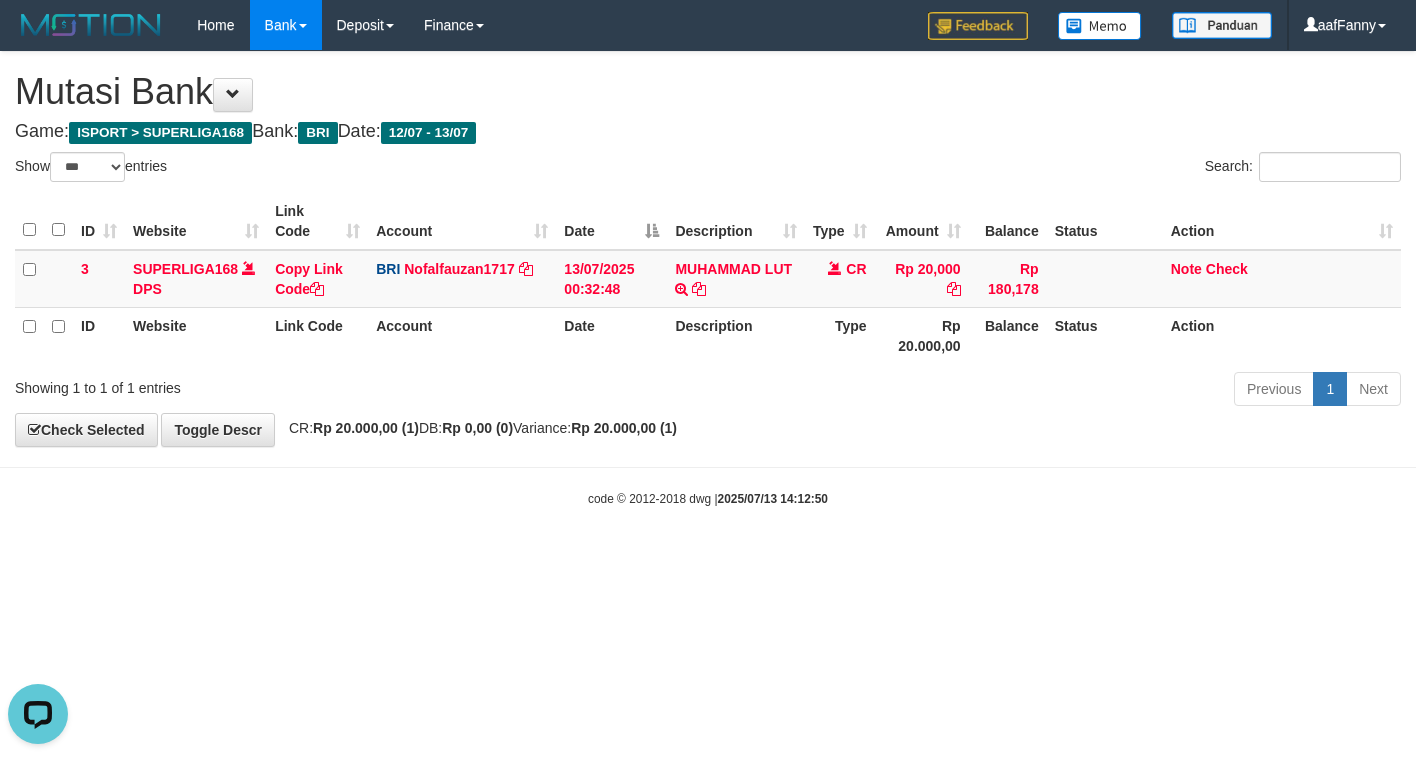 scroll, scrollTop: 0, scrollLeft: 0, axis: both 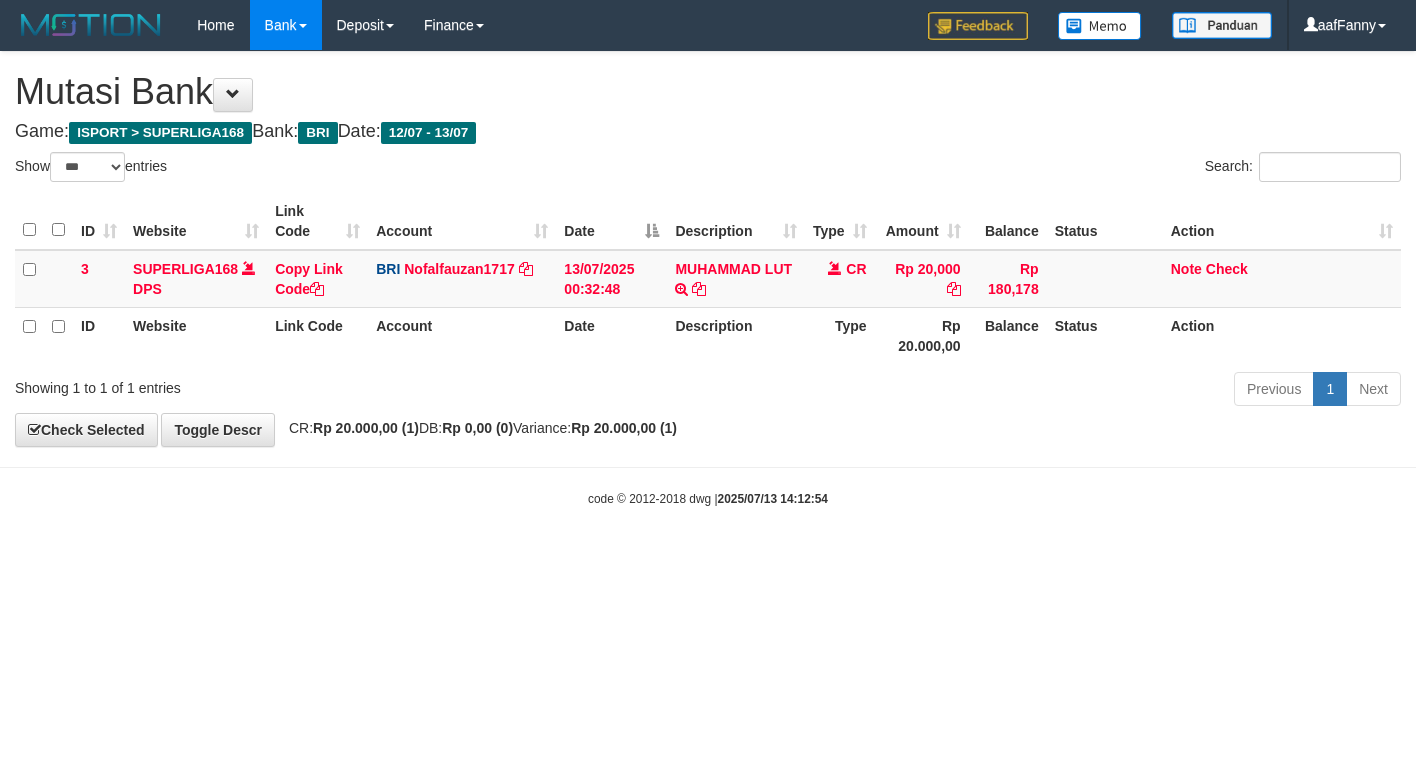 select on "***" 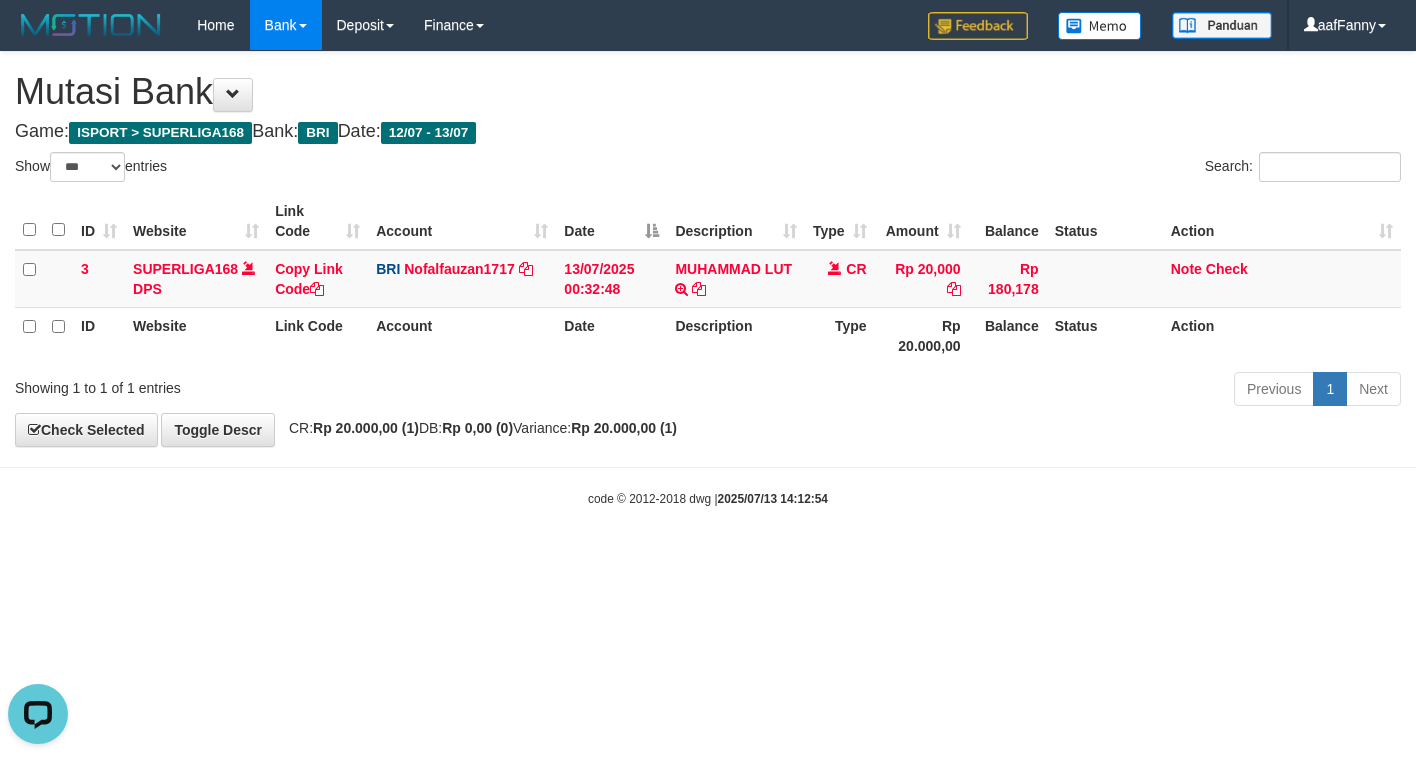 scroll, scrollTop: 0, scrollLeft: 0, axis: both 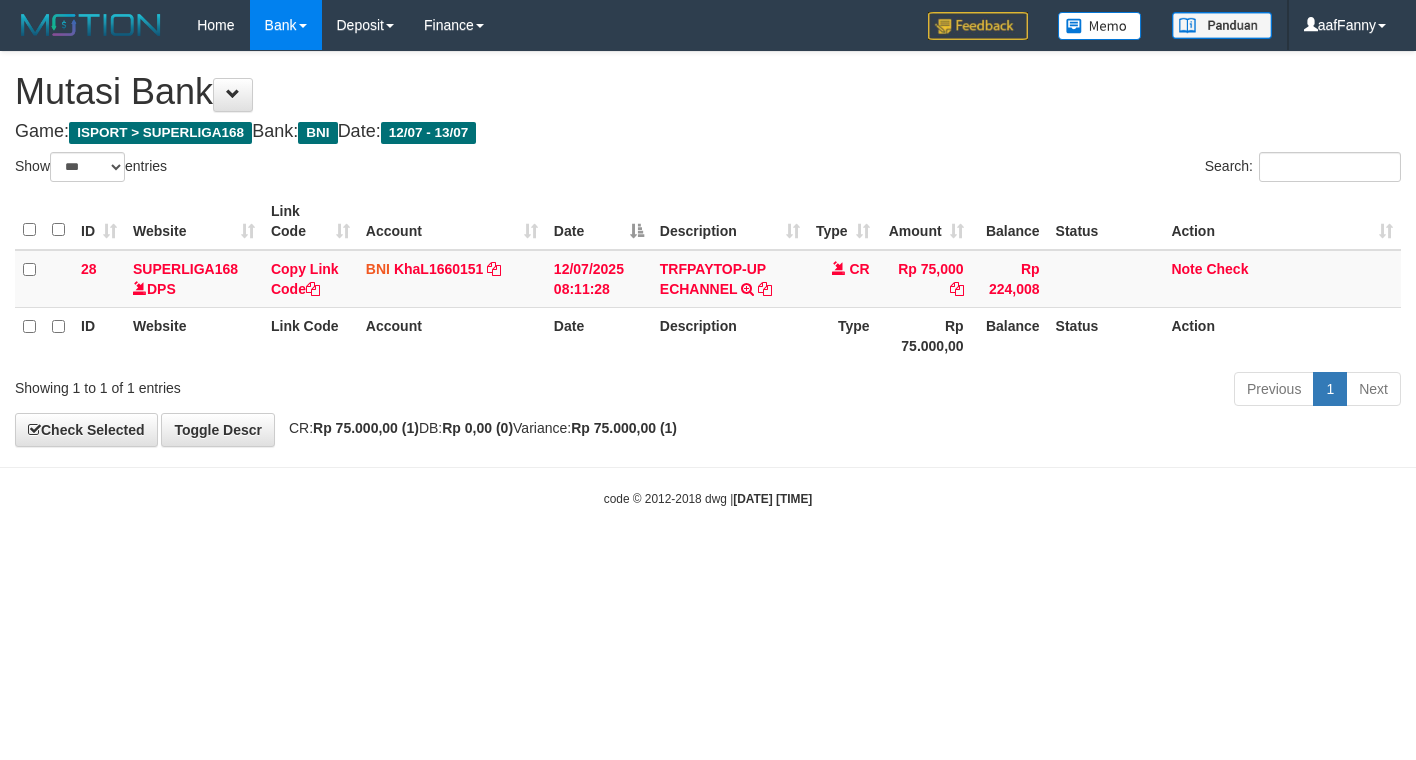 select on "***" 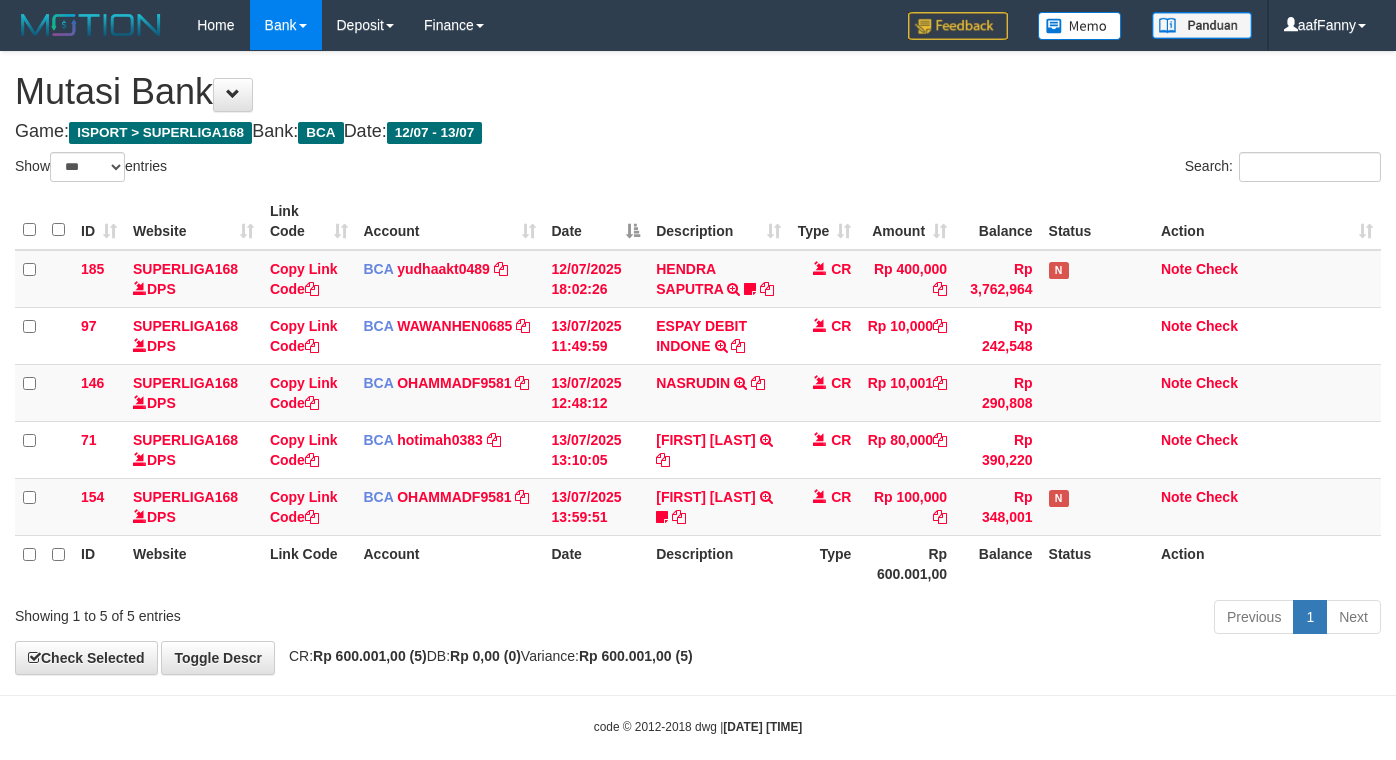 select on "***" 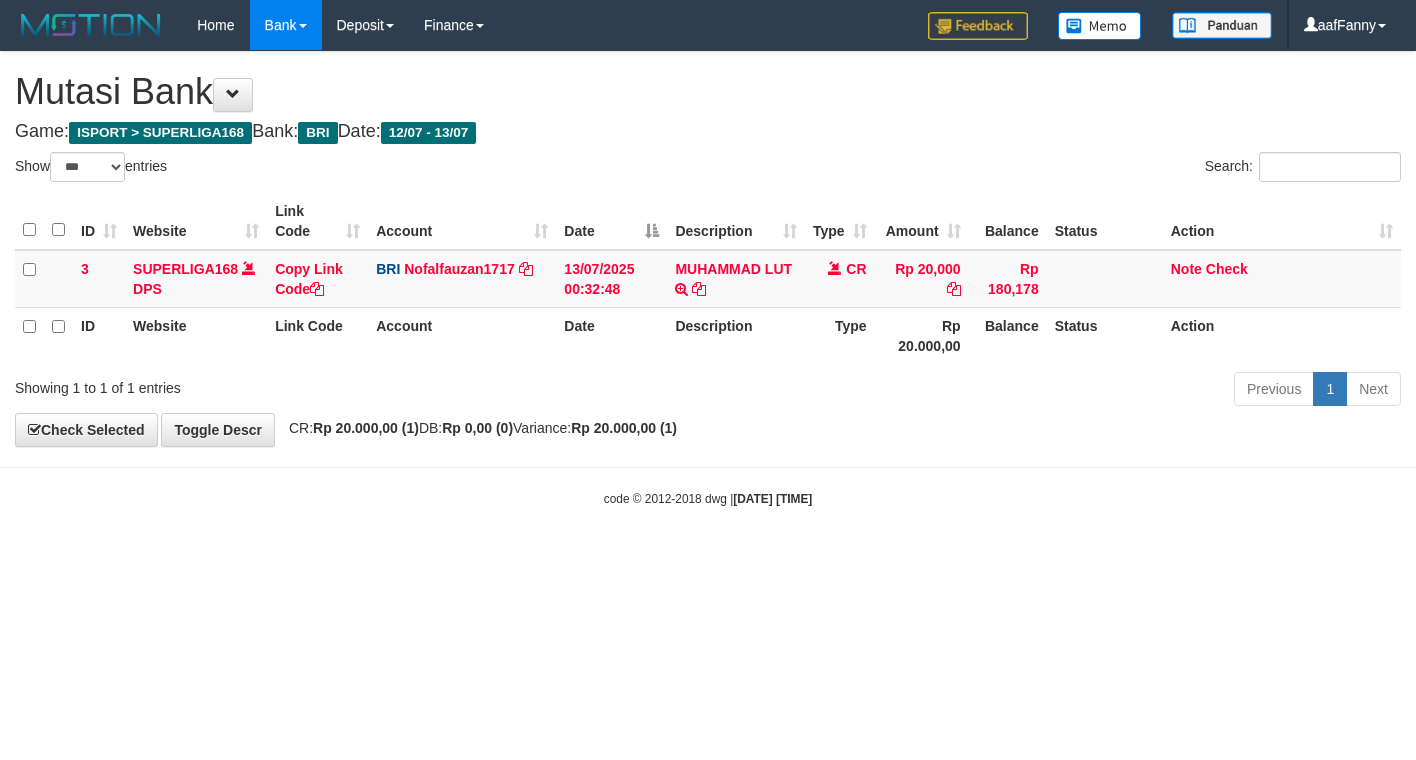 select on "***" 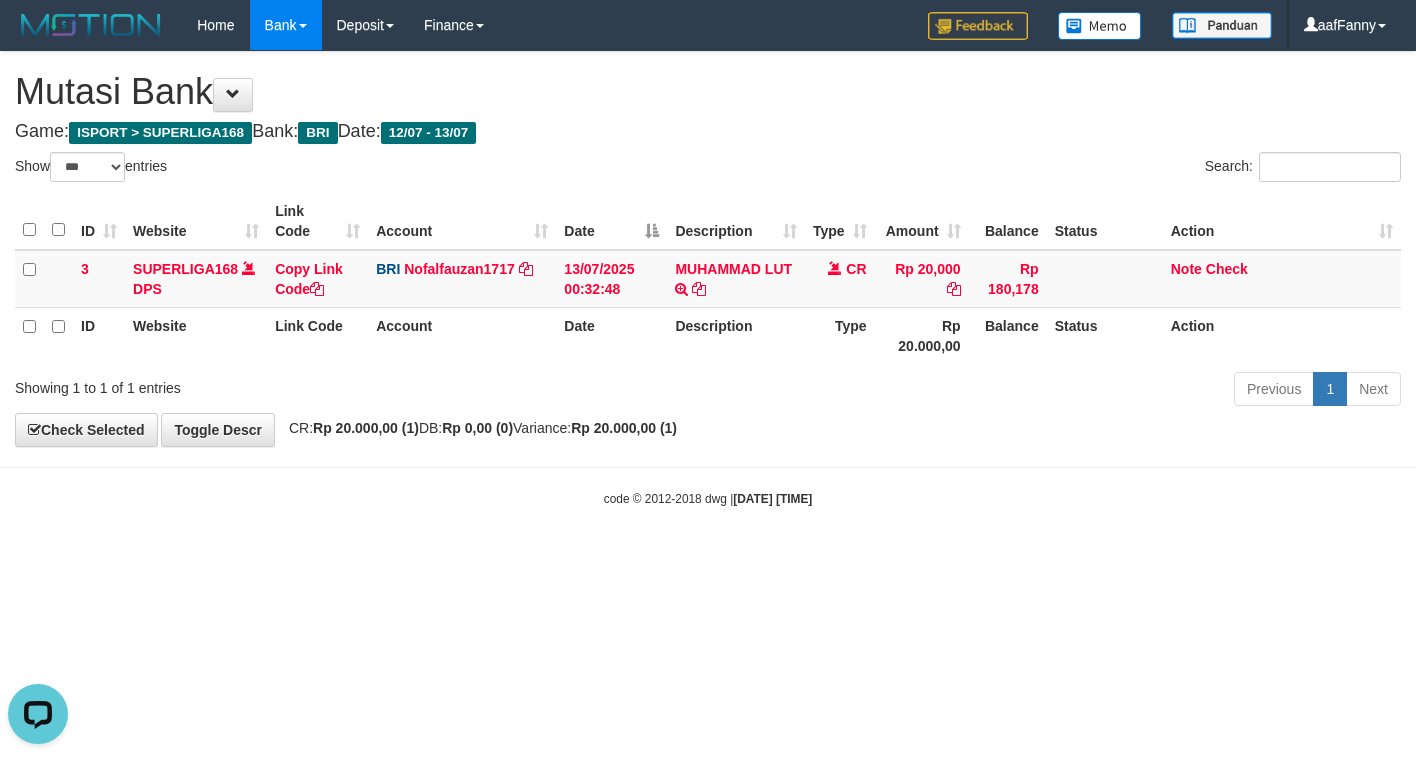 scroll, scrollTop: 0, scrollLeft: 0, axis: both 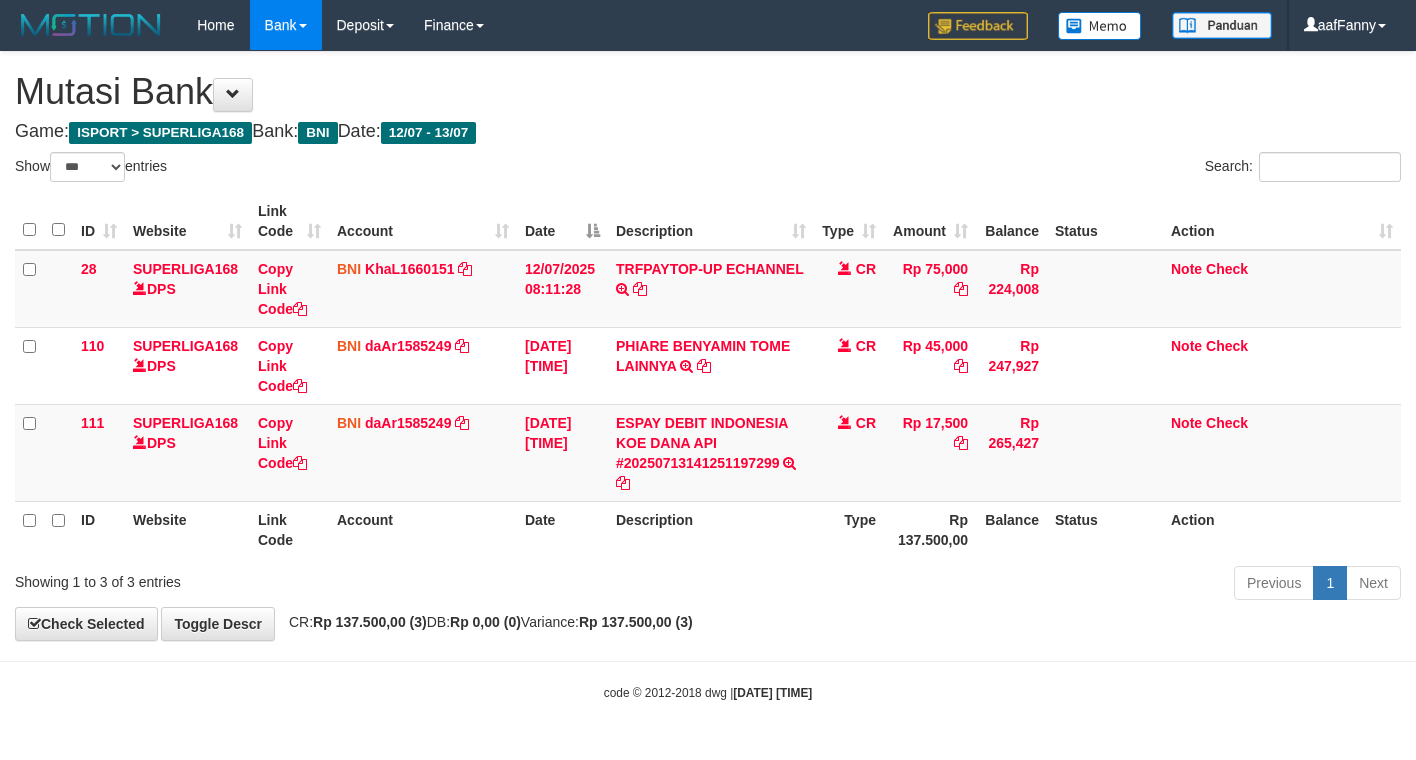 select on "***" 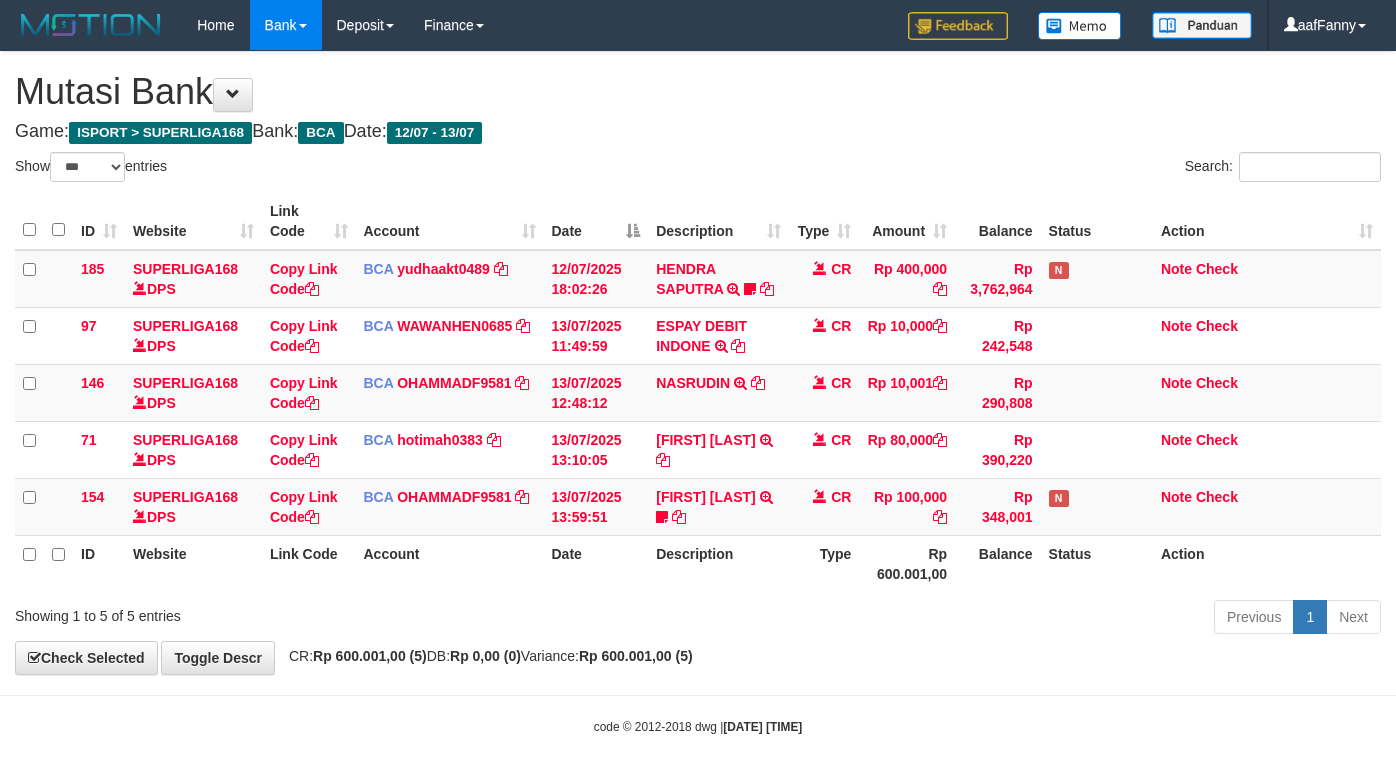select on "***" 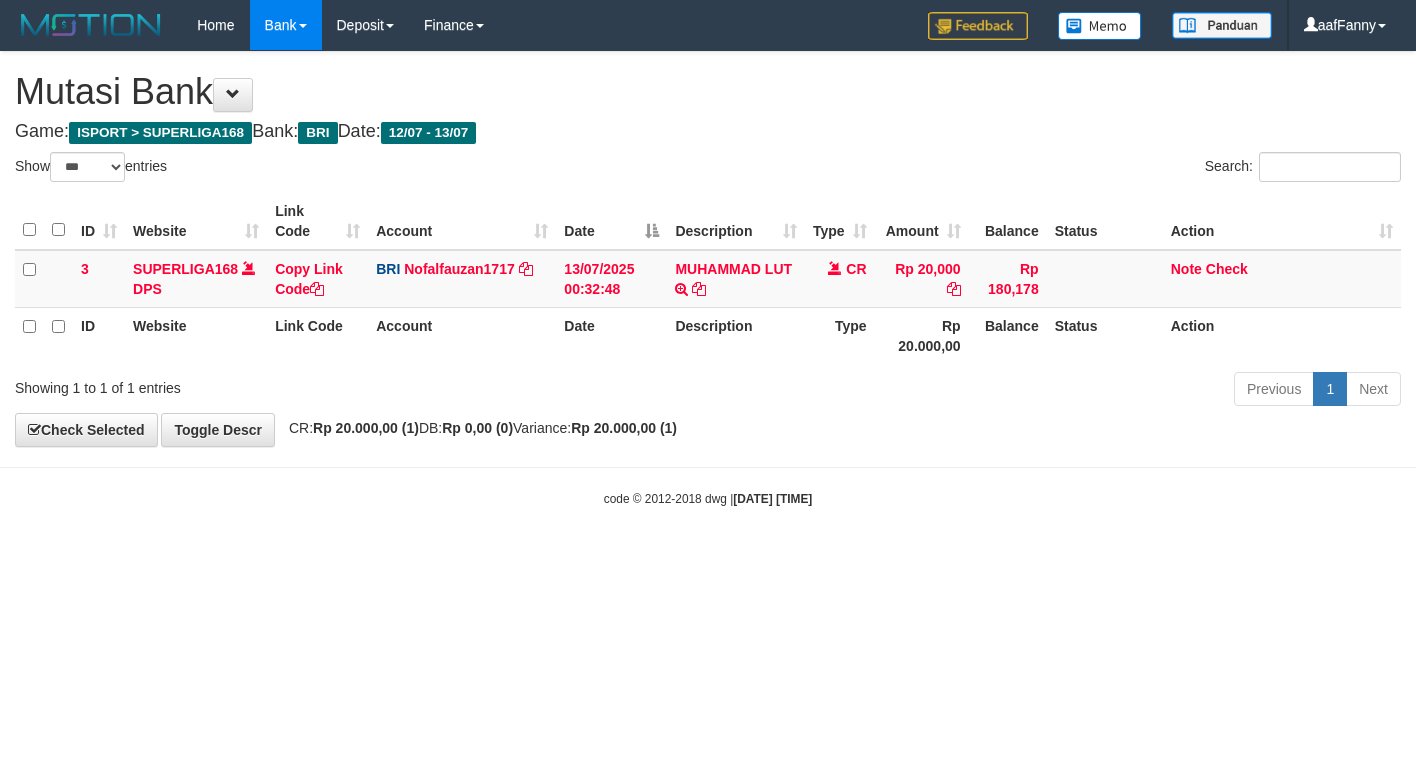 select on "***" 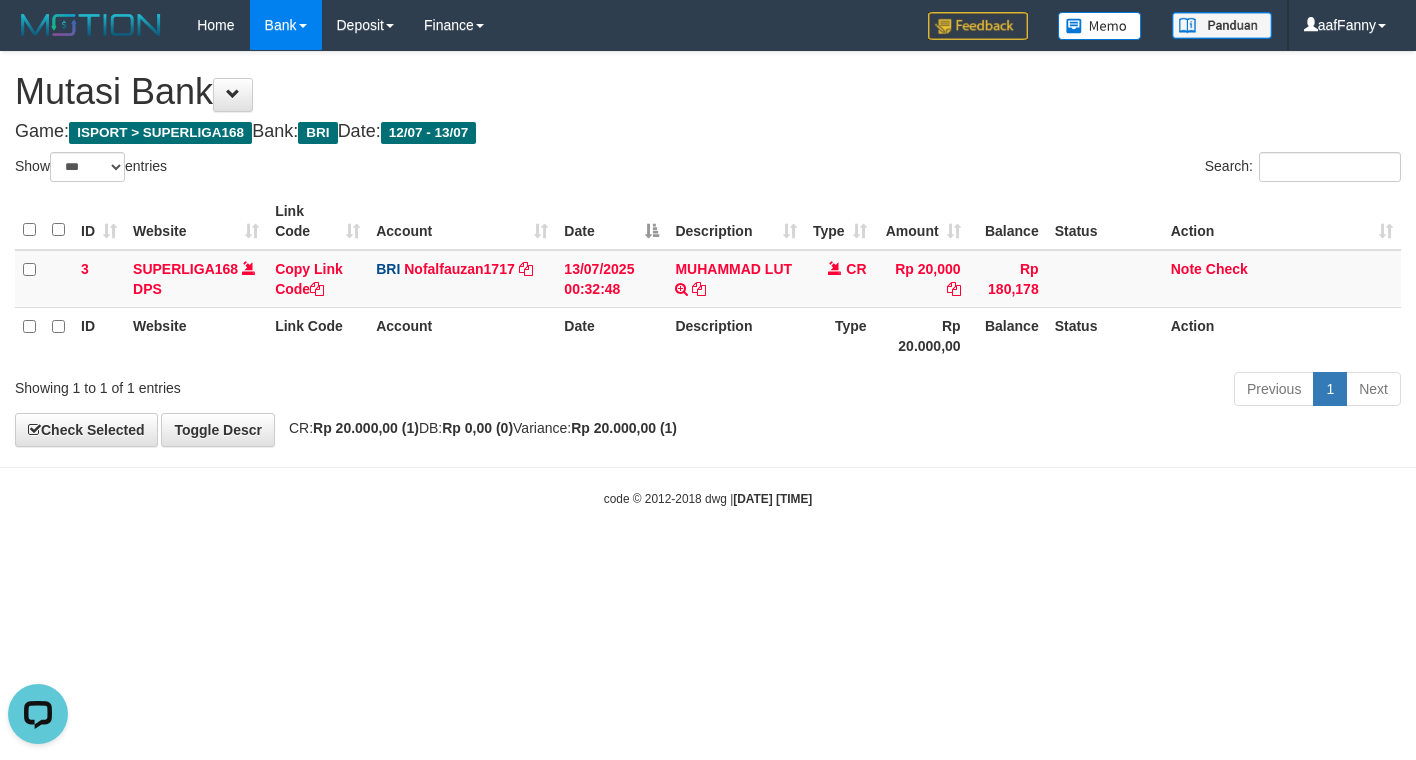 scroll, scrollTop: 0, scrollLeft: 0, axis: both 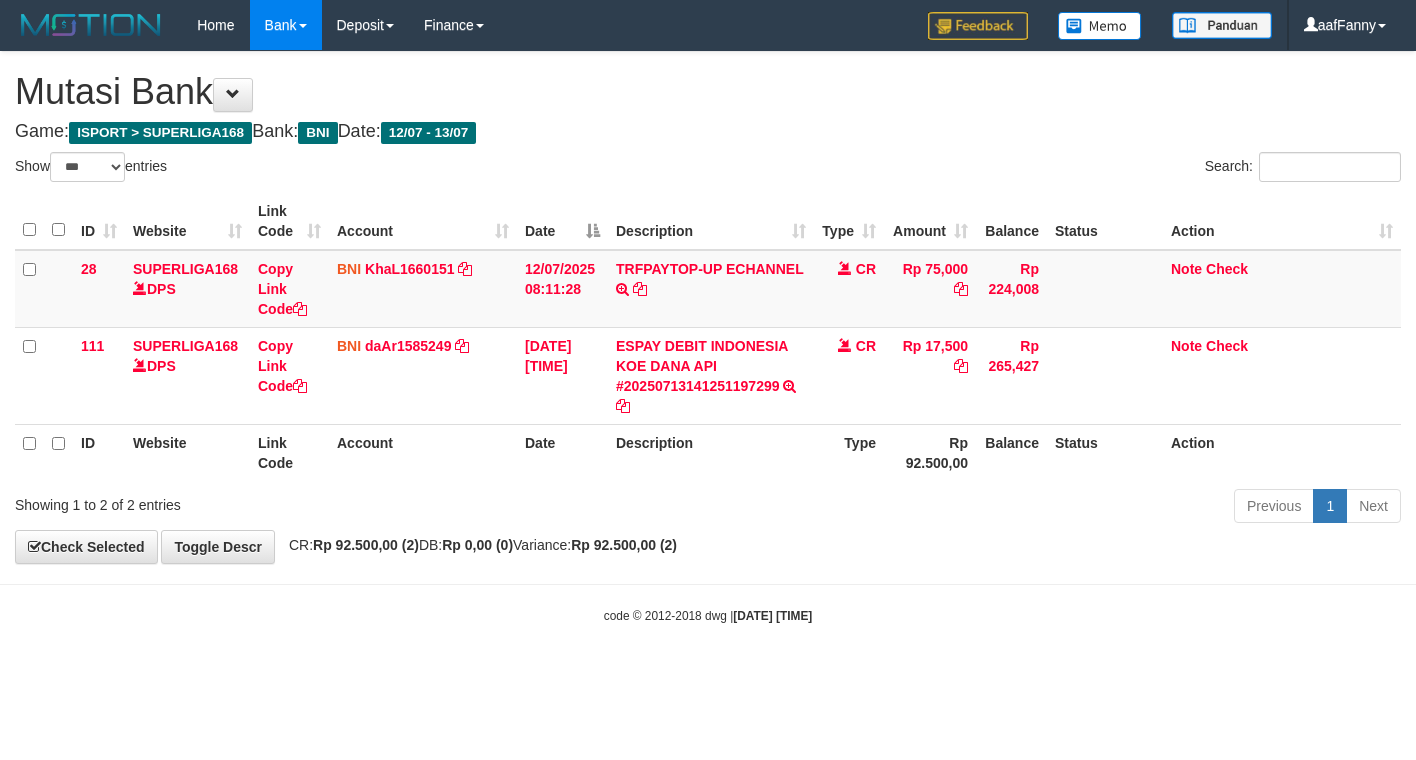 select on "***" 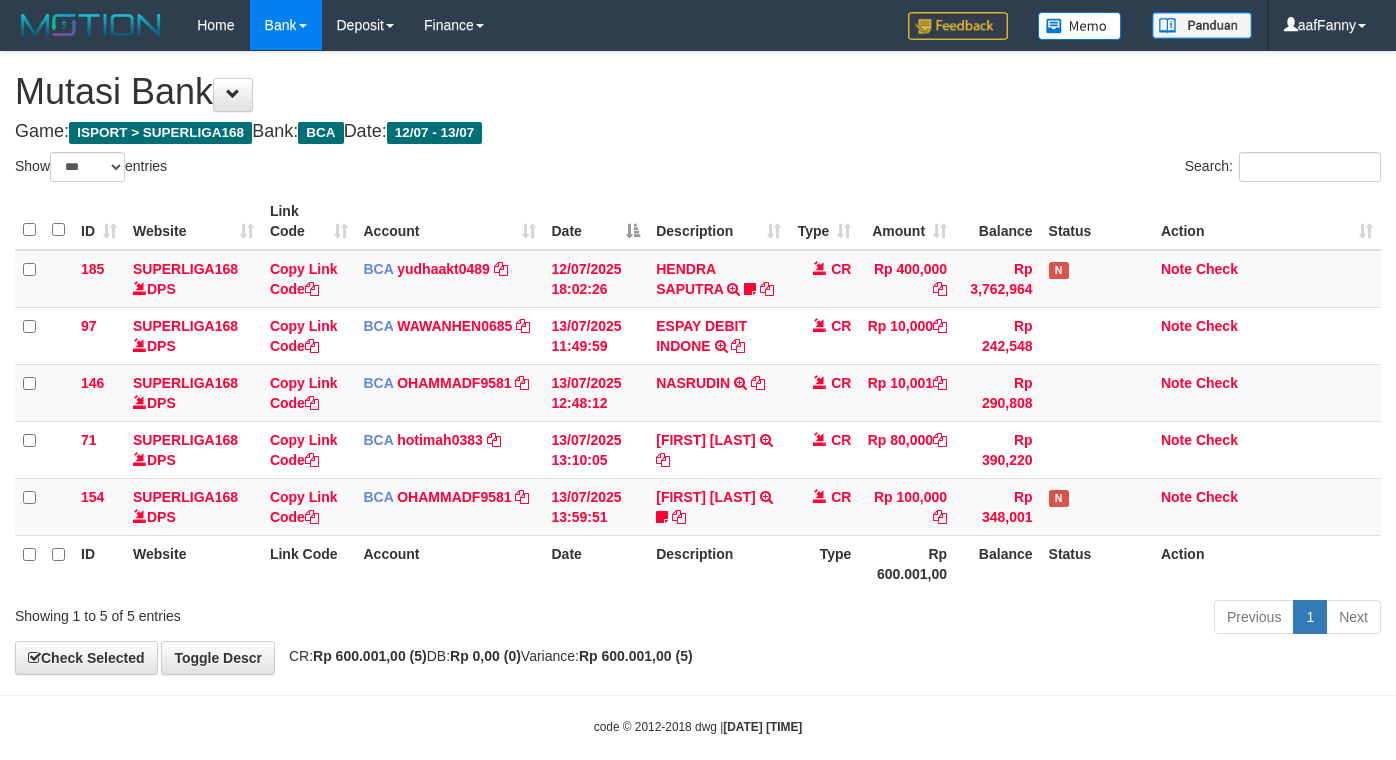 select on "***" 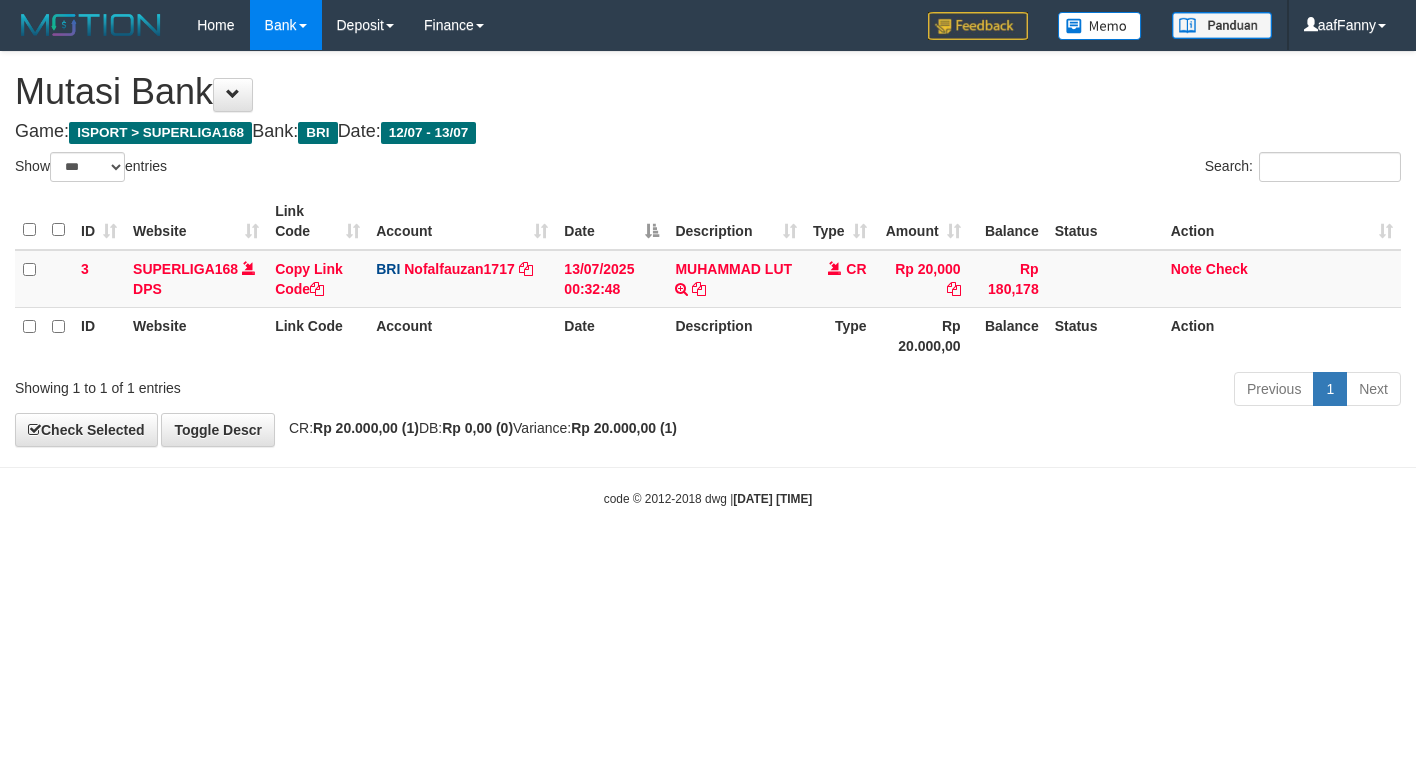 select on "***" 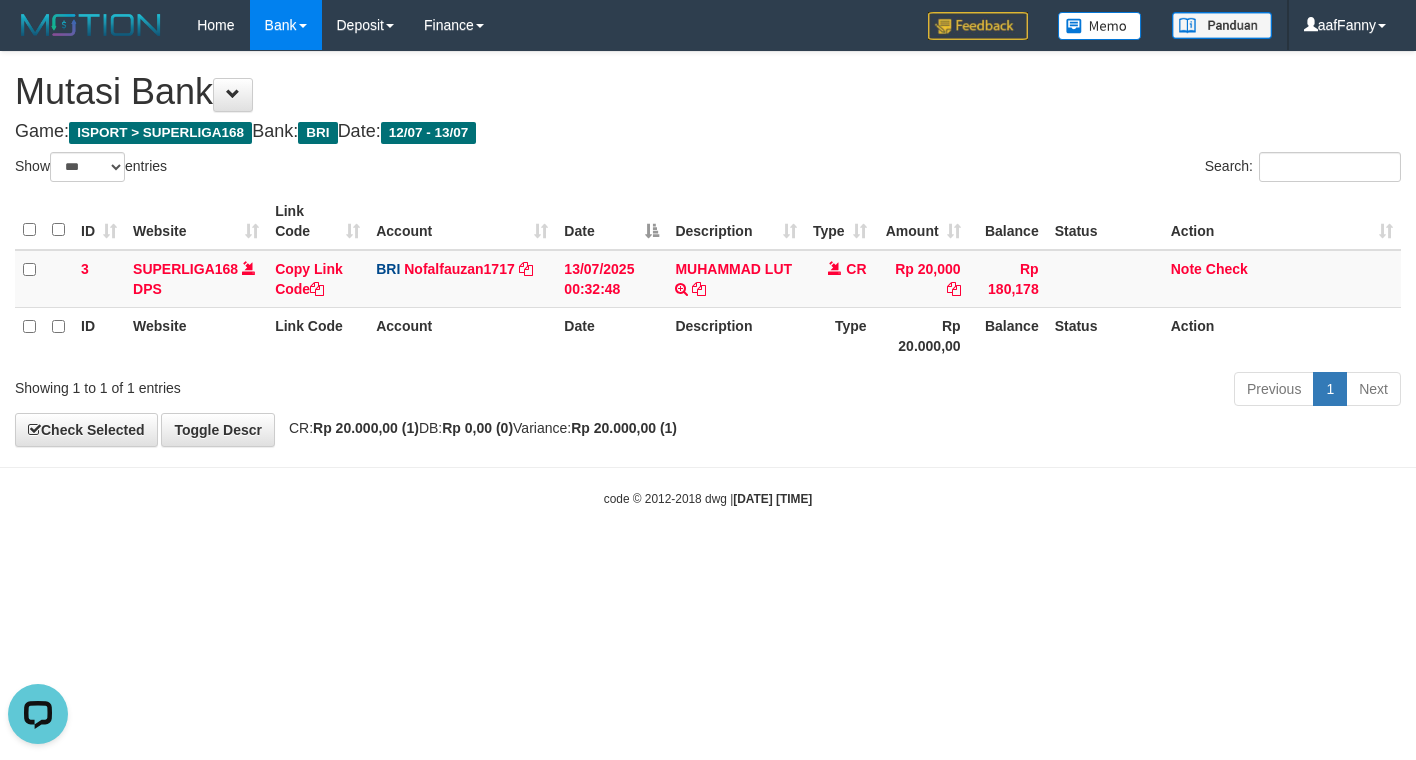 scroll, scrollTop: 0, scrollLeft: 0, axis: both 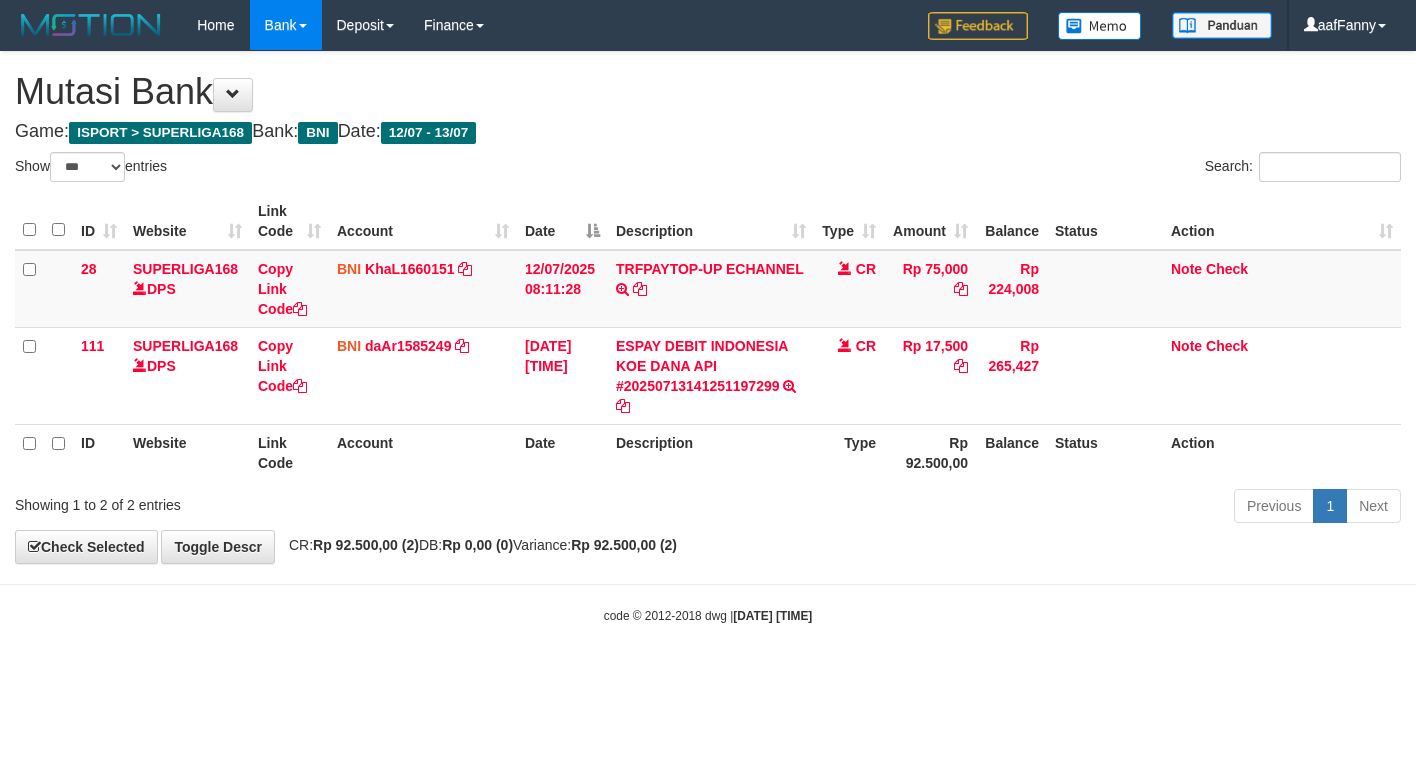select on "***" 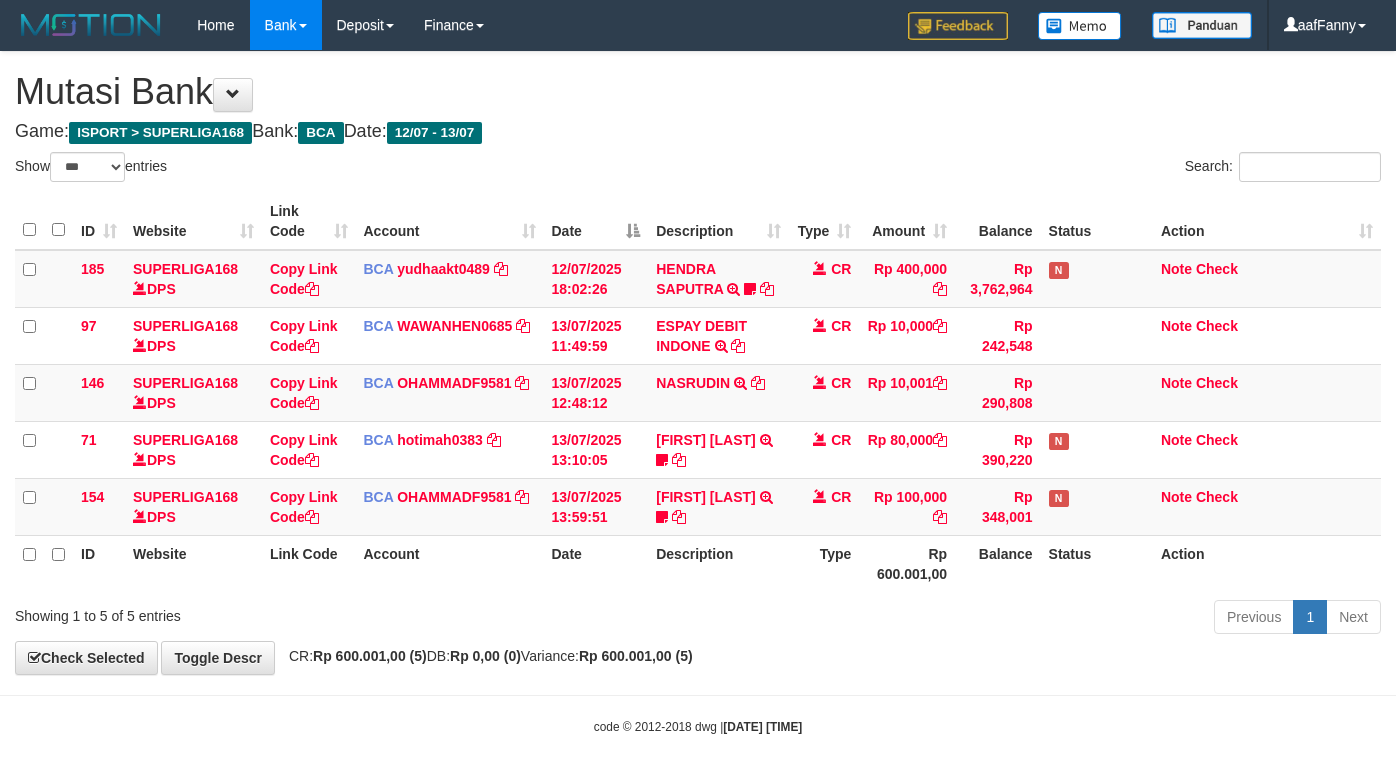 select on "***" 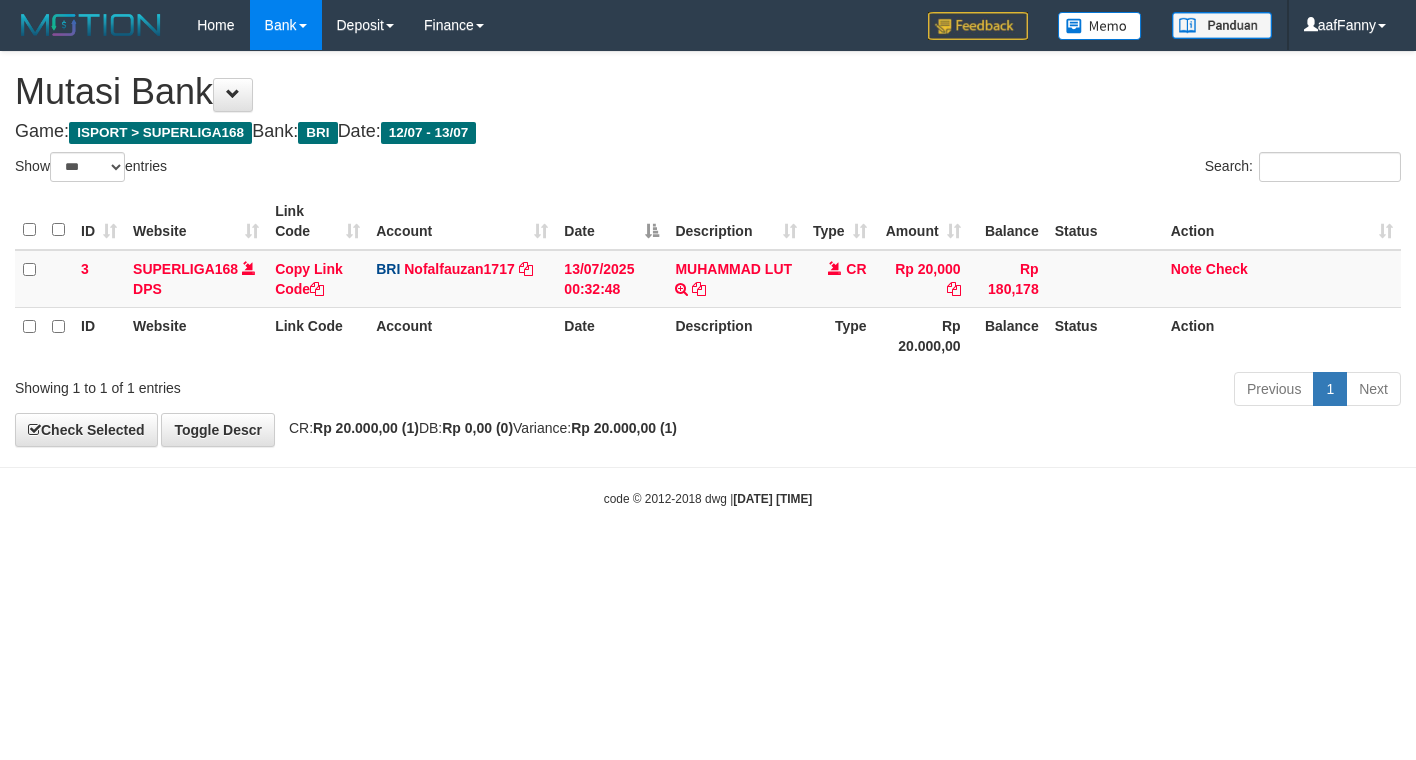 select on "***" 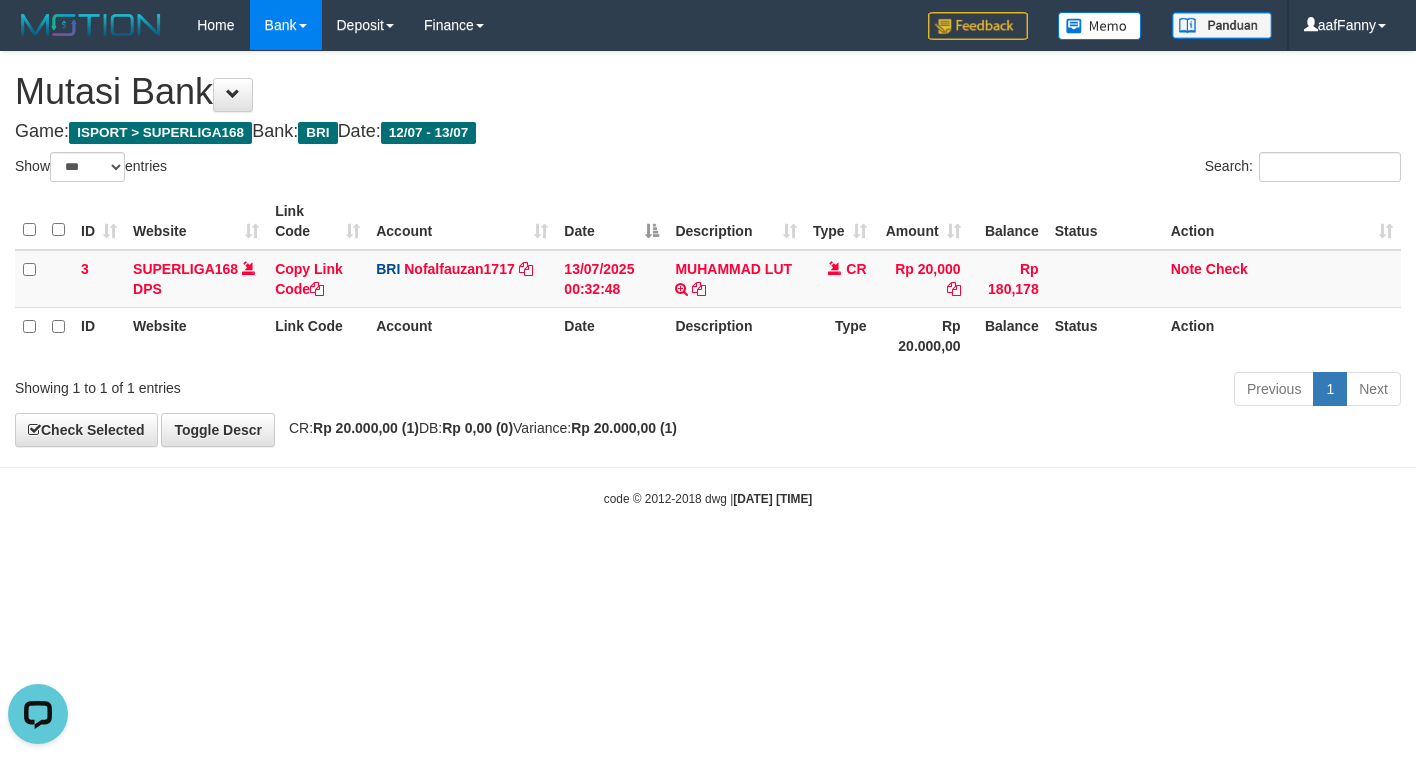 scroll, scrollTop: 0, scrollLeft: 0, axis: both 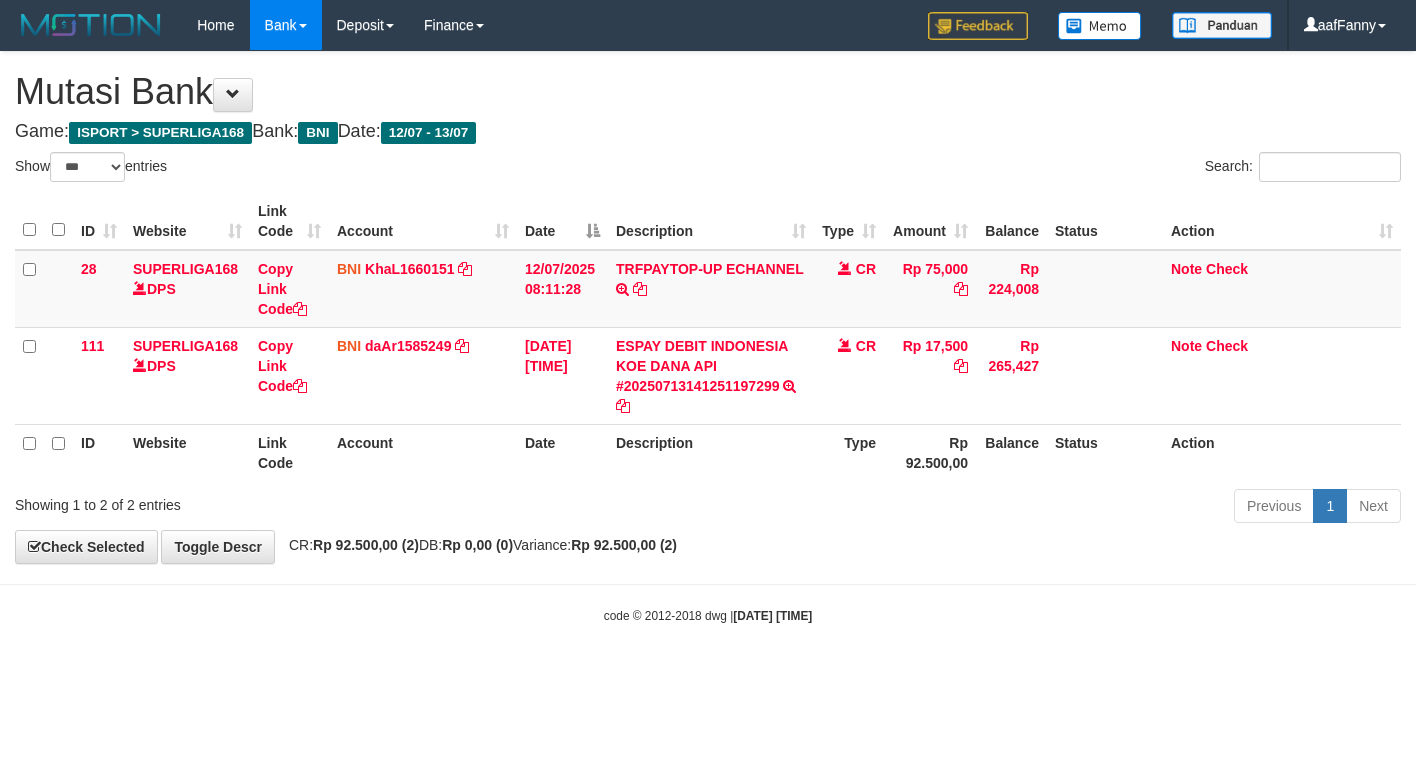 select on "***" 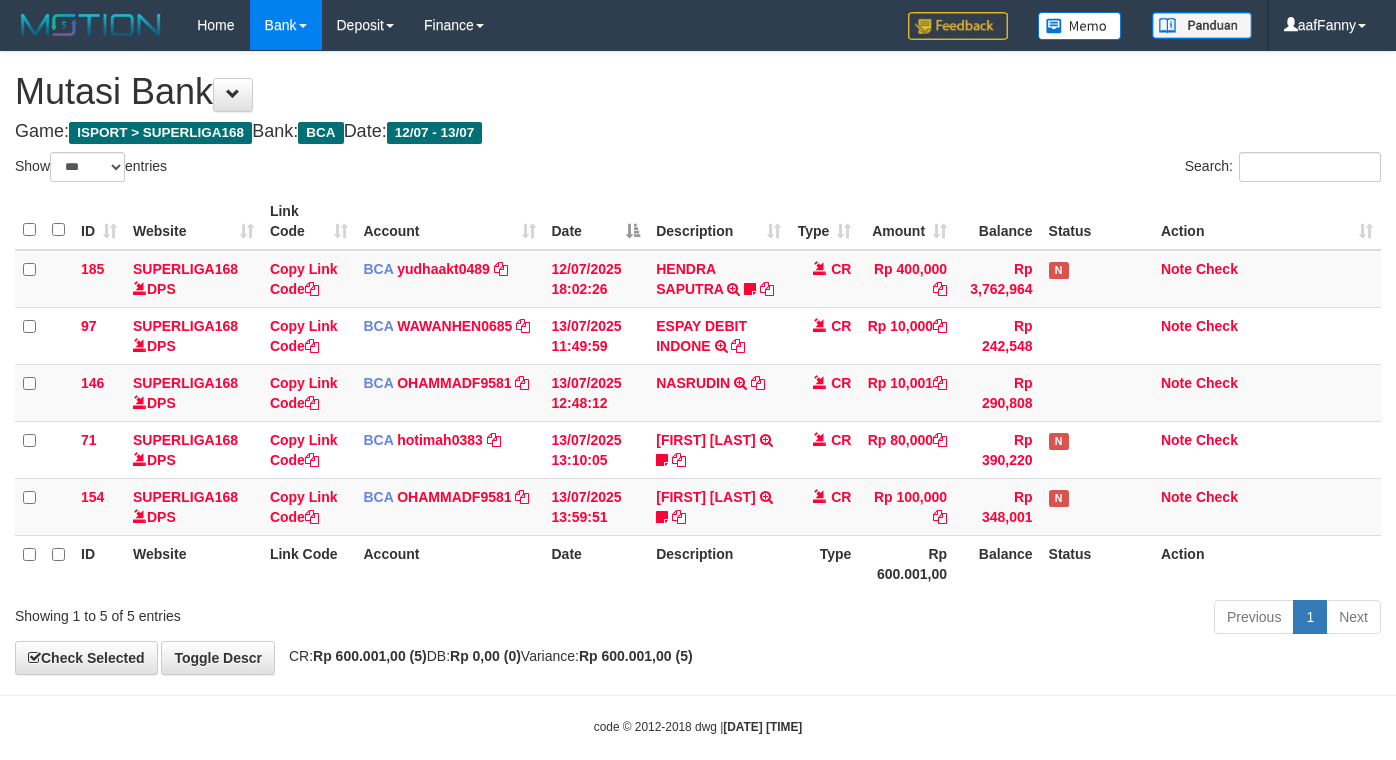 select on "***" 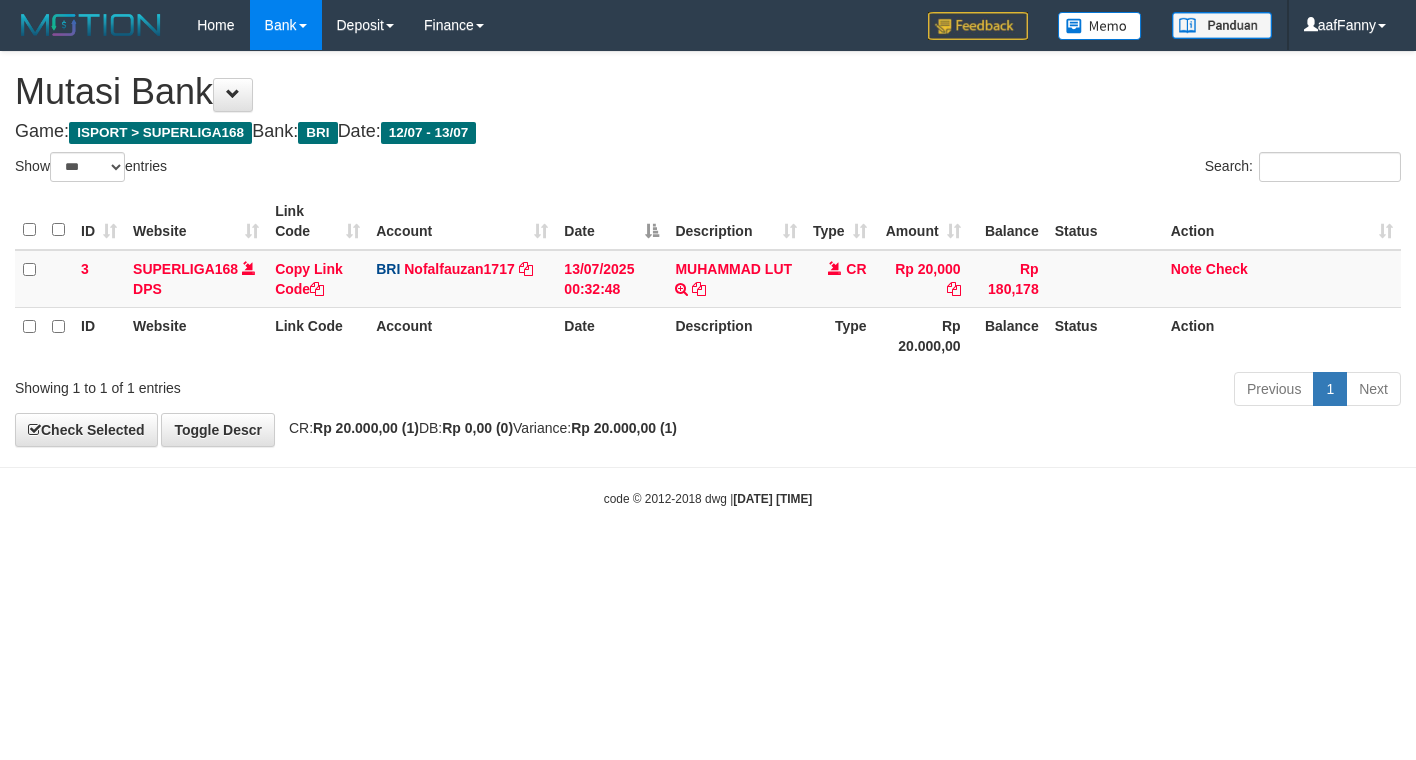 select on "***" 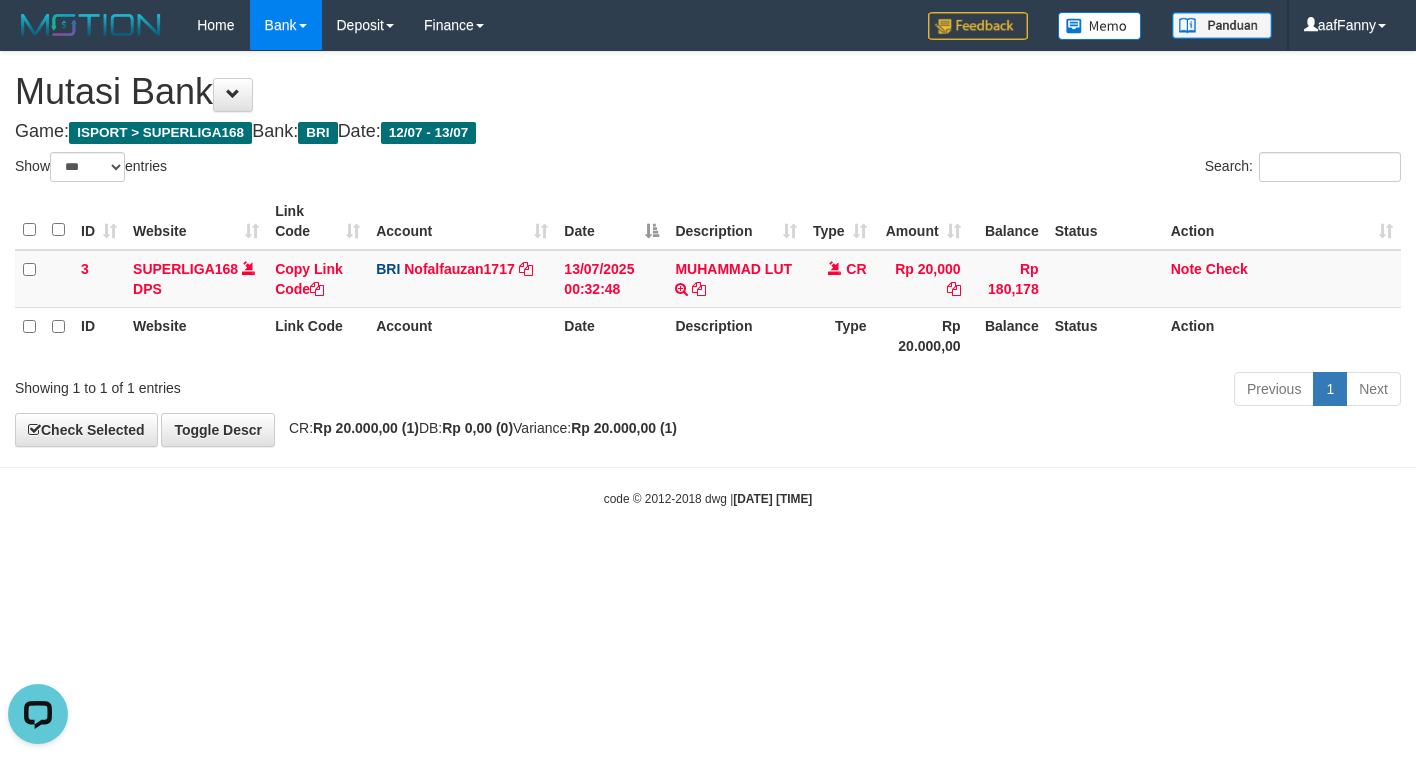 scroll, scrollTop: 0, scrollLeft: 0, axis: both 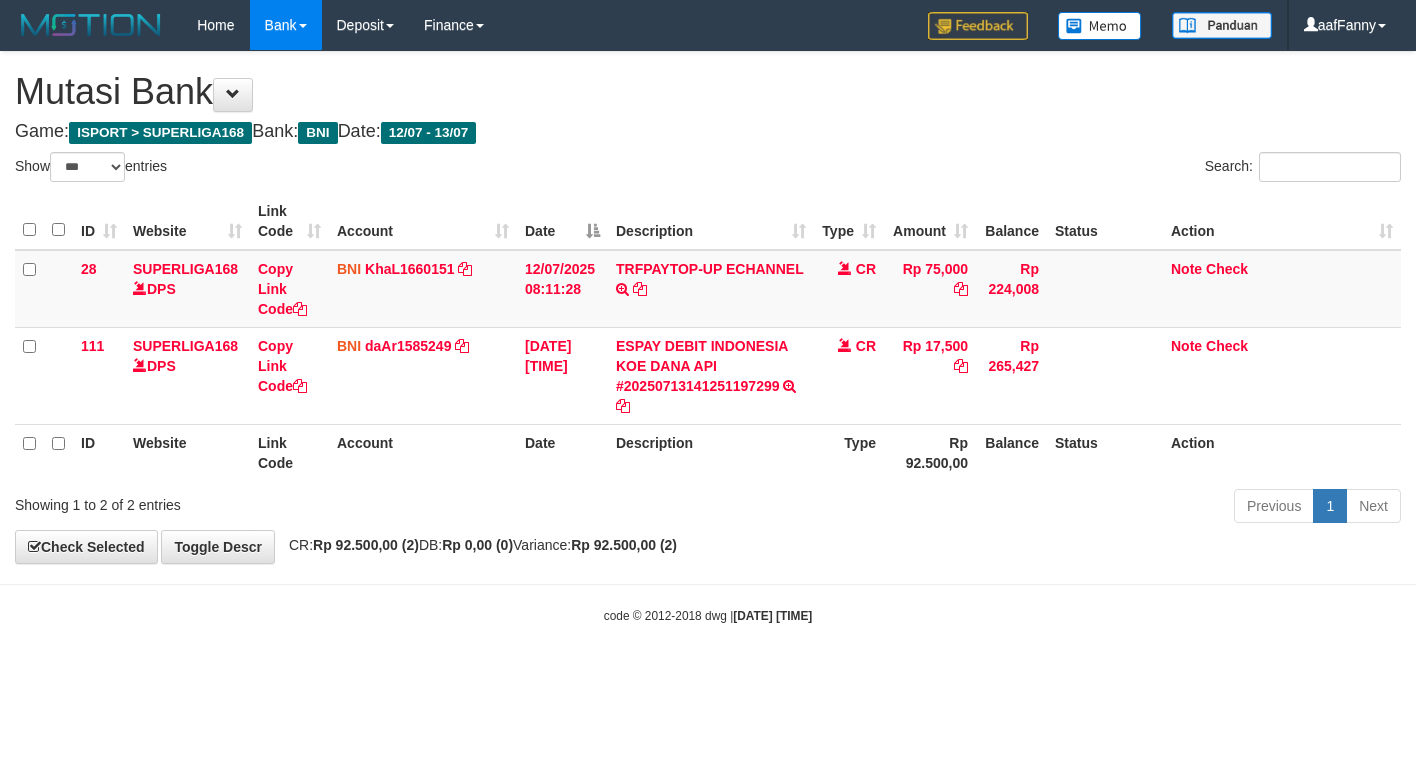 select on "***" 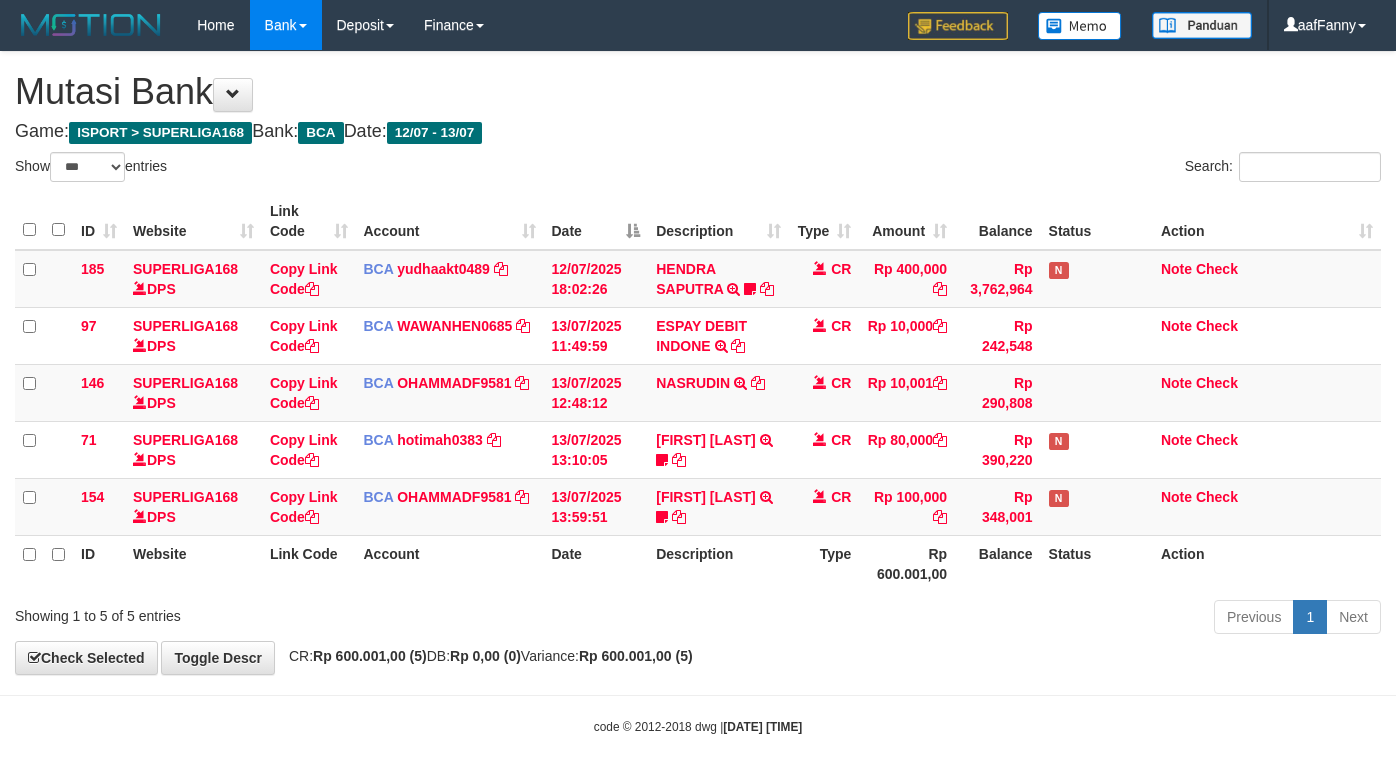 select on "***" 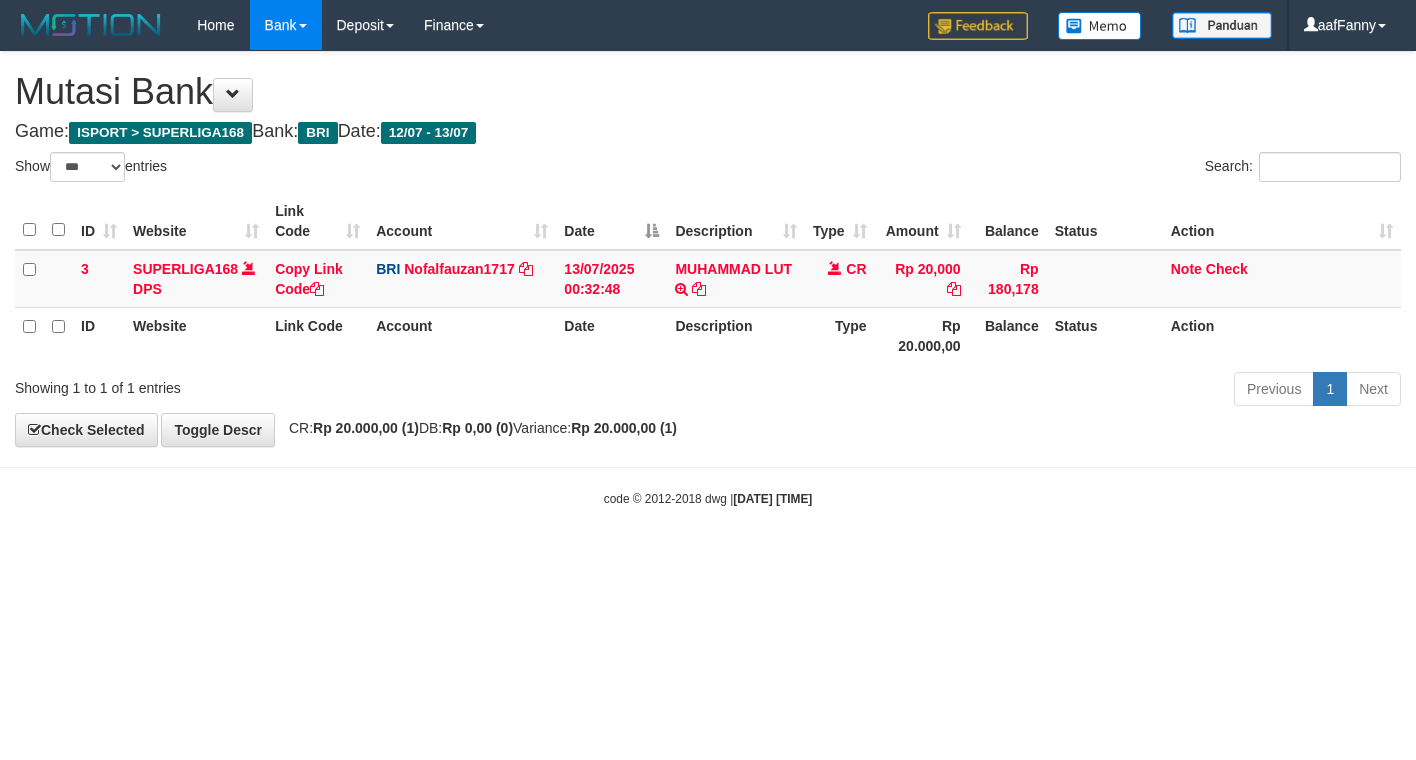 select on "***" 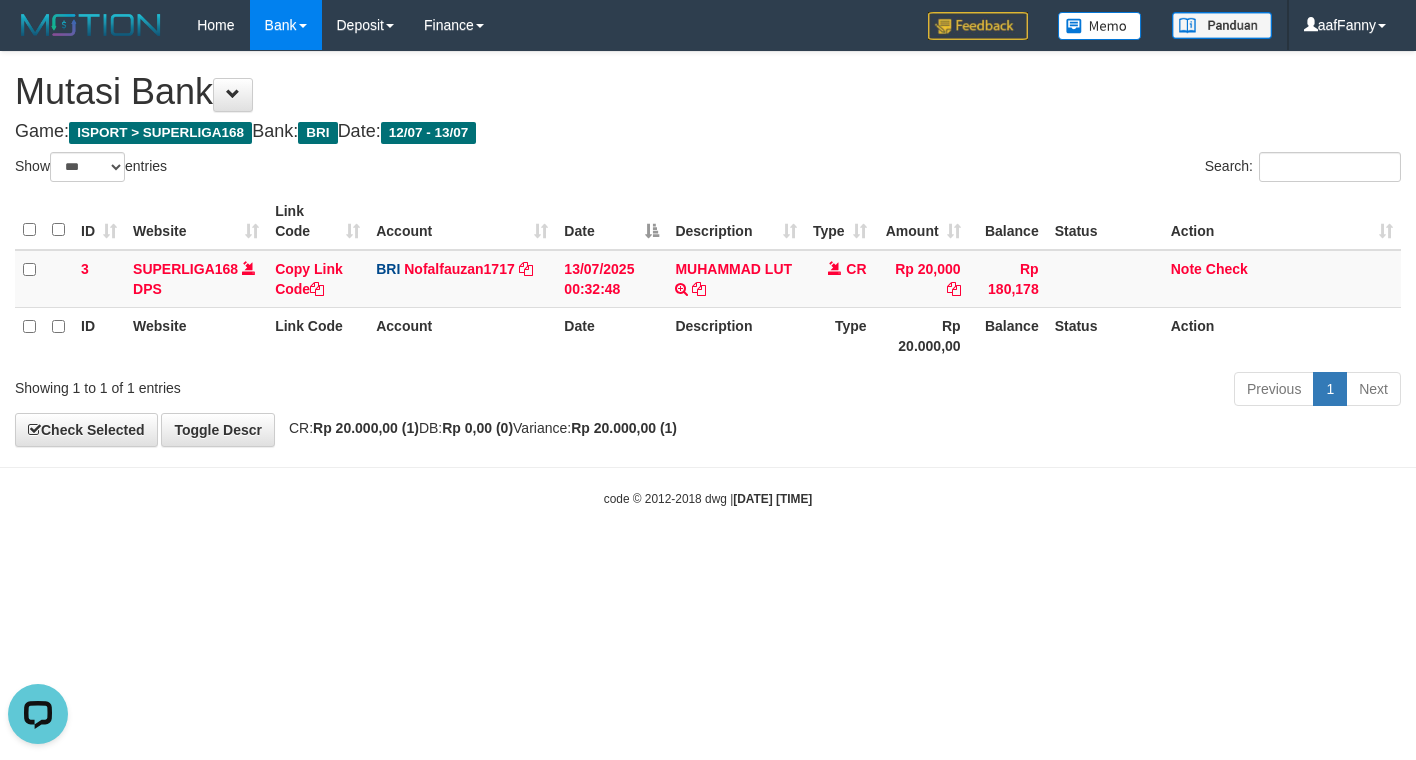 scroll, scrollTop: 0, scrollLeft: 0, axis: both 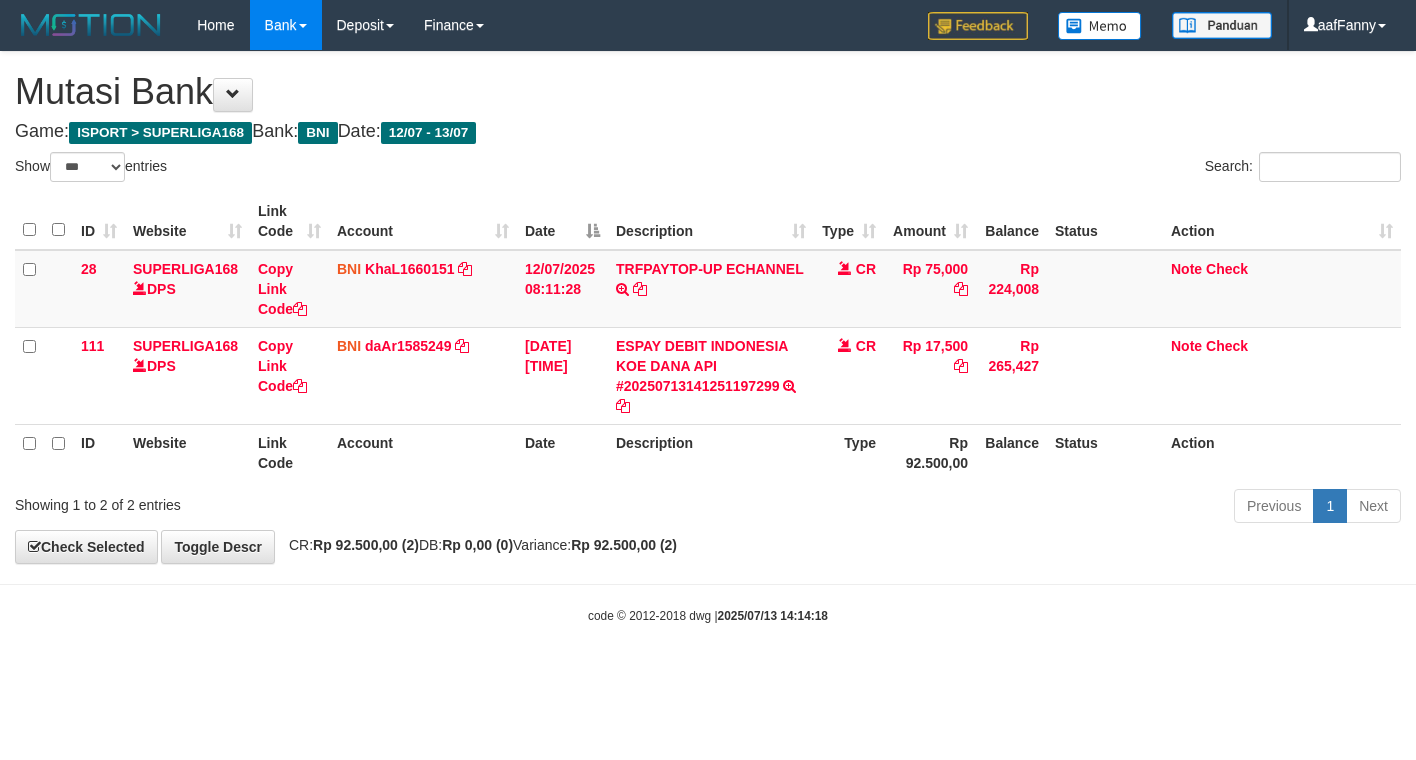 select on "***" 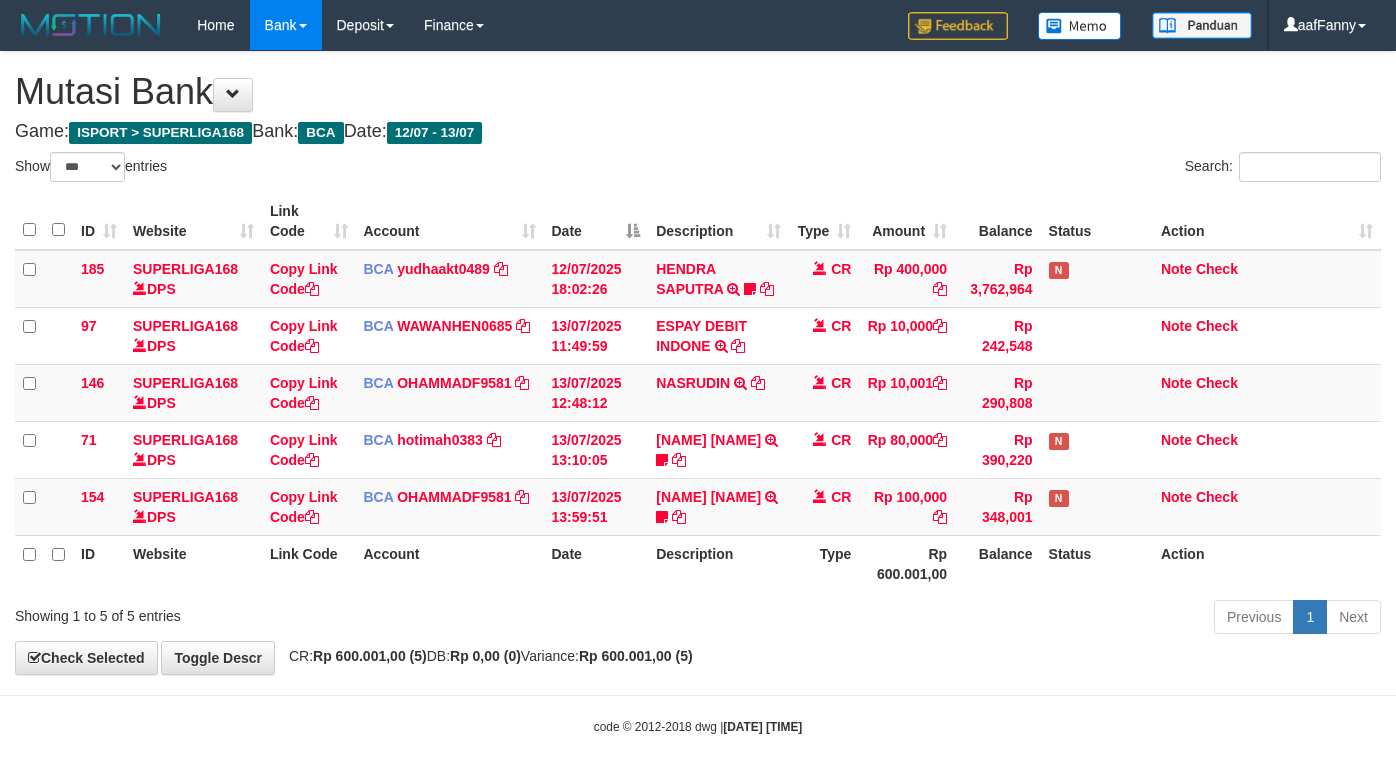 select on "***" 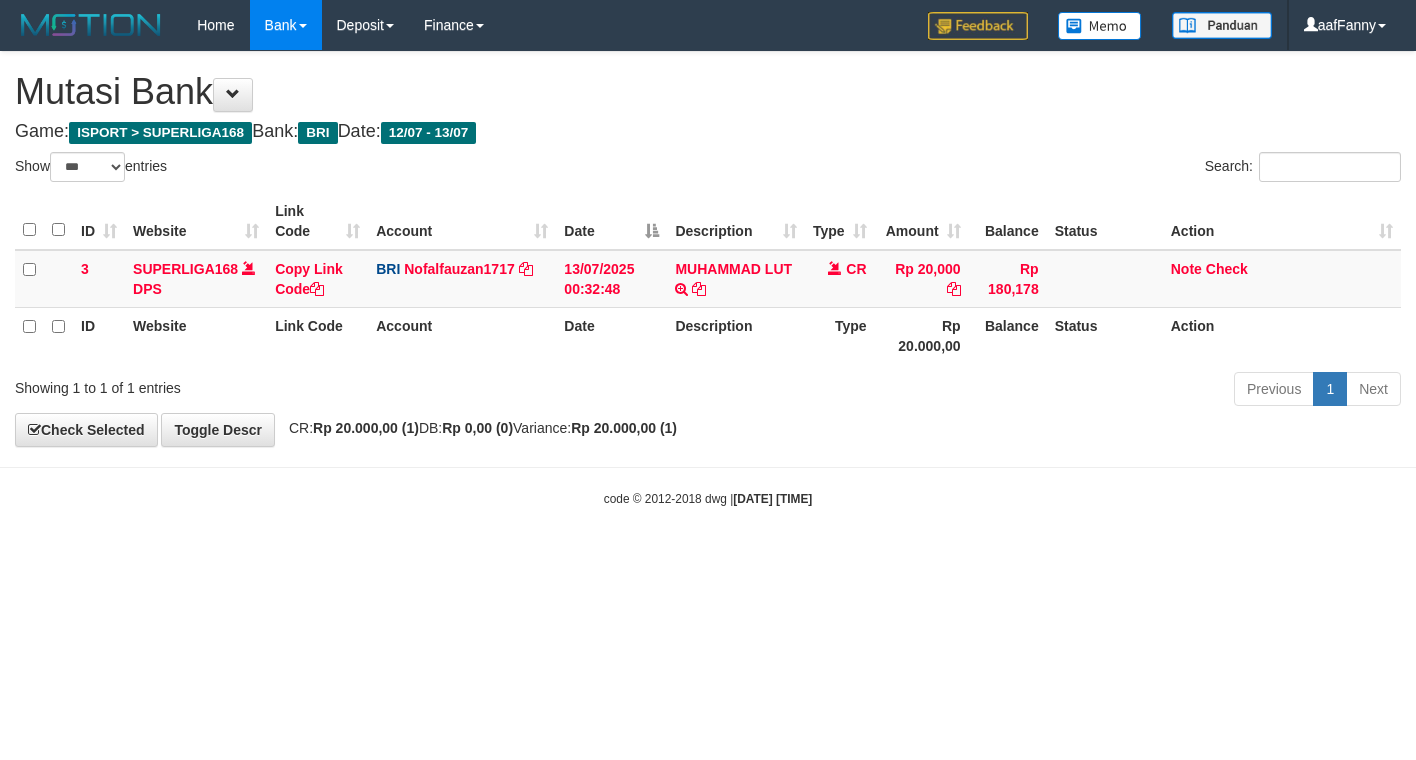 select on "***" 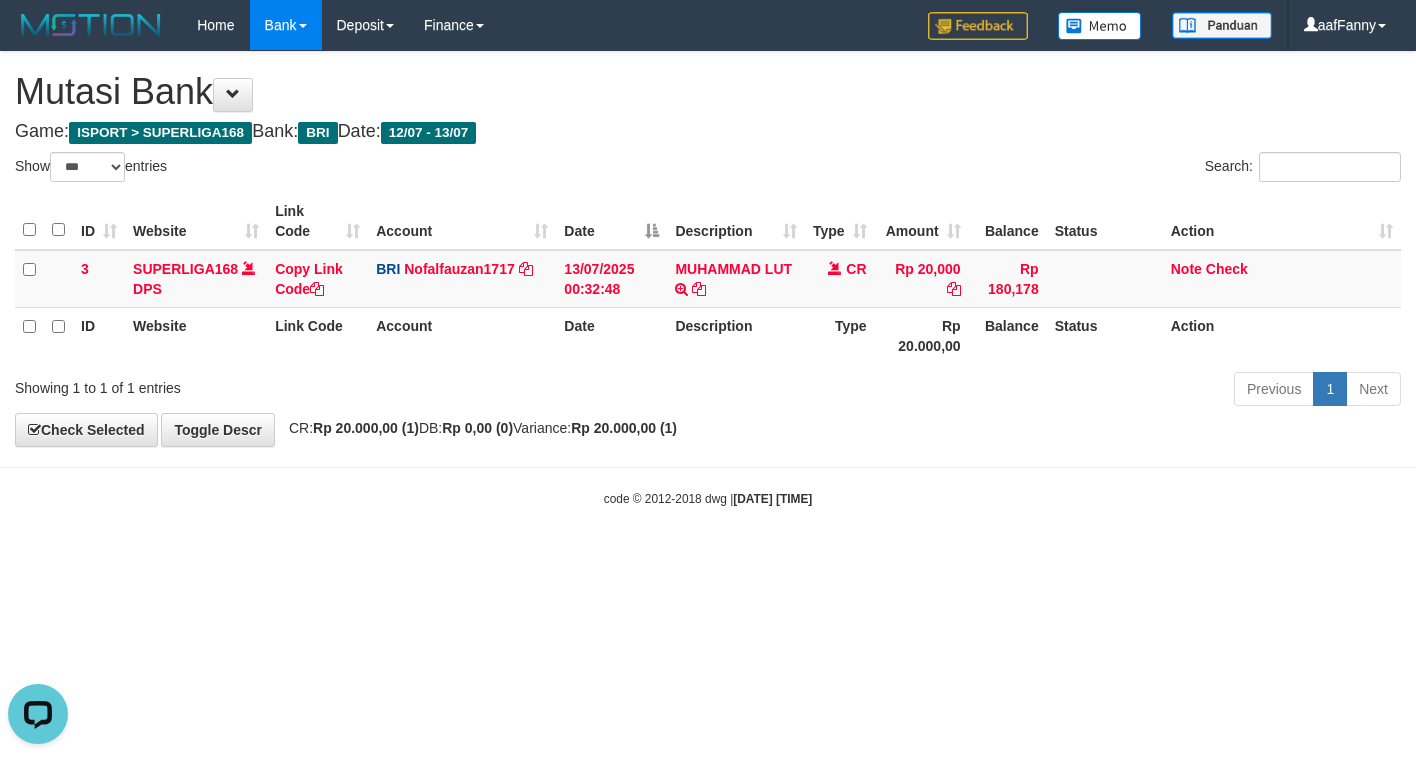 scroll, scrollTop: 0, scrollLeft: 0, axis: both 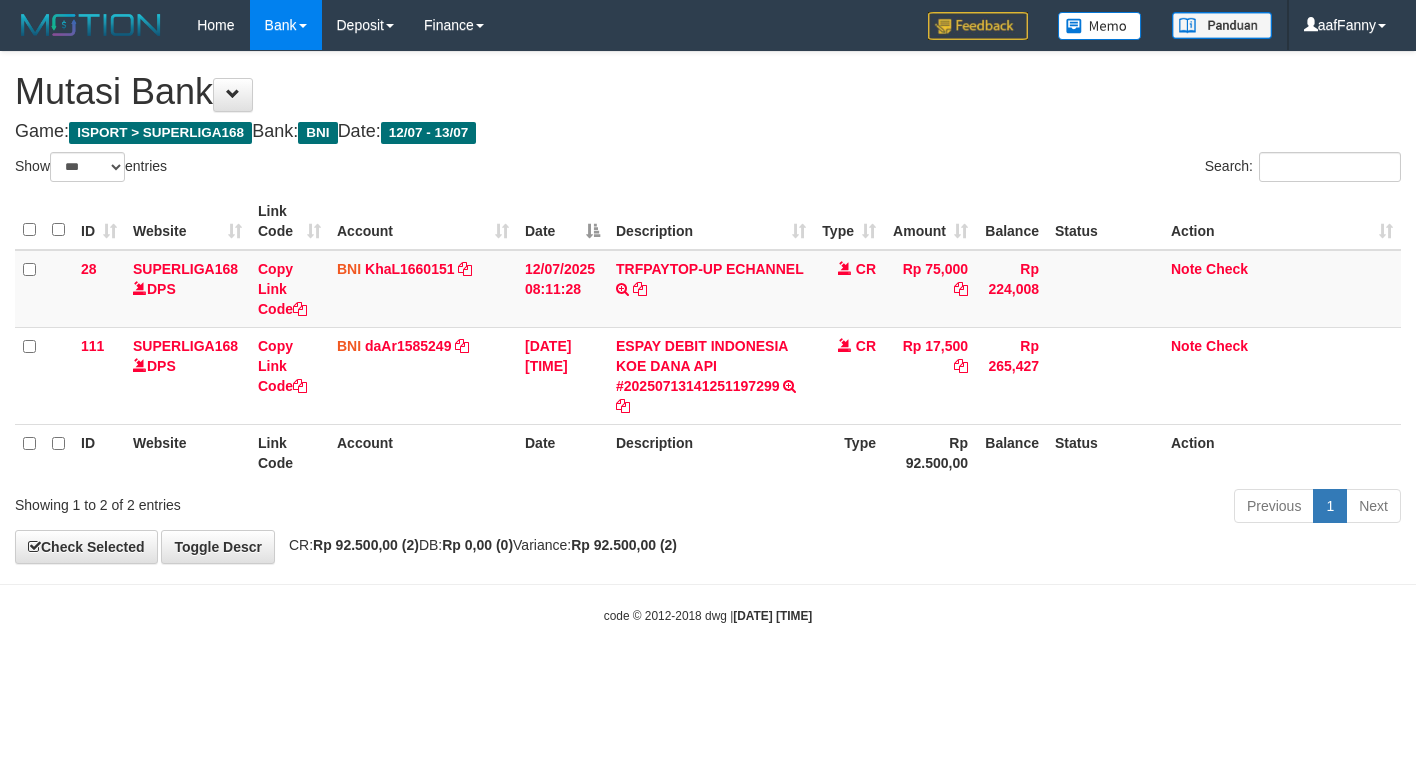 select on "***" 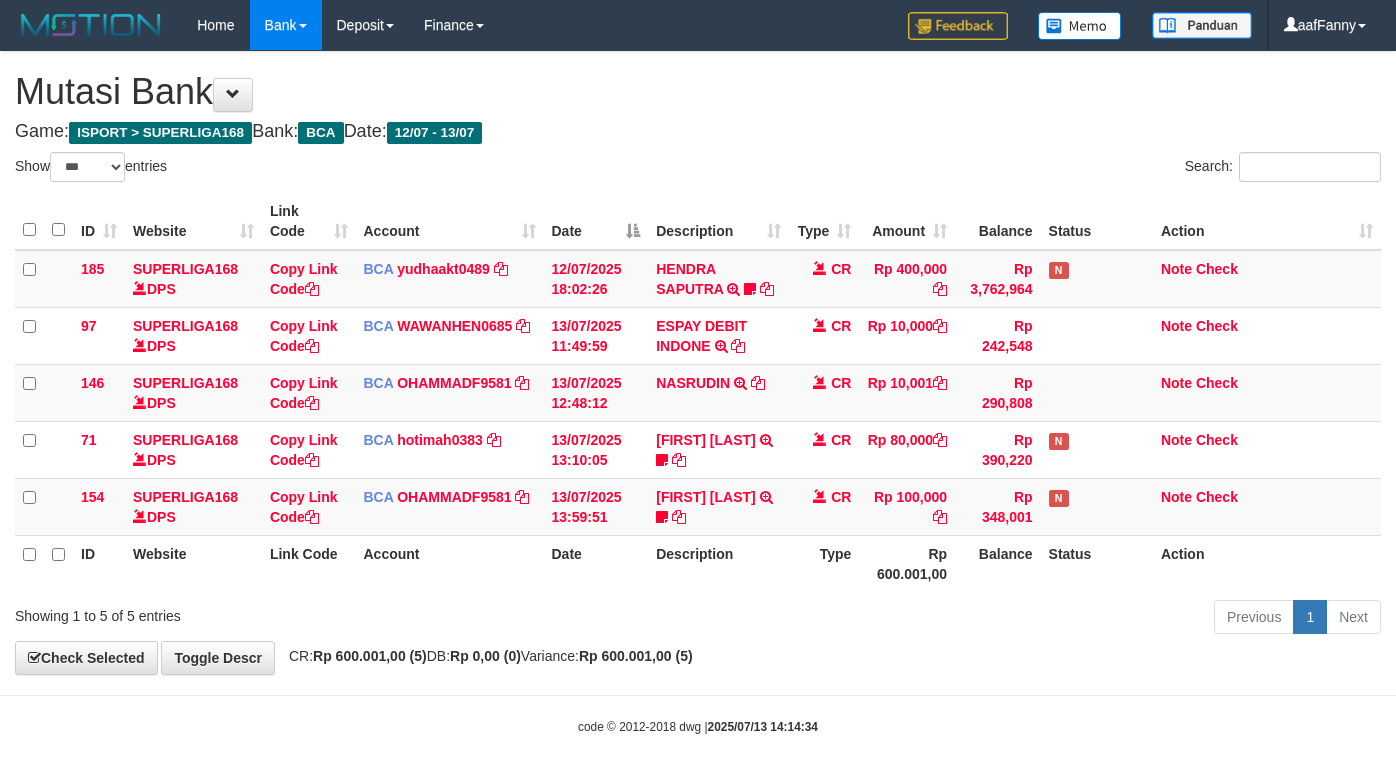 select on "***" 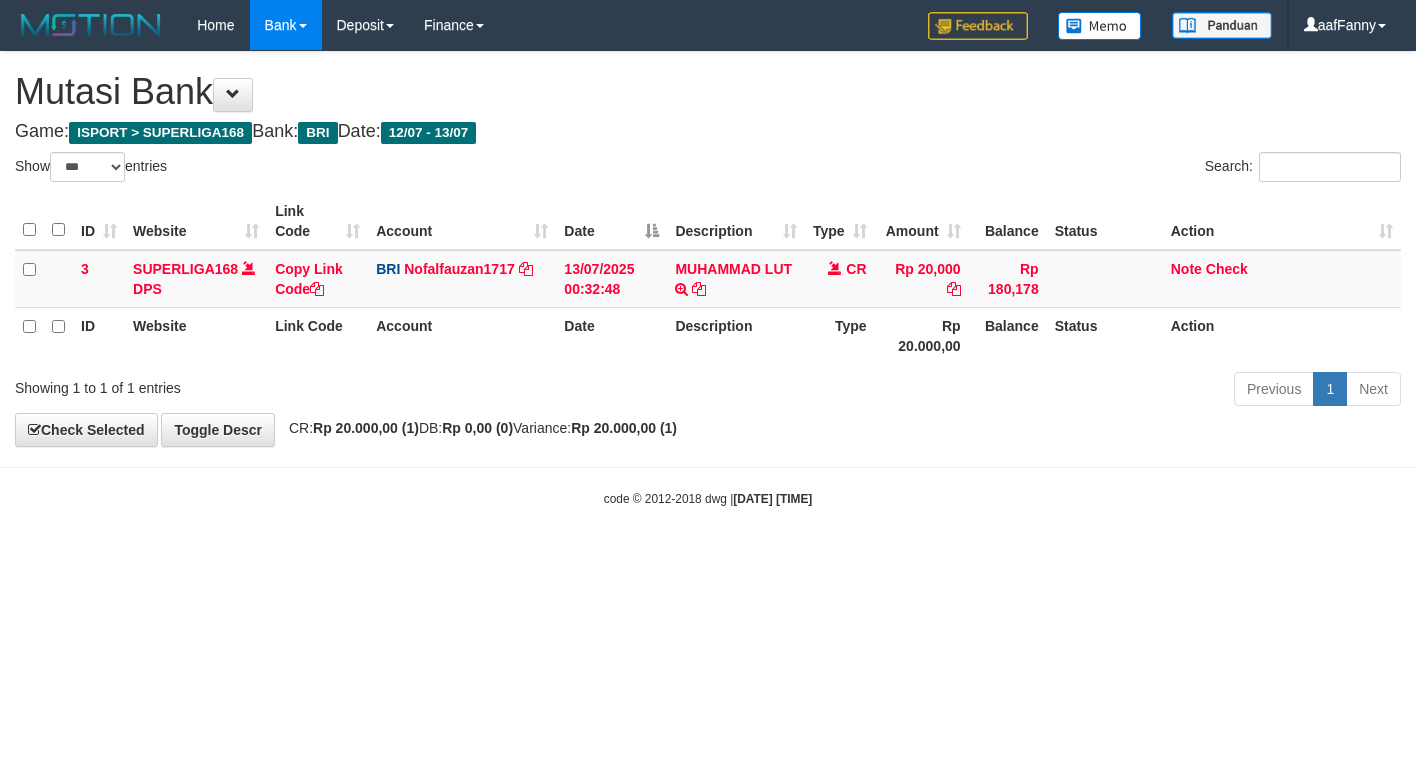 select on "***" 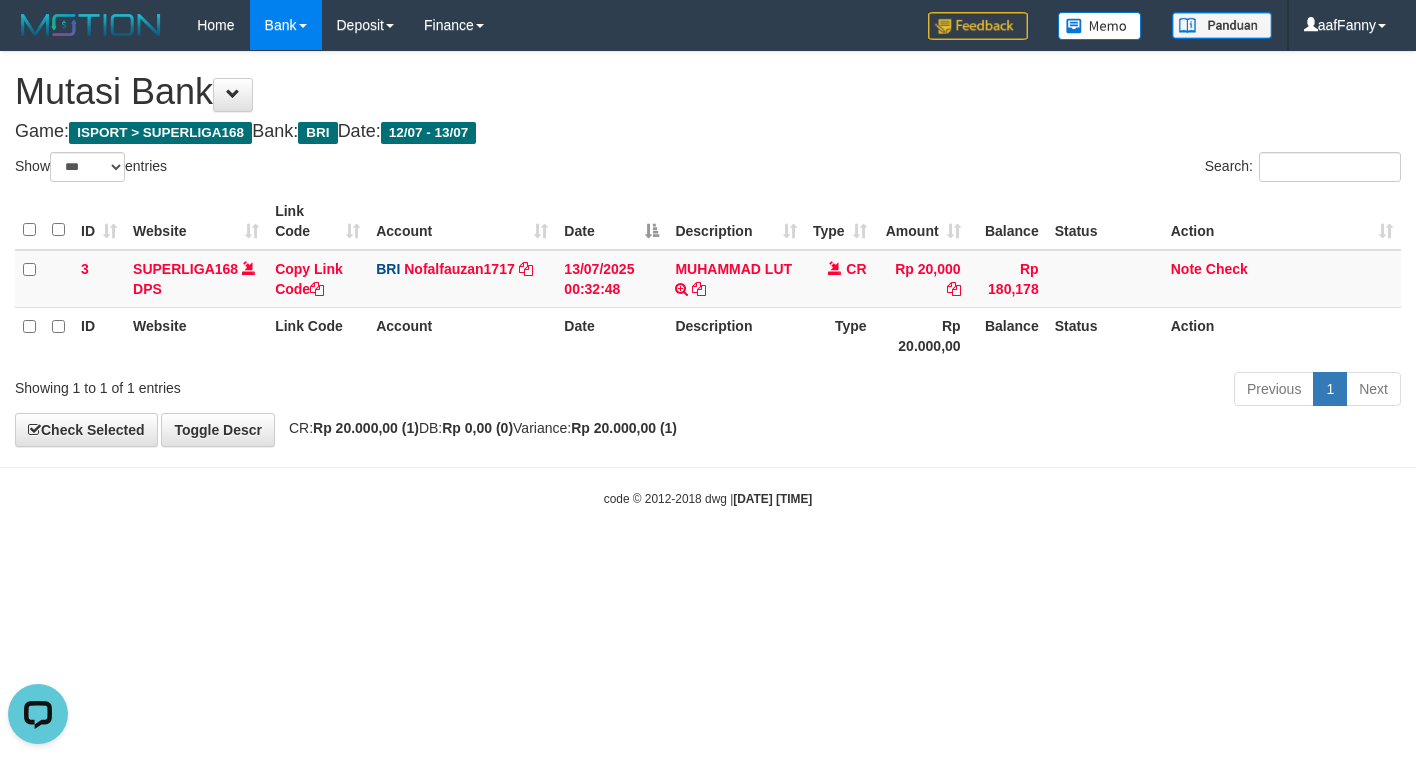 scroll, scrollTop: 0, scrollLeft: 0, axis: both 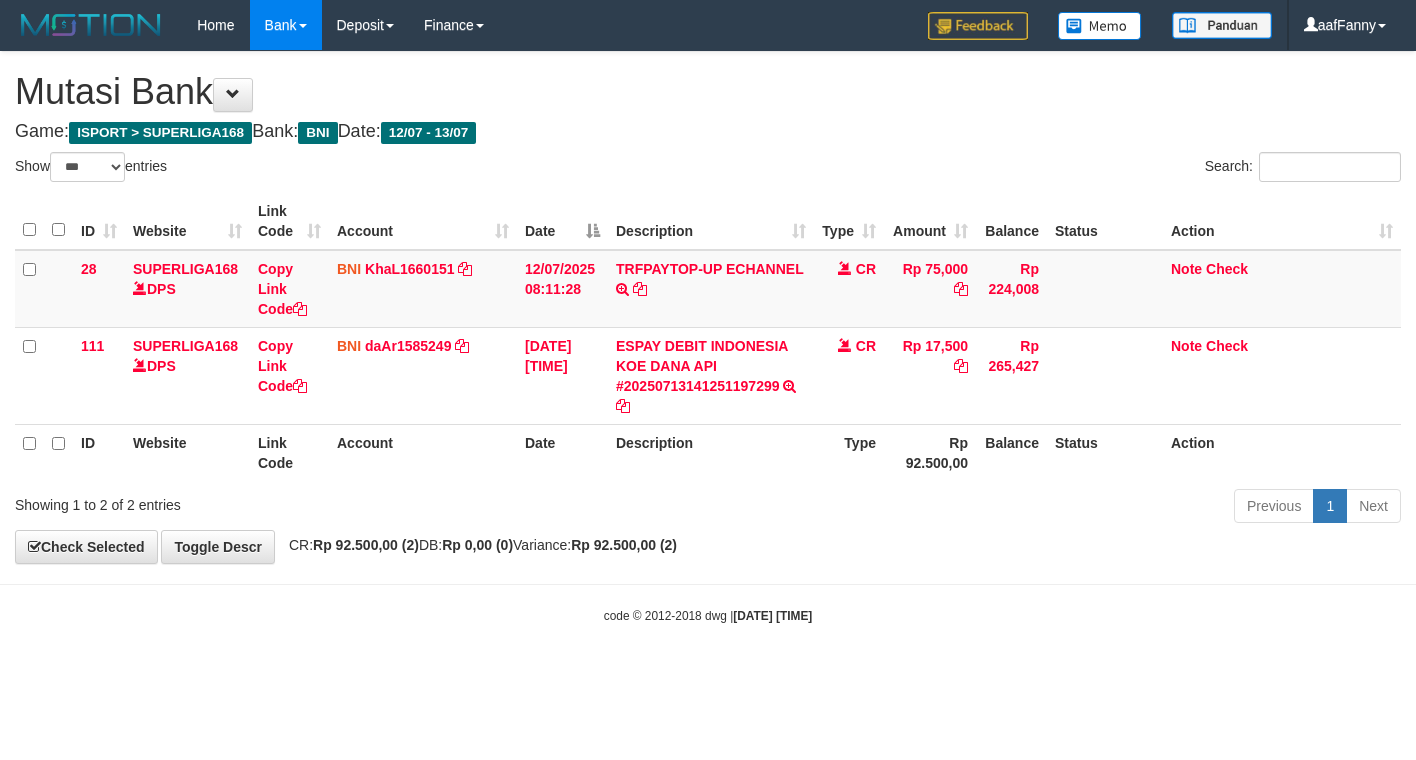 select on "***" 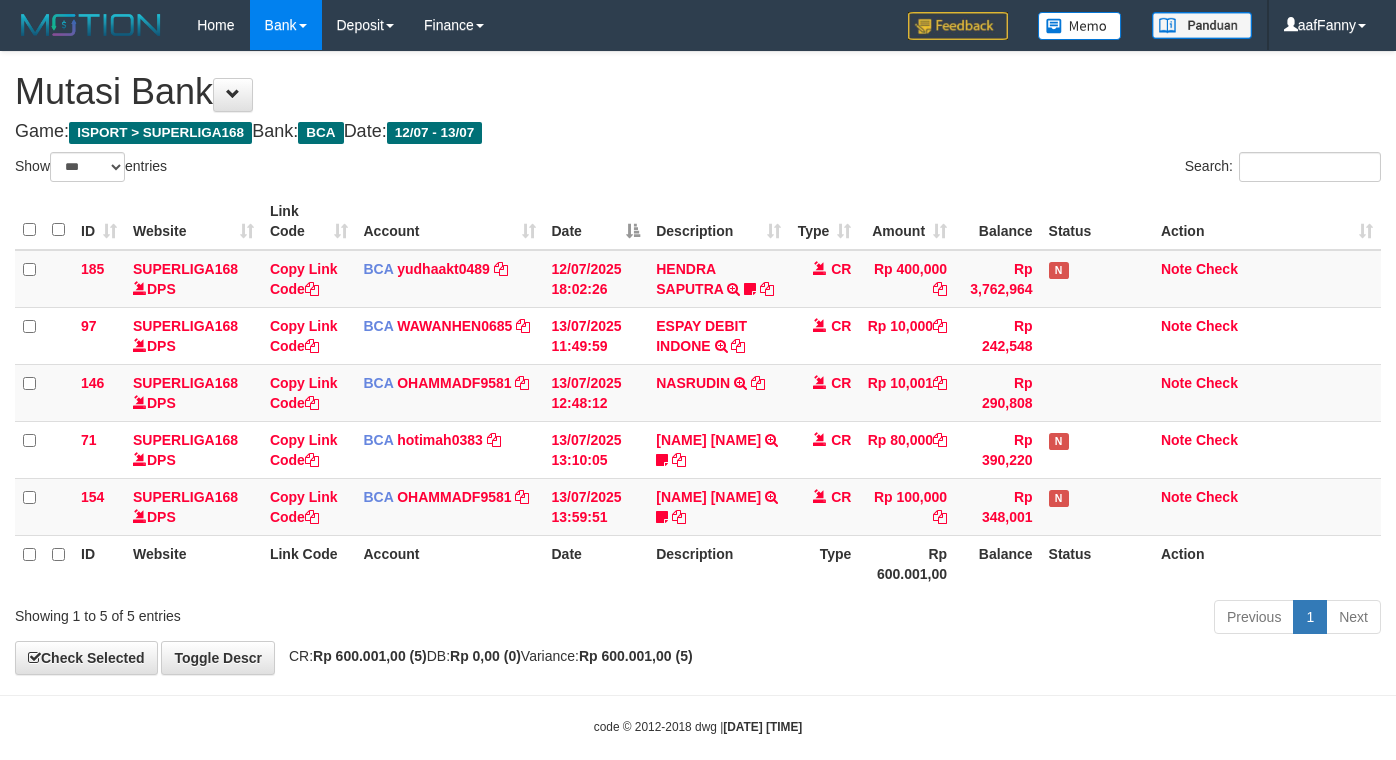 select on "***" 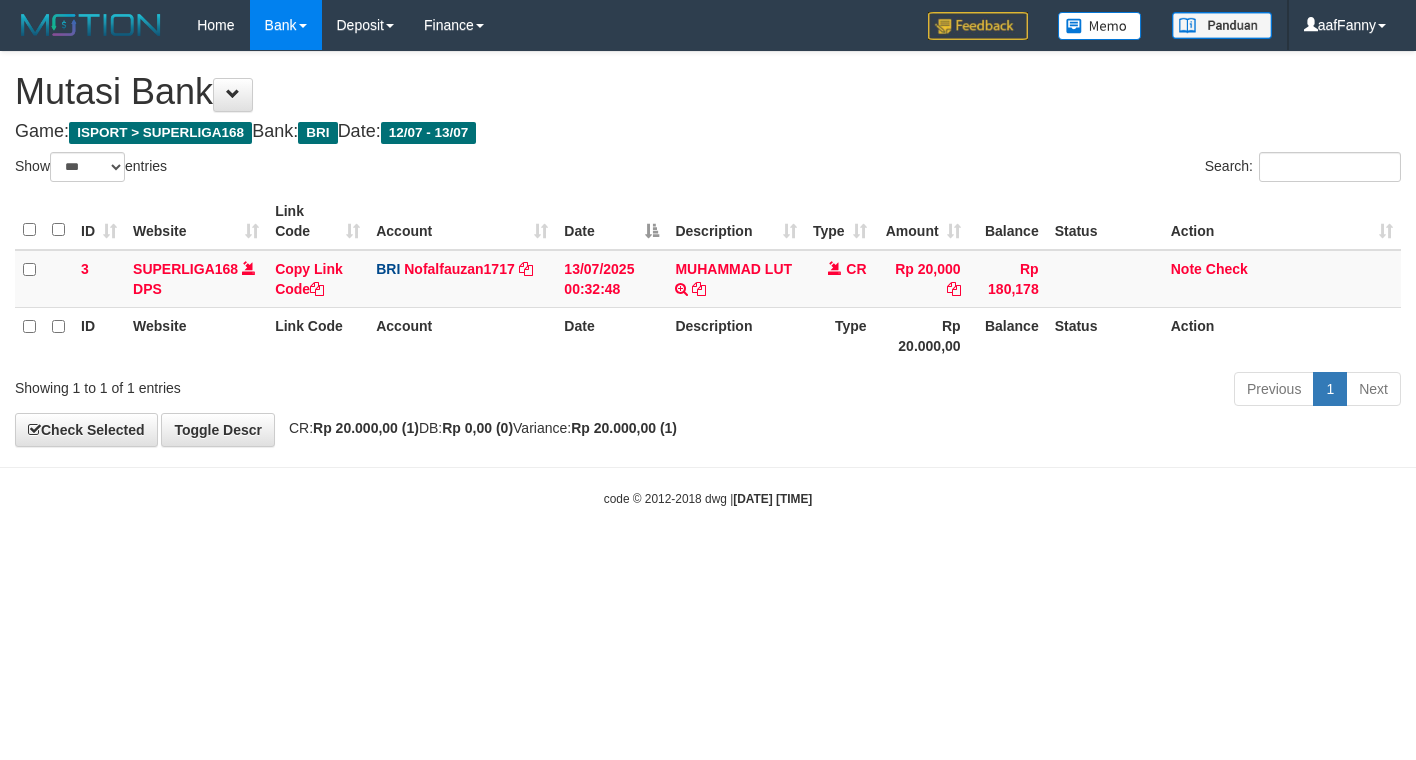 select on "***" 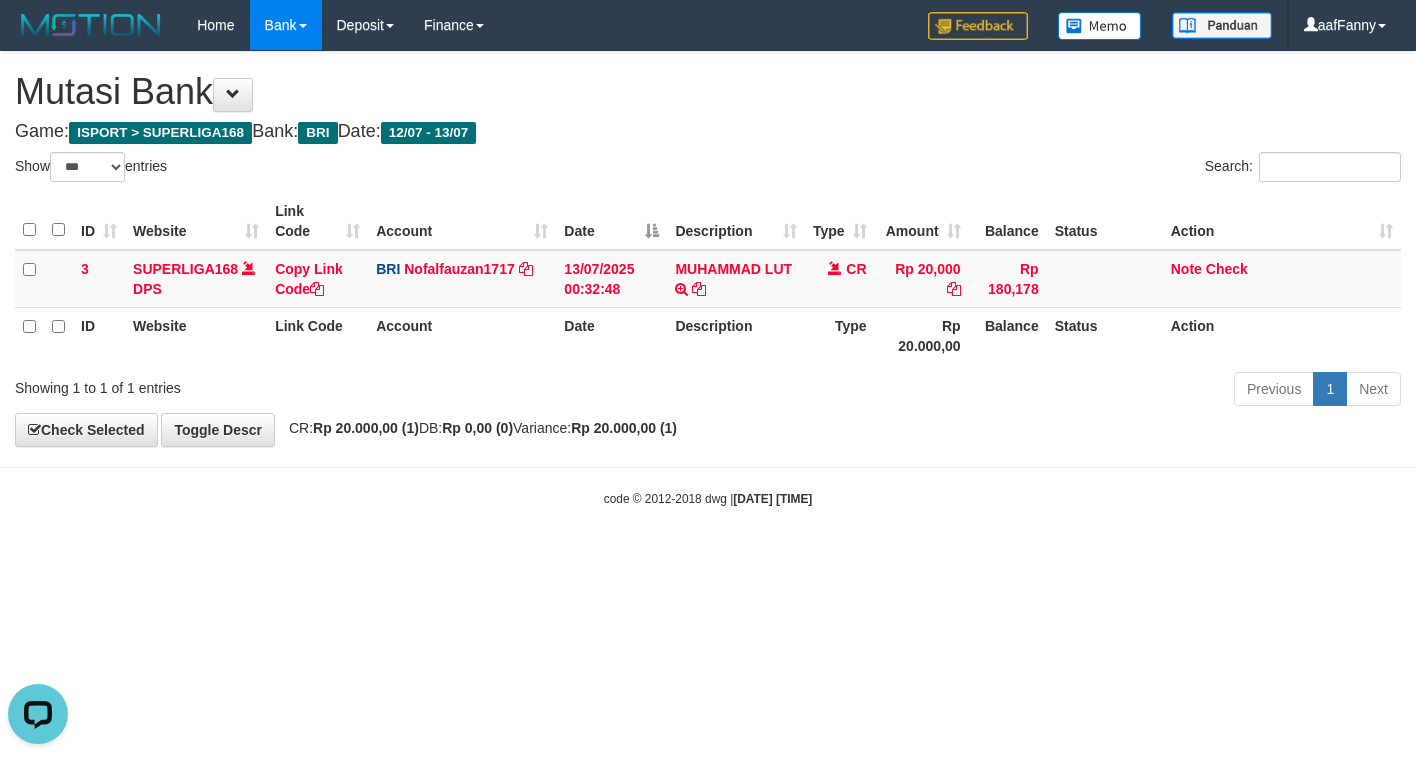 scroll, scrollTop: 0, scrollLeft: 0, axis: both 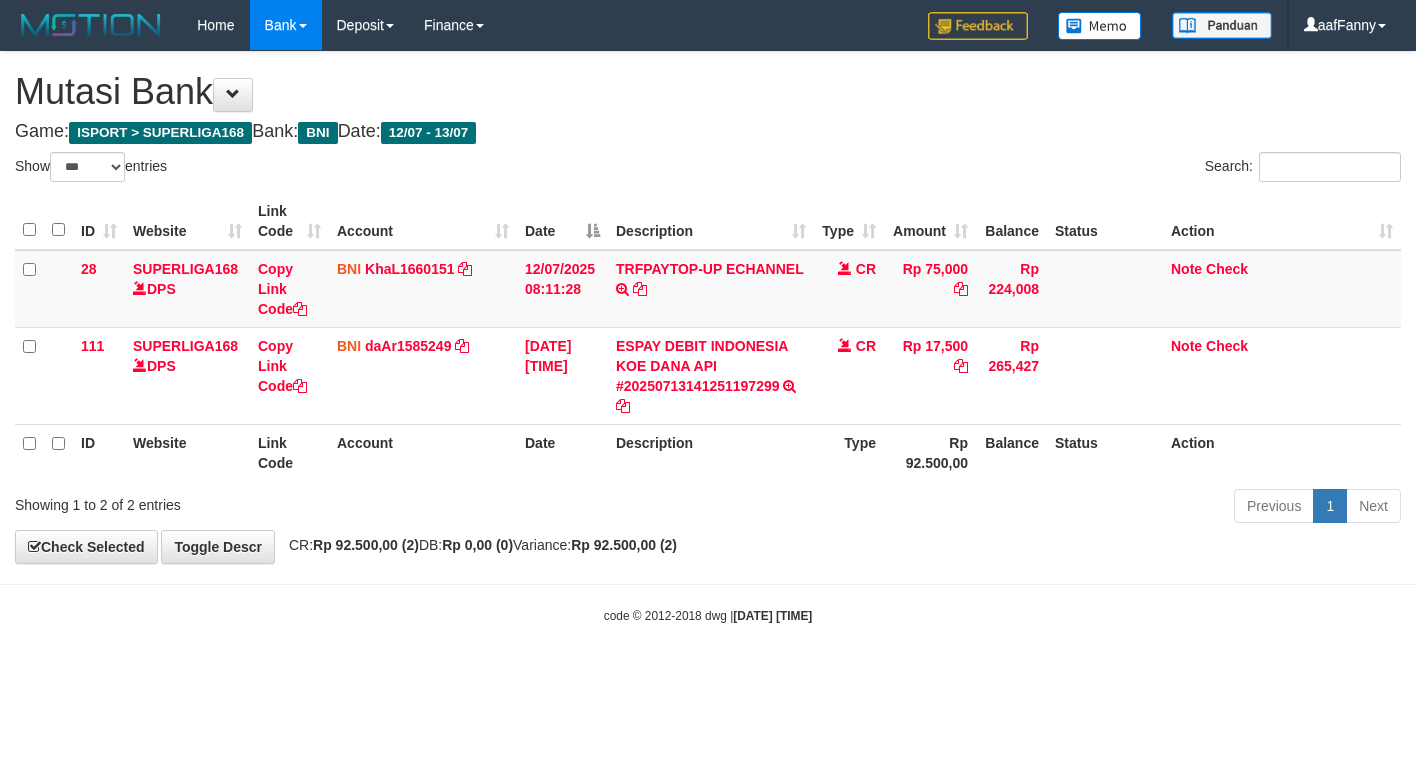select on "***" 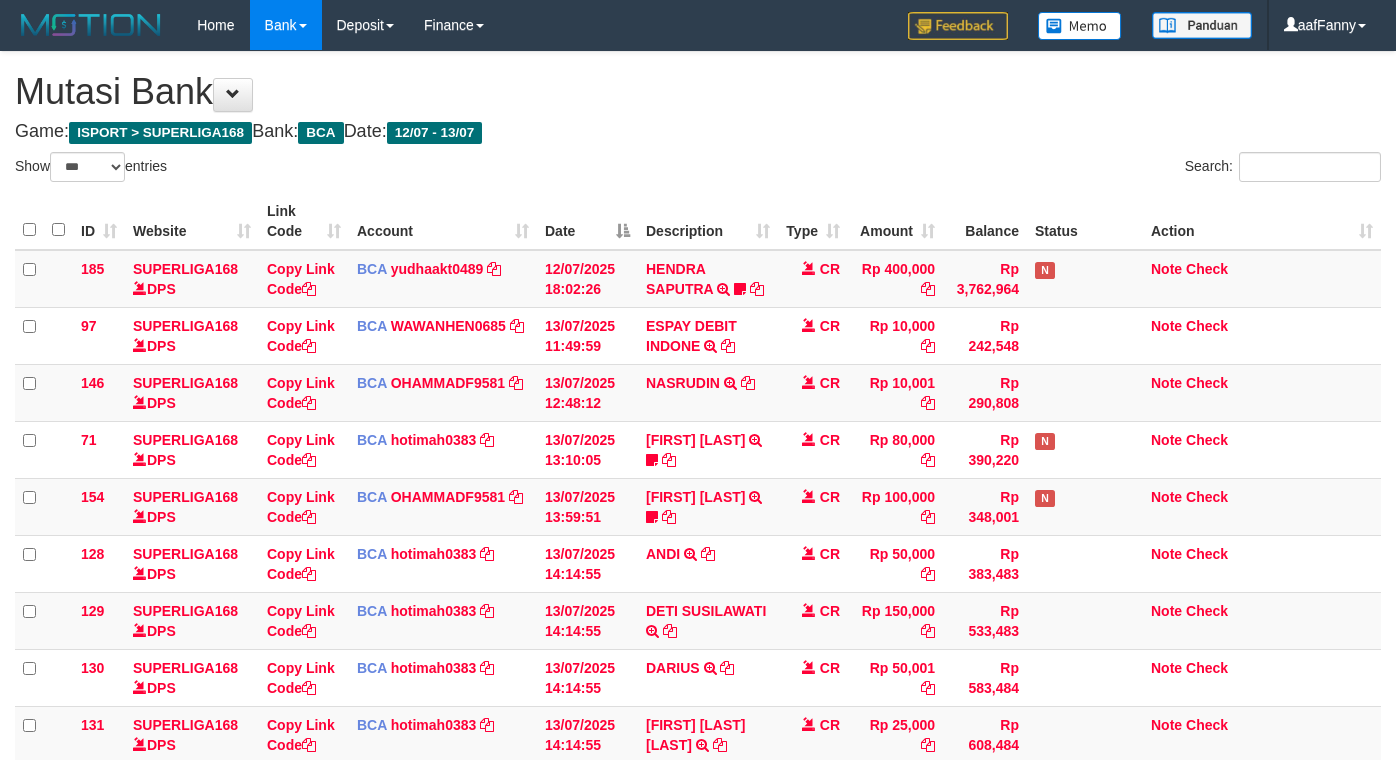 select on "***" 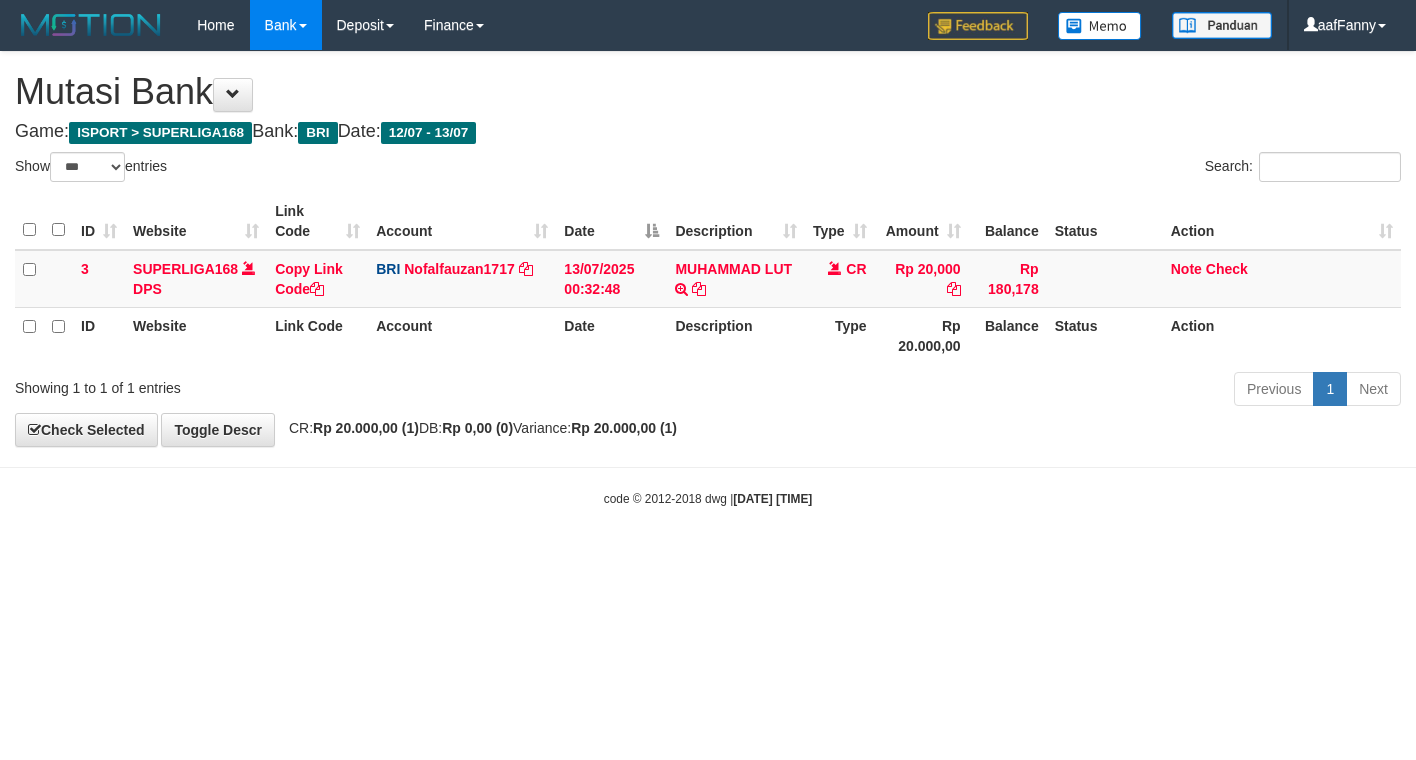 select on "***" 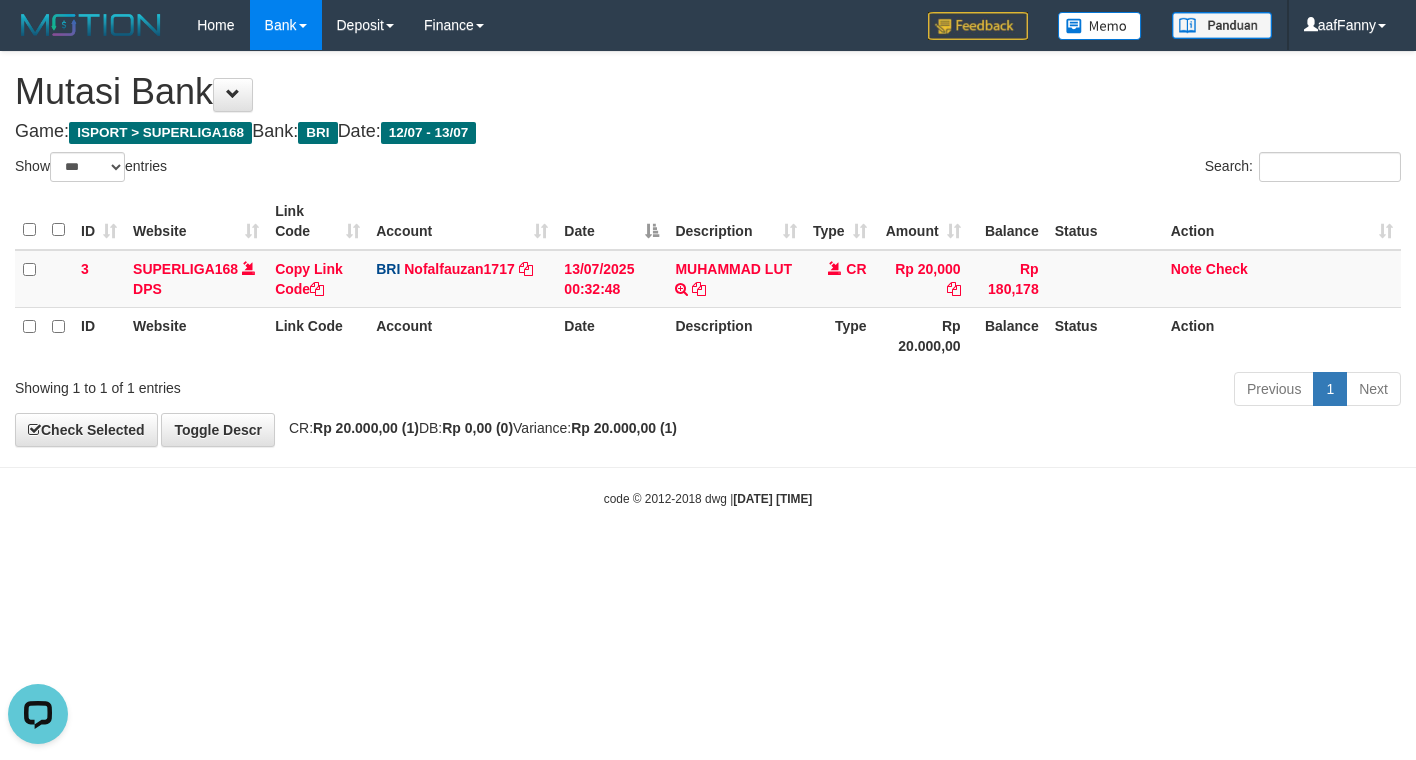 scroll, scrollTop: 0, scrollLeft: 0, axis: both 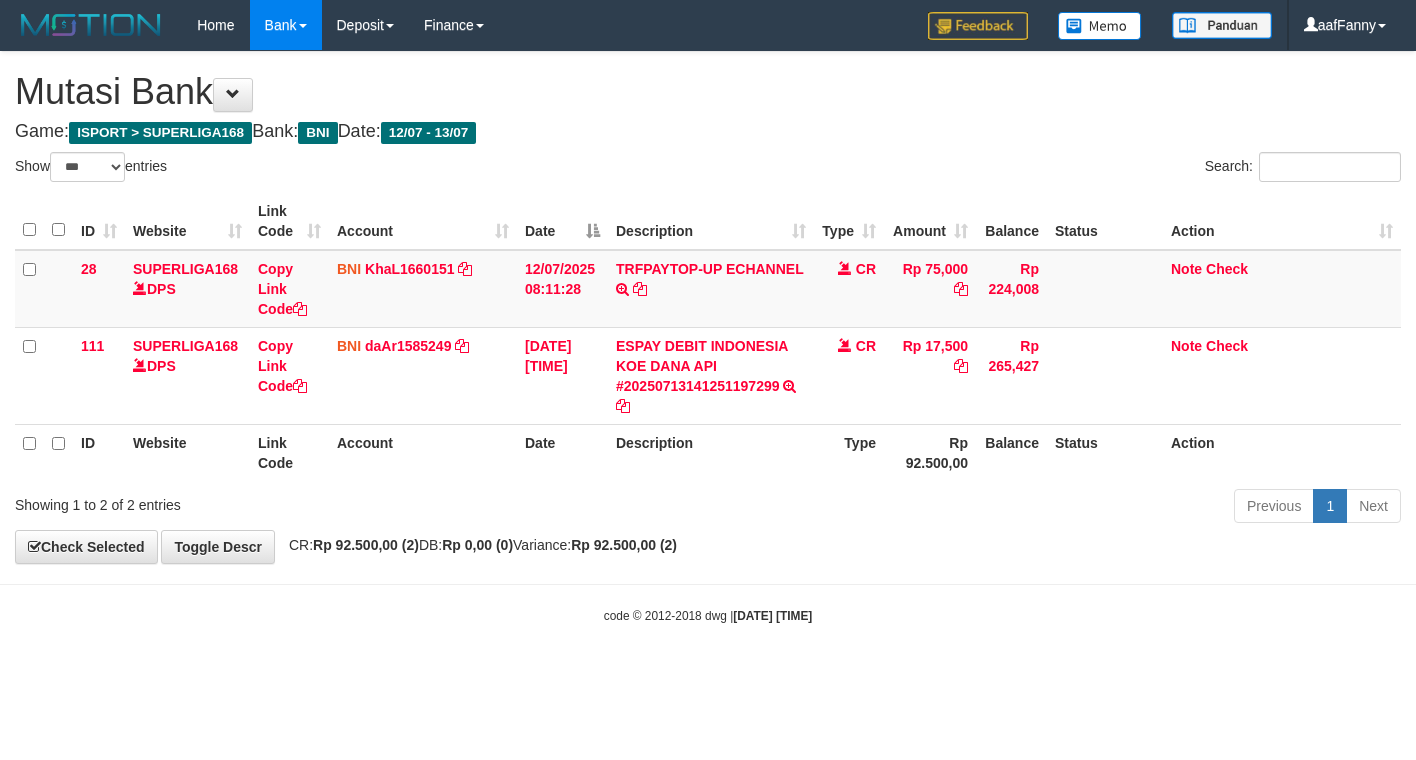 select on "***" 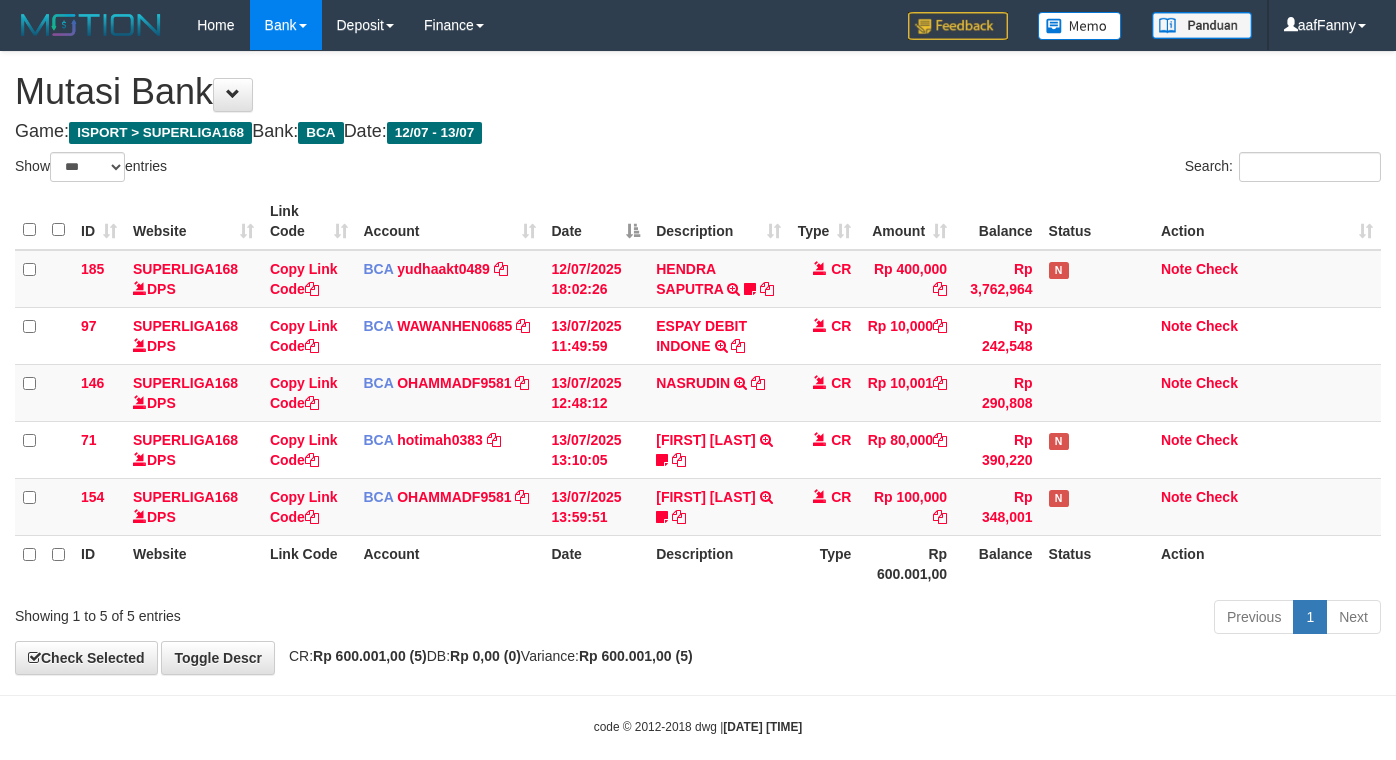 select on "***" 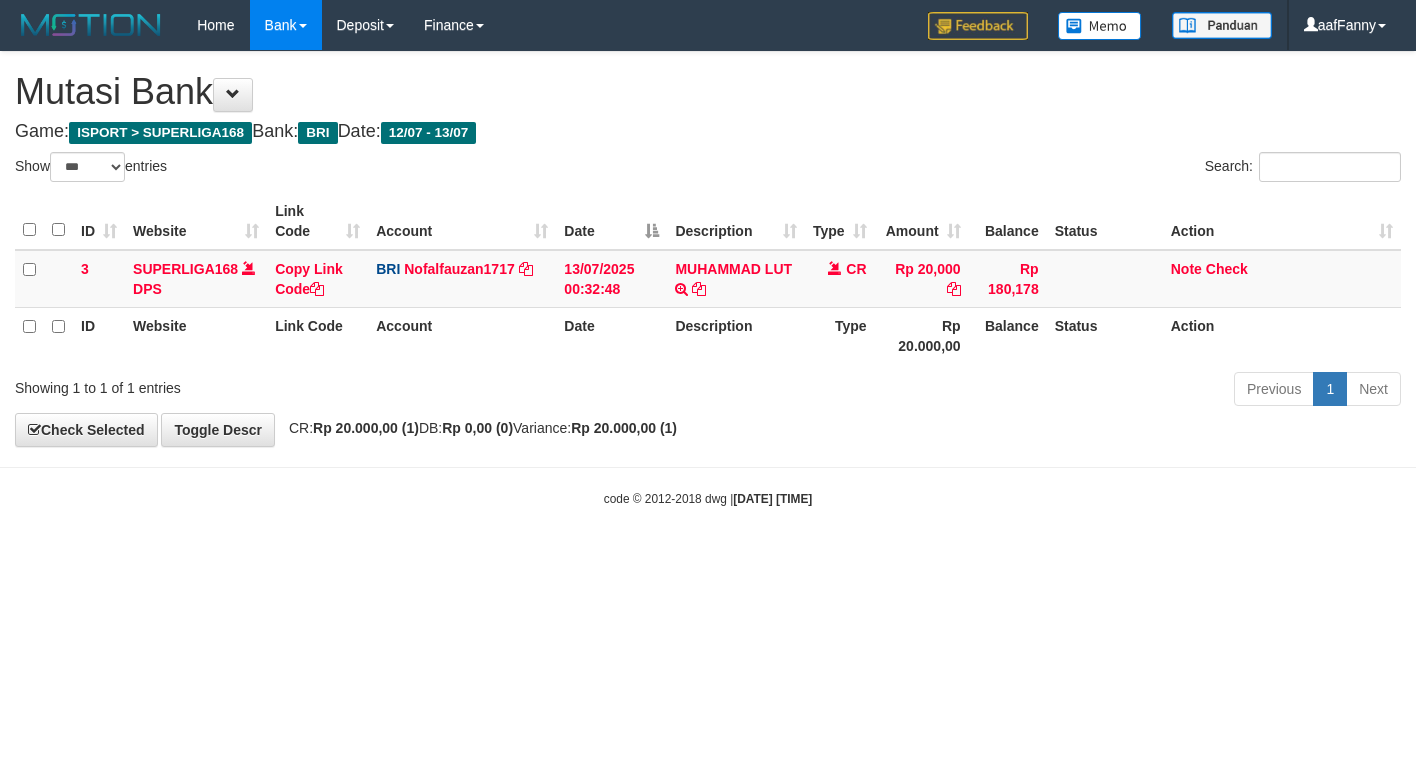 select on "***" 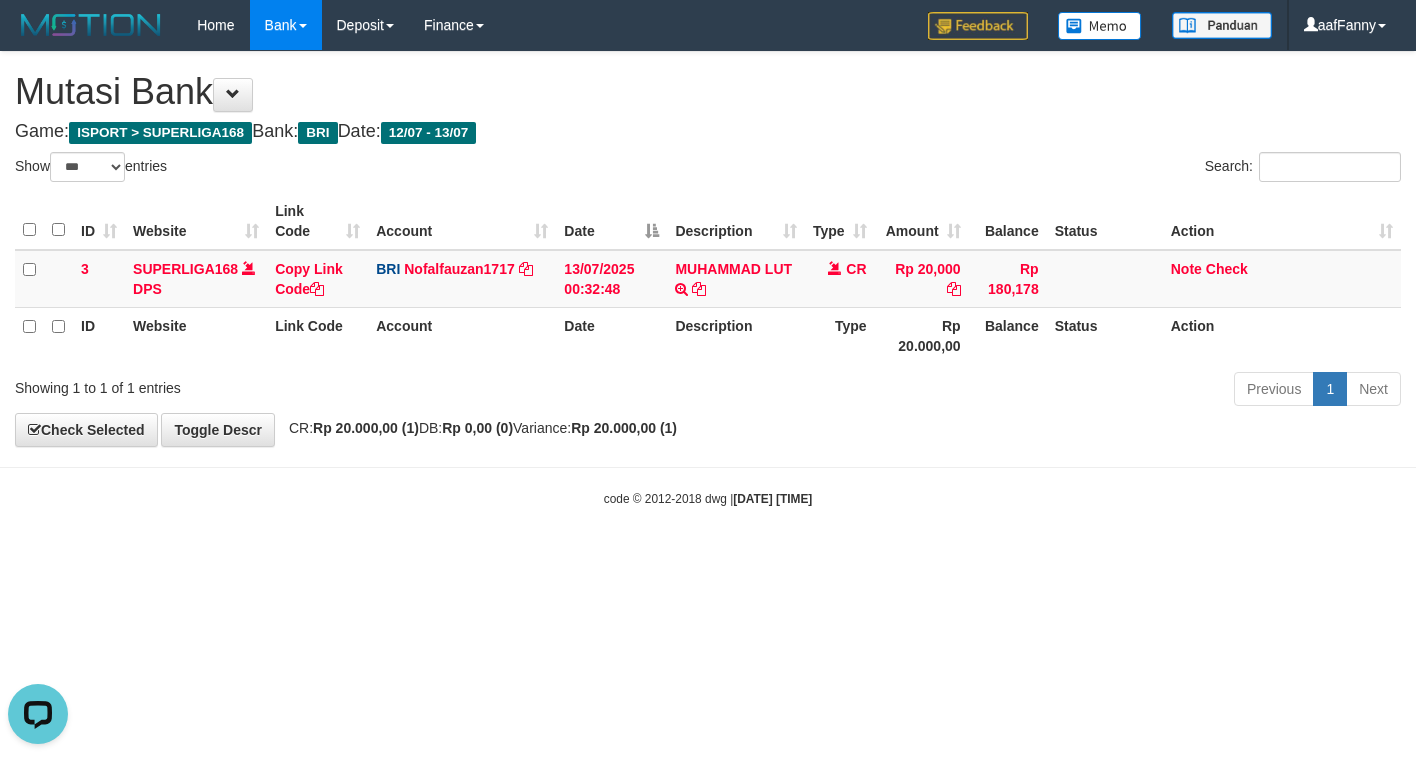 scroll, scrollTop: 0, scrollLeft: 0, axis: both 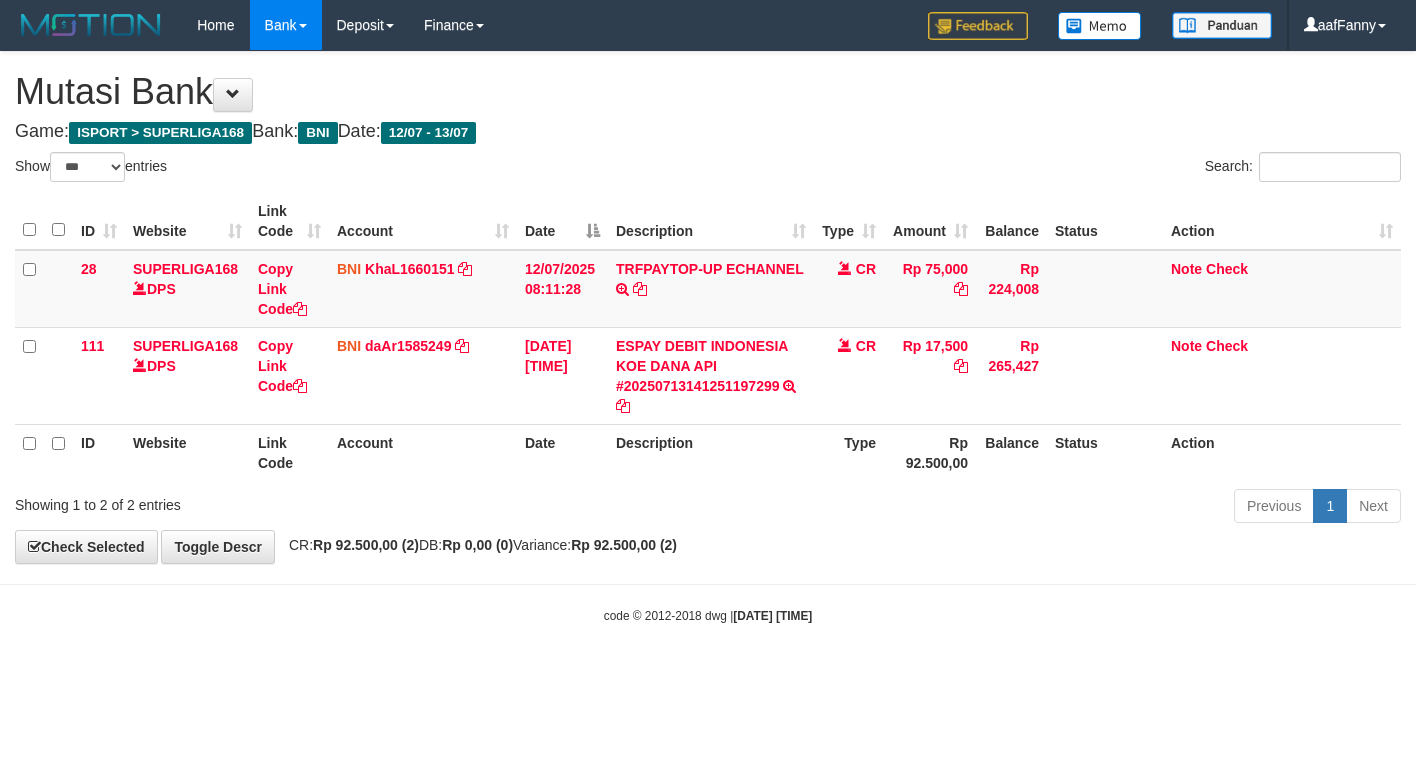 select on "***" 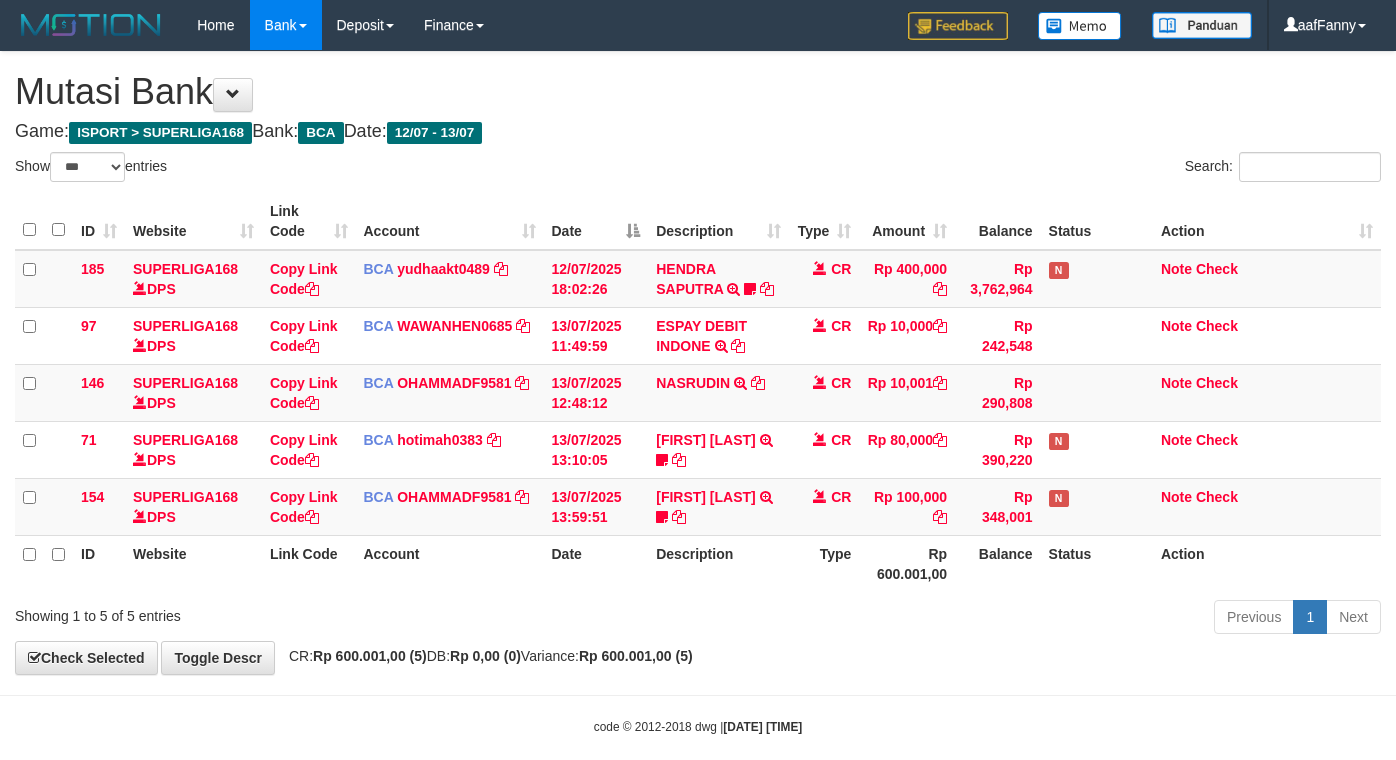 select on "***" 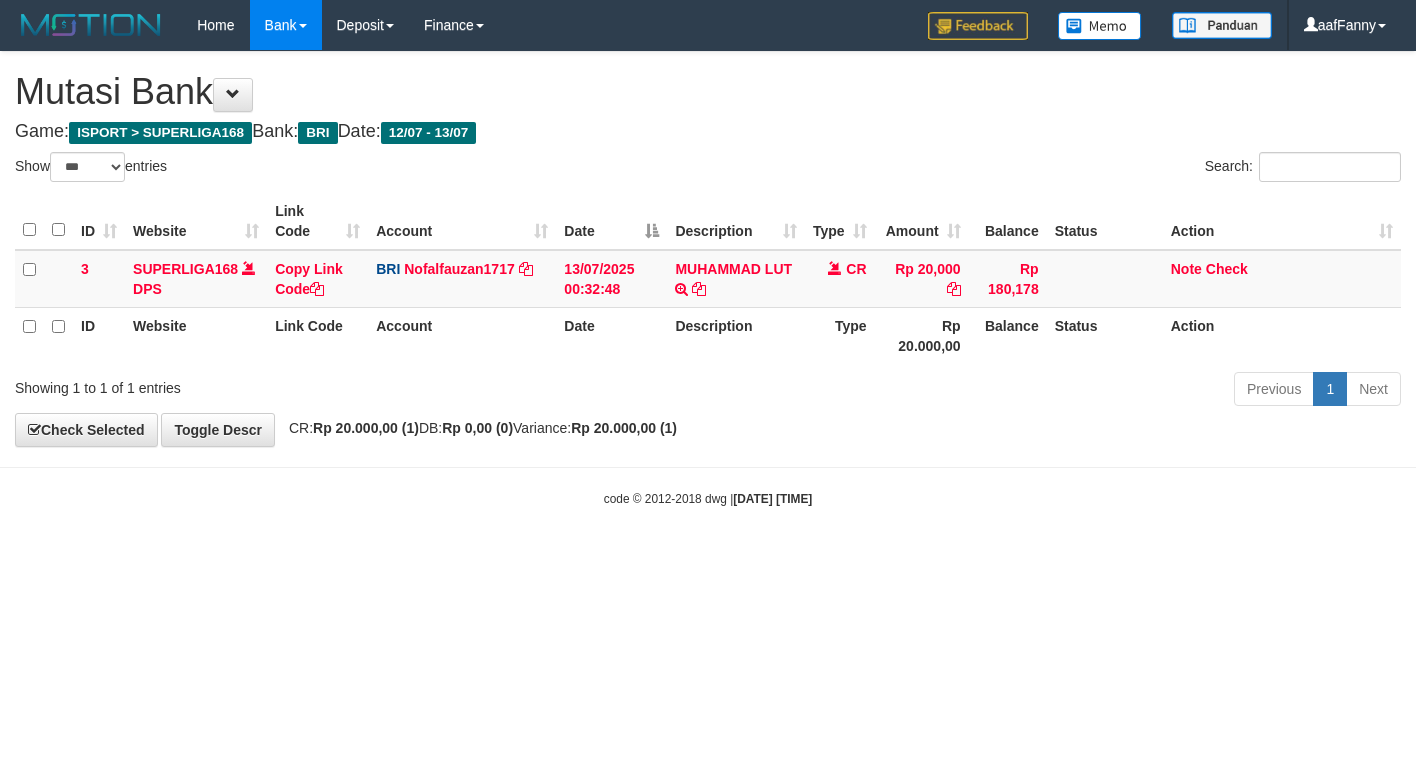 select on "***" 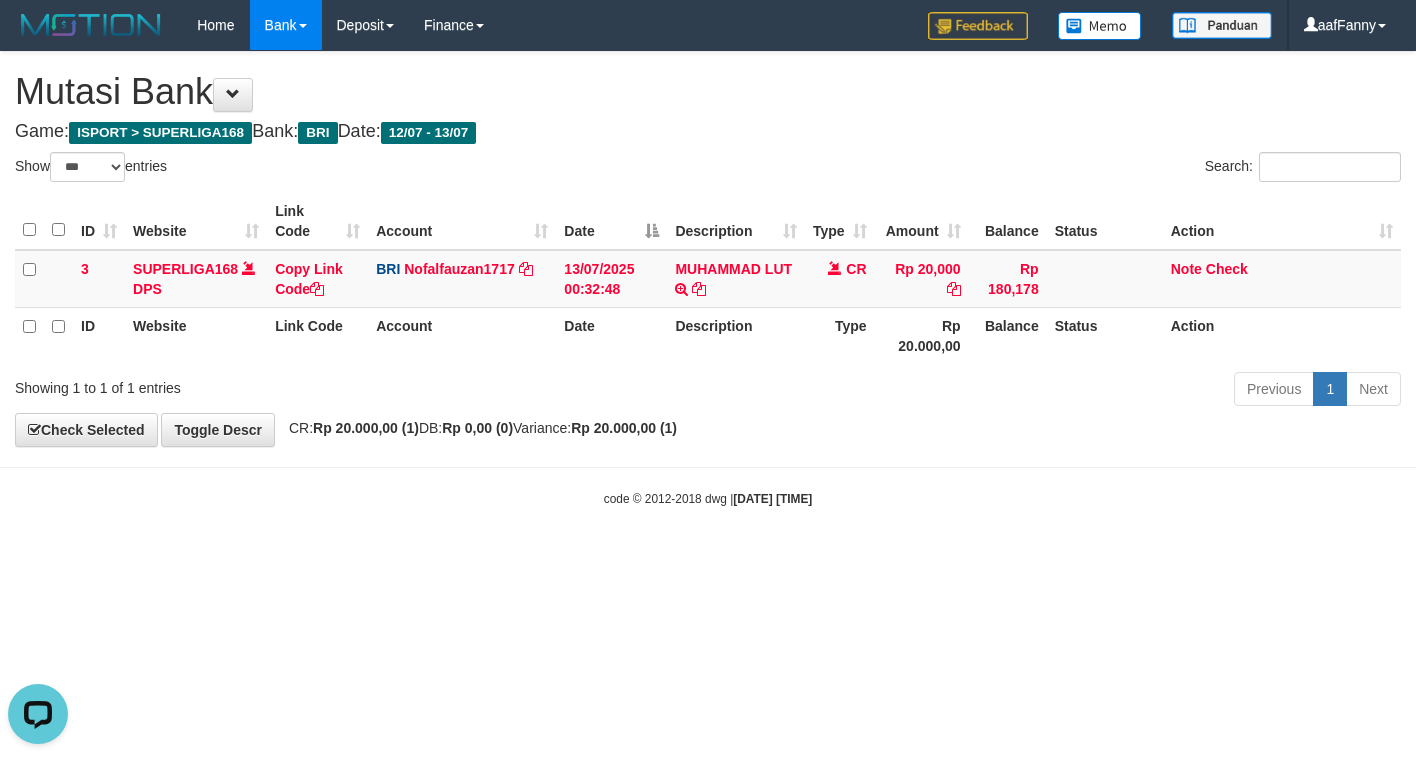 scroll, scrollTop: 0, scrollLeft: 0, axis: both 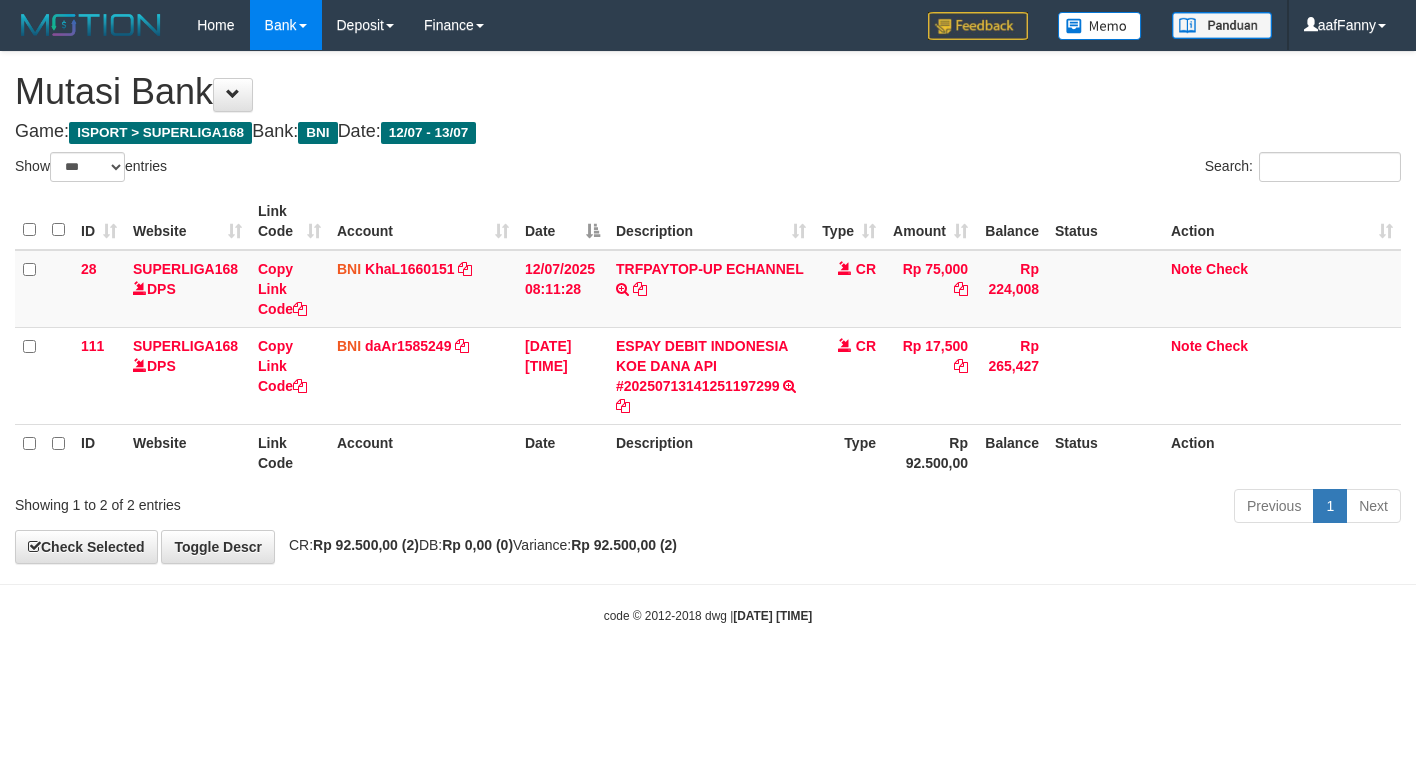 select on "***" 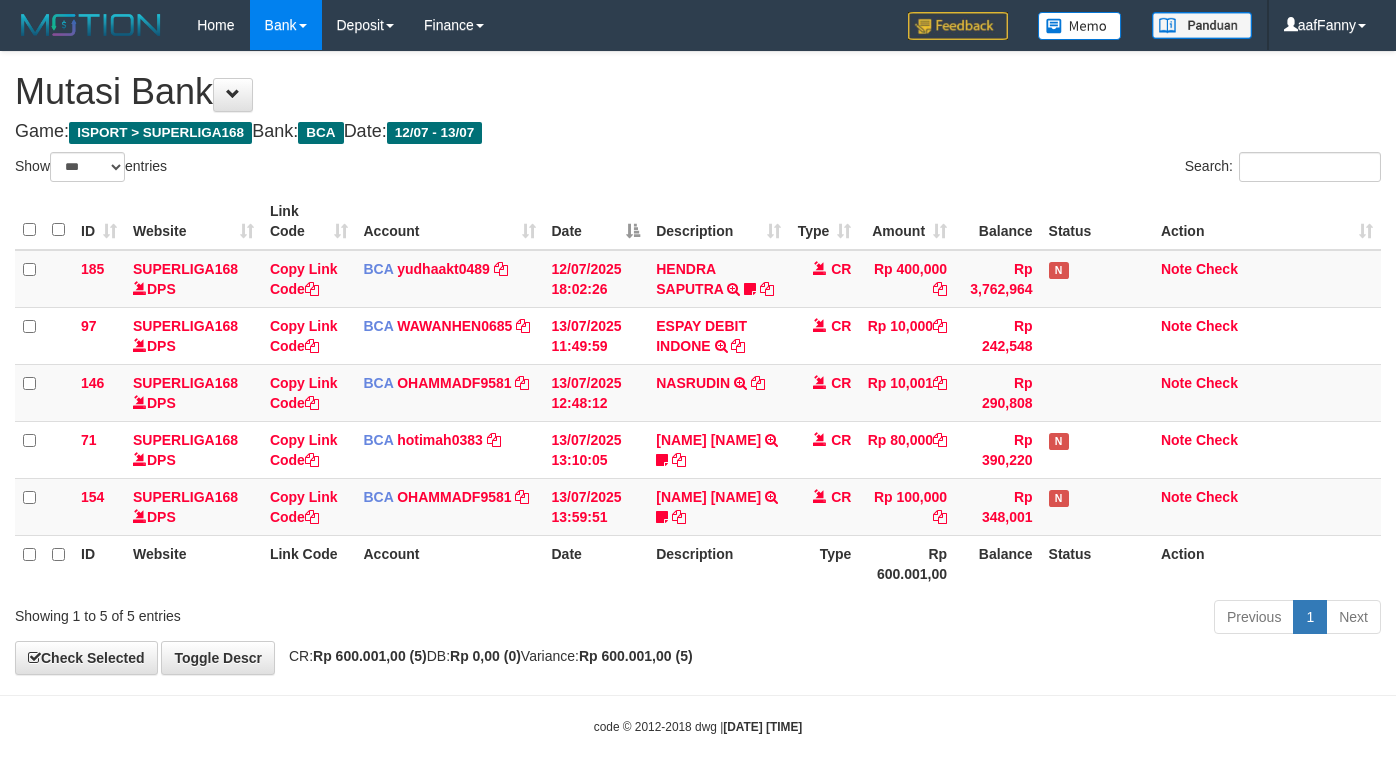 select on "***" 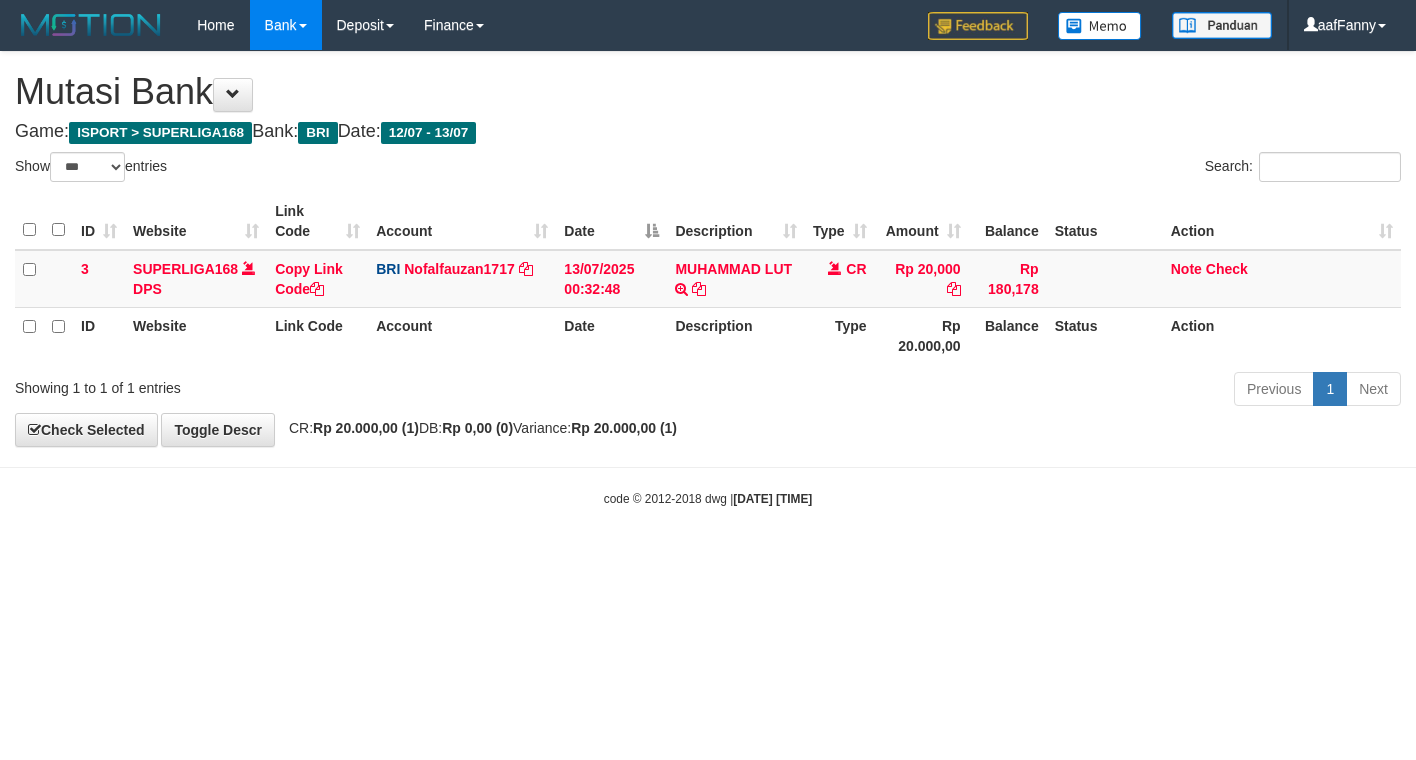 select on "***" 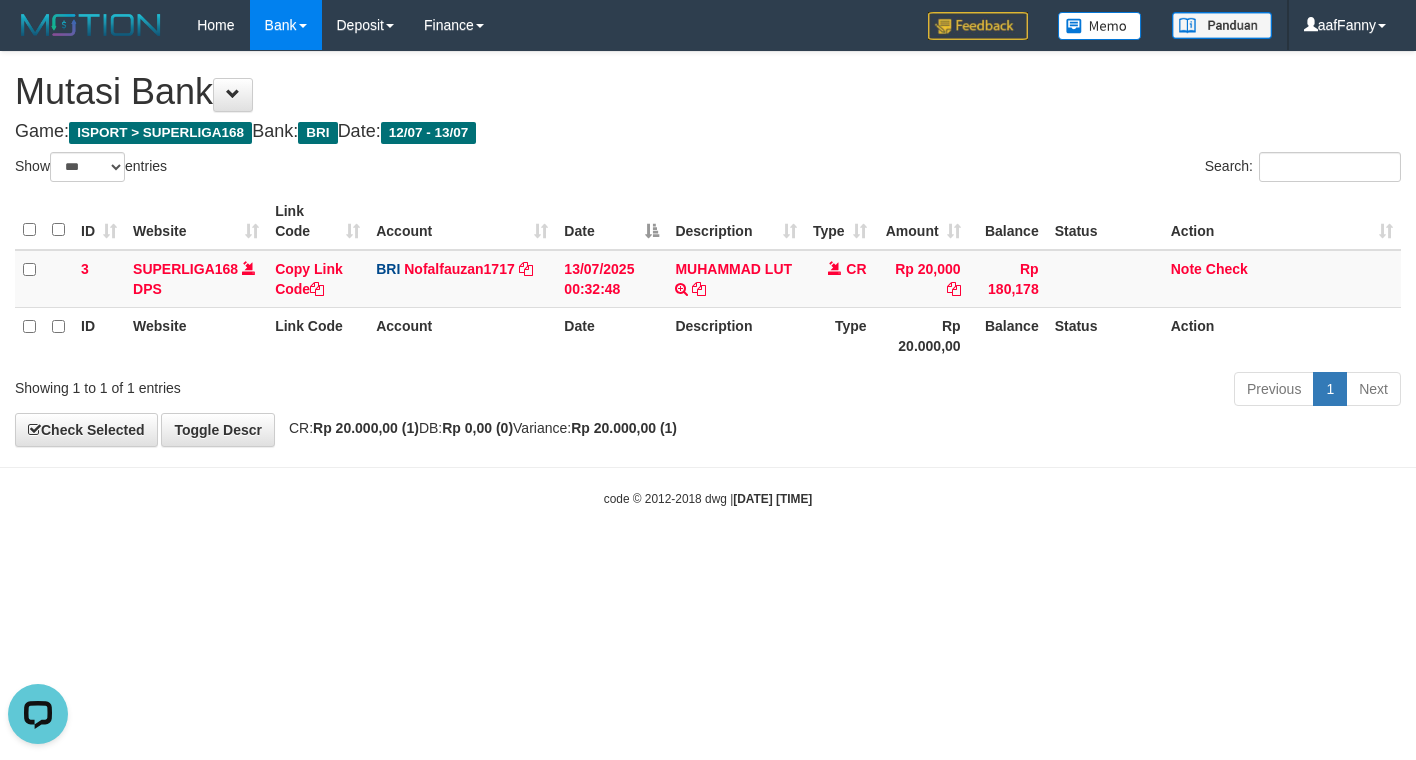 scroll, scrollTop: 0, scrollLeft: 0, axis: both 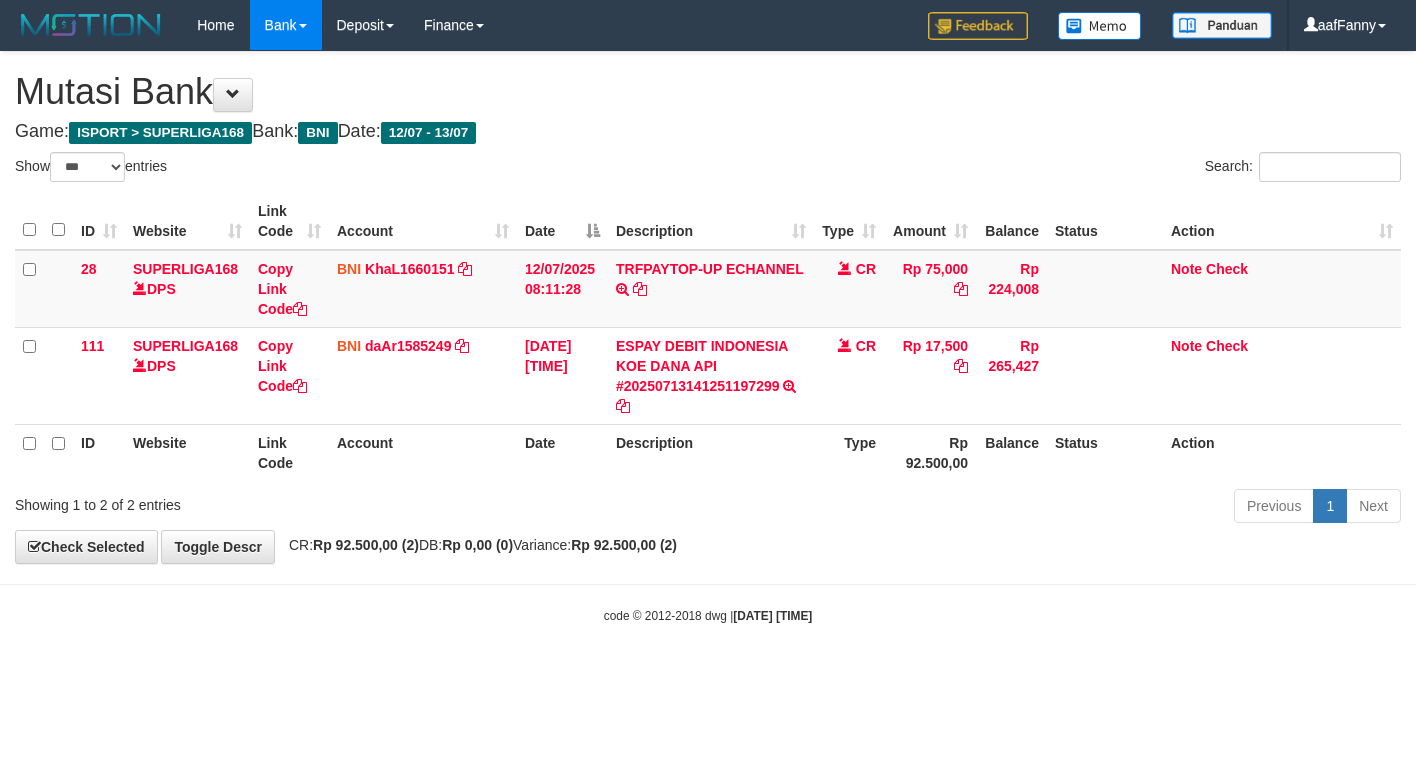 select on "***" 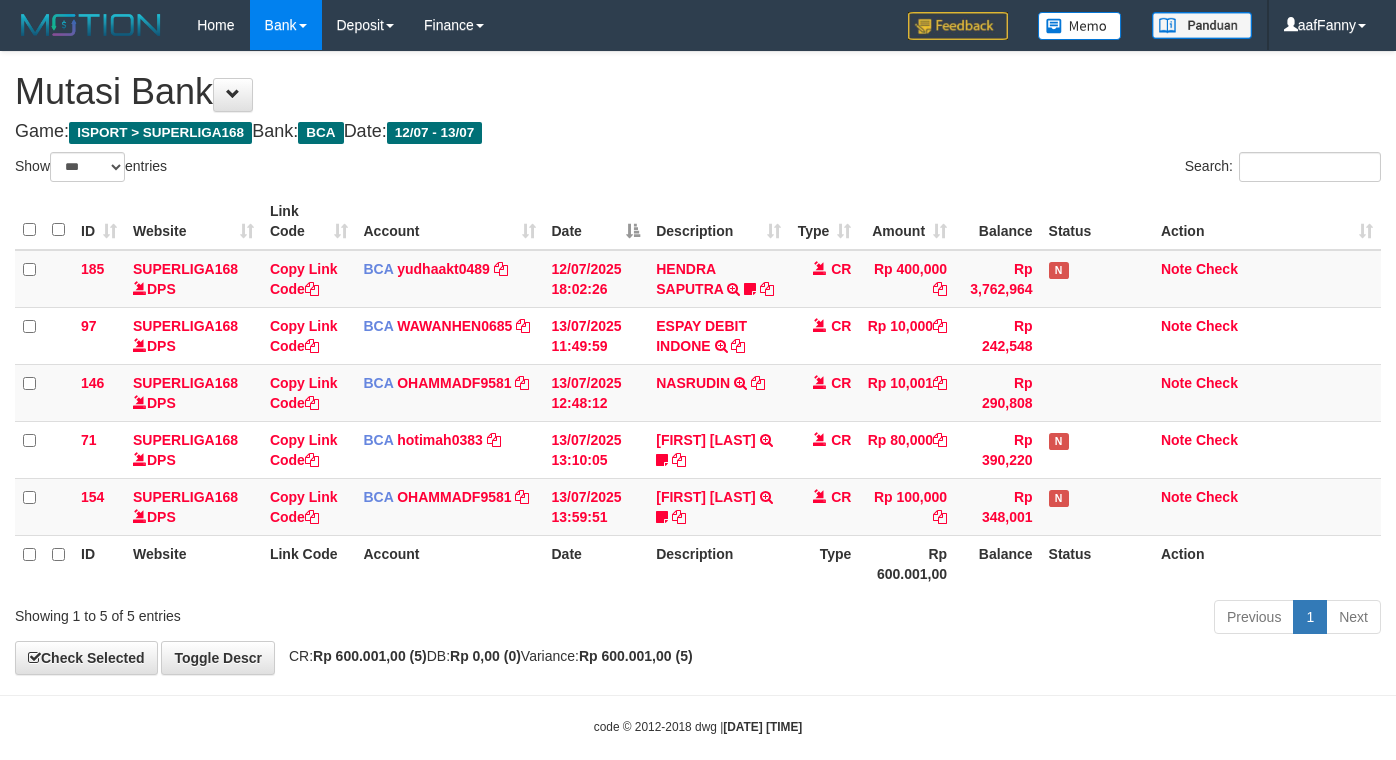 select on "***" 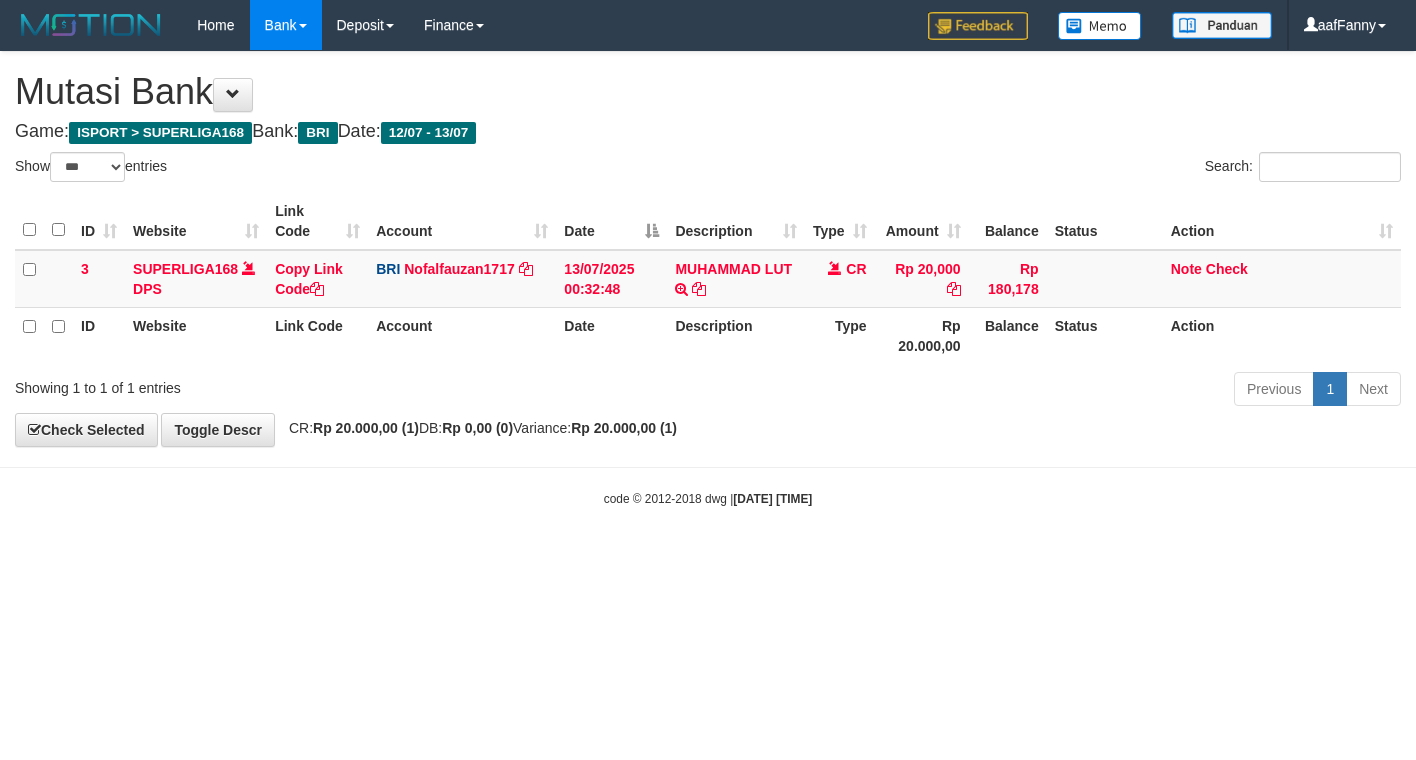 select on "***" 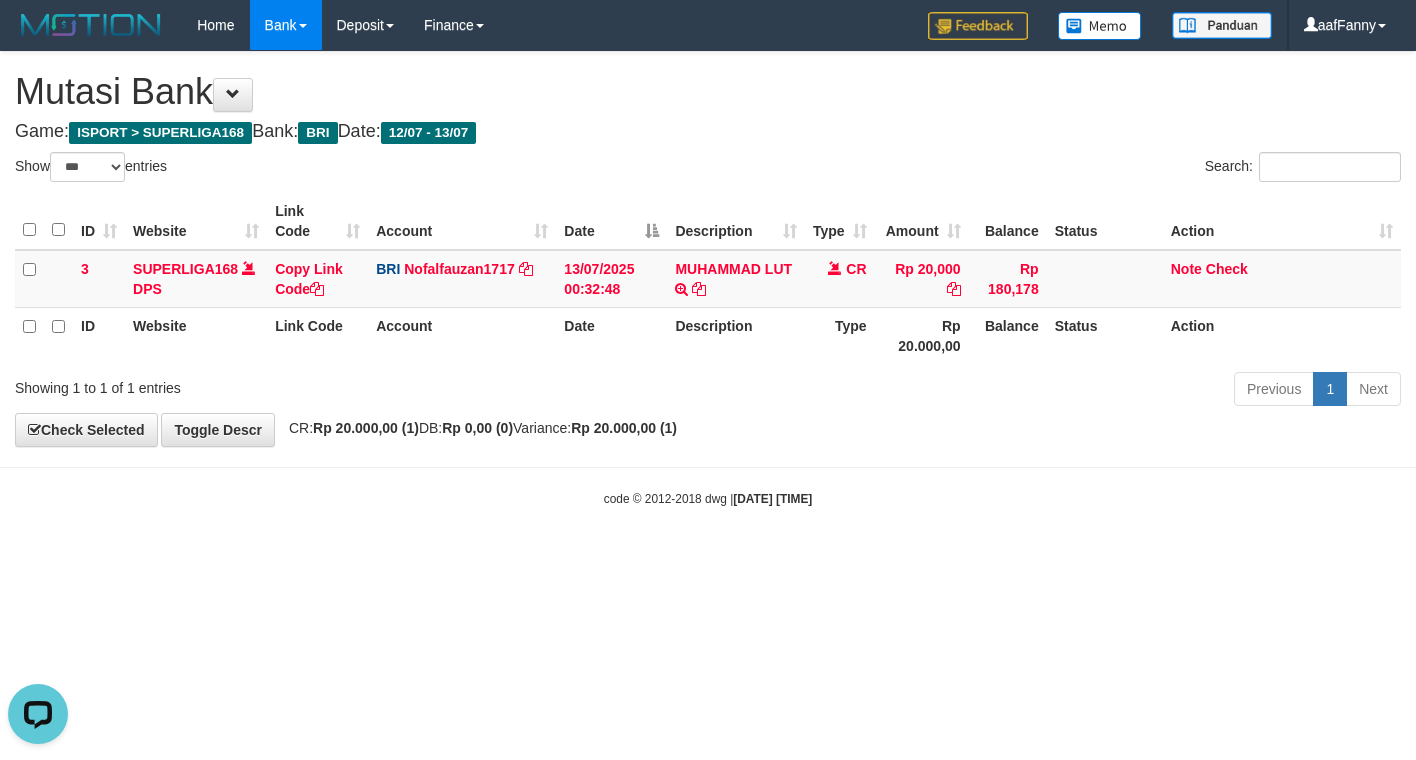 scroll, scrollTop: 0, scrollLeft: 0, axis: both 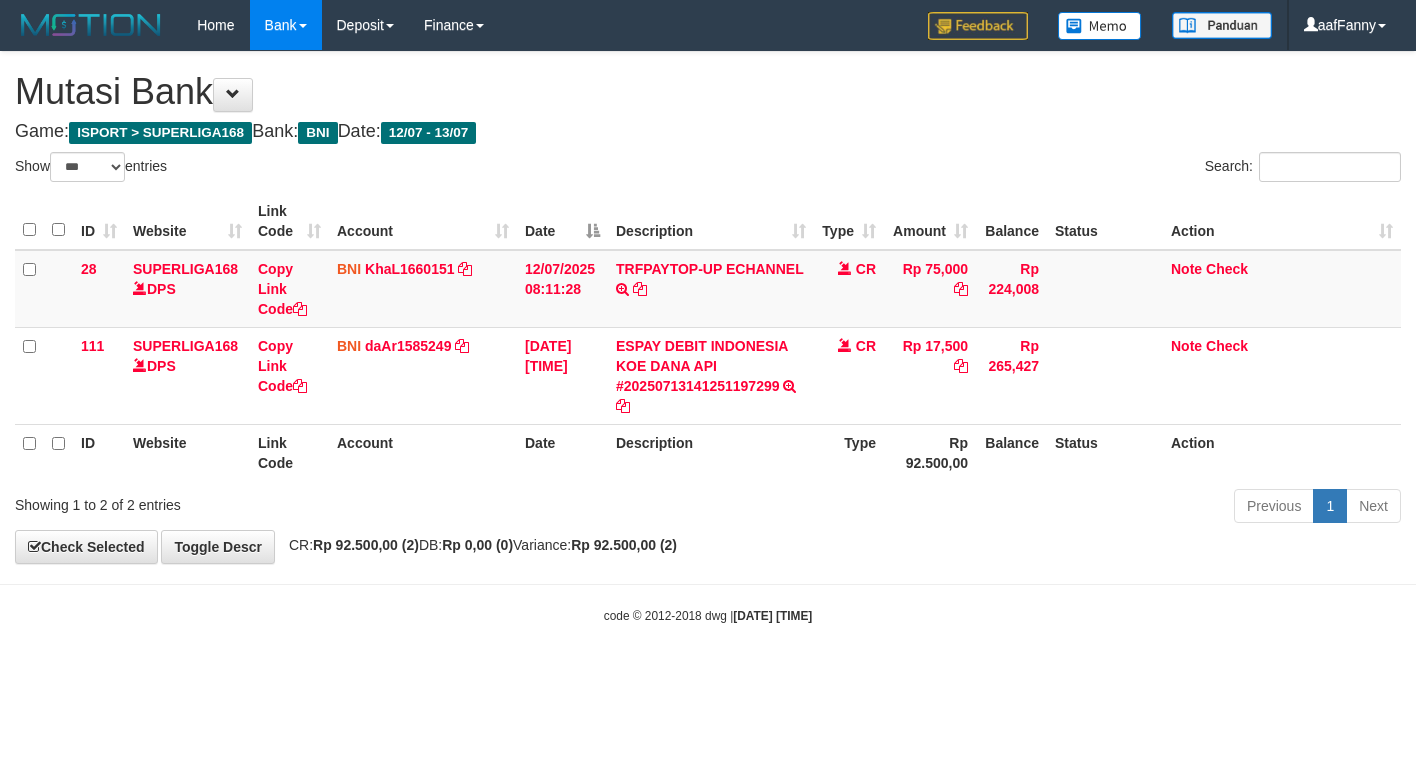 select on "***" 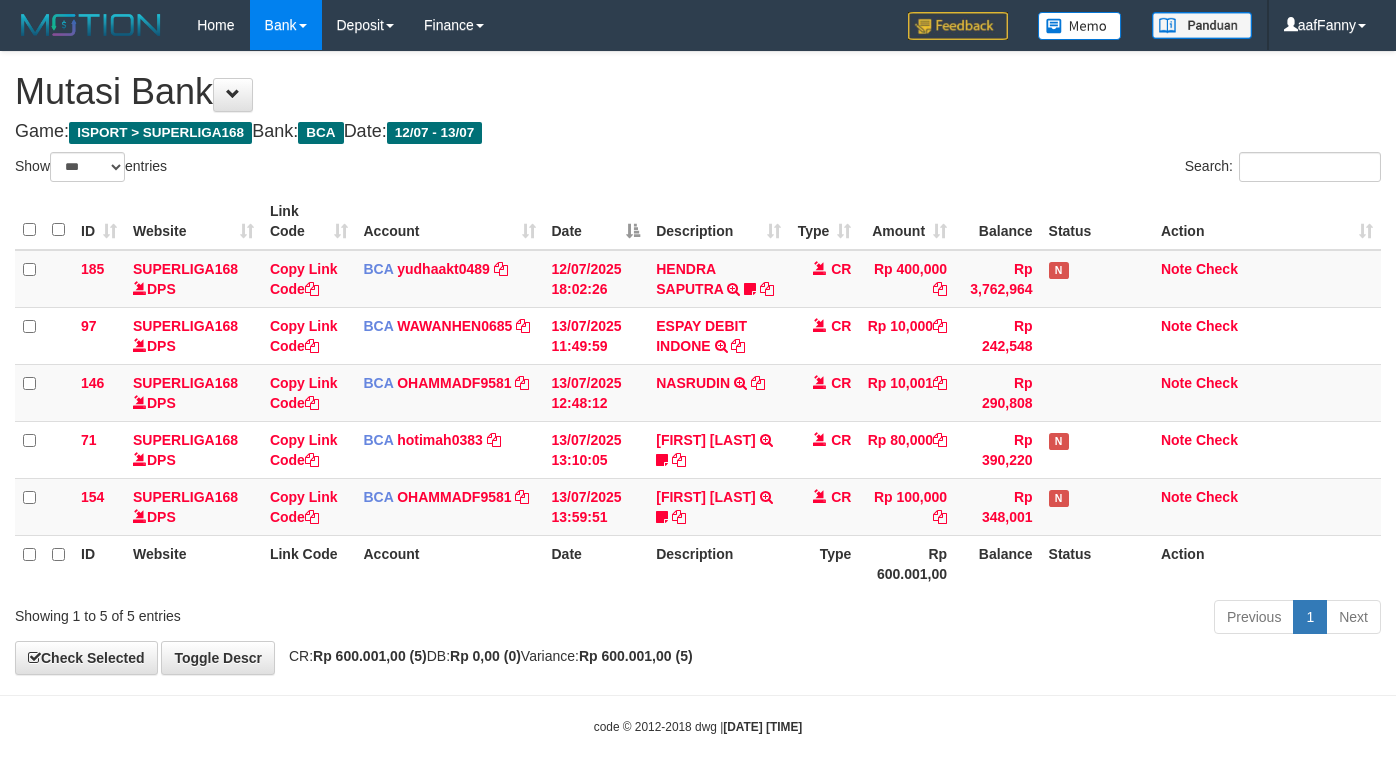 select on "***" 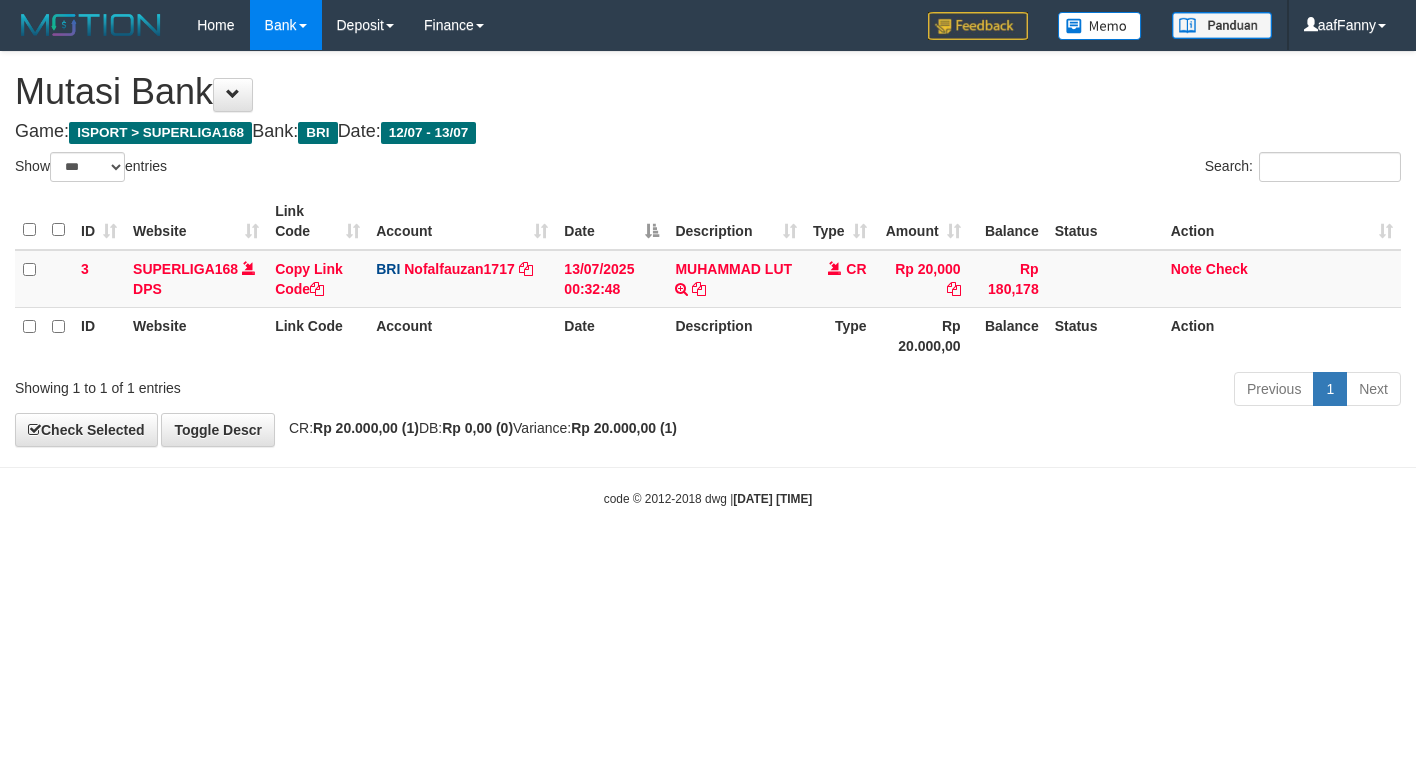 select on "***" 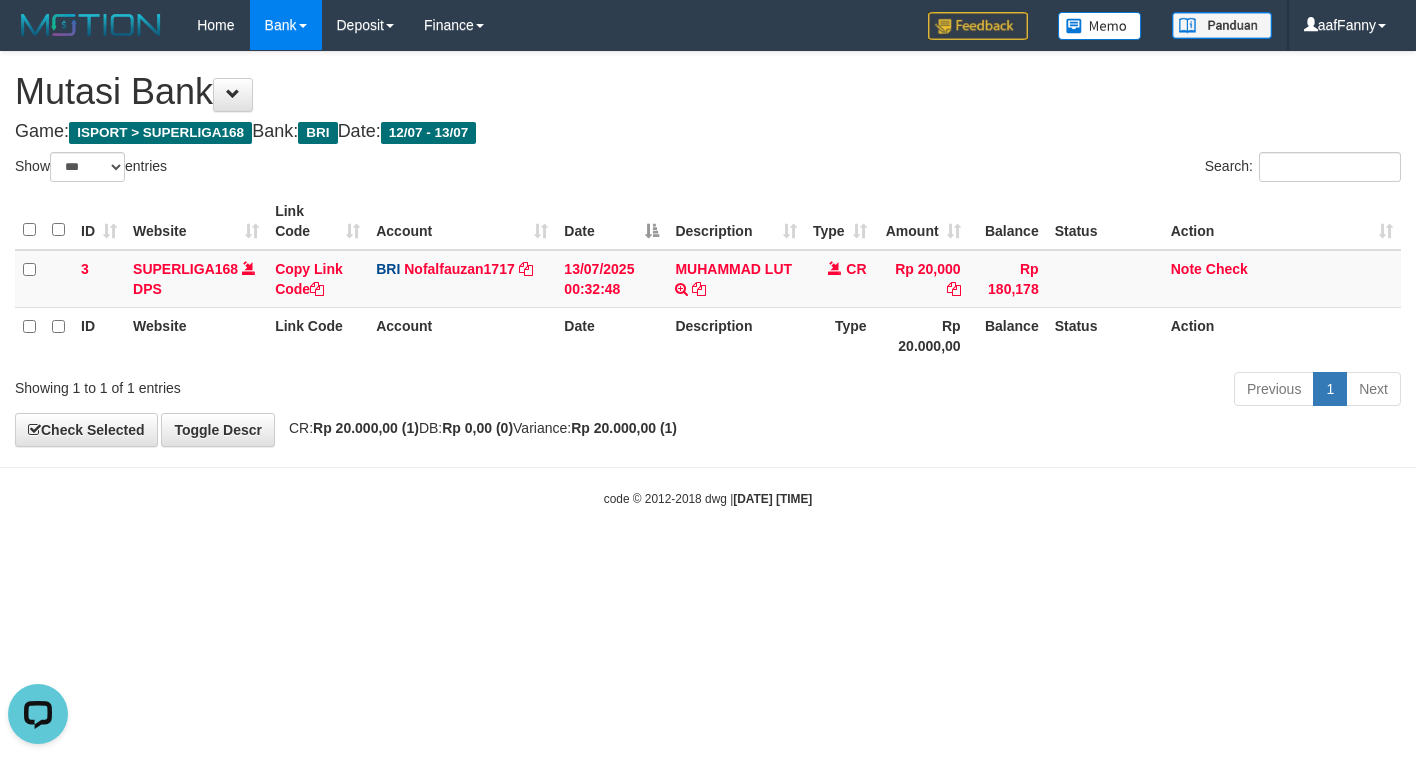 scroll, scrollTop: 0, scrollLeft: 0, axis: both 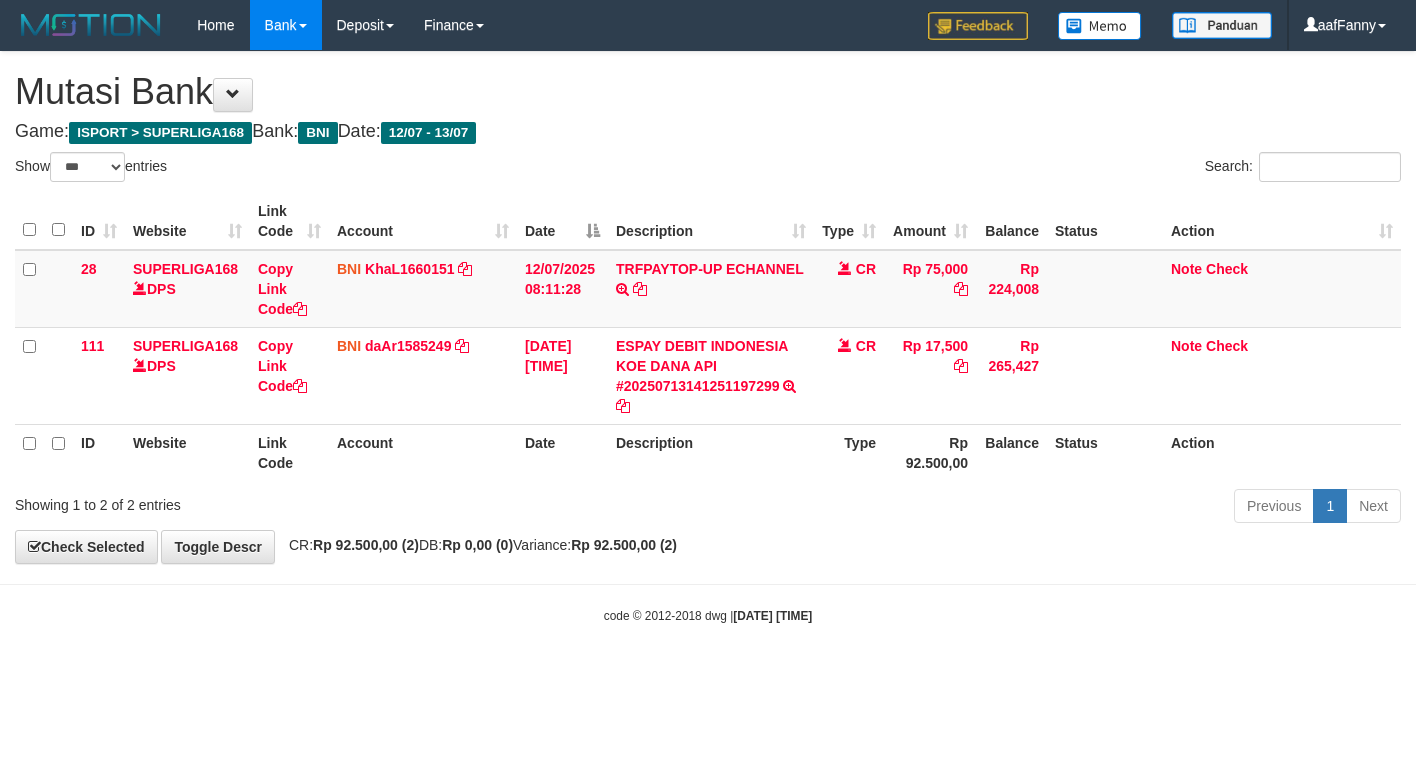 select on "***" 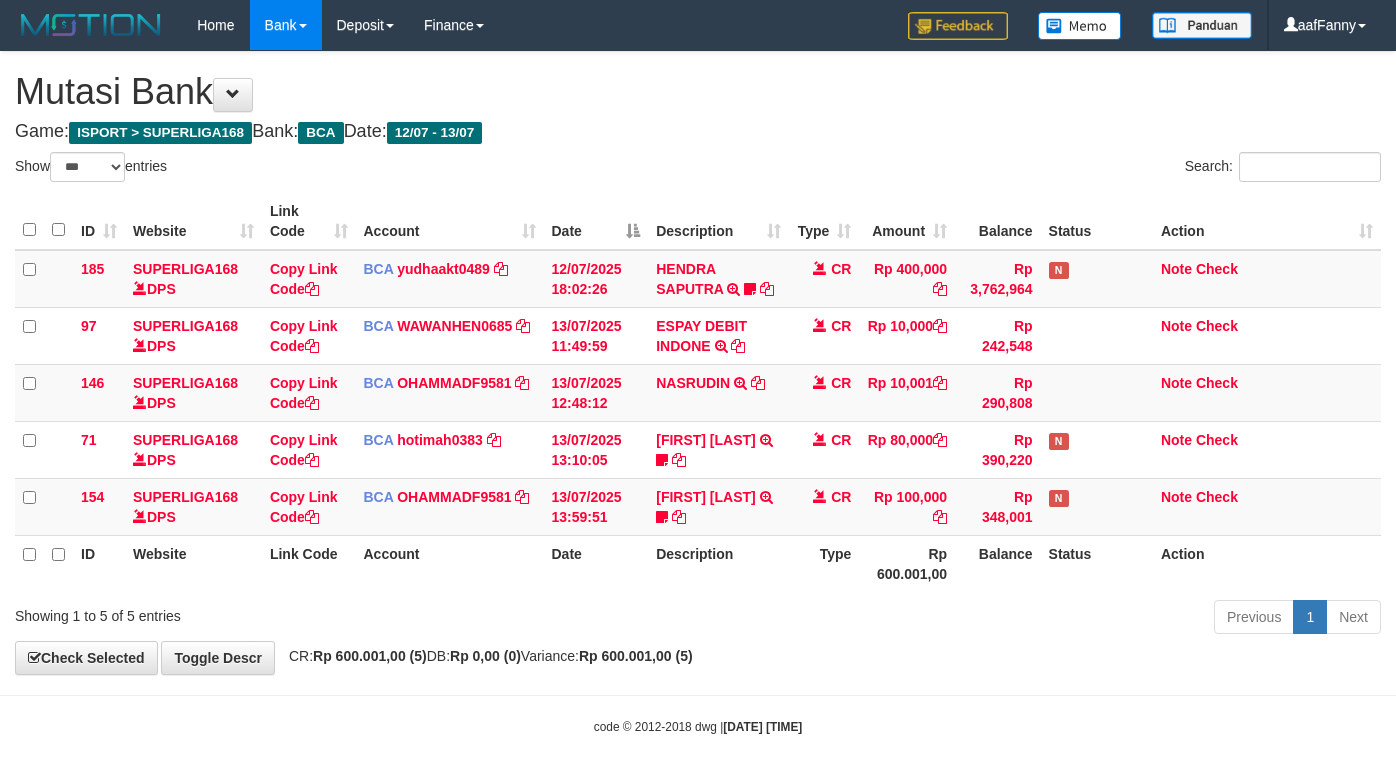 select on "***" 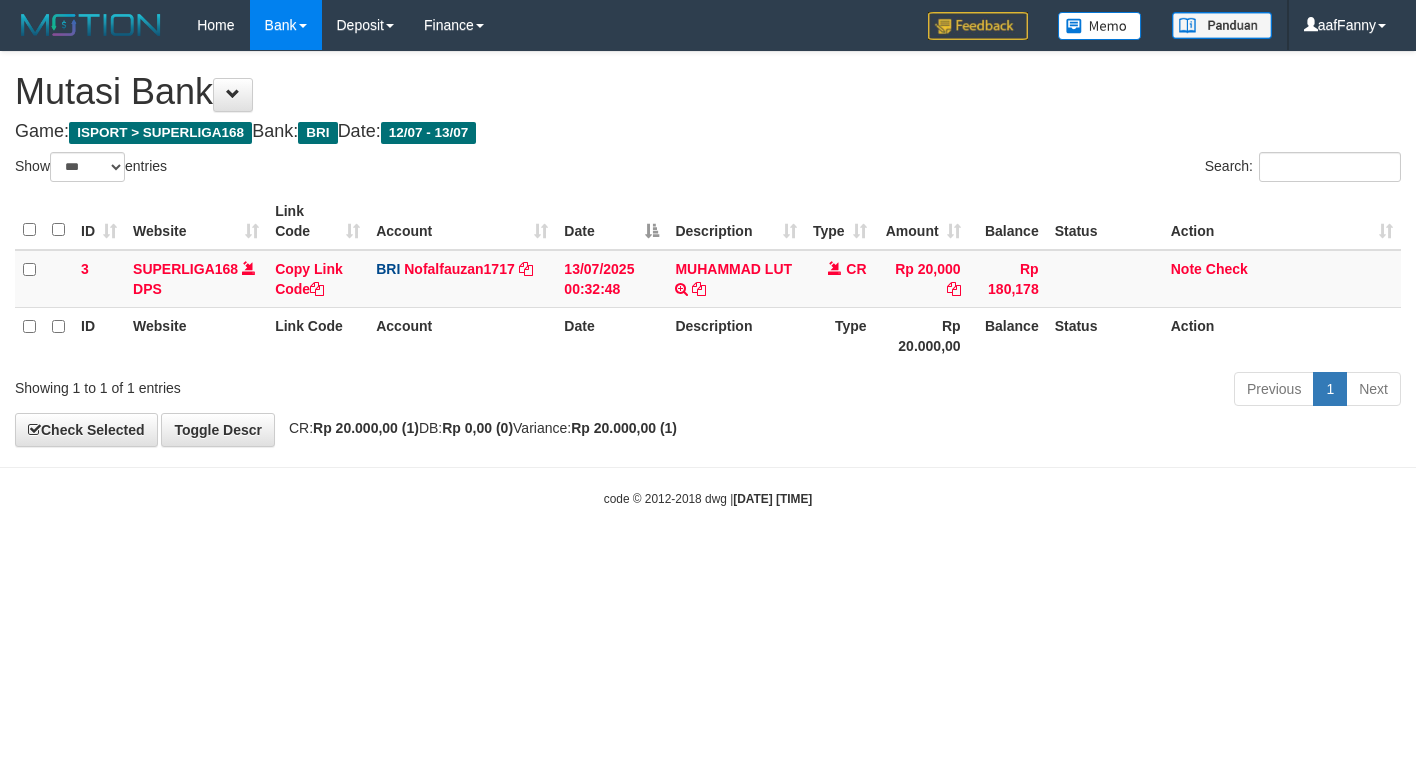 select on "***" 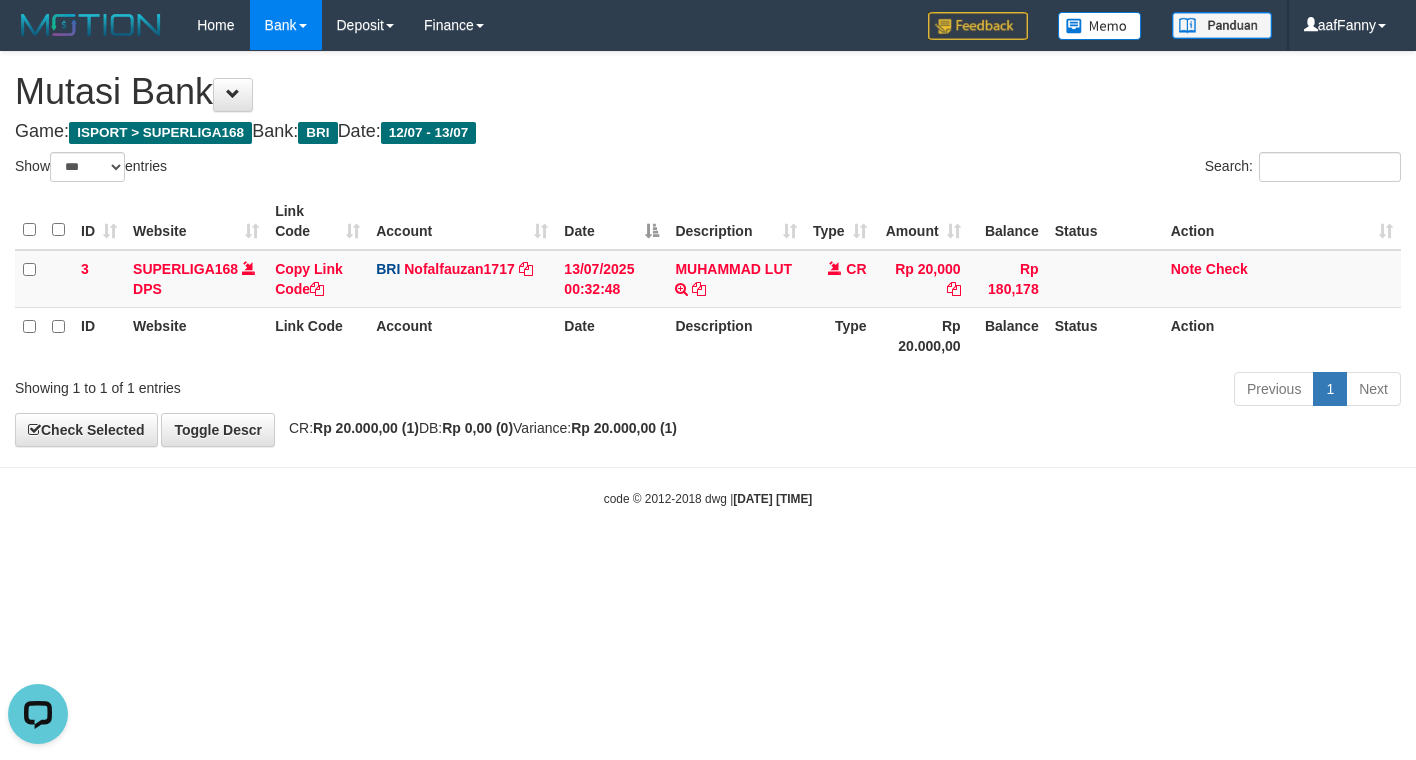 scroll, scrollTop: 0, scrollLeft: 0, axis: both 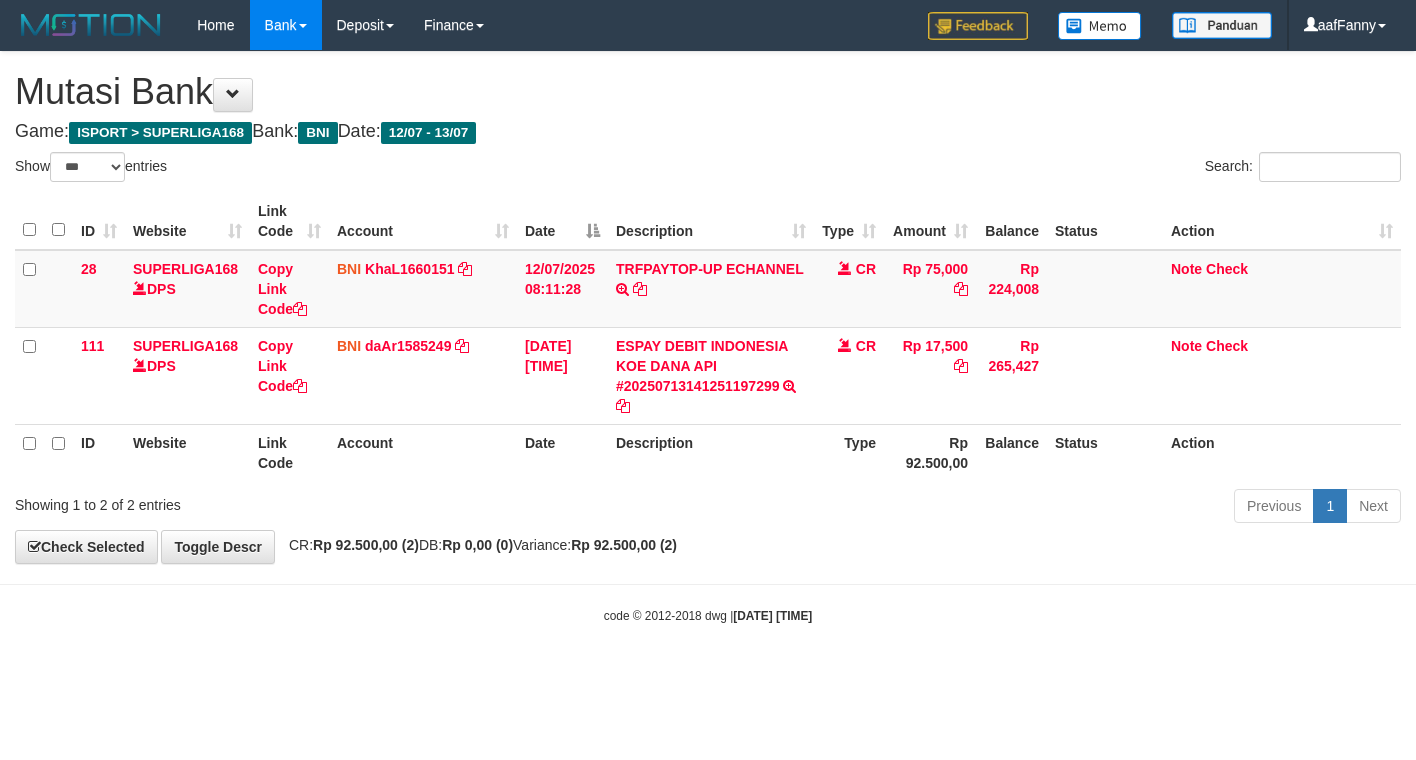 select on "***" 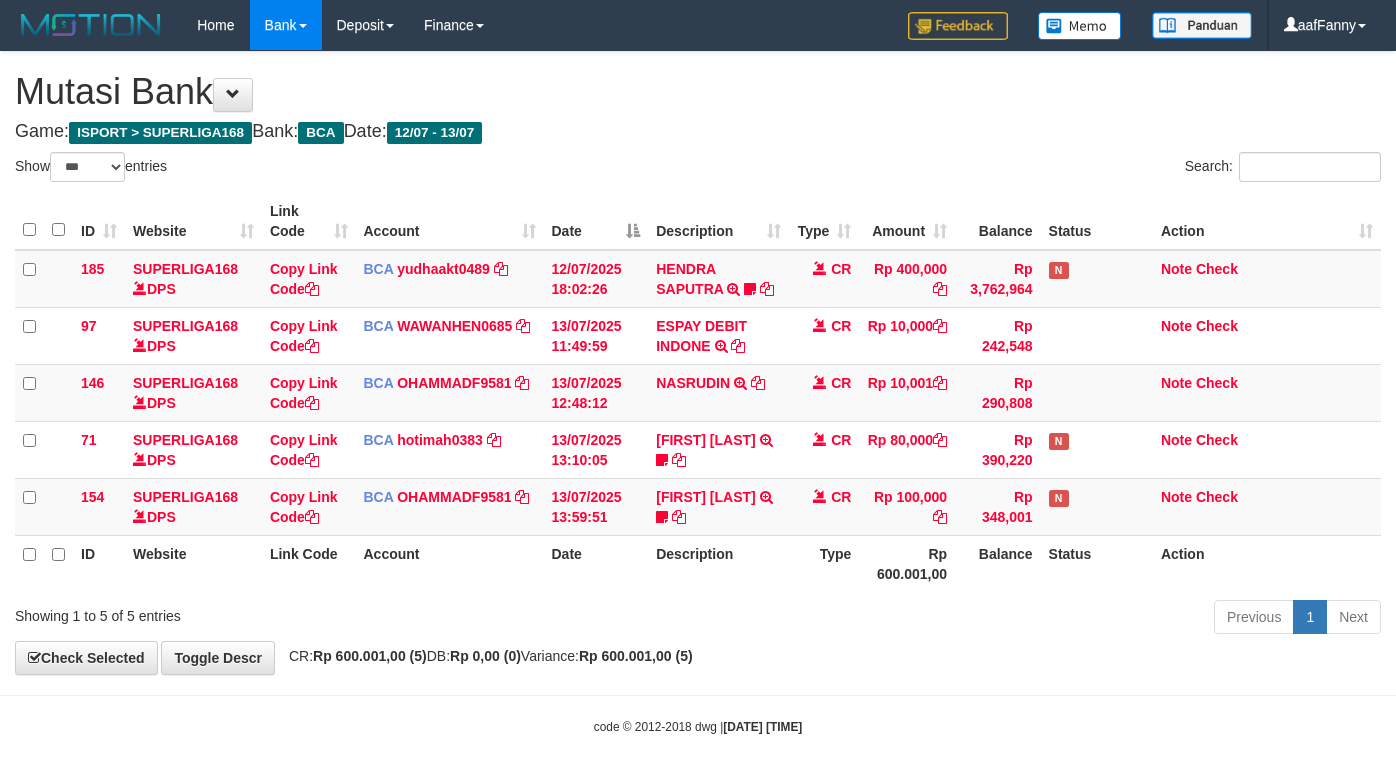 select on "***" 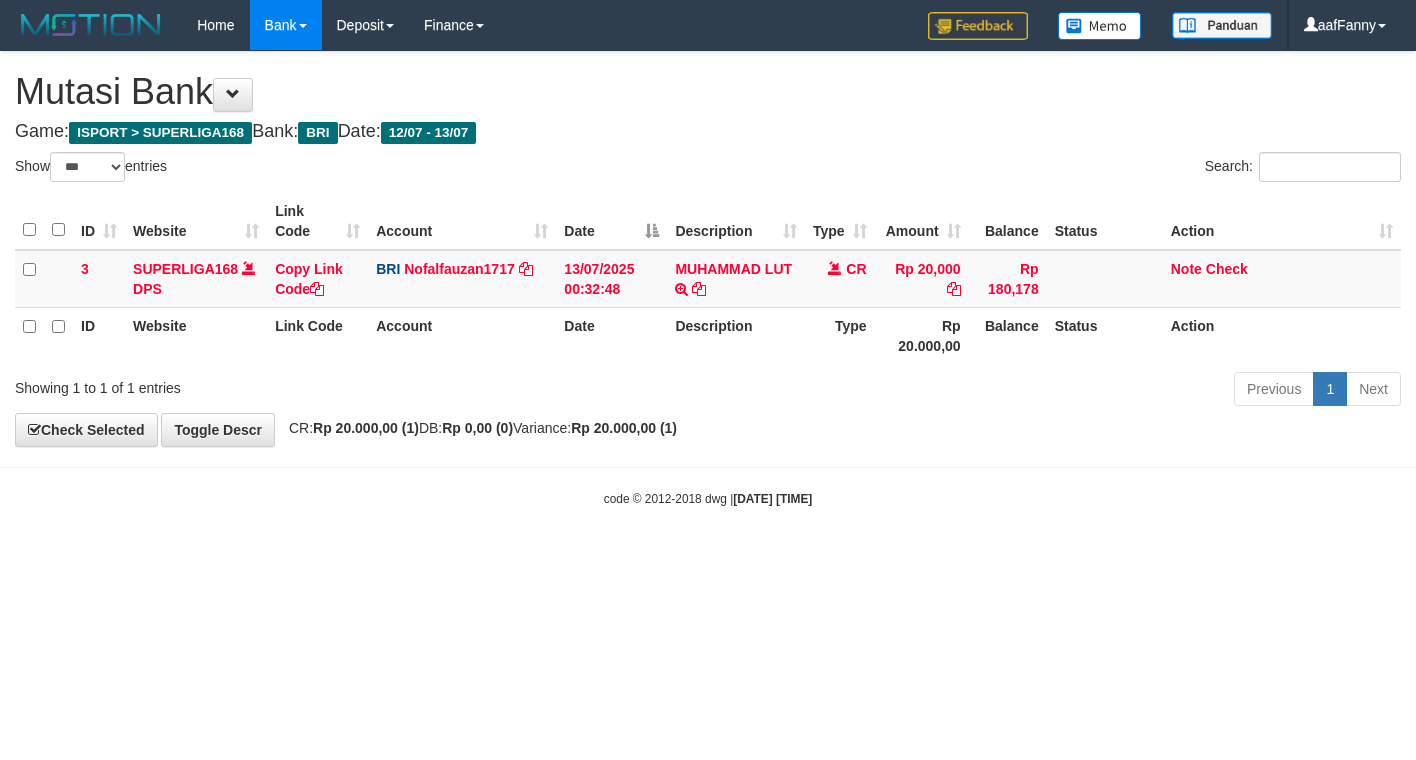 select on "***" 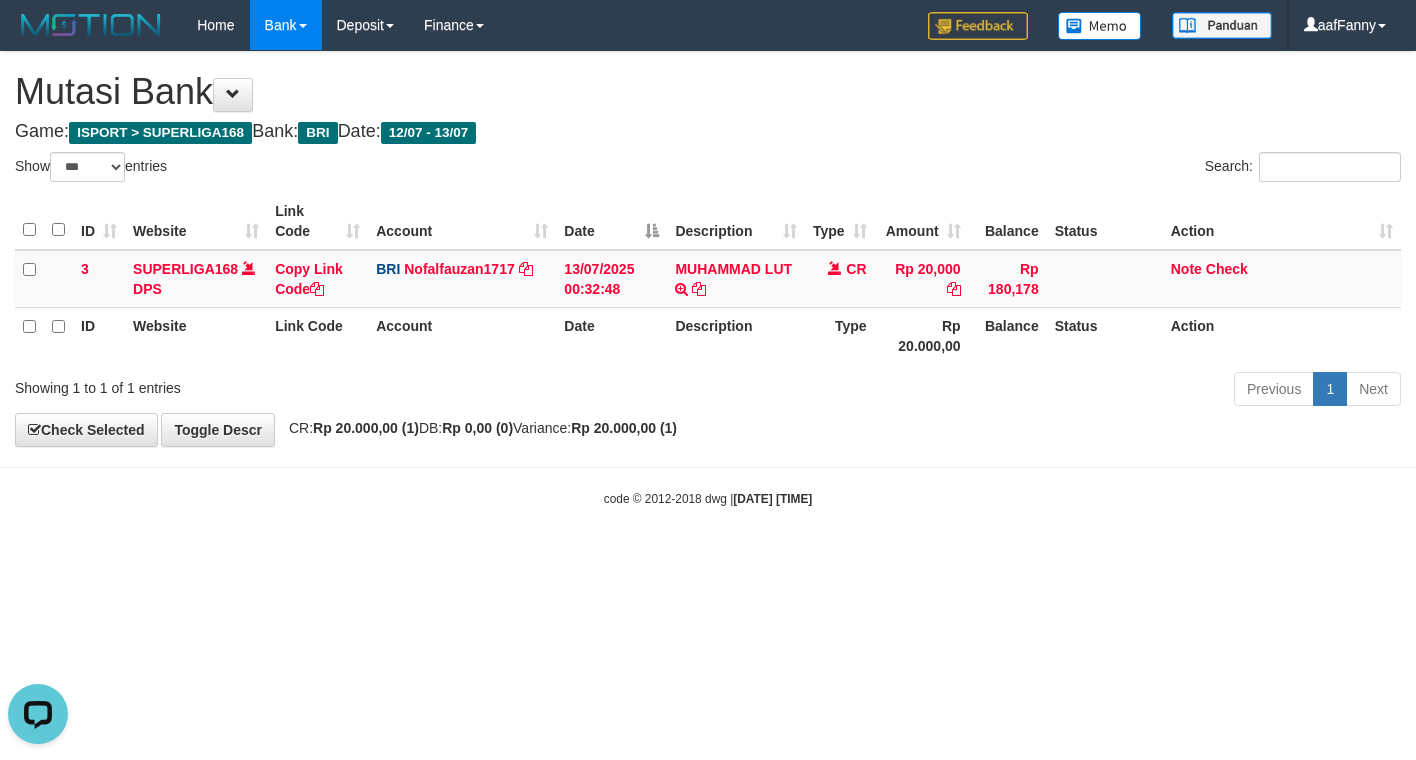 scroll, scrollTop: 0, scrollLeft: 0, axis: both 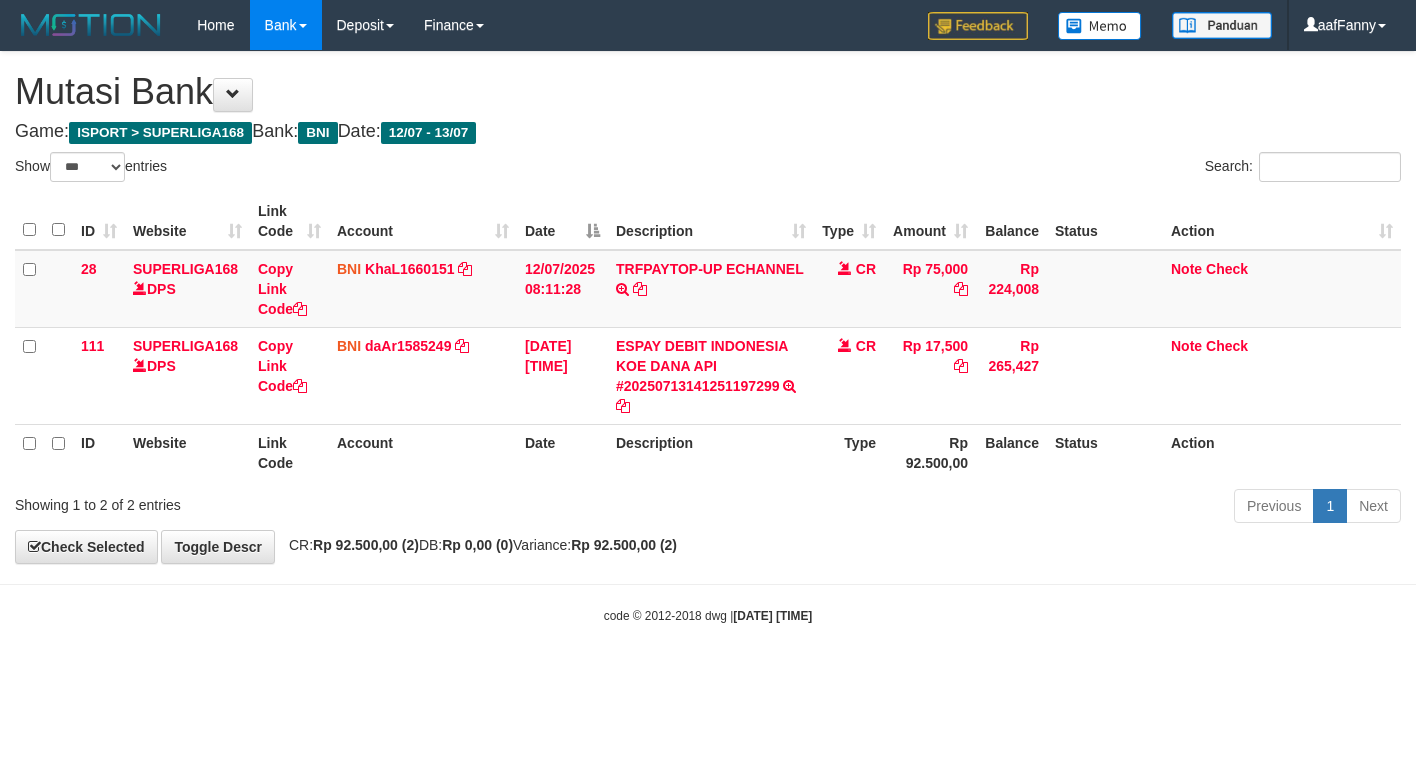 select on "***" 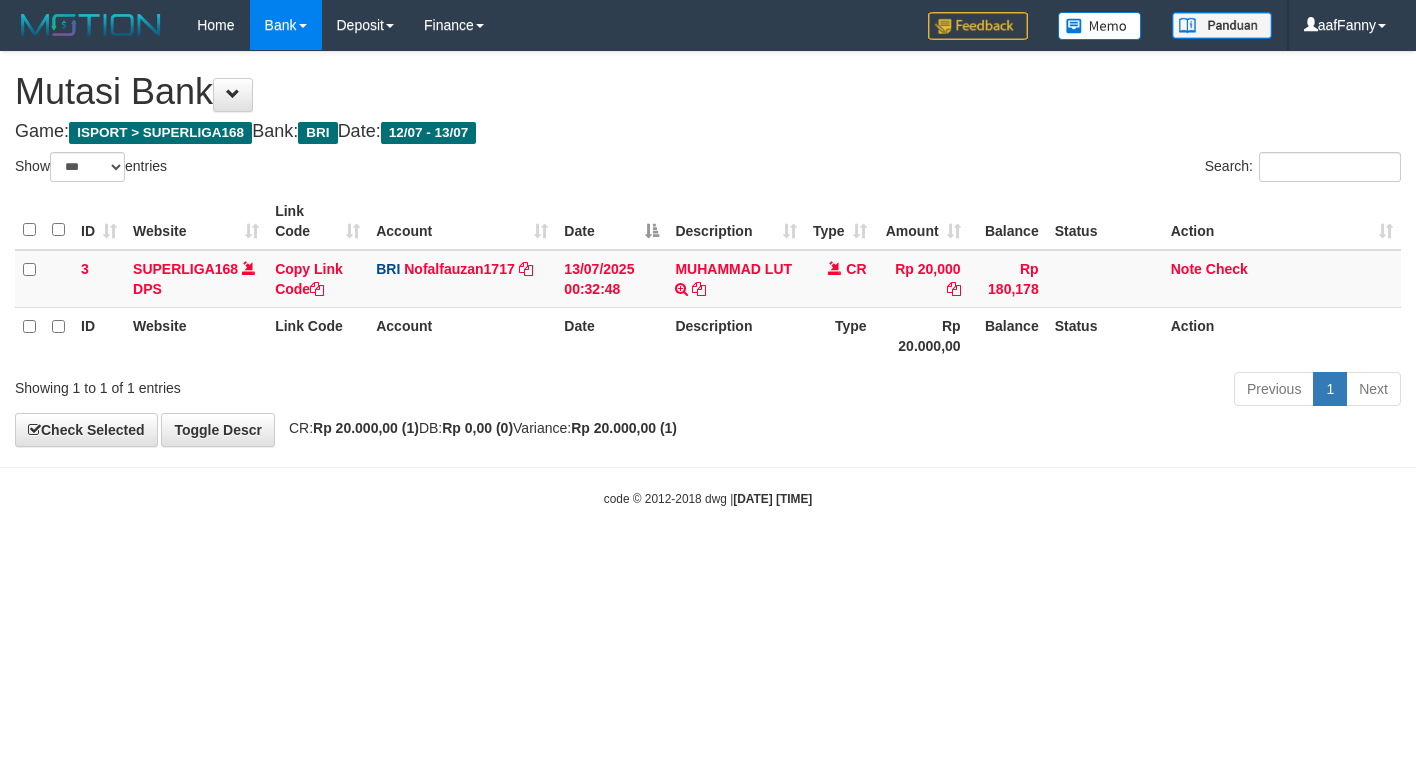 select on "***" 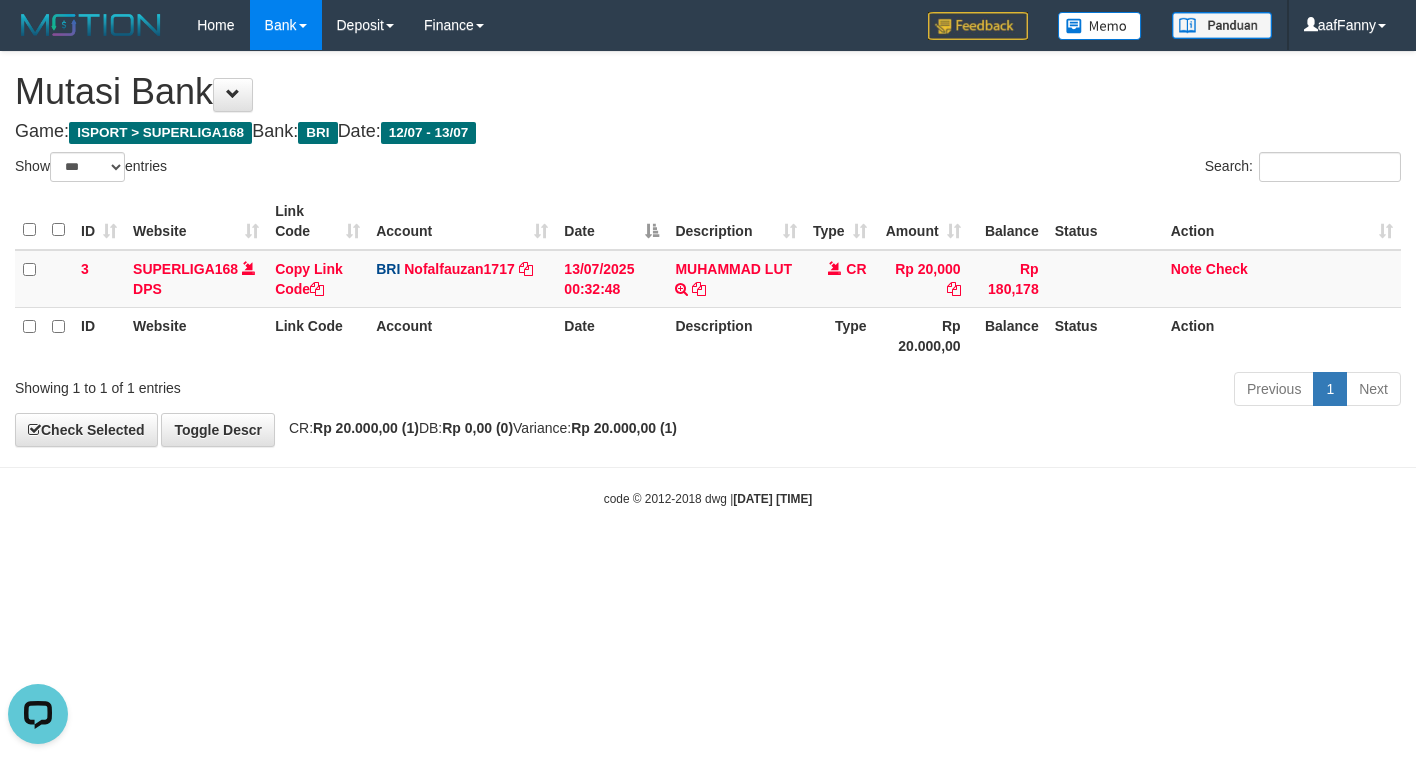 scroll, scrollTop: 0, scrollLeft: 0, axis: both 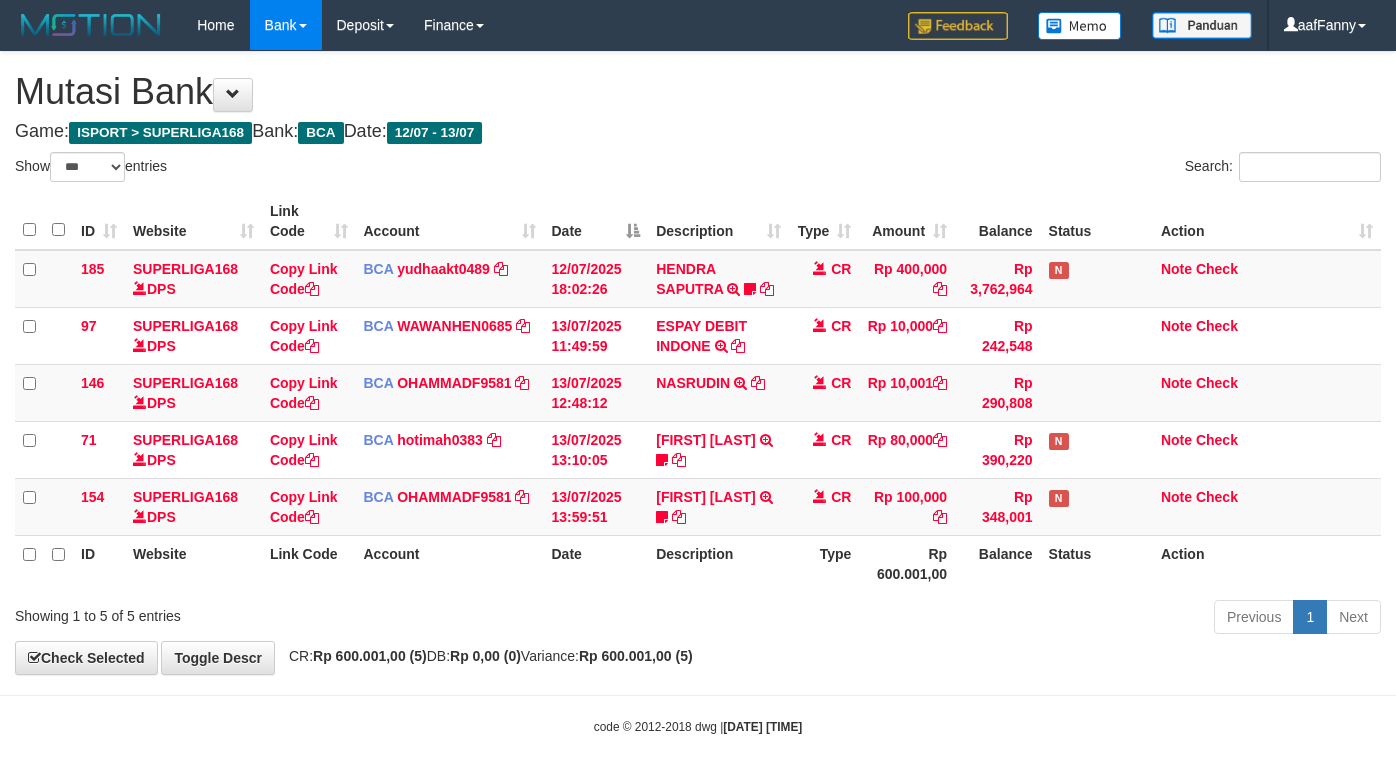 select on "***" 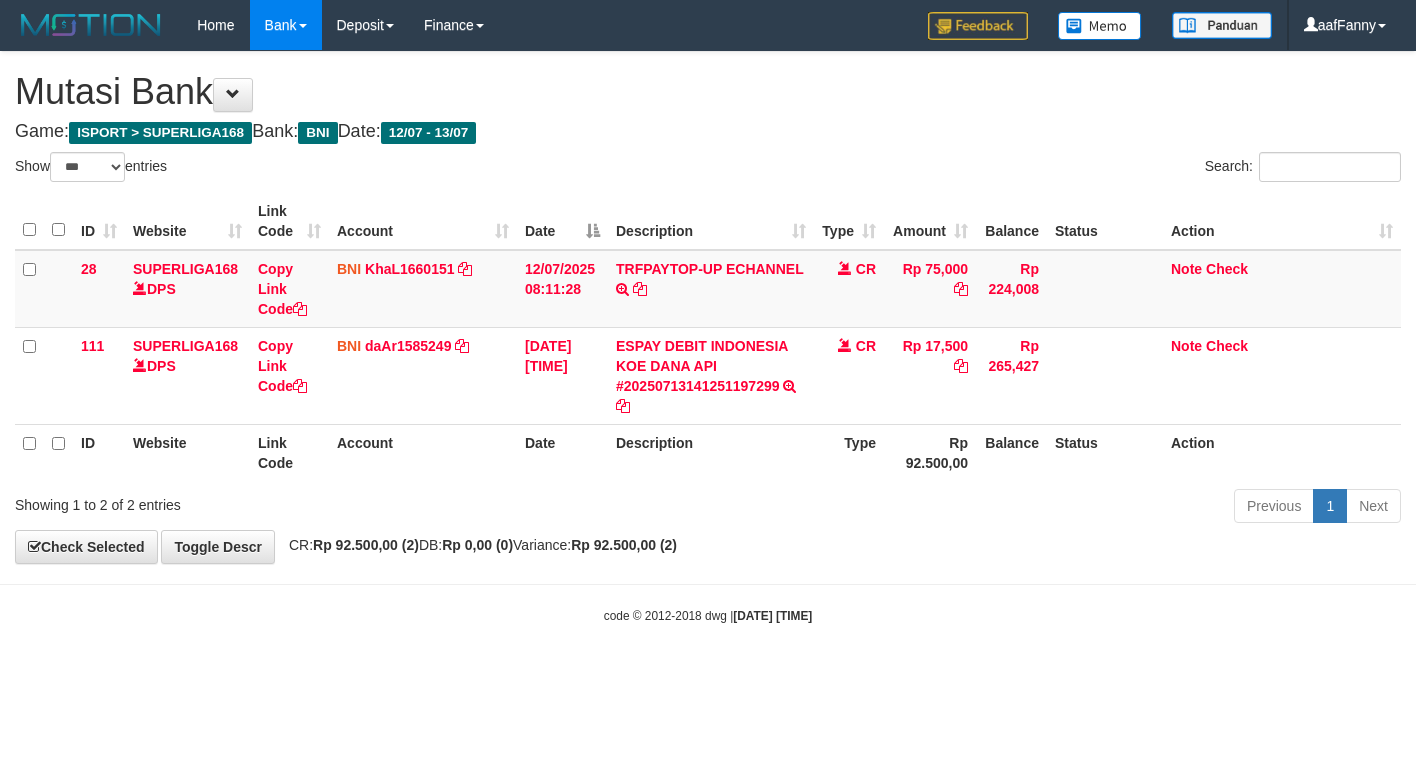 select on "***" 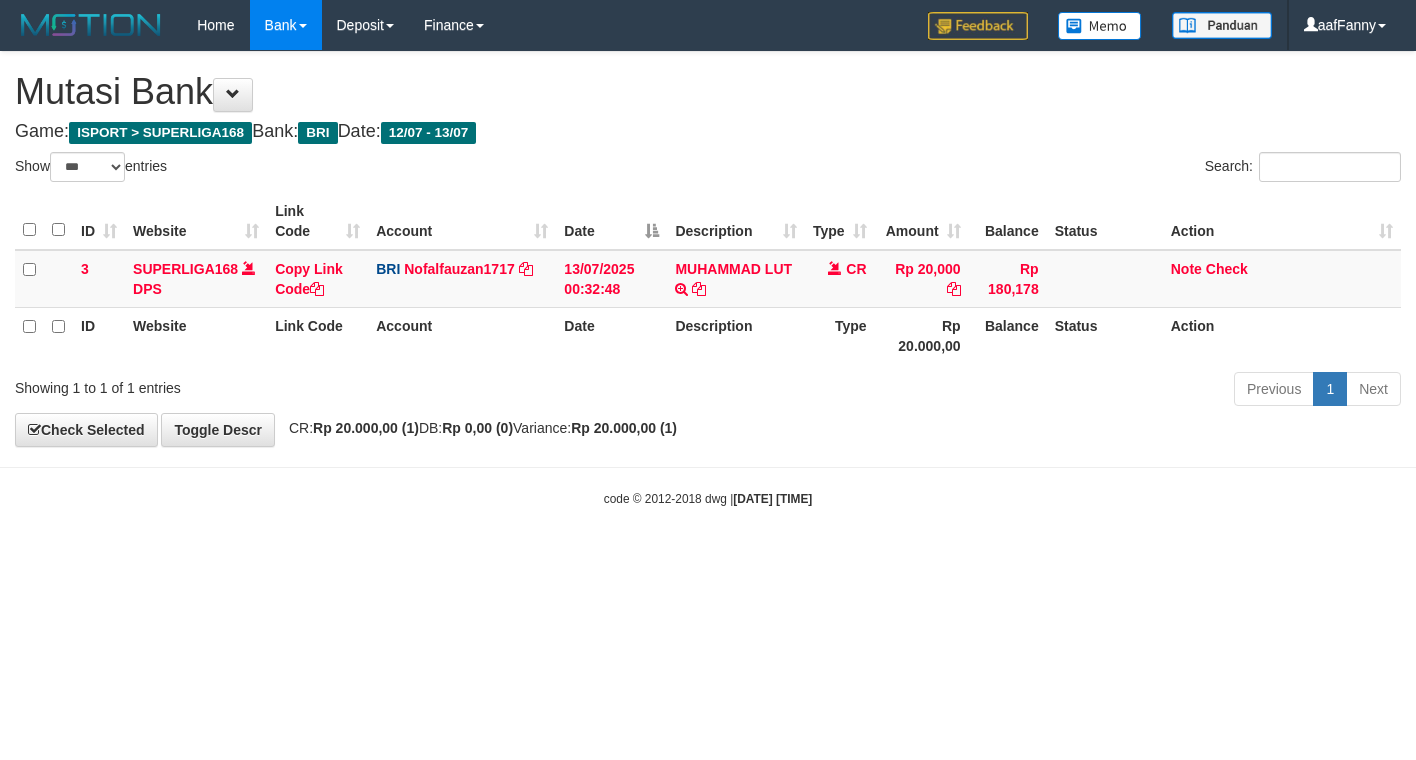 select on "***" 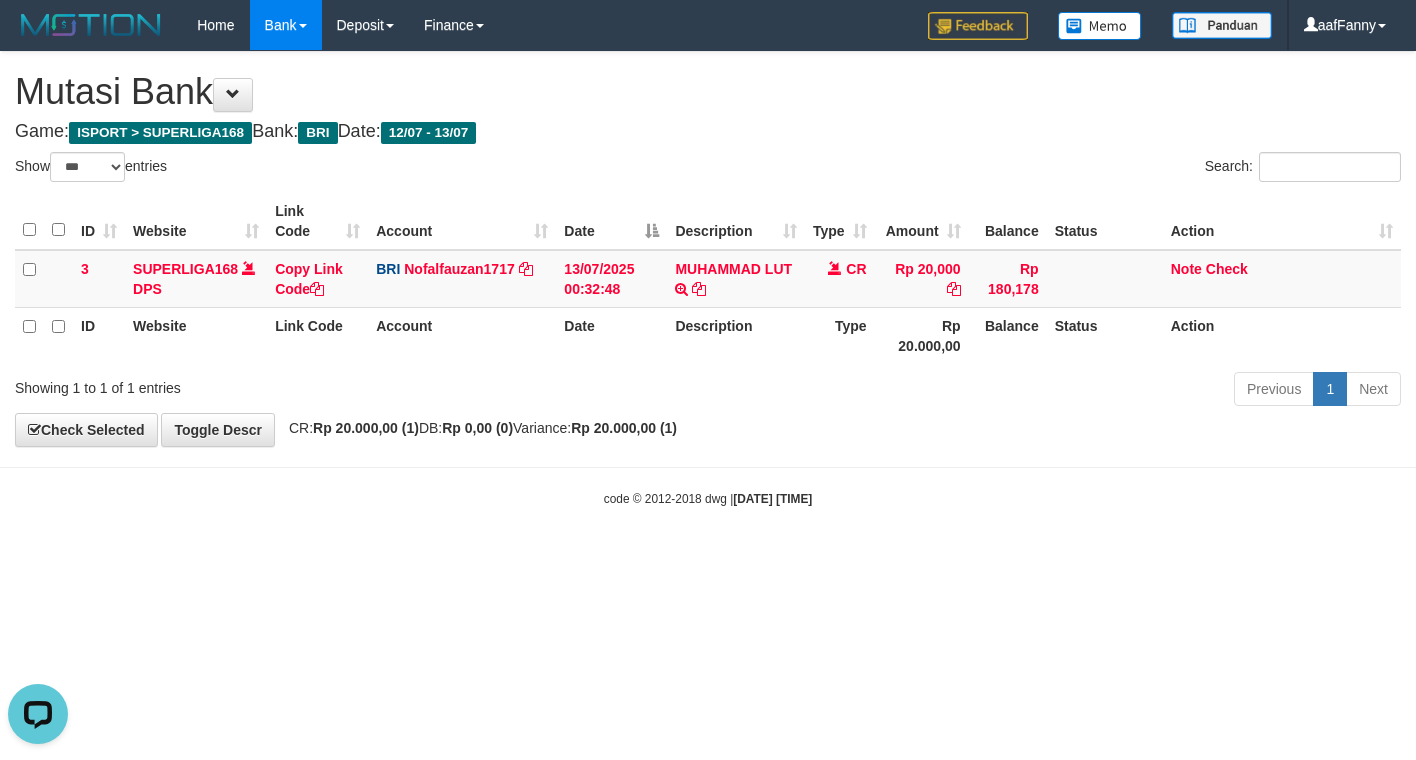scroll, scrollTop: 0, scrollLeft: 0, axis: both 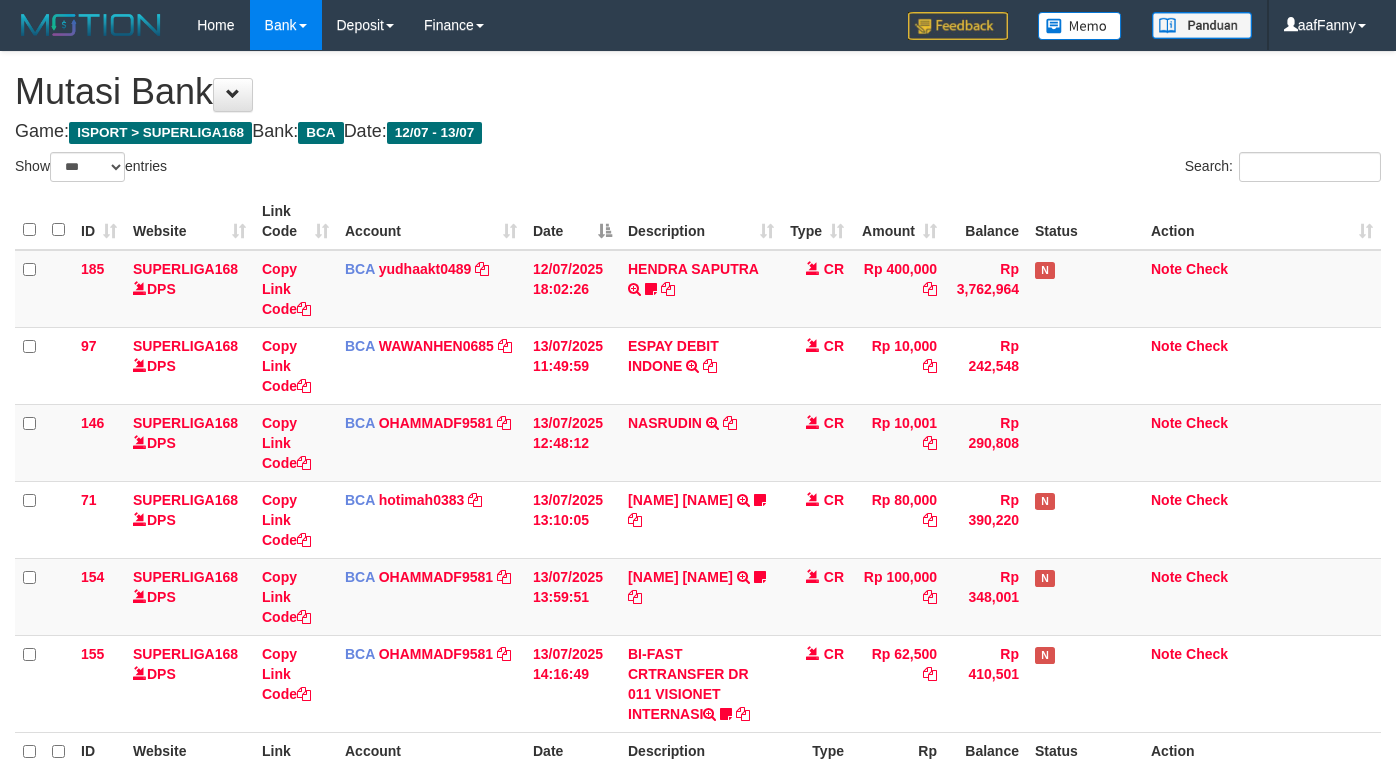 select on "***" 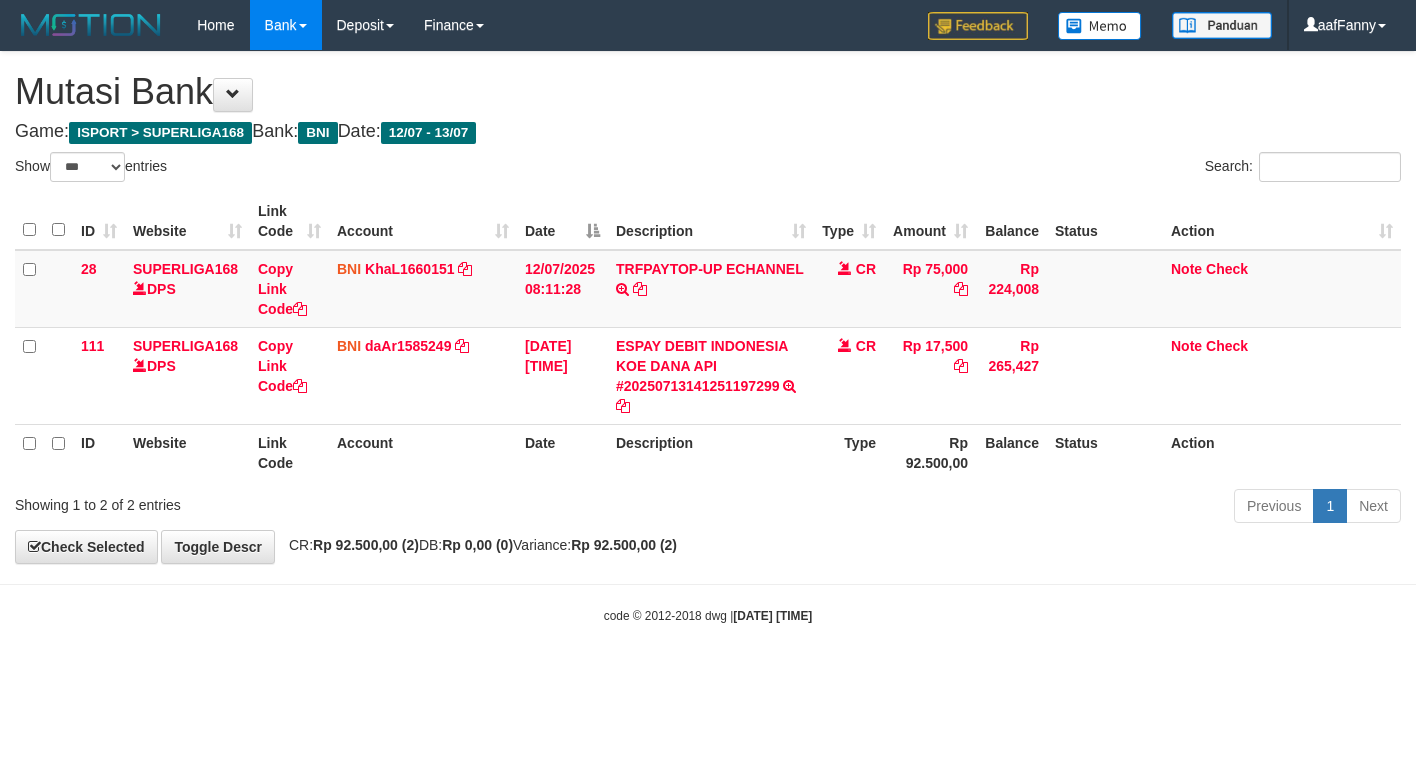 select on "***" 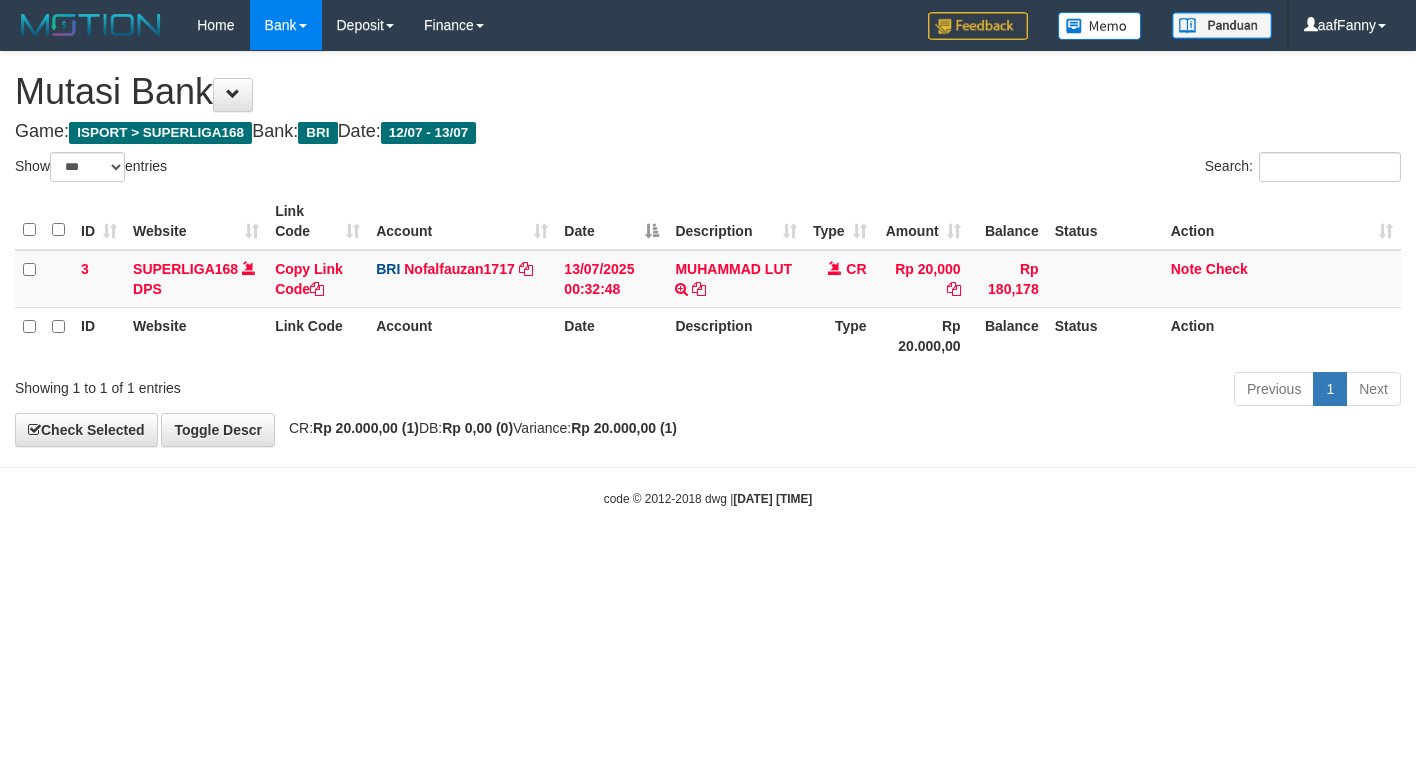 select on "***" 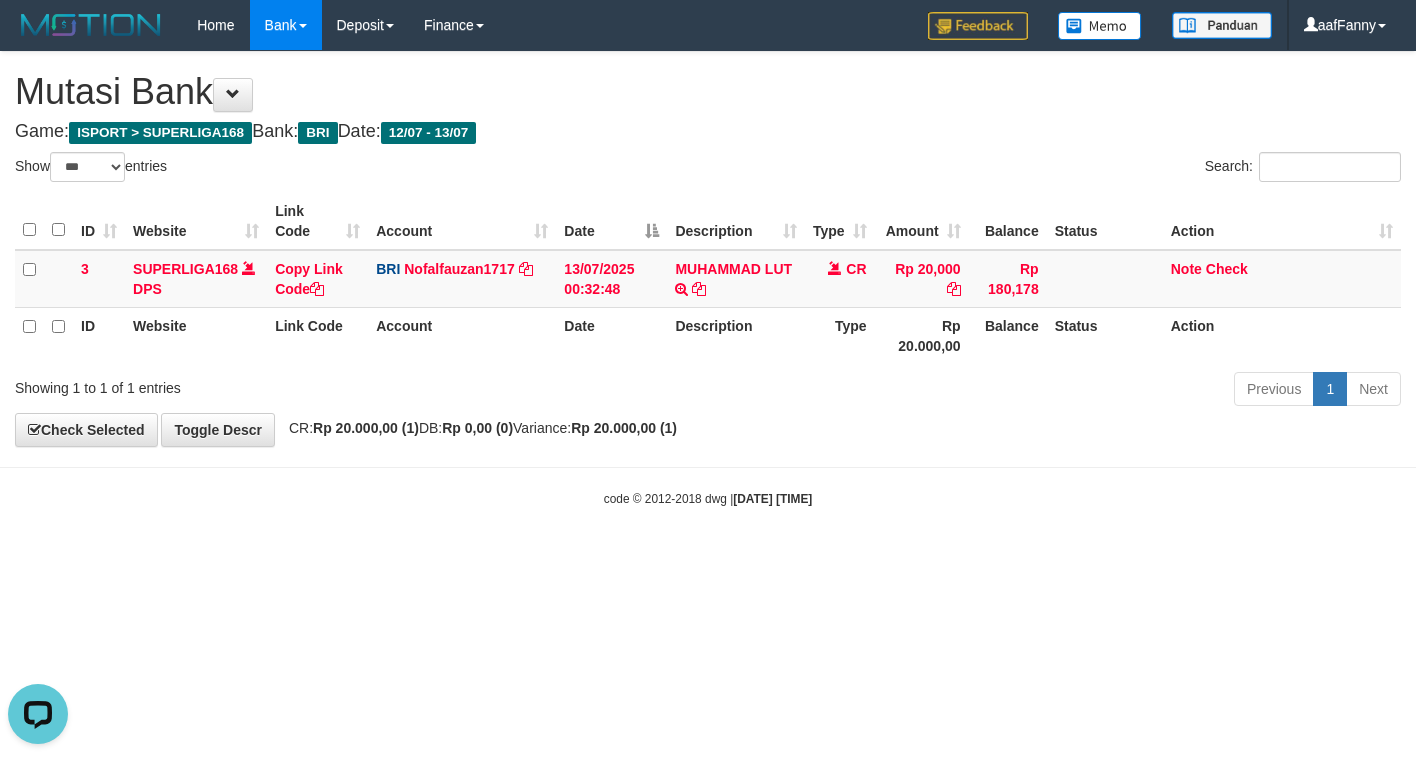 scroll, scrollTop: 0, scrollLeft: 0, axis: both 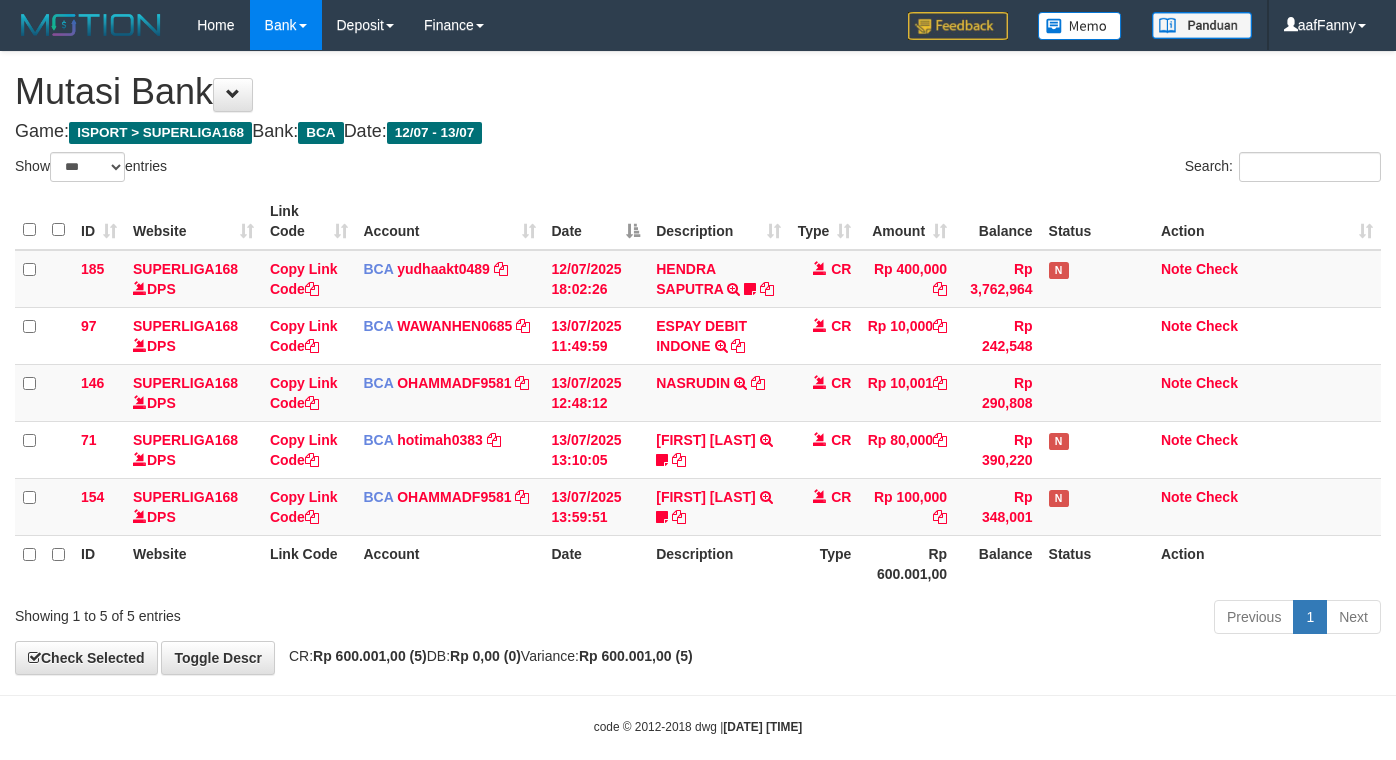 select on "***" 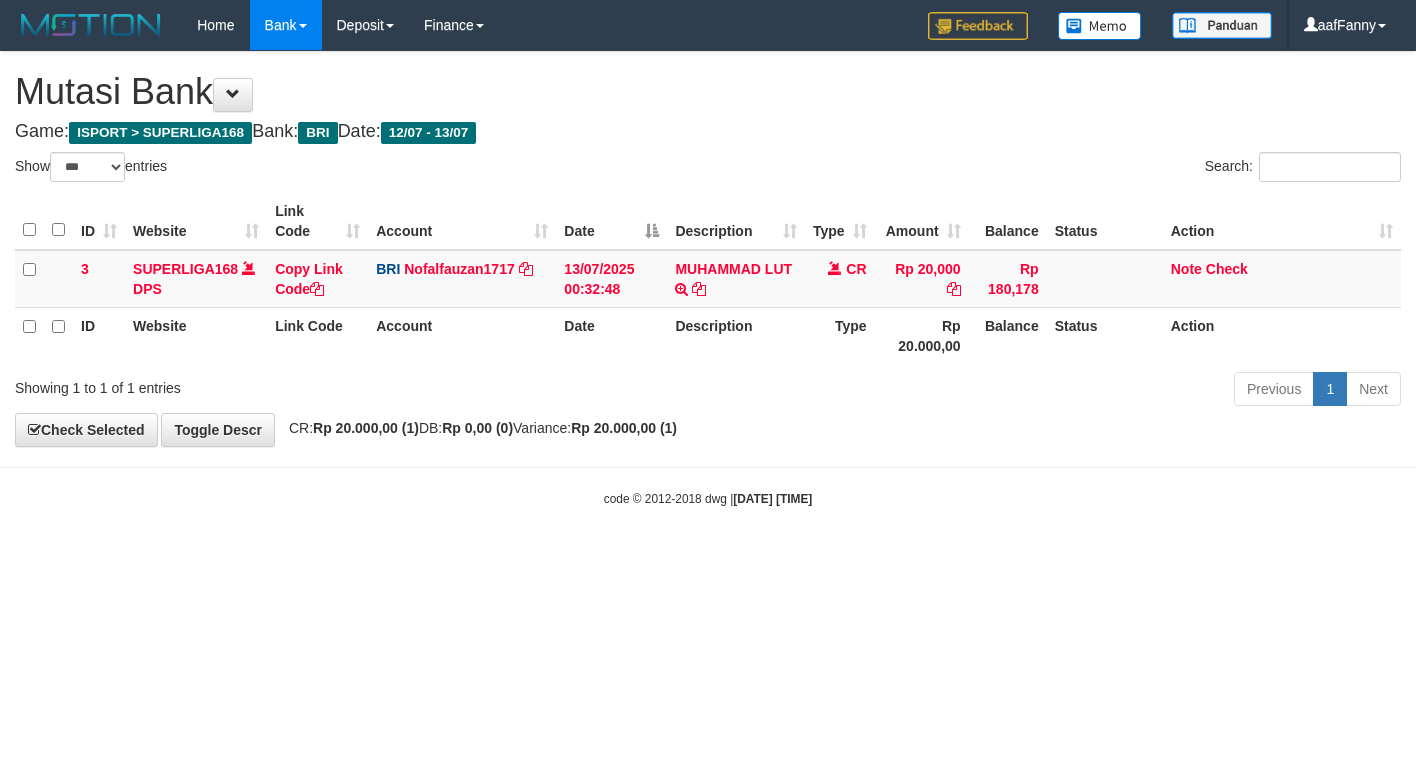 select on "***" 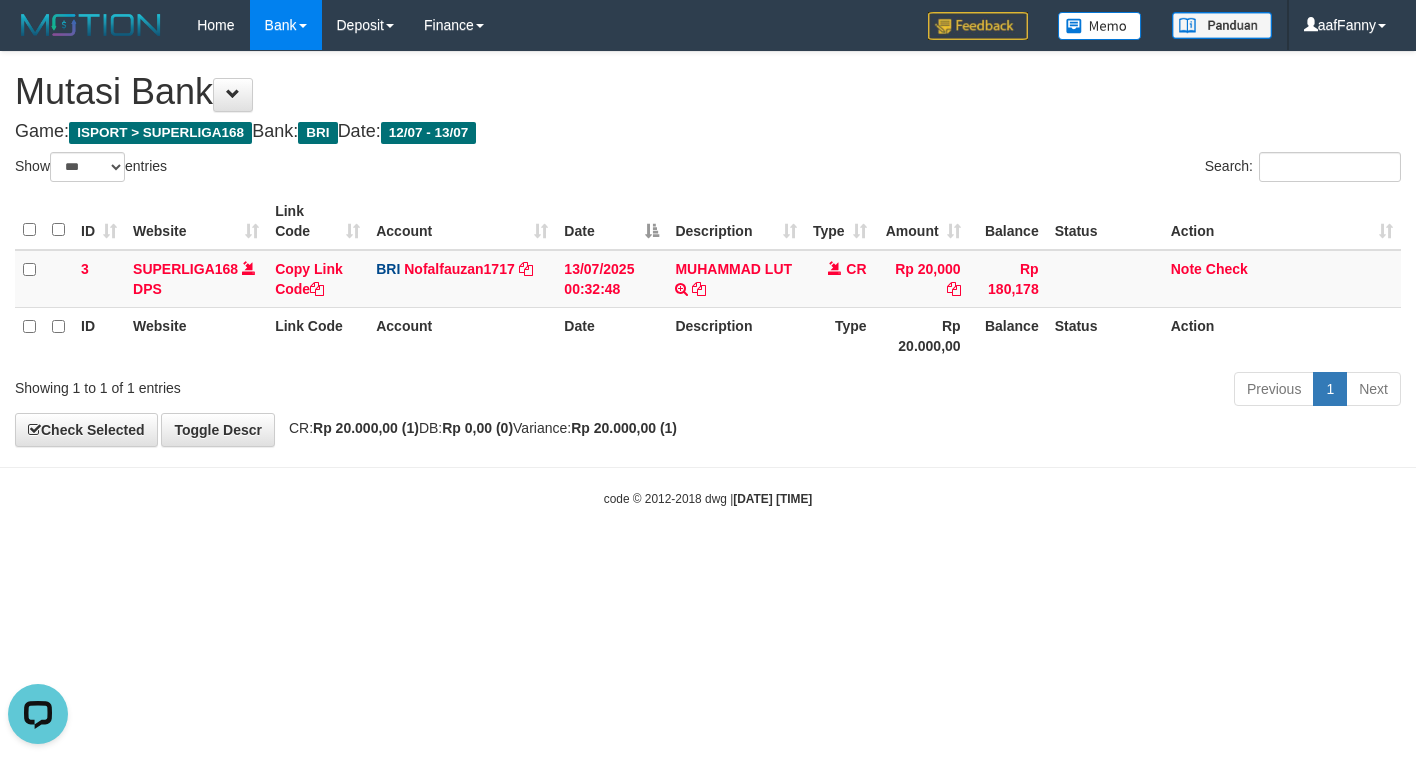 scroll, scrollTop: 0, scrollLeft: 0, axis: both 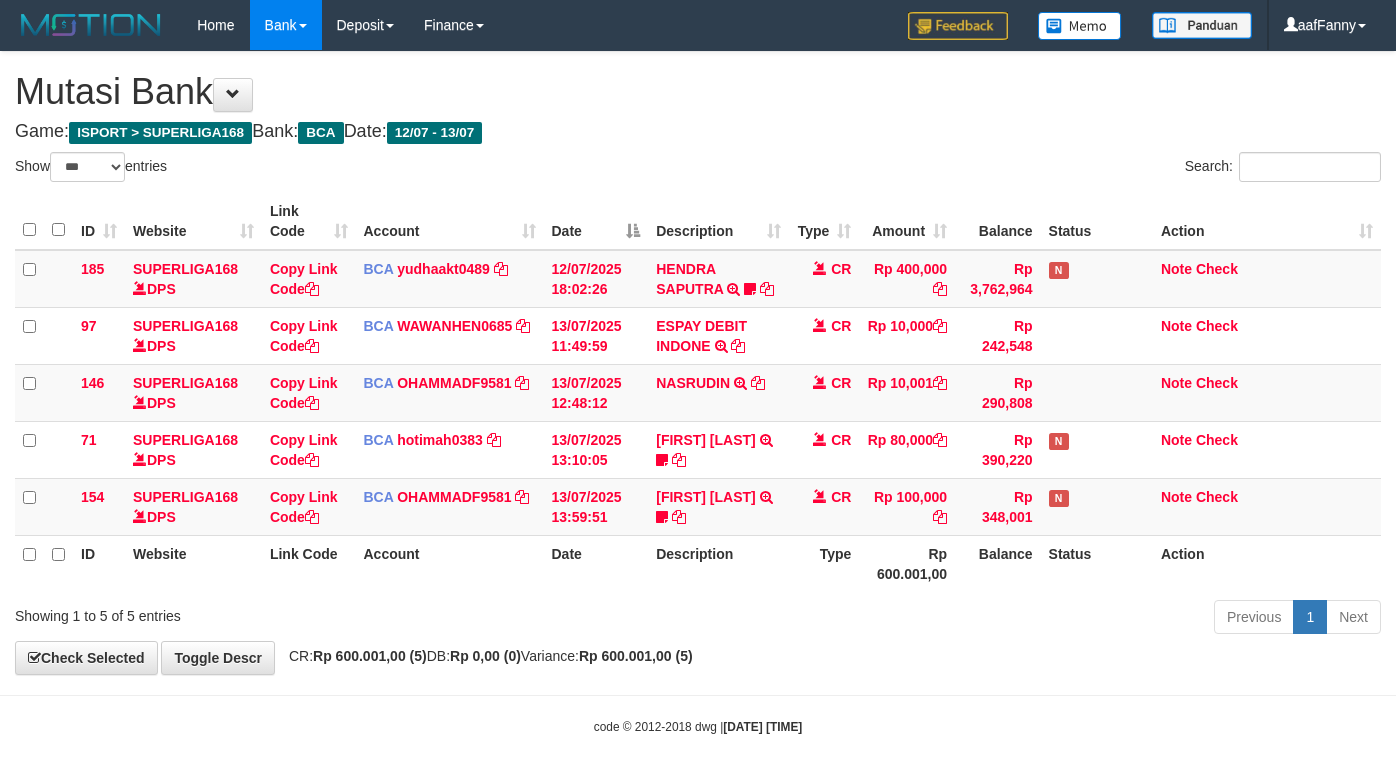 select on "***" 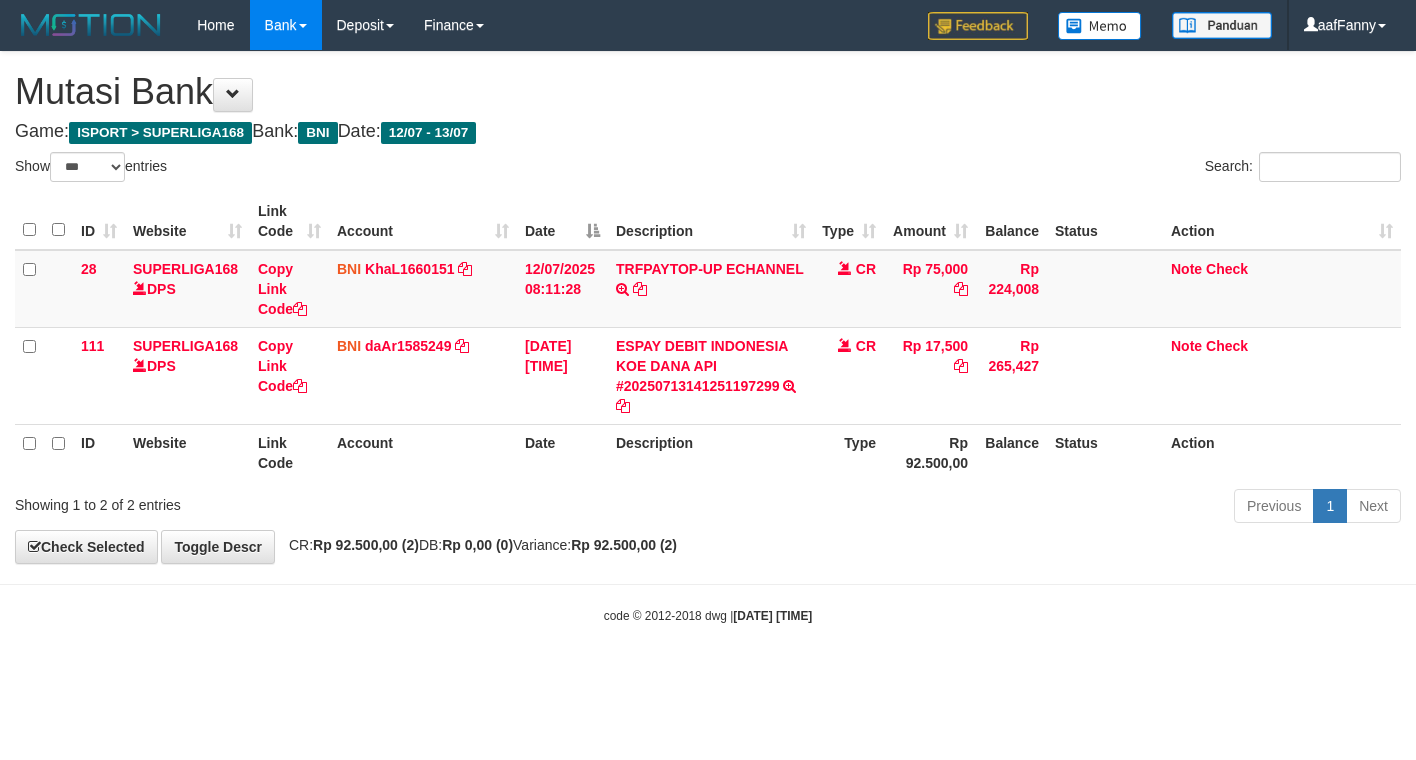 select on "***" 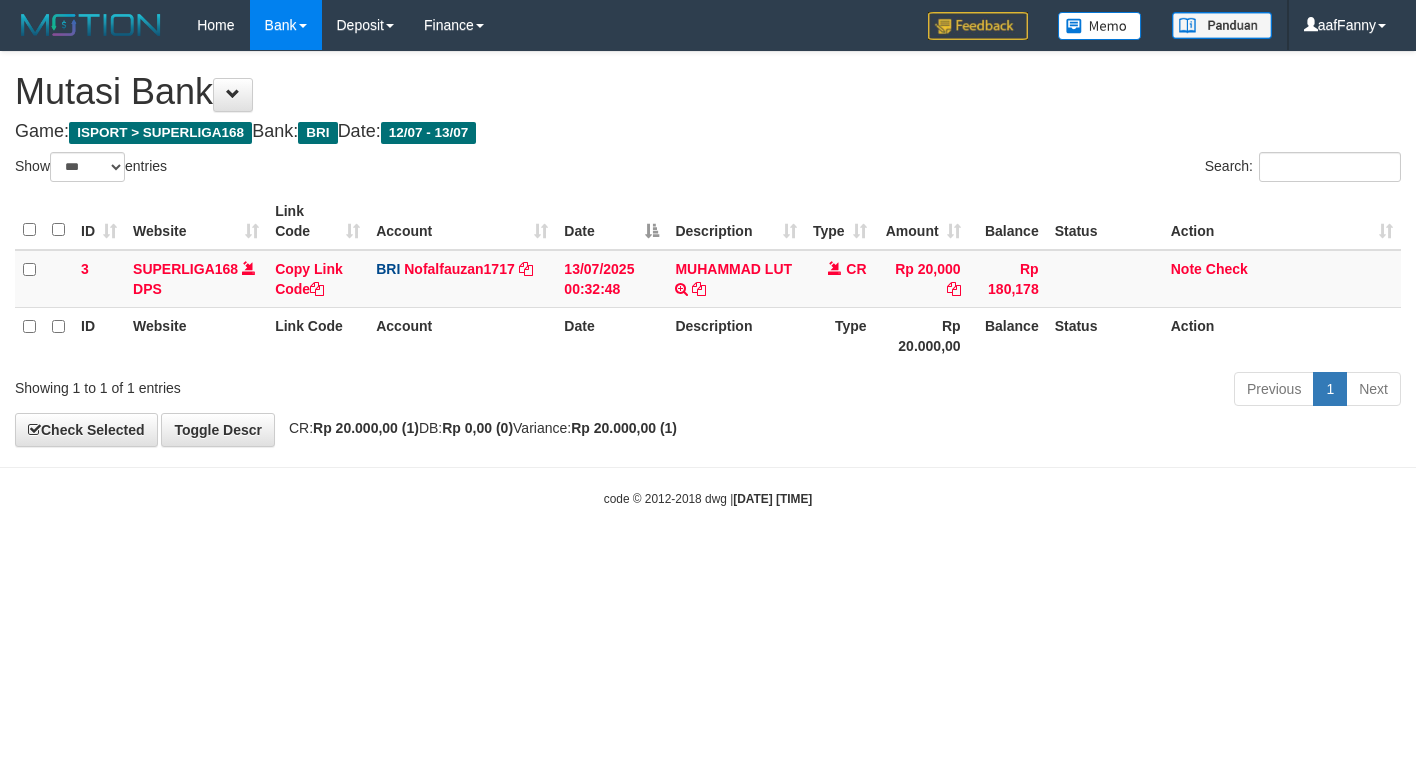 select on "***" 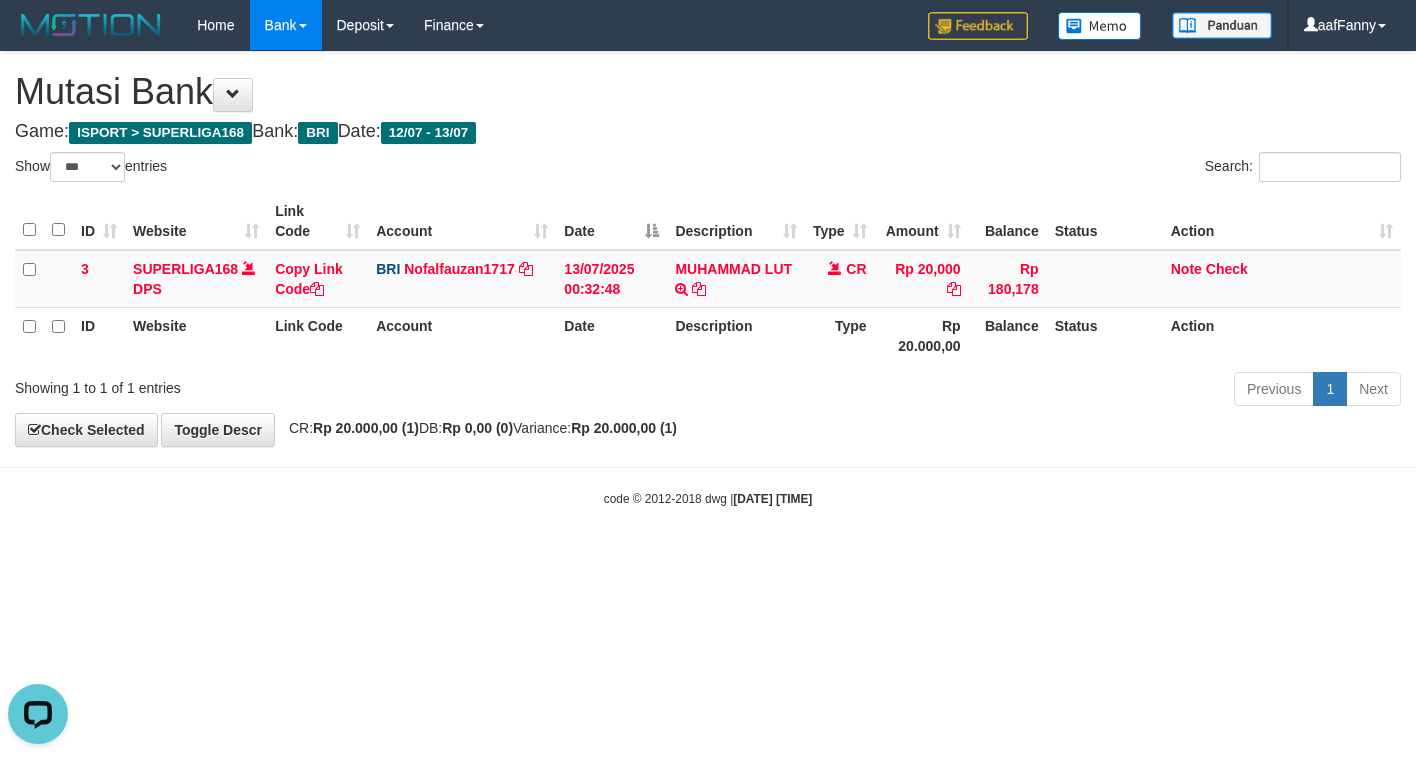 scroll, scrollTop: 0, scrollLeft: 0, axis: both 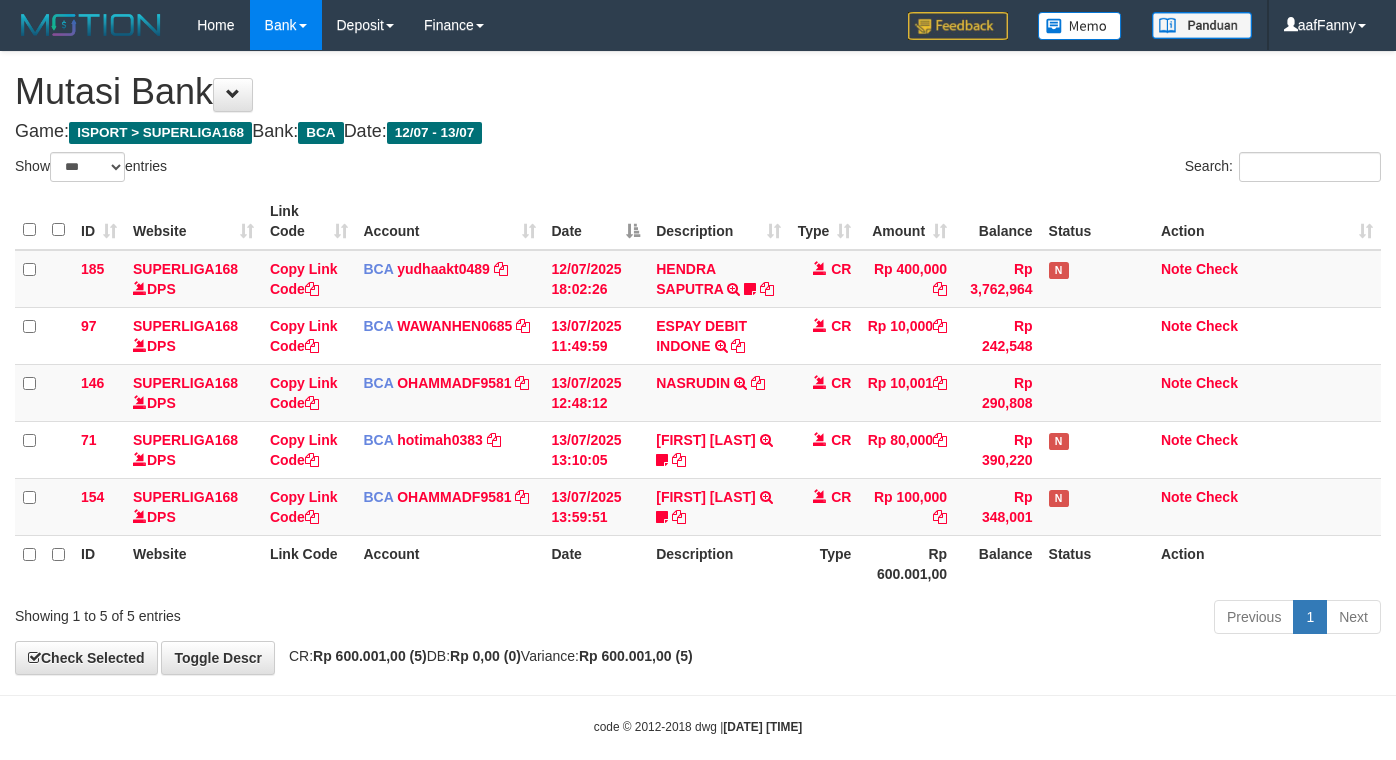 select on "***" 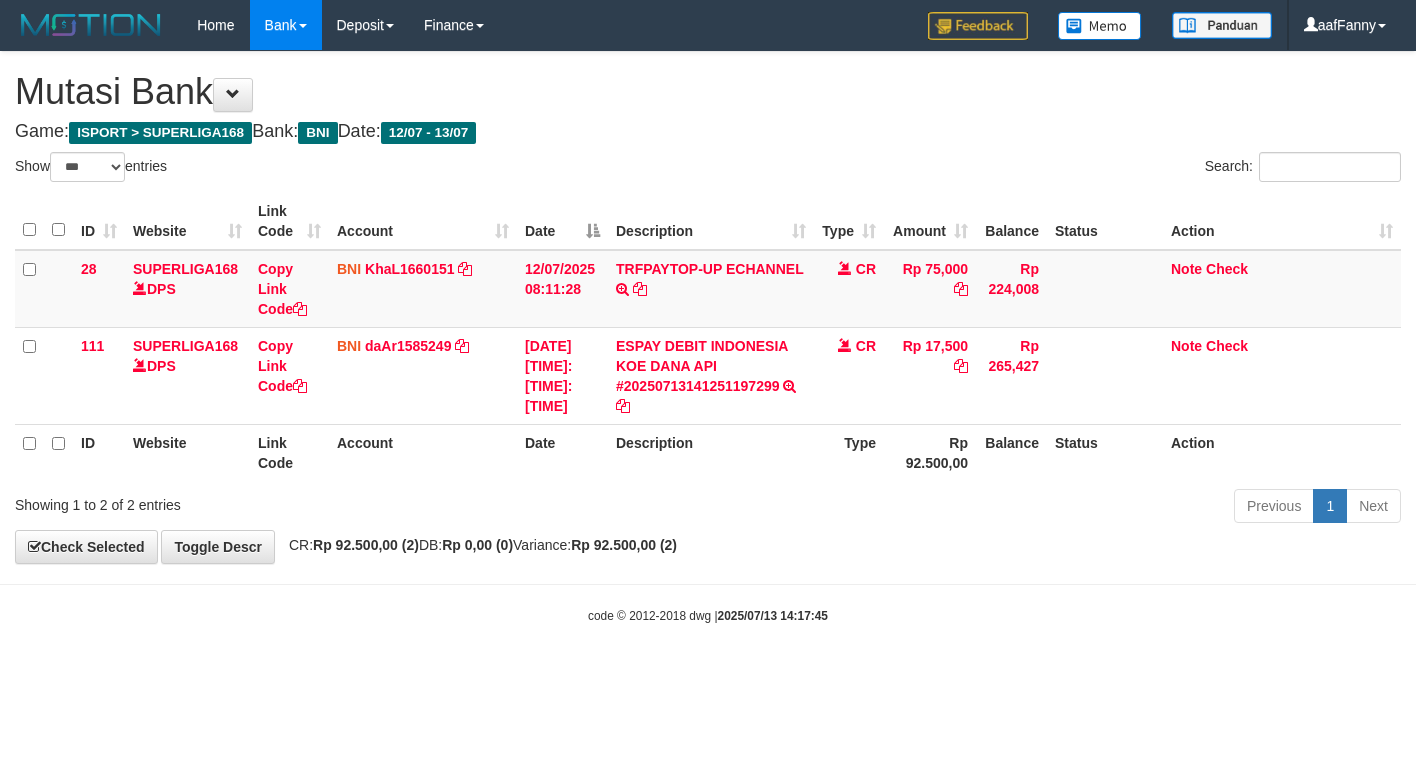 select on "***" 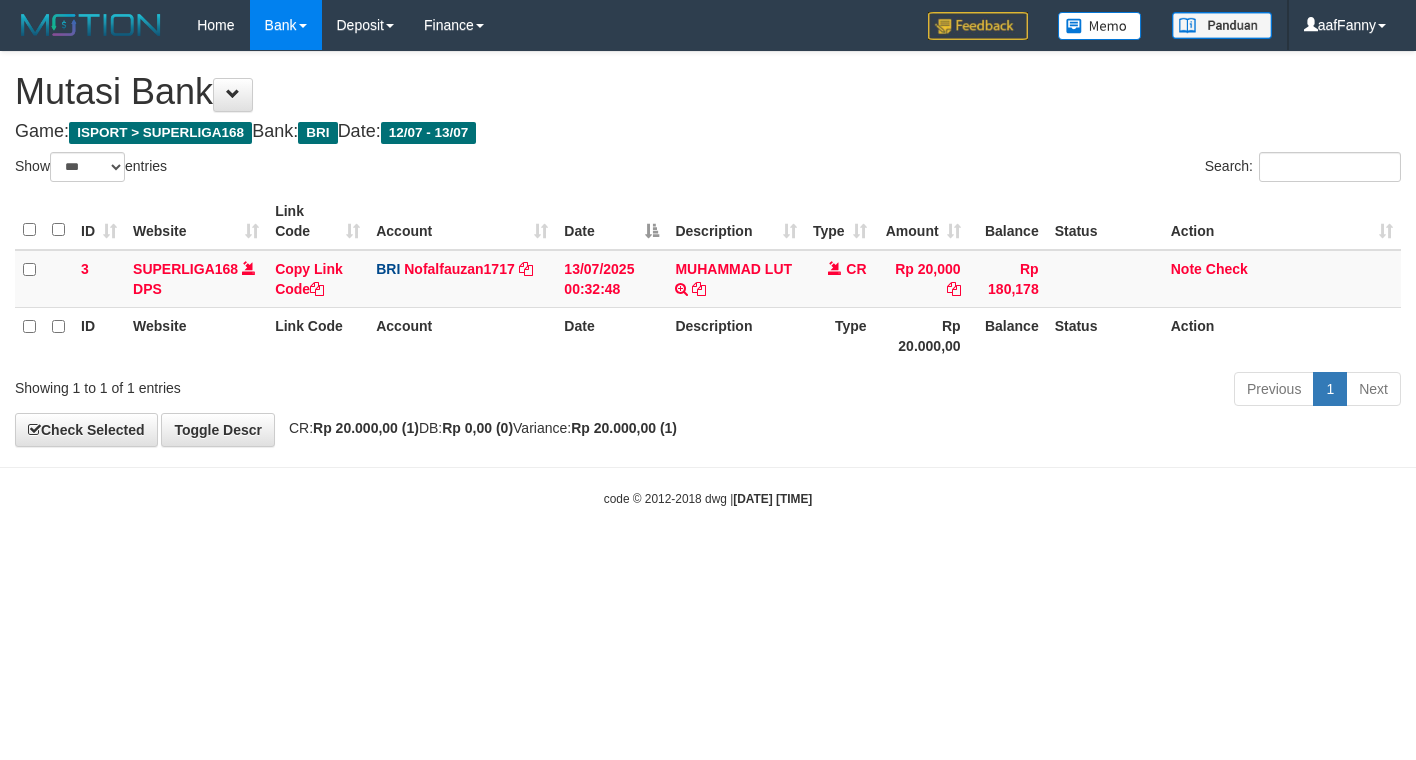 select on "***" 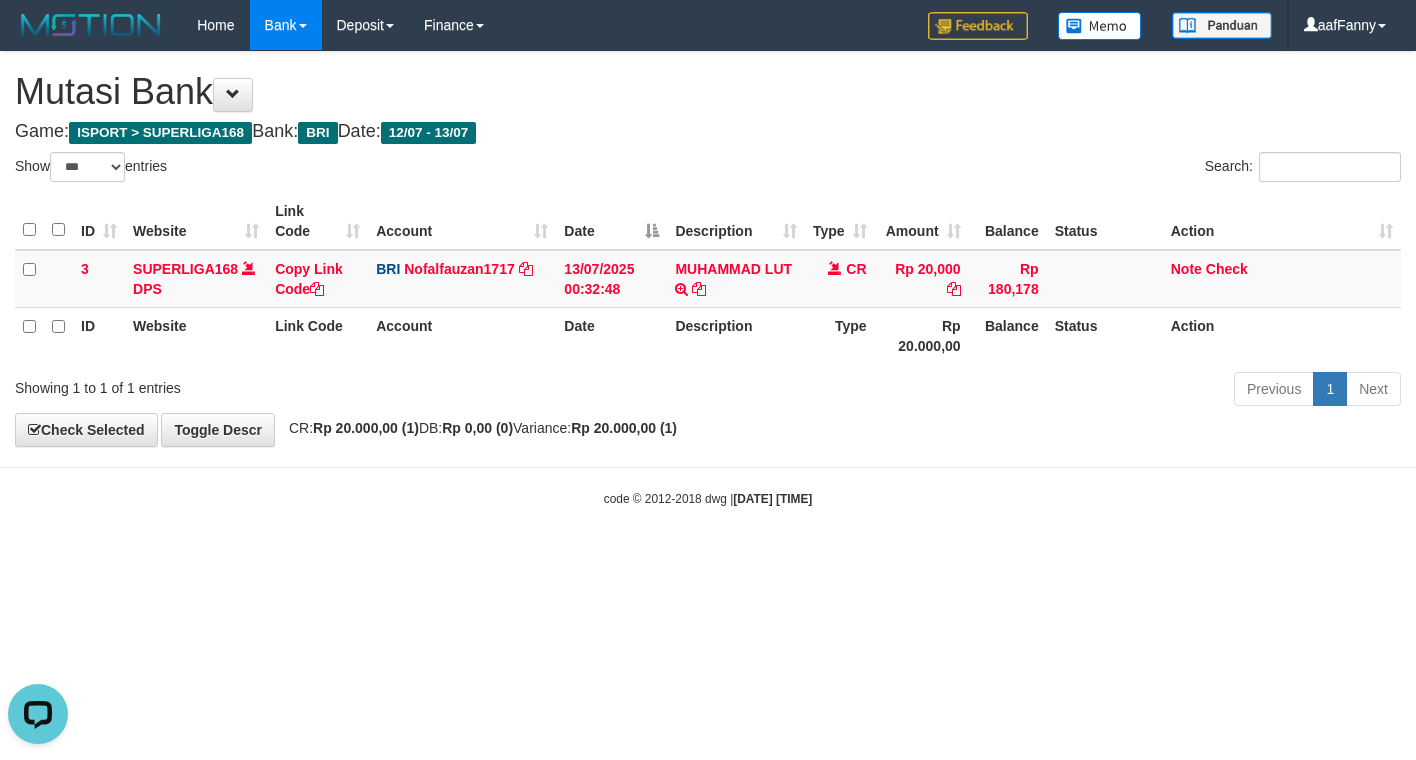 scroll, scrollTop: 0, scrollLeft: 0, axis: both 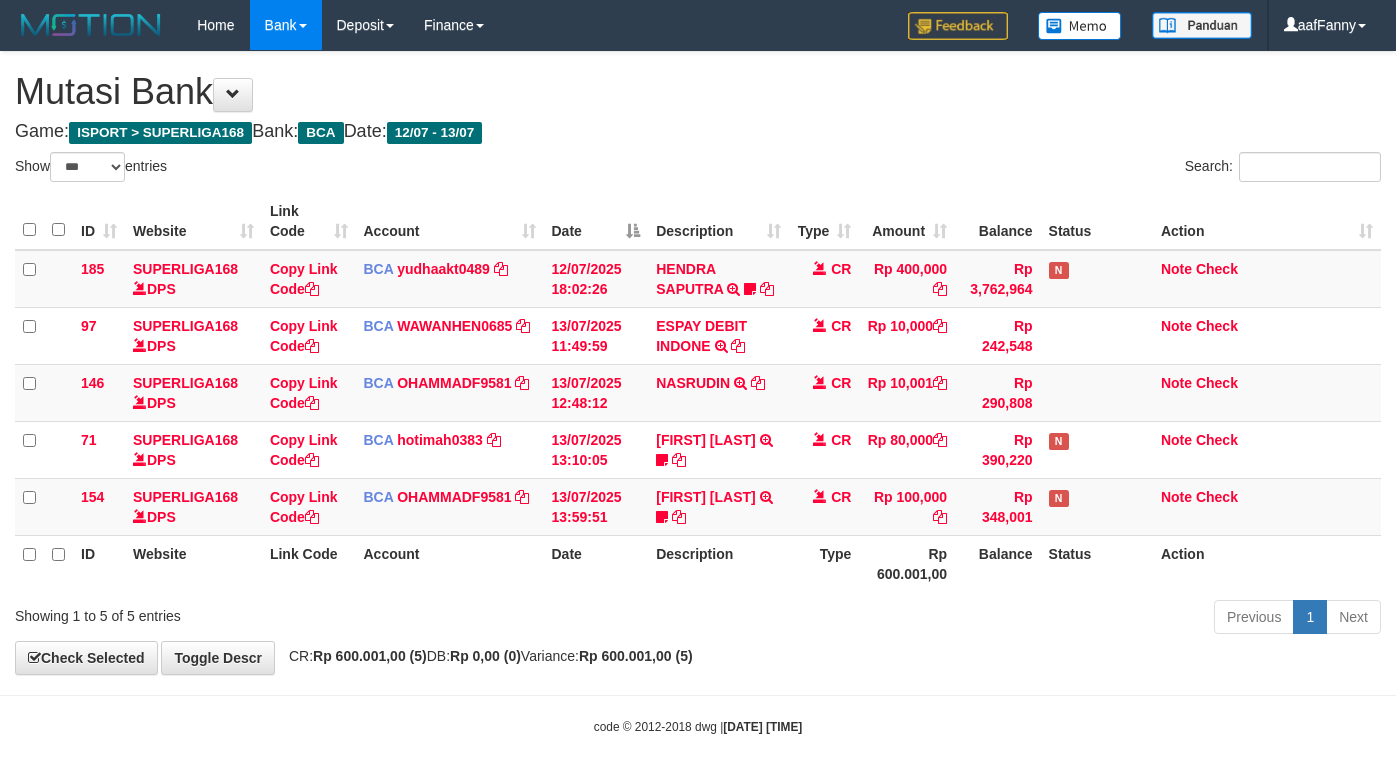 select on "***" 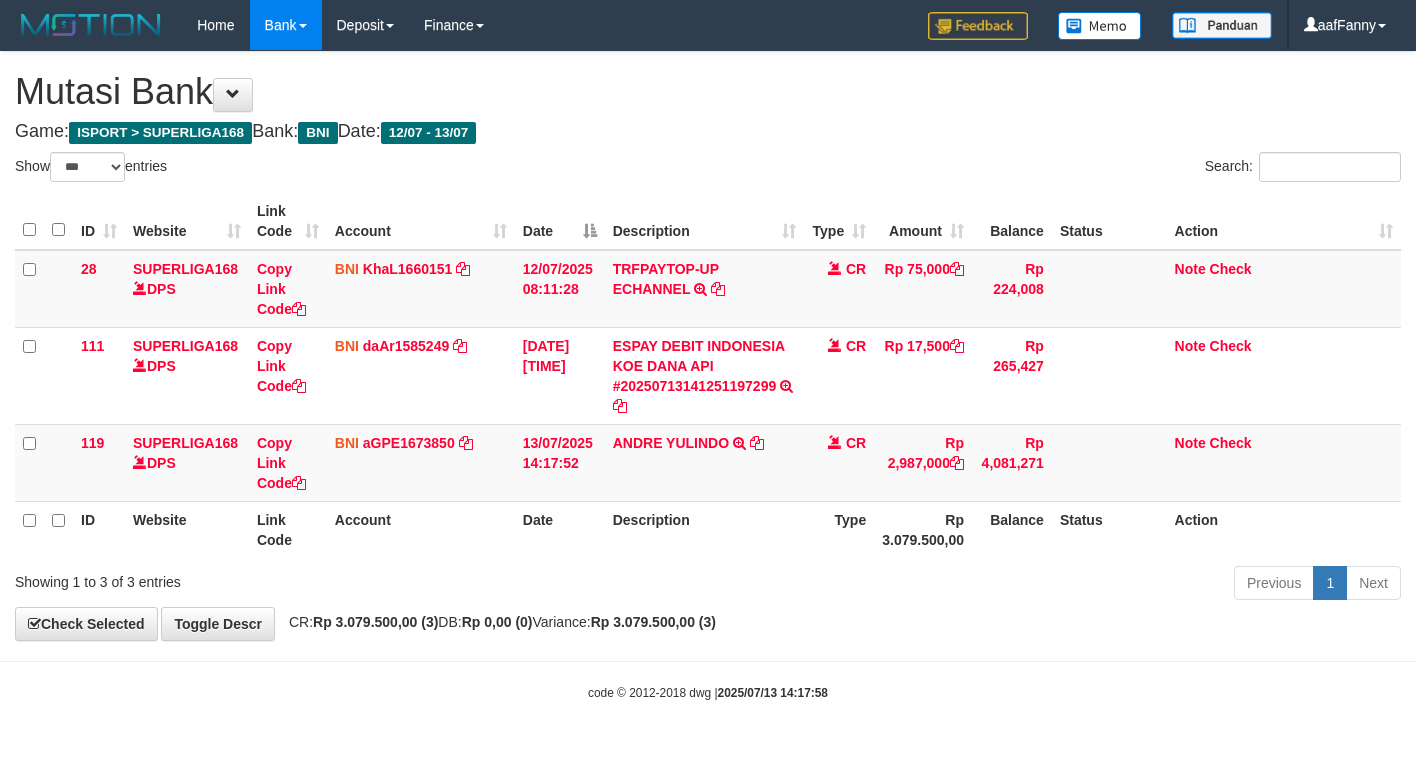 select on "***" 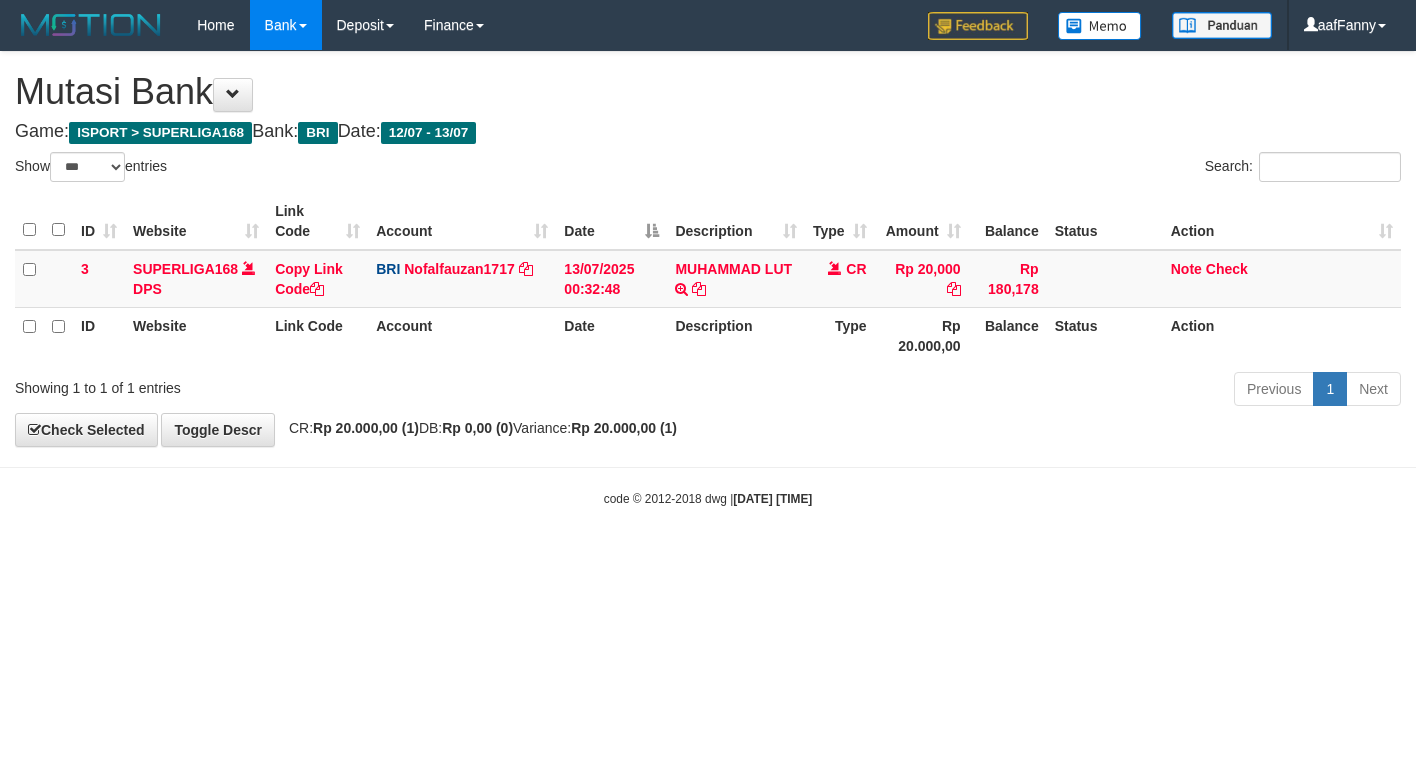 select on "***" 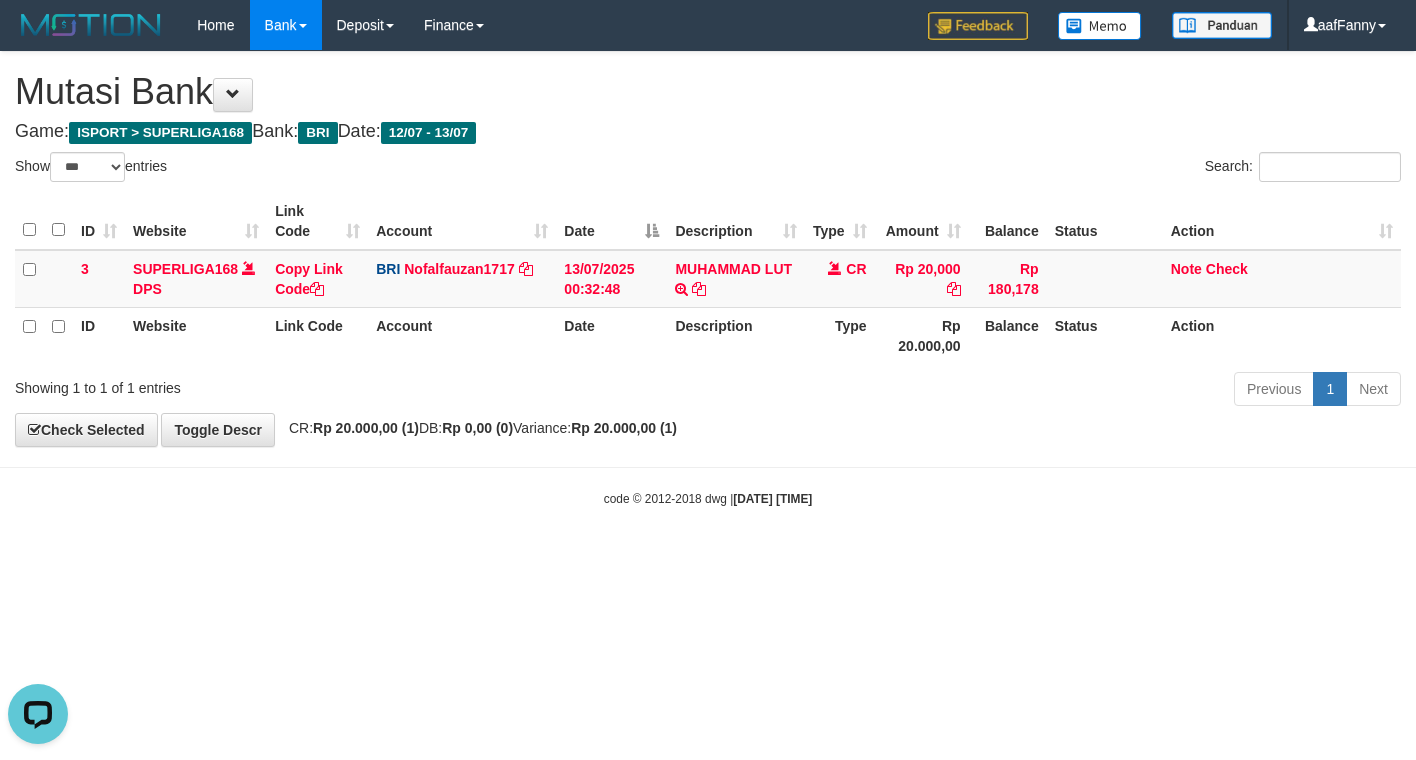 scroll, scrollTop: 0, scrollLeft: 0, axis: both 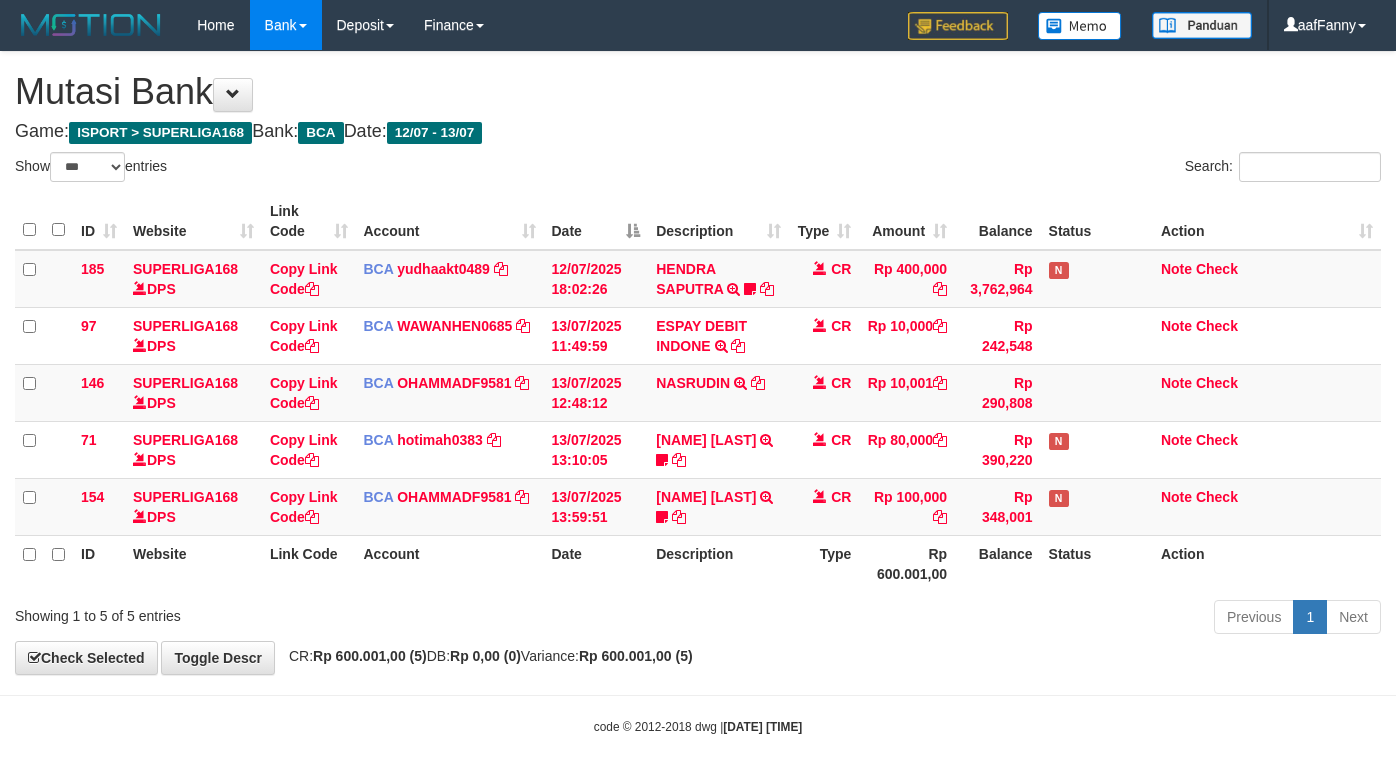 select on "***" 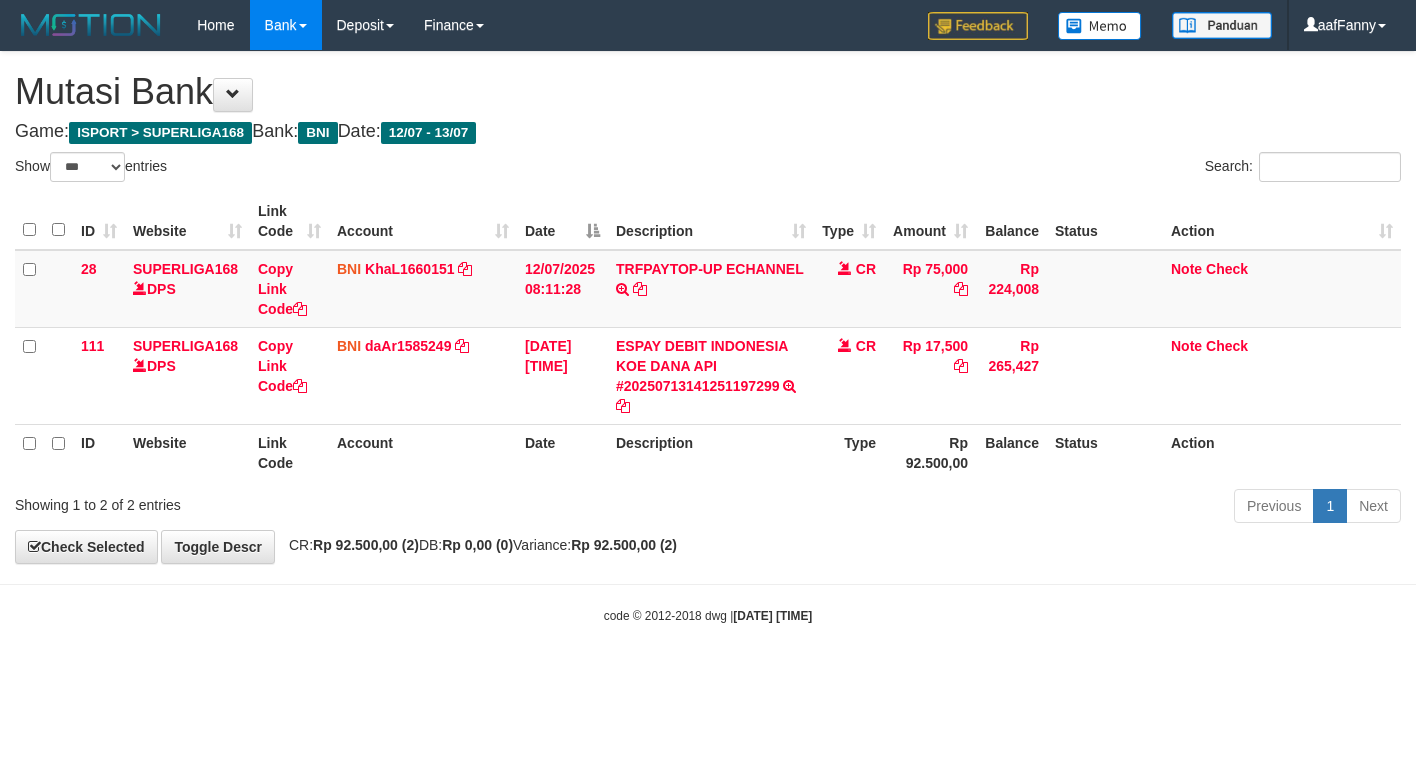 select on "***" 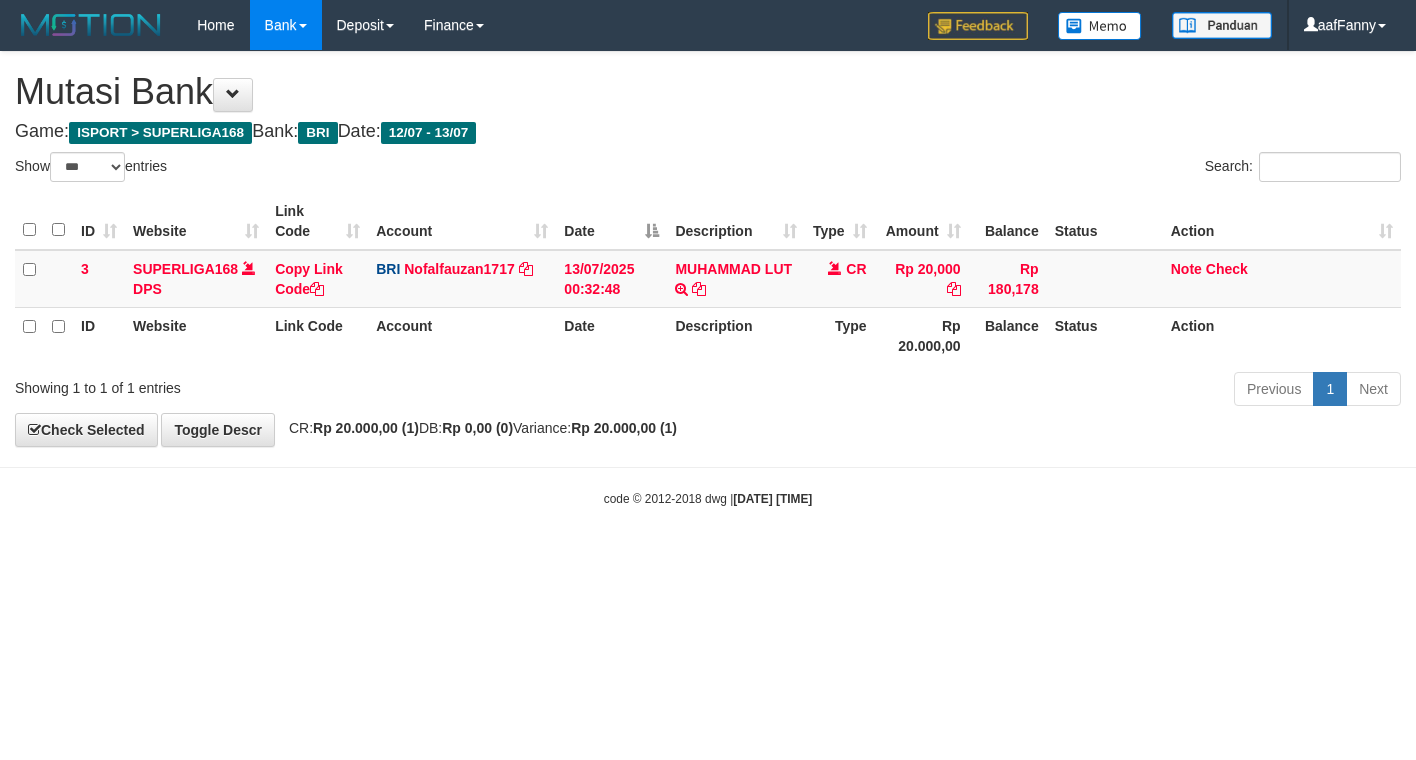 select on "***" 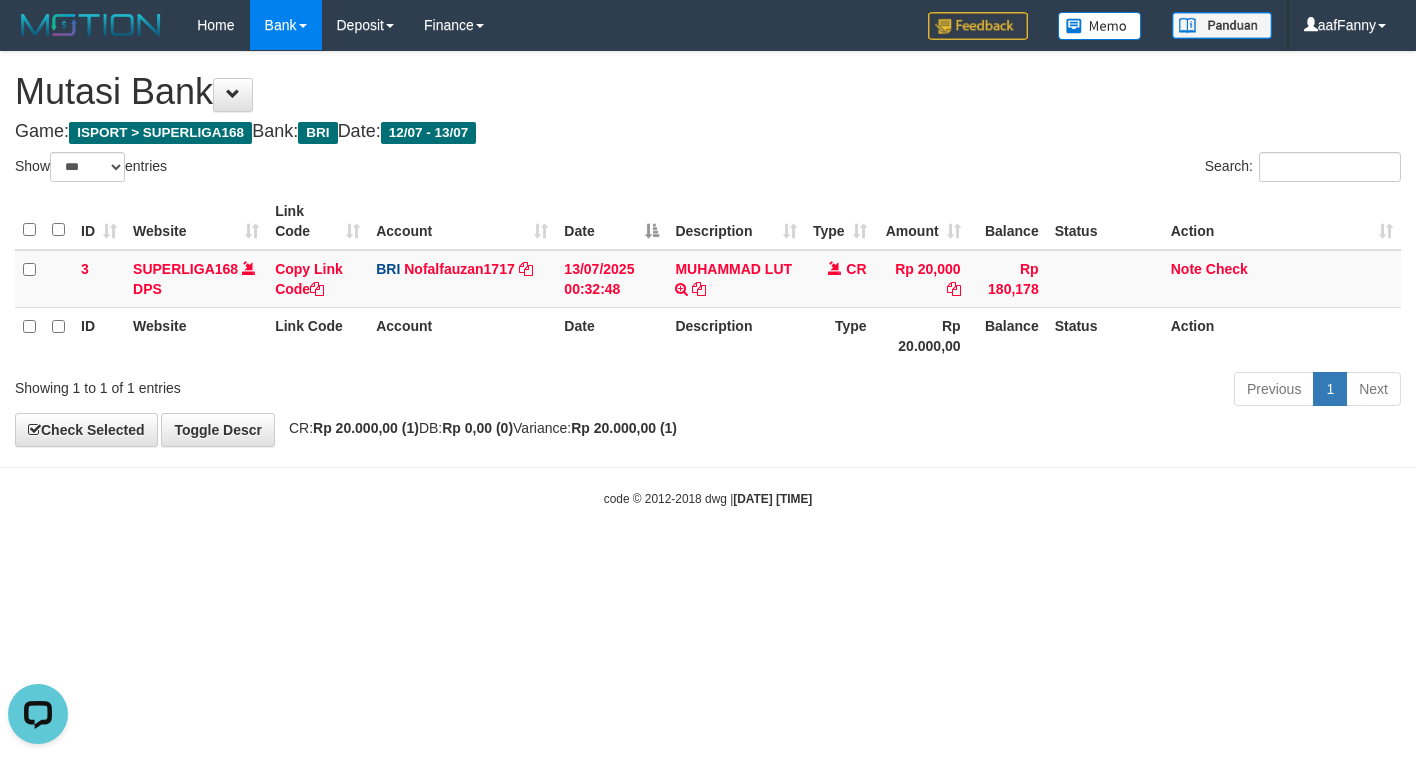 scroll, scrollTop: 0, scrollLeft: 0, axis: both 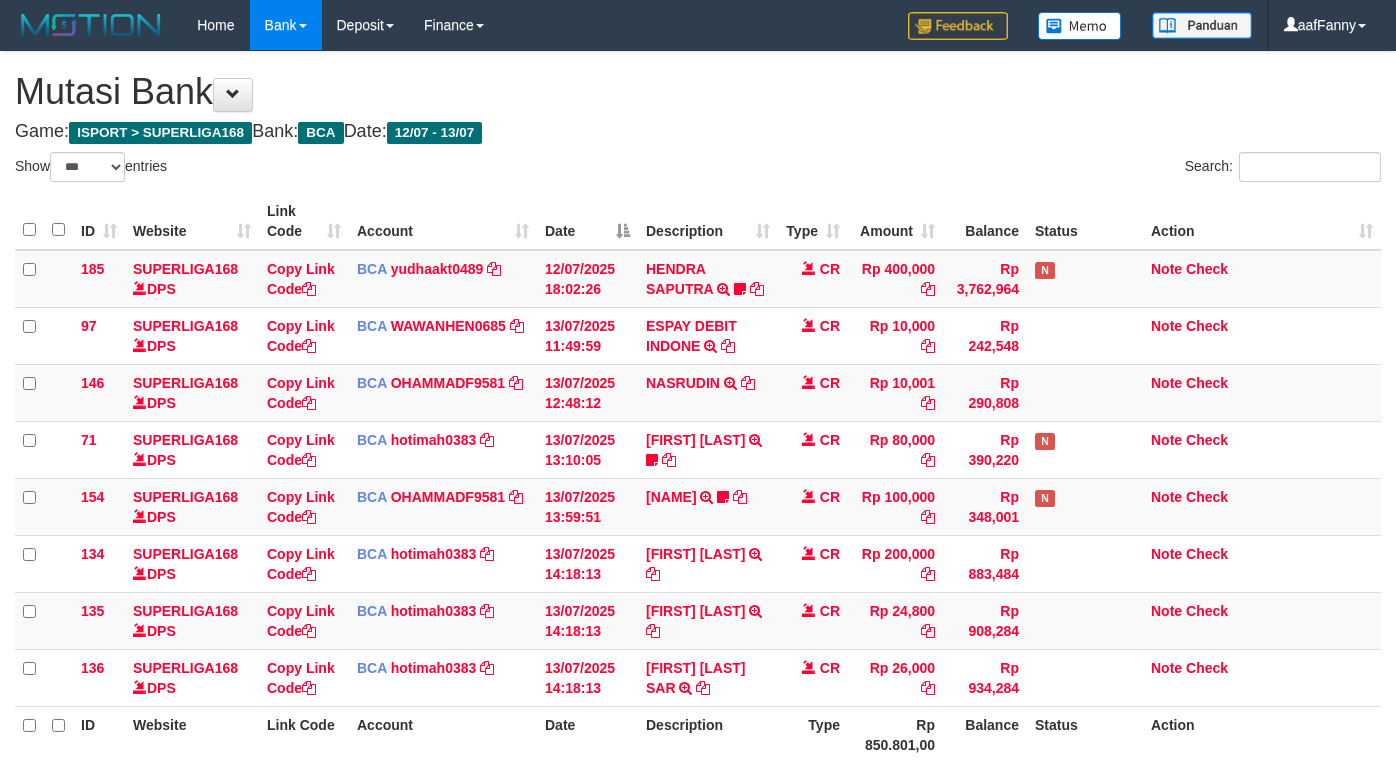 select on "***" 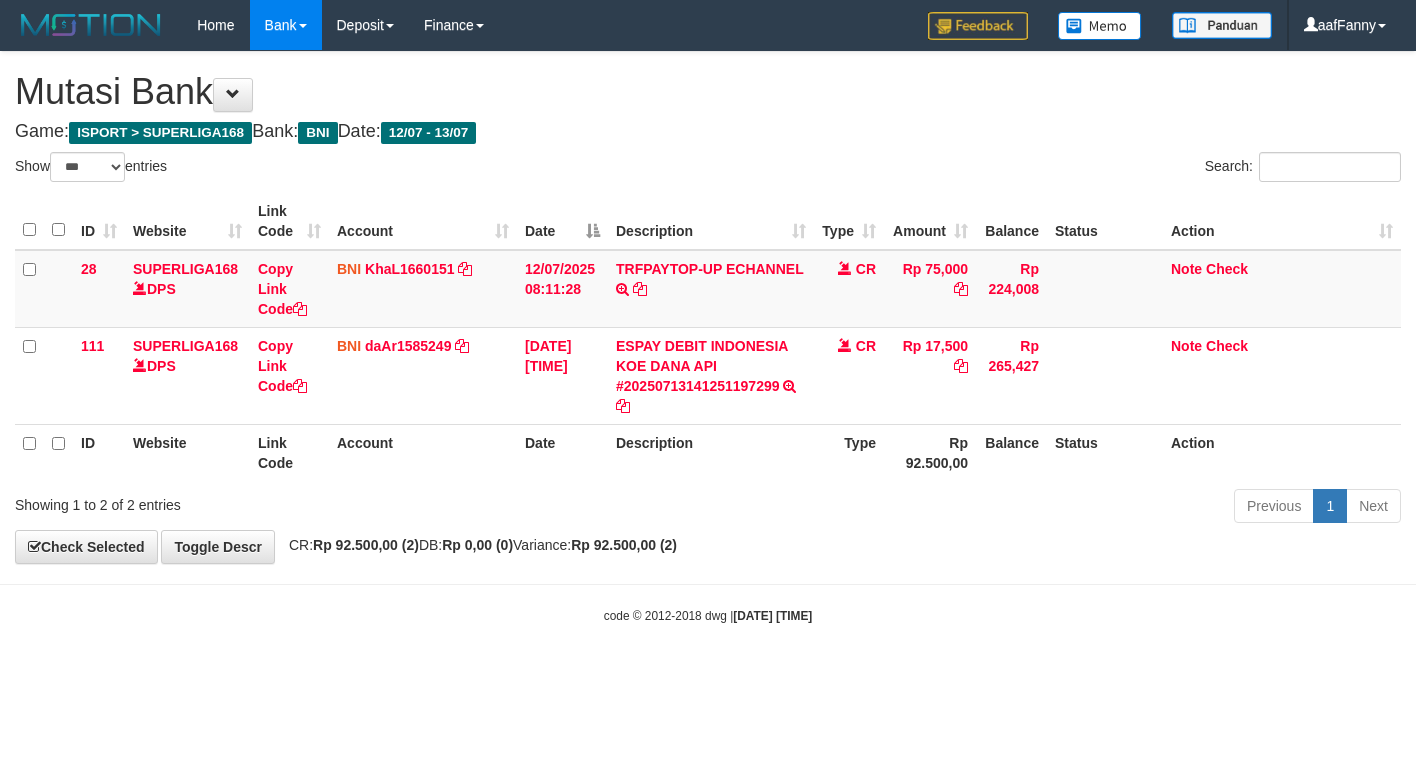 select on "***" 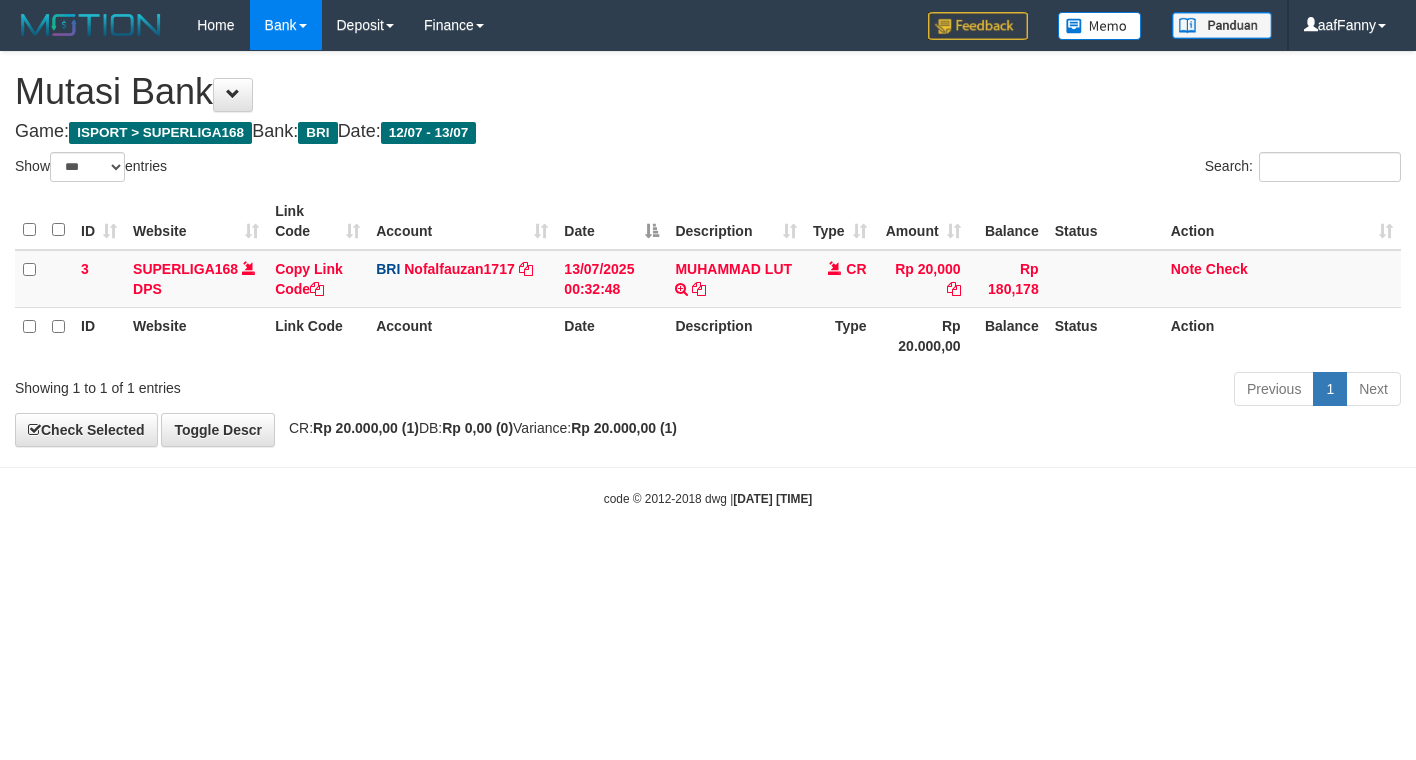 select on "***" 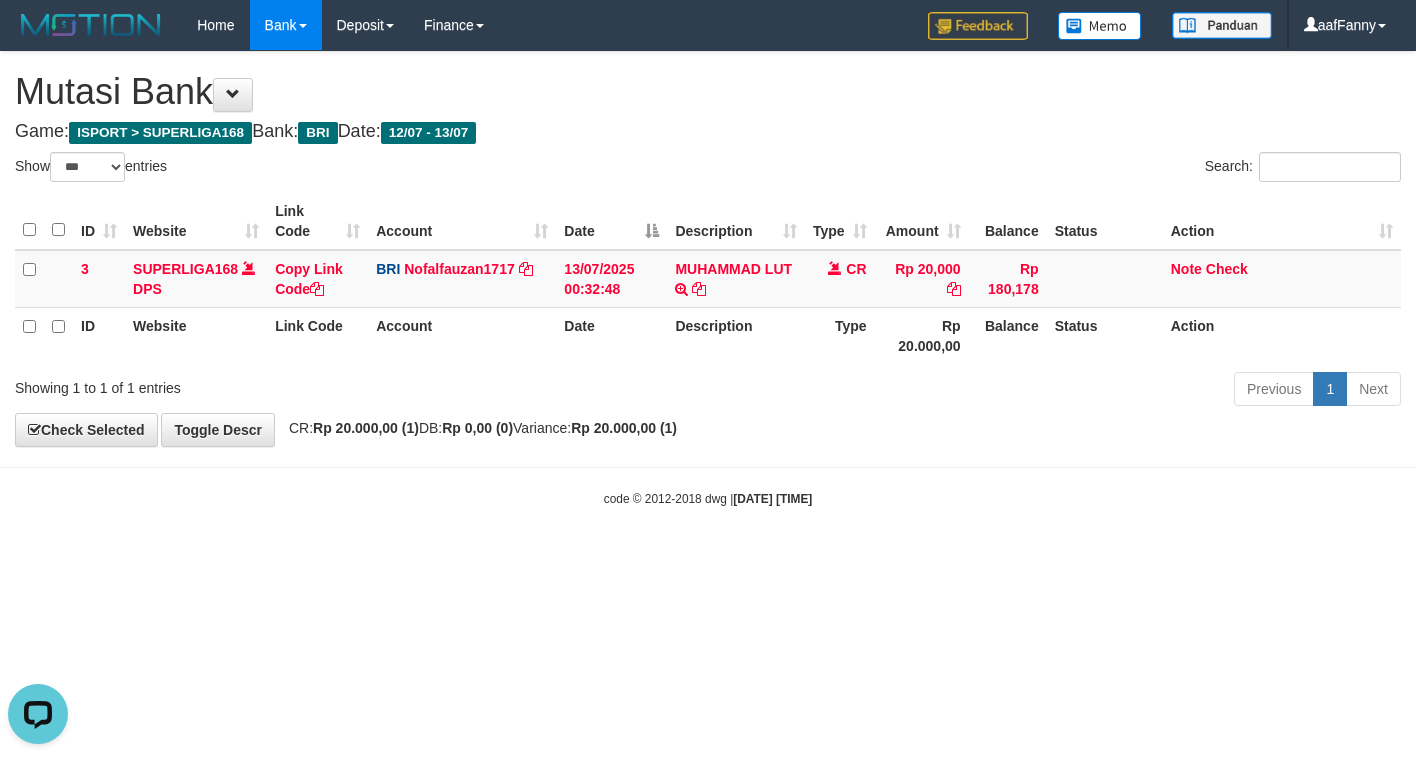 scroll, scrollTop: 0, scrollLeft: 0, axis: both 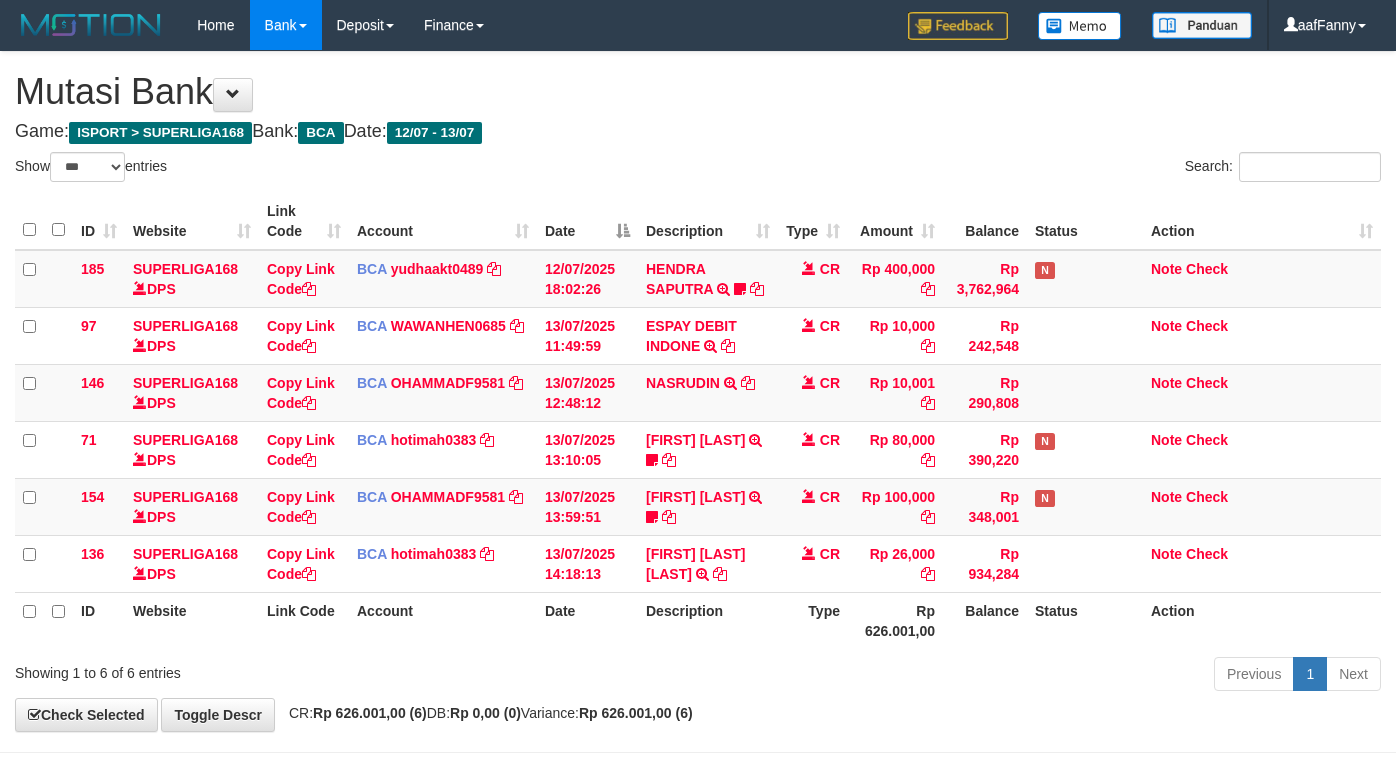 select on "***" 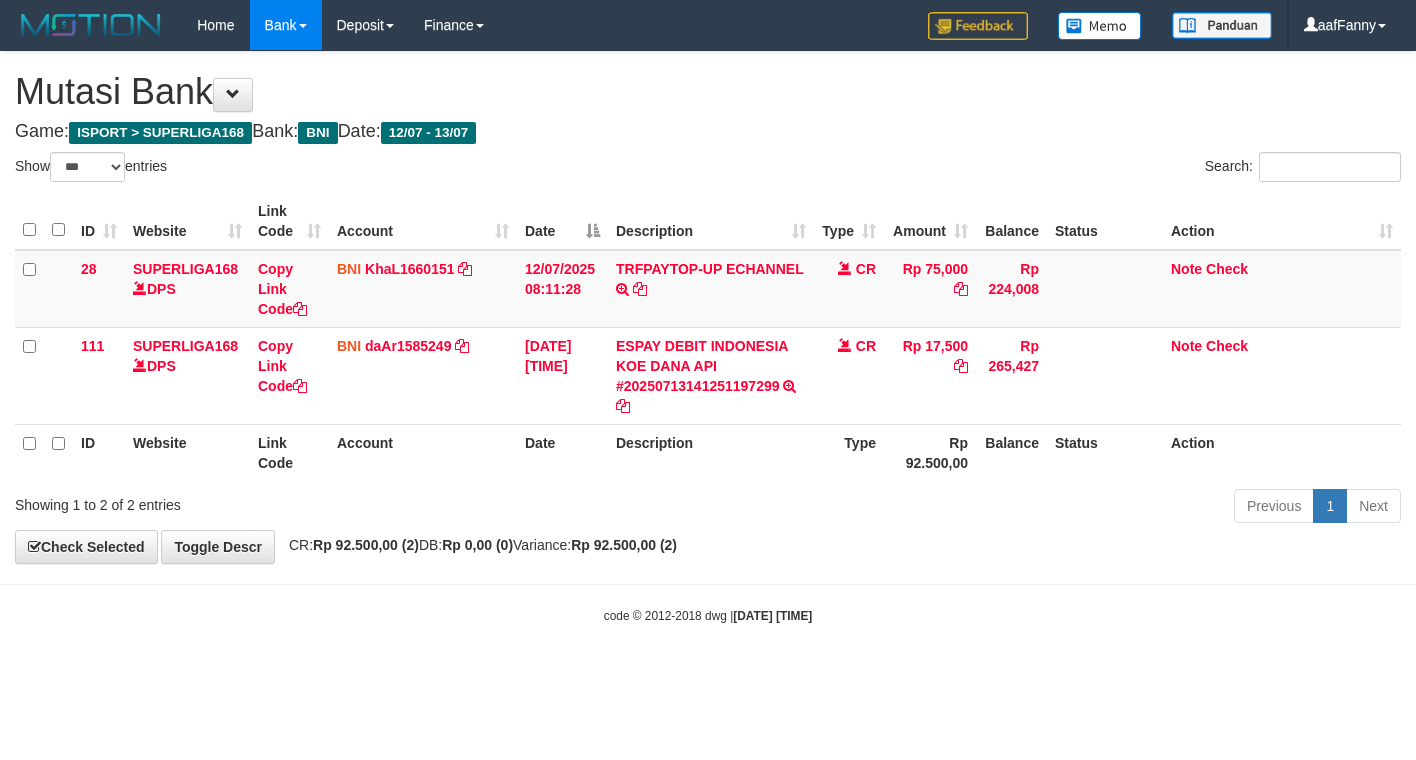 select on "***" 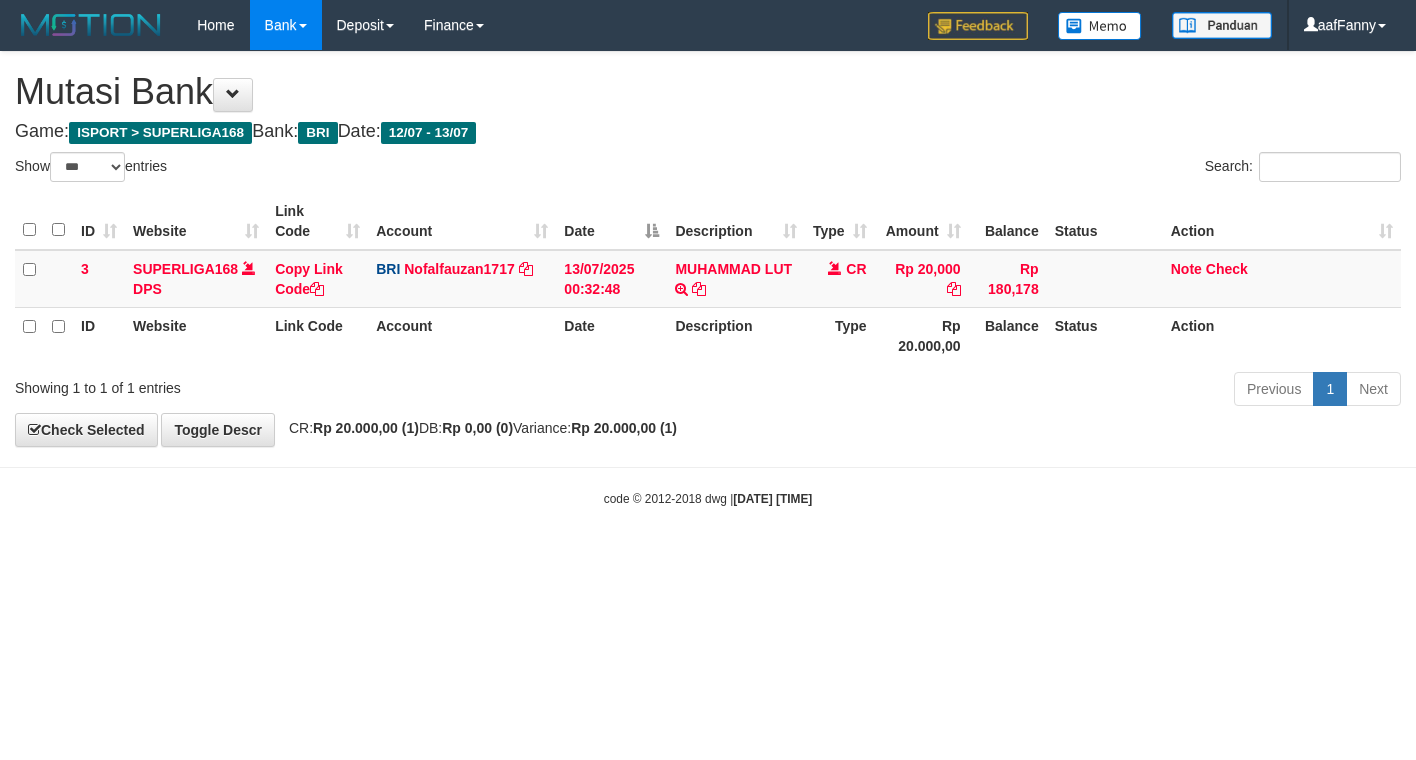 select on "***" 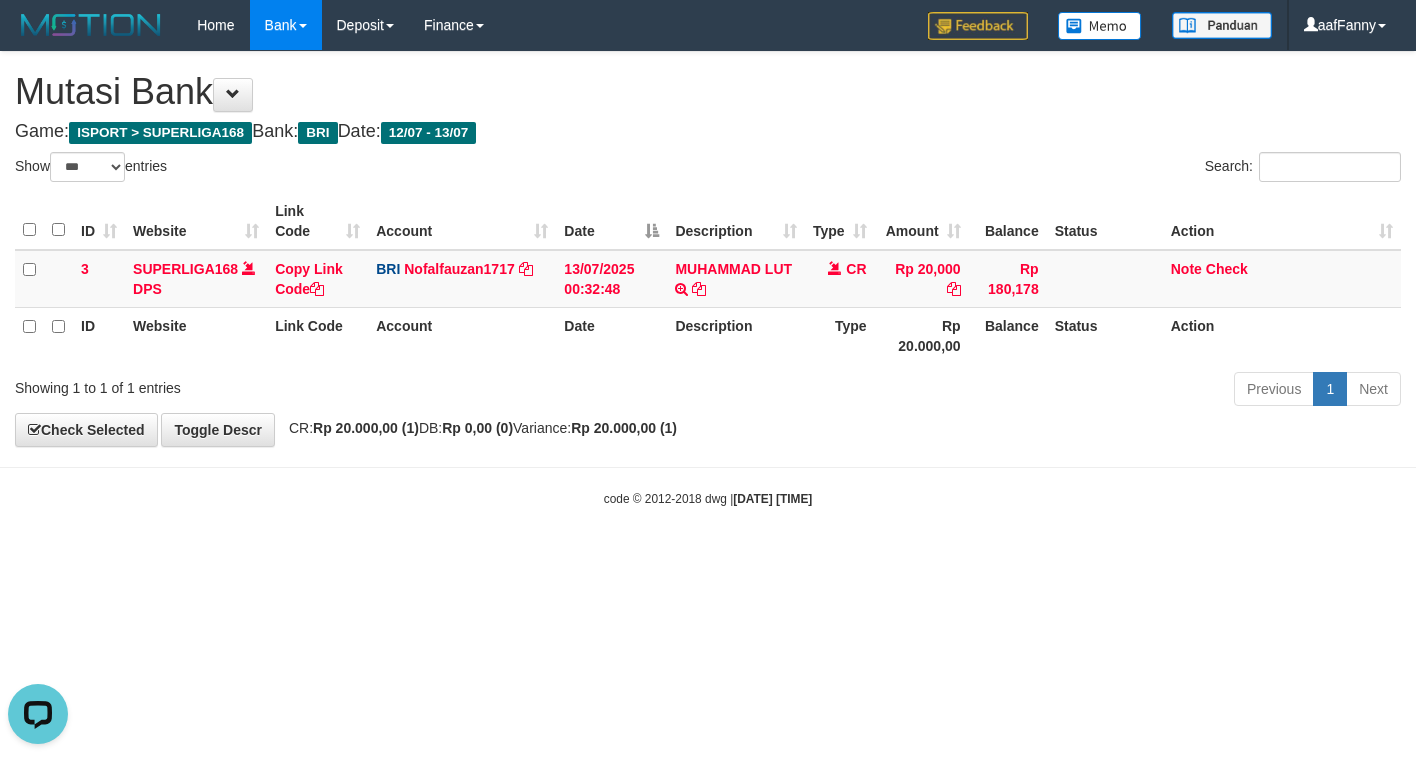 scroll, scrollTop: 0, scrollLeft: 0, axis: both 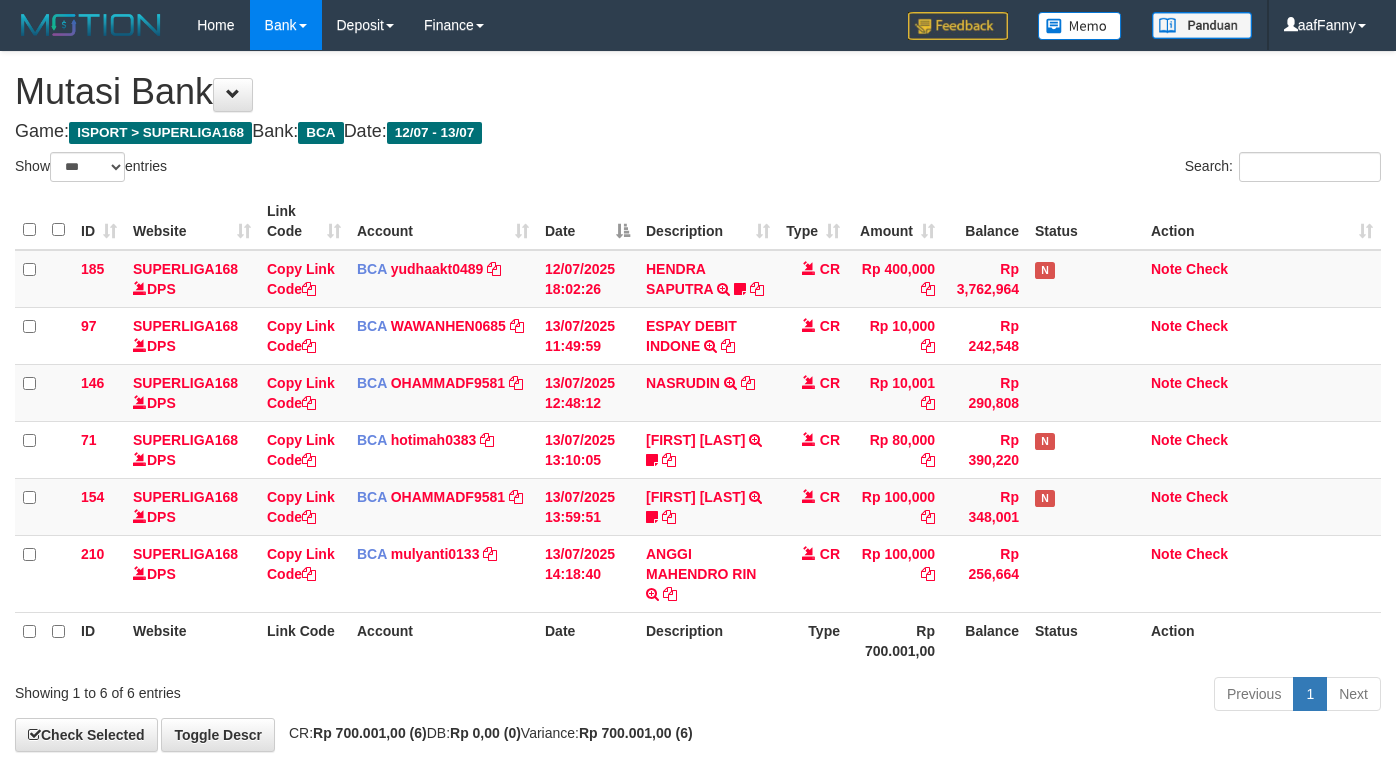 select on "***" 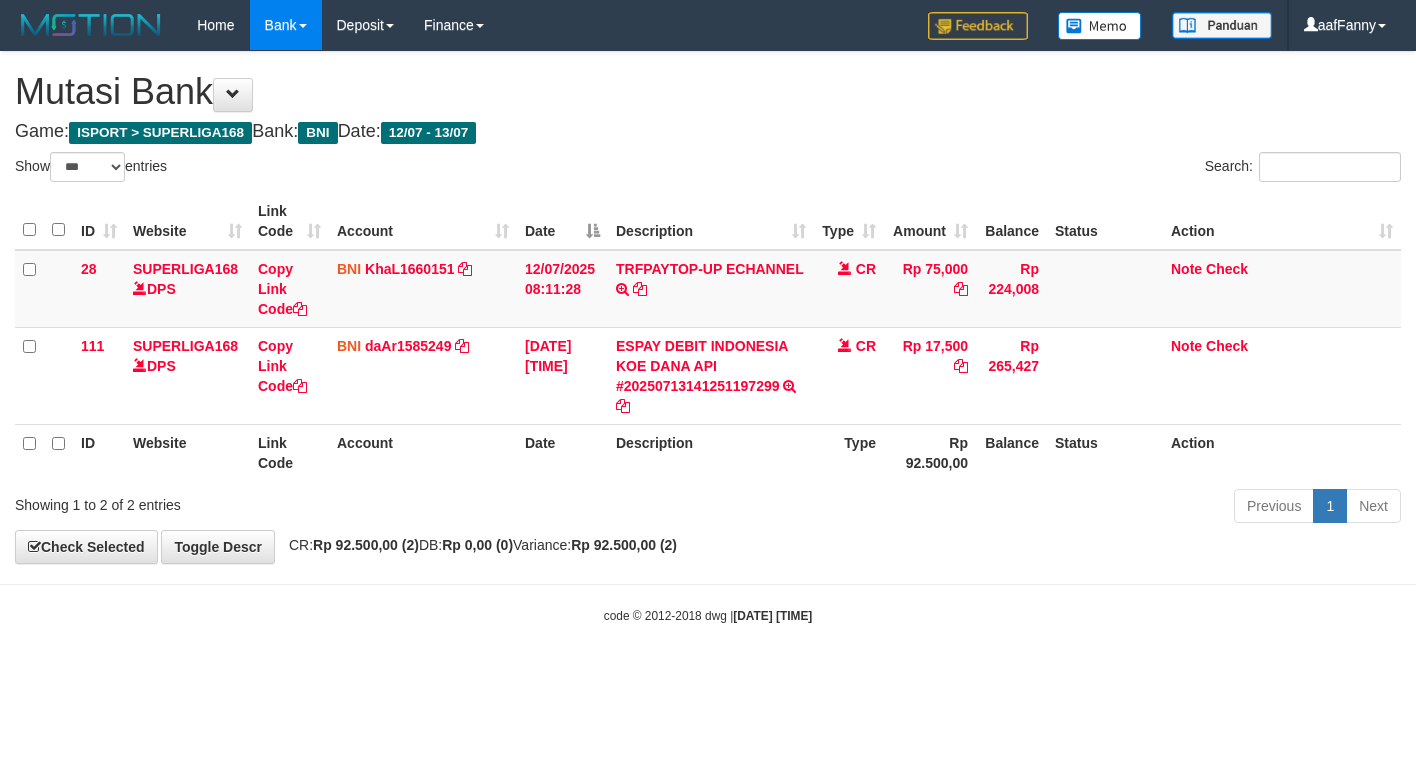 select on "***" 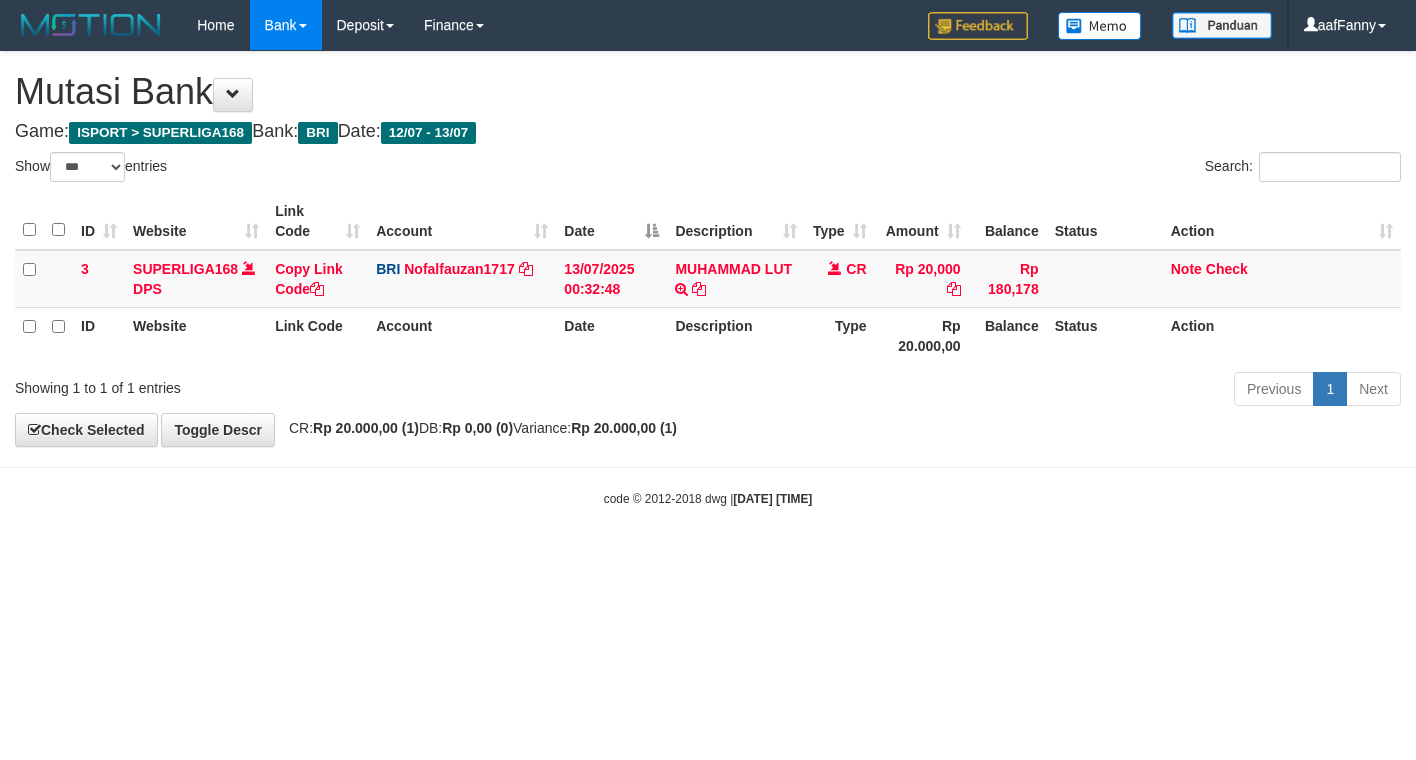 select on "***" 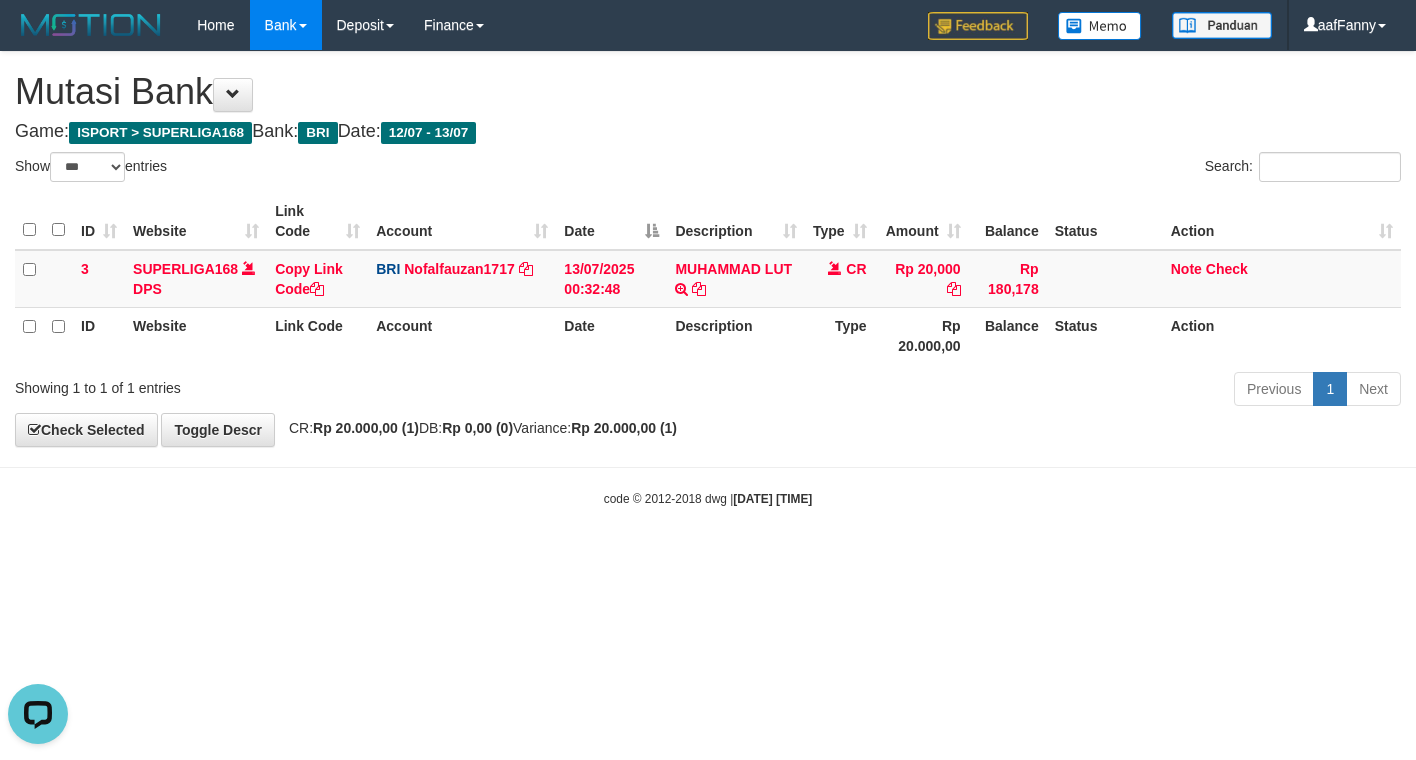 scroll, scrollTop: 0, scrollLeft: 0, axis: both 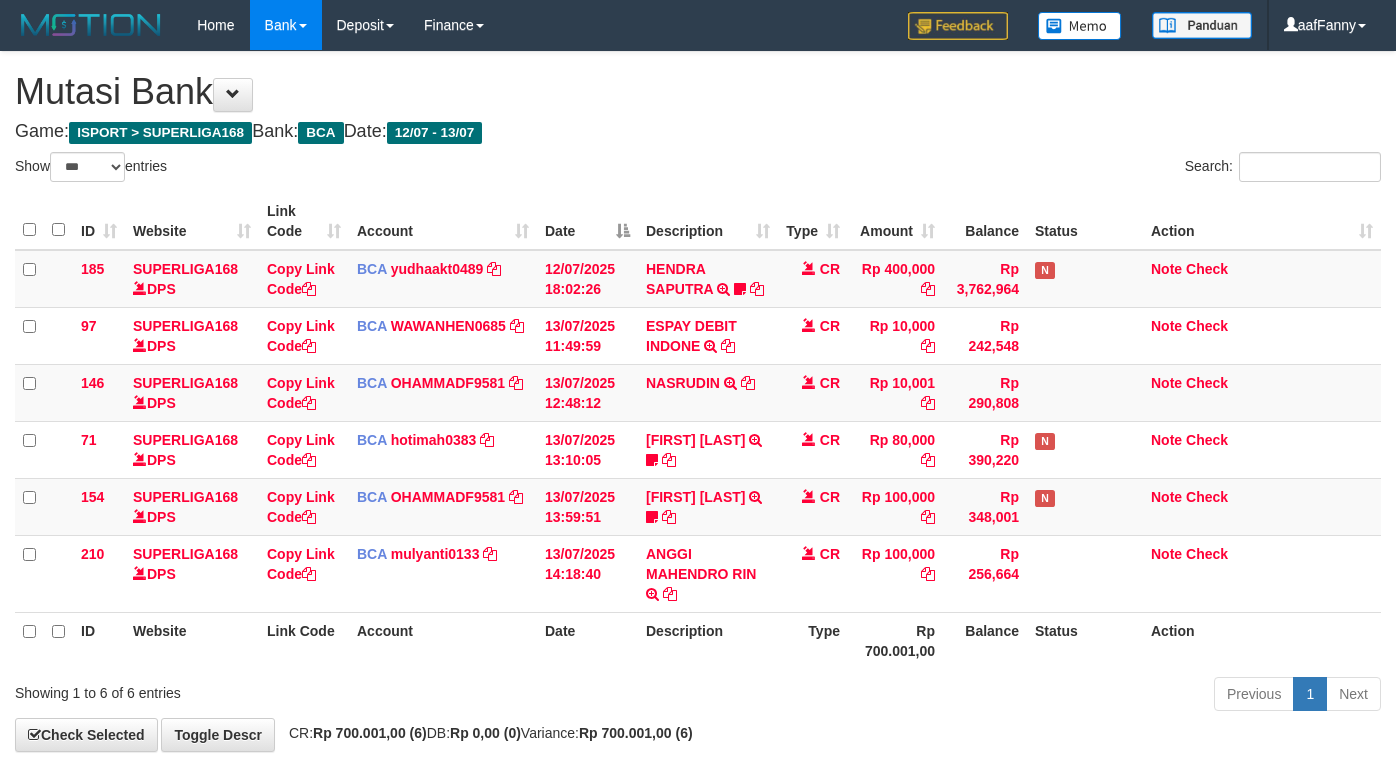select on "***" 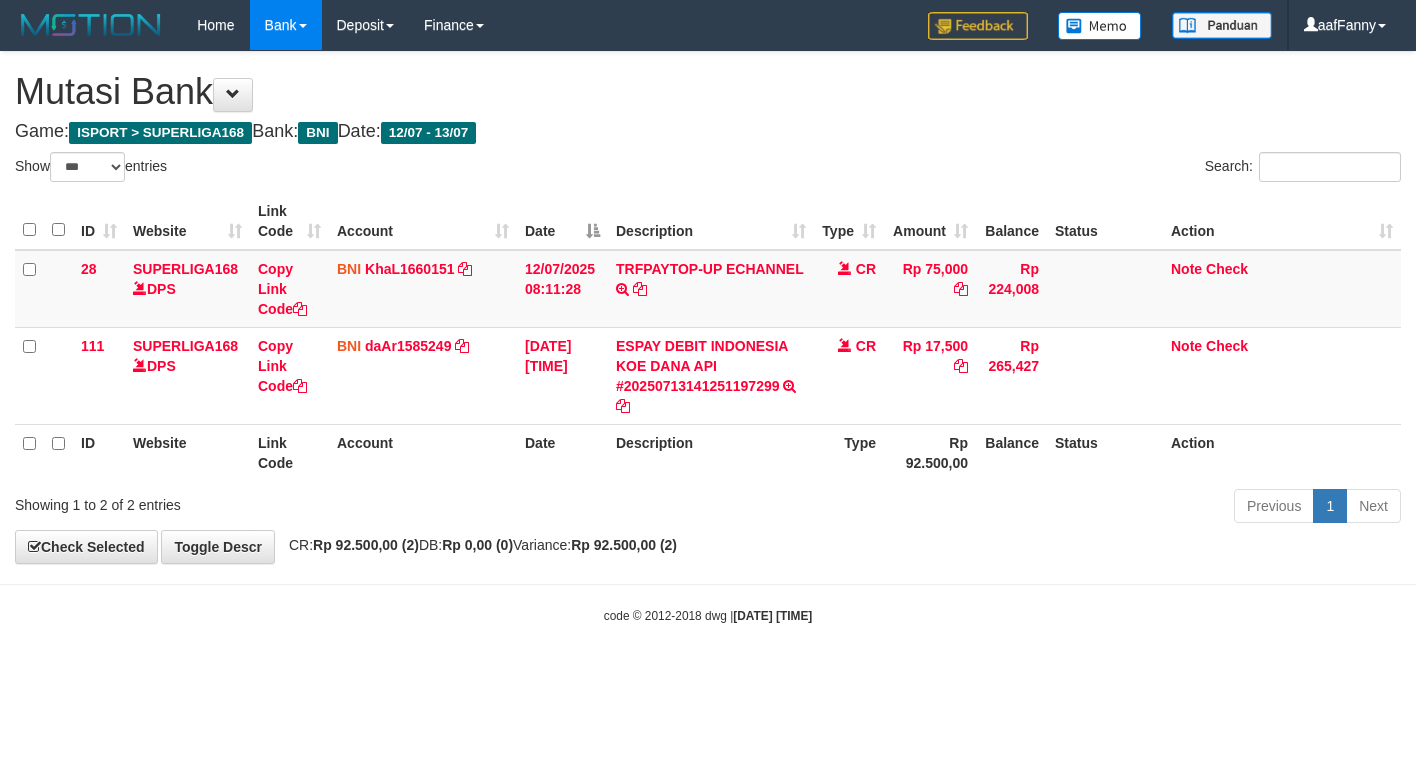 select on "***" 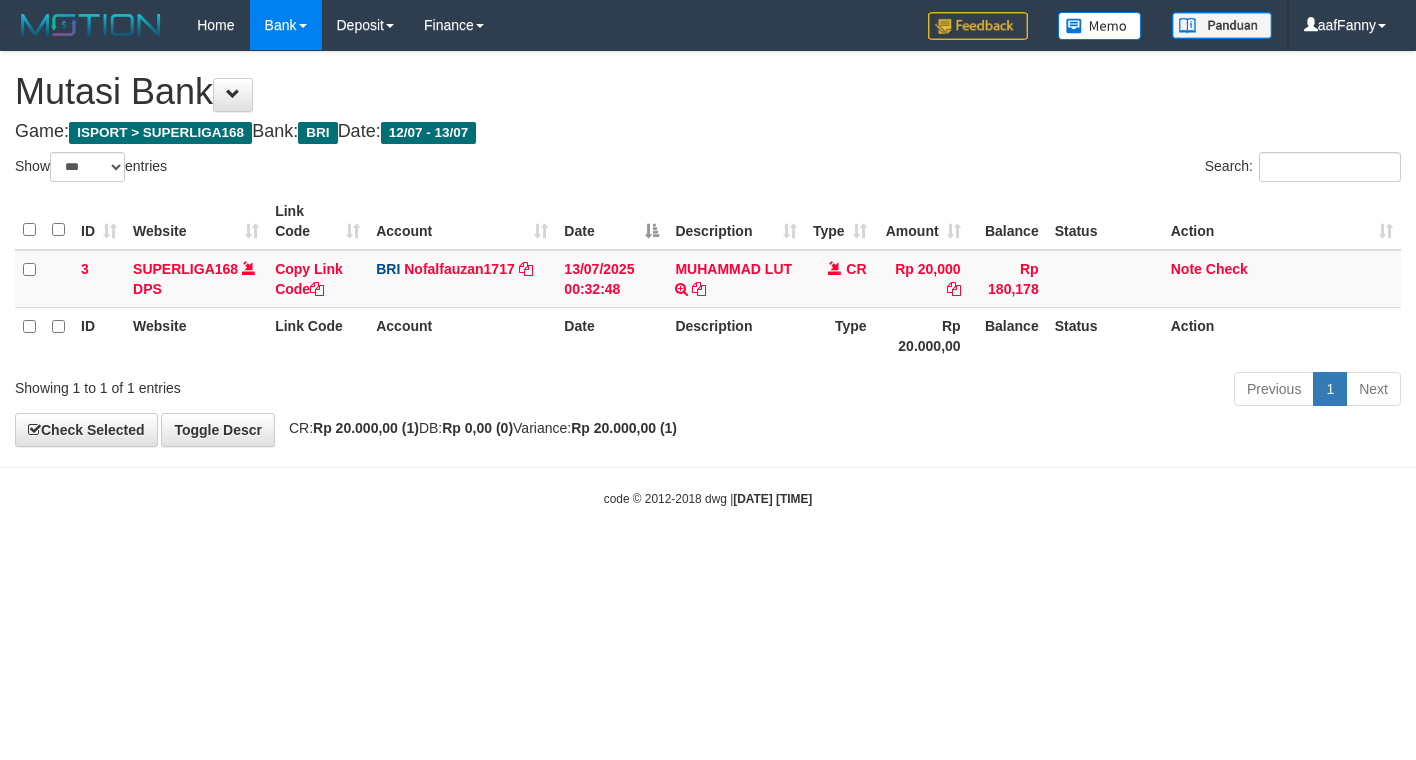 select on "***" 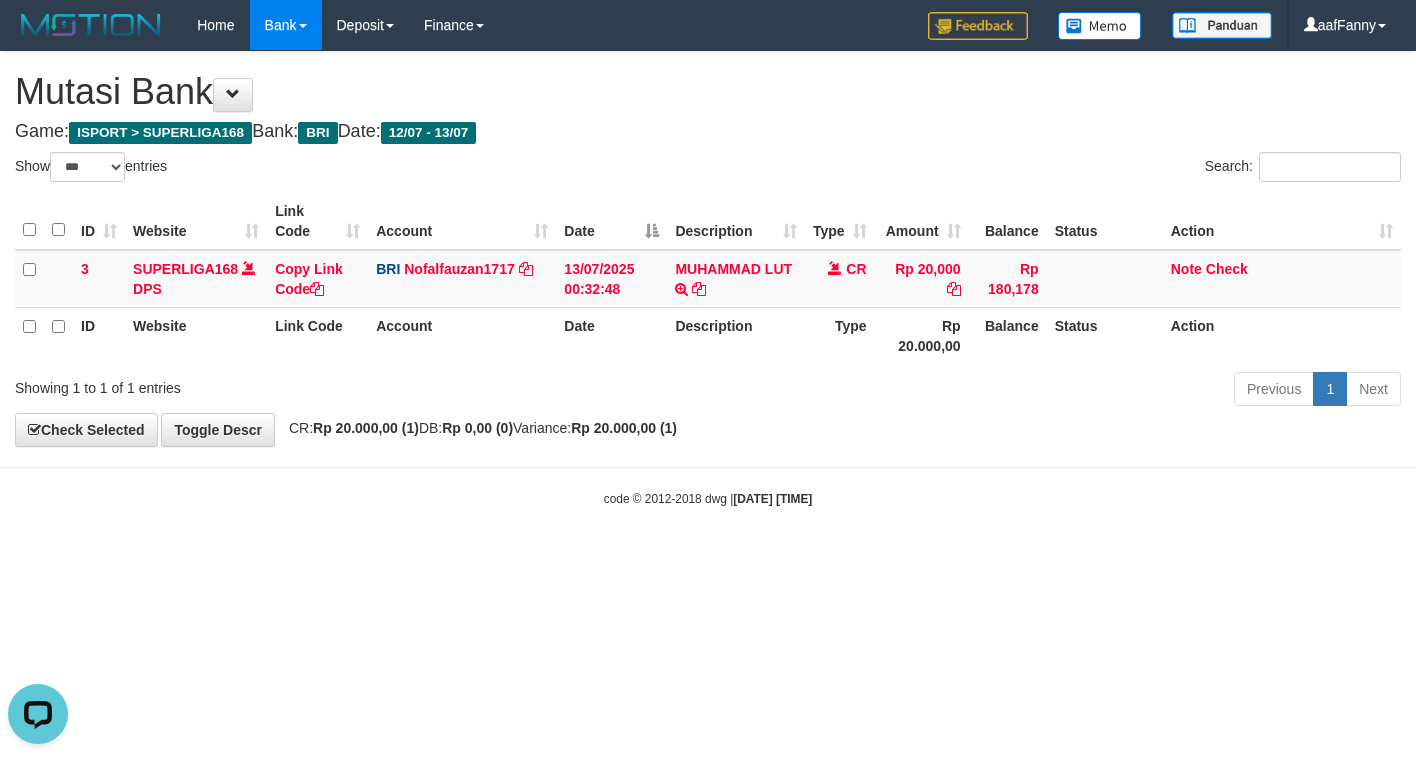 scroll, scrollTop: 0, scrollLeft: 0, axis: both 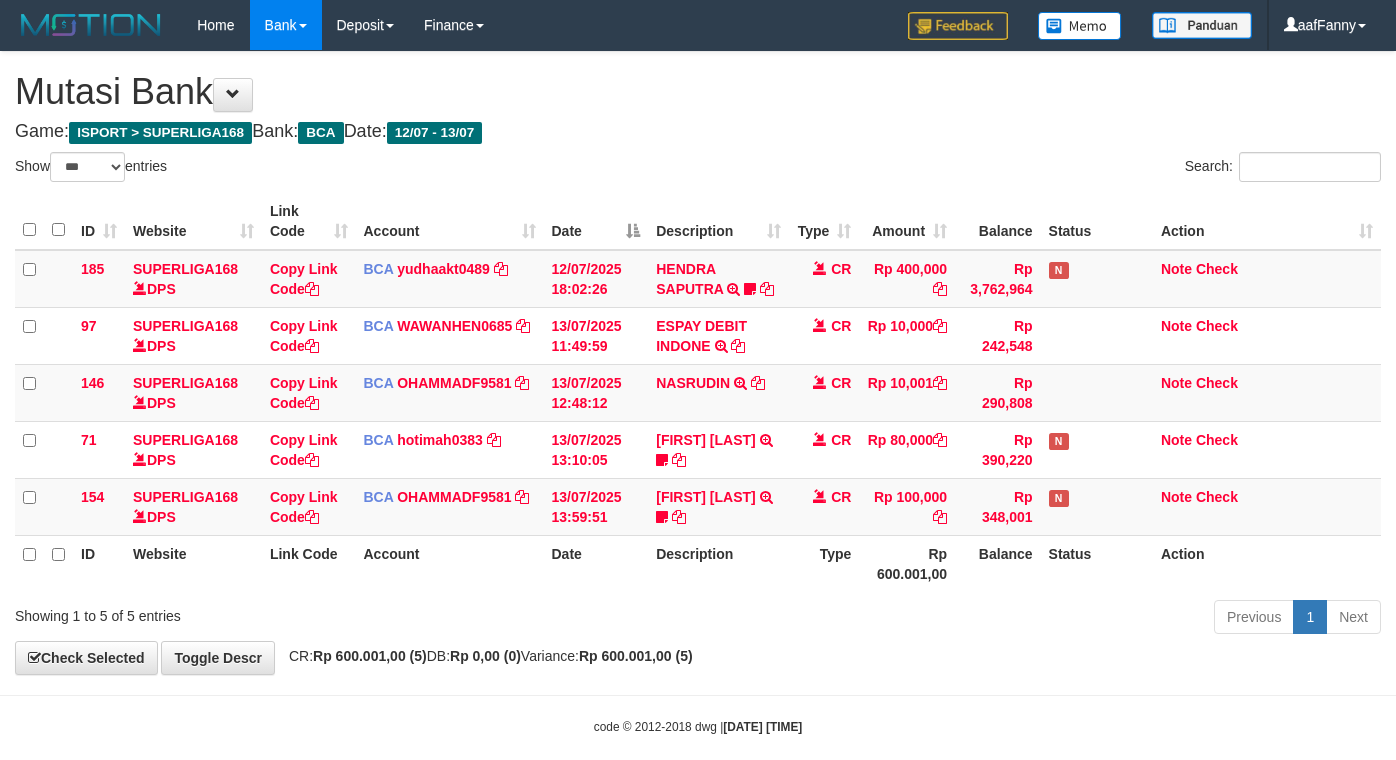 select on "***" 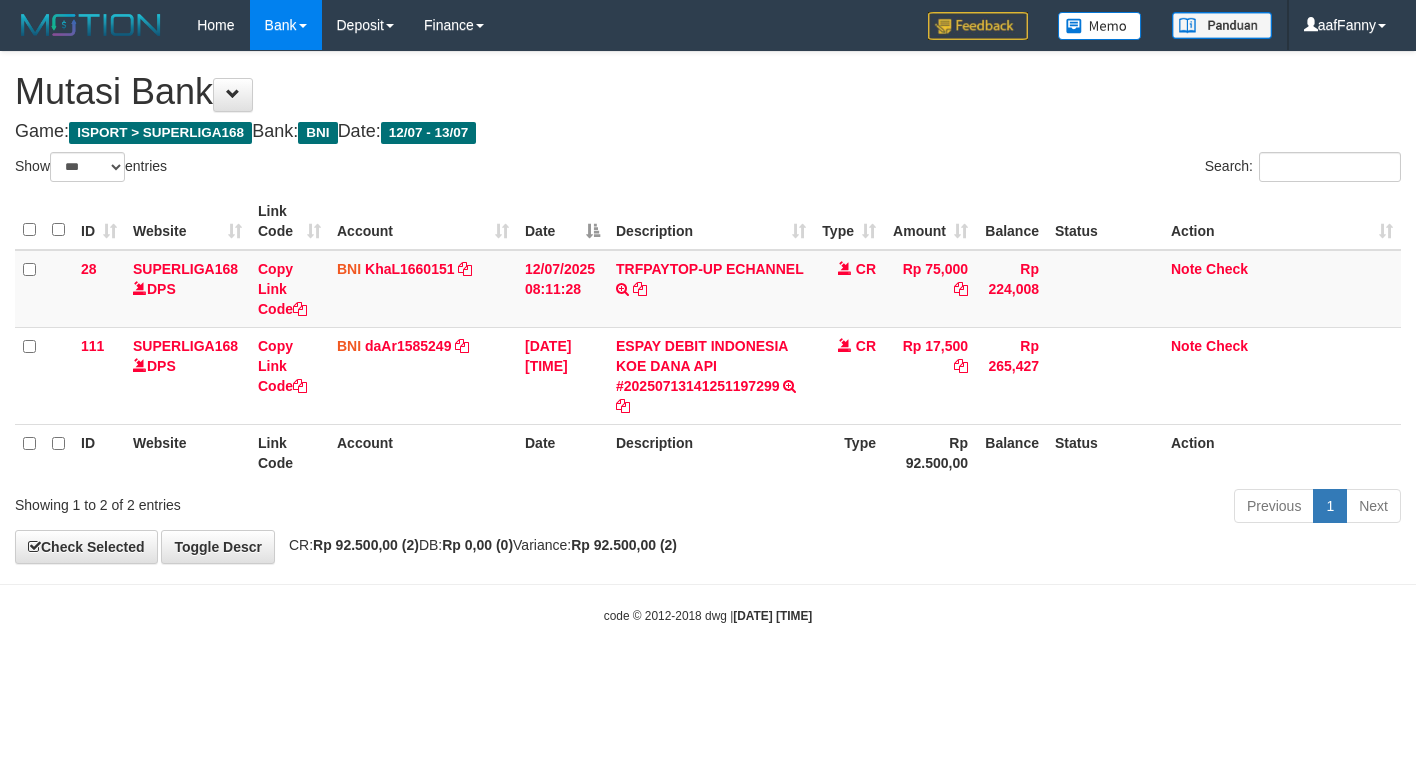 select on "***" 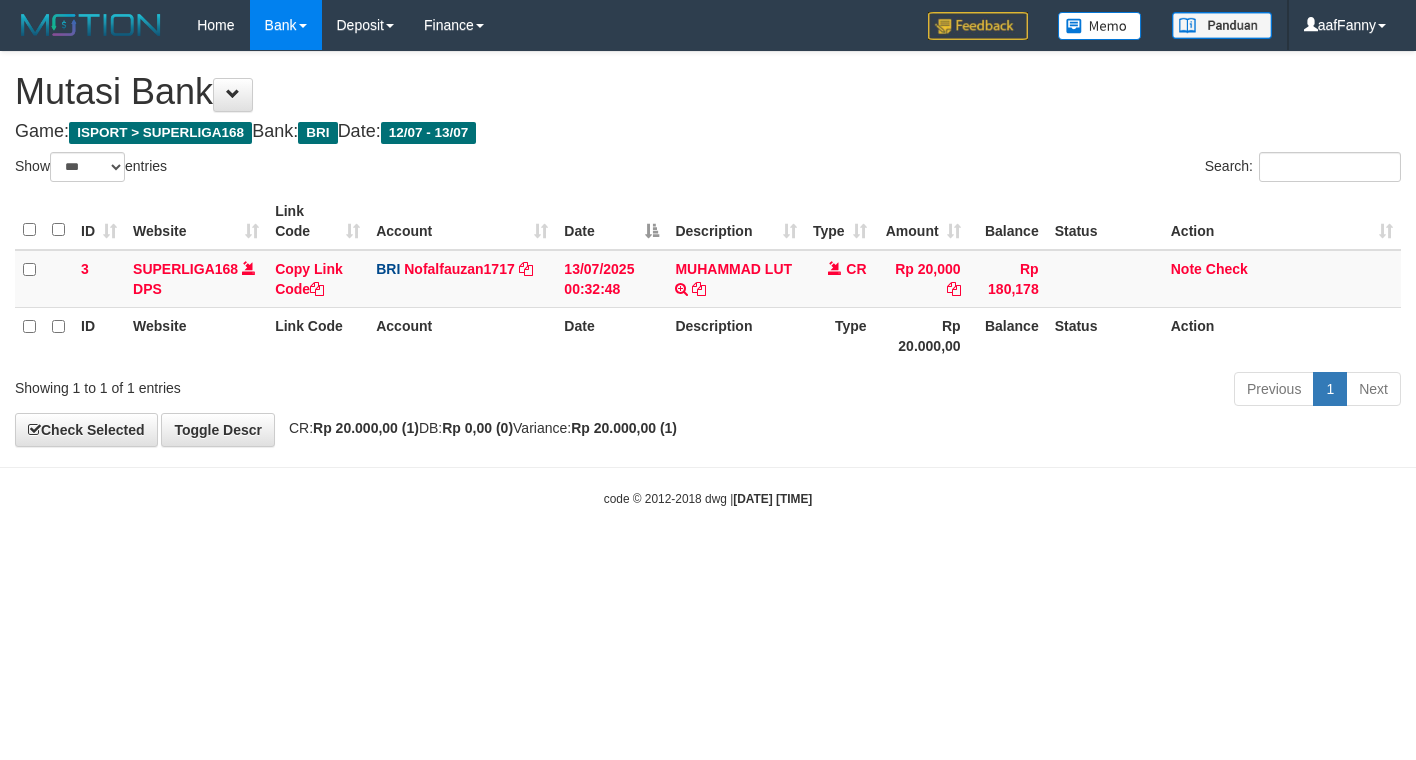 select on "***" 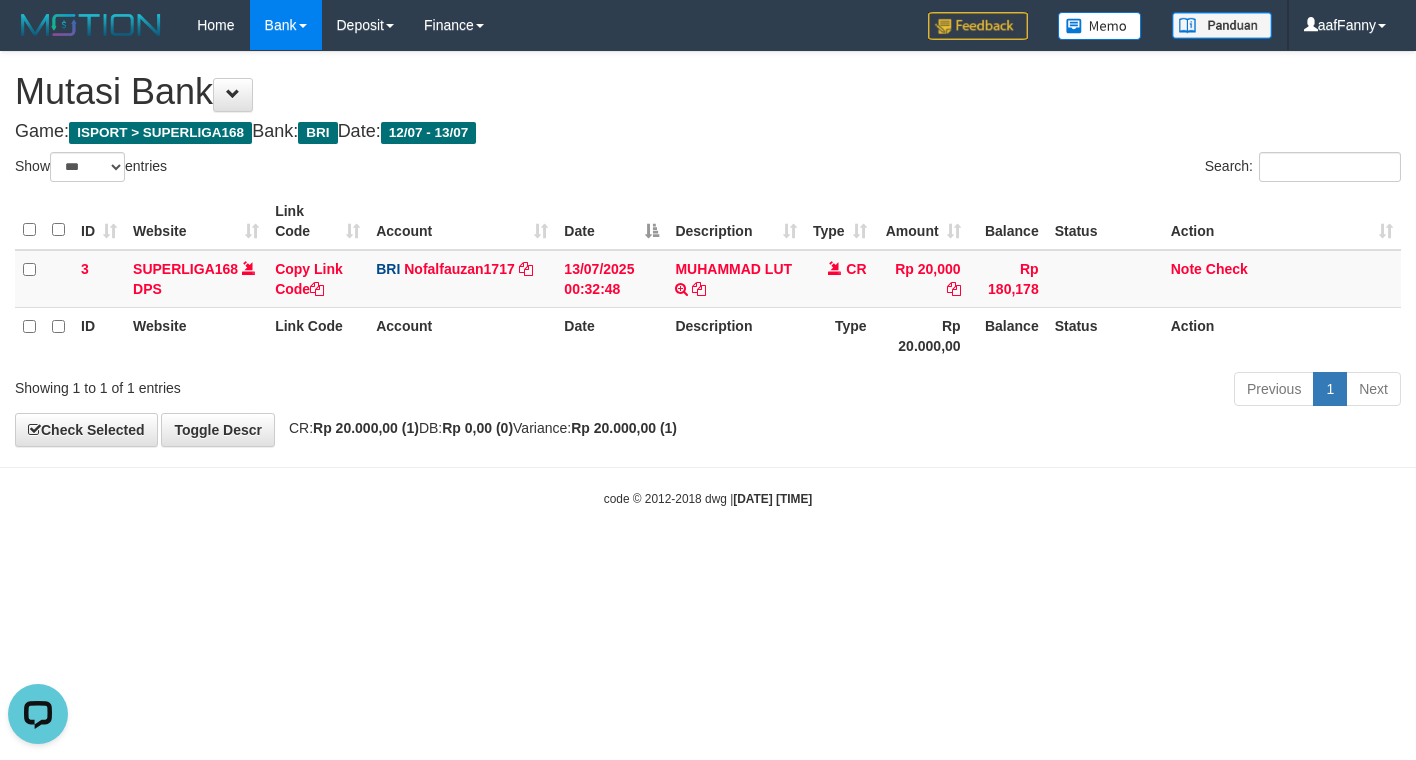 scroll, scrollTop: 0, scrollLeft: 0, axis: both 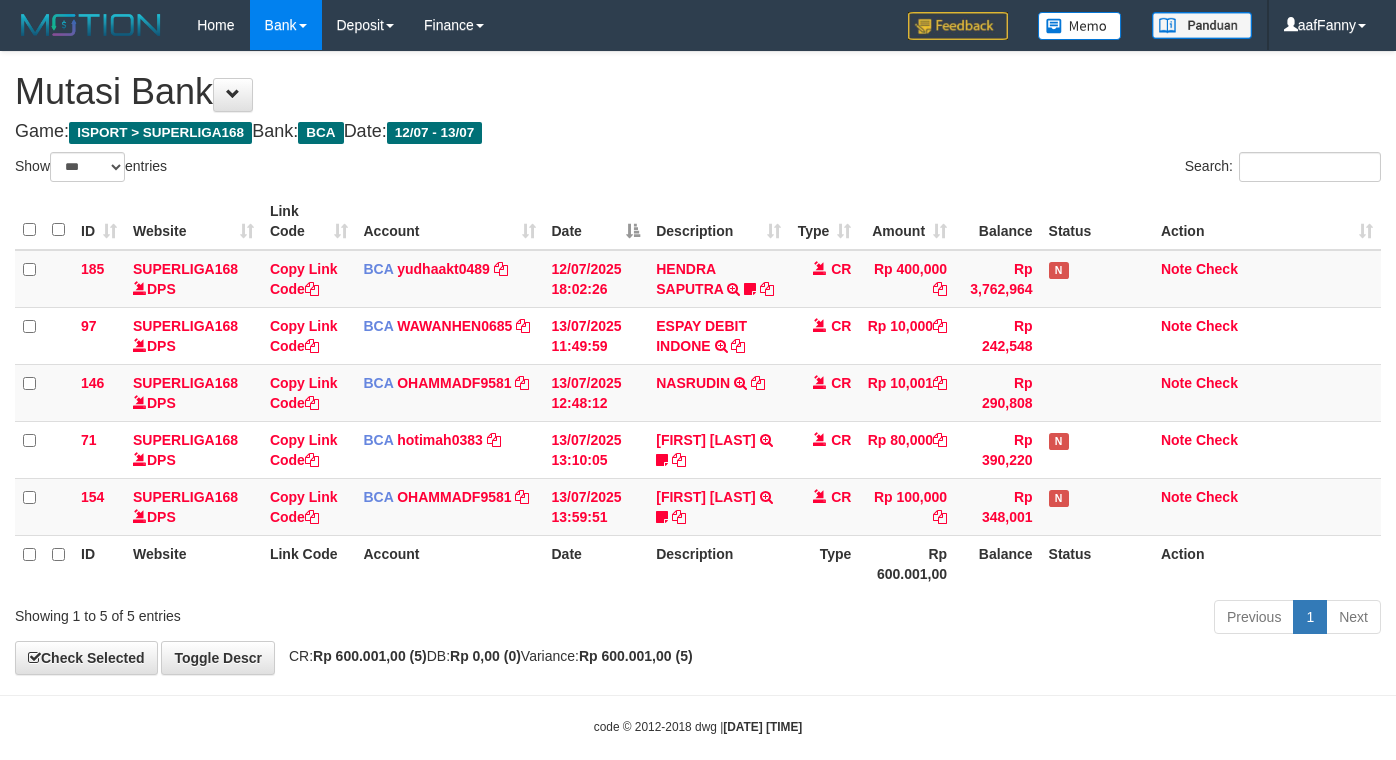 select on "***" 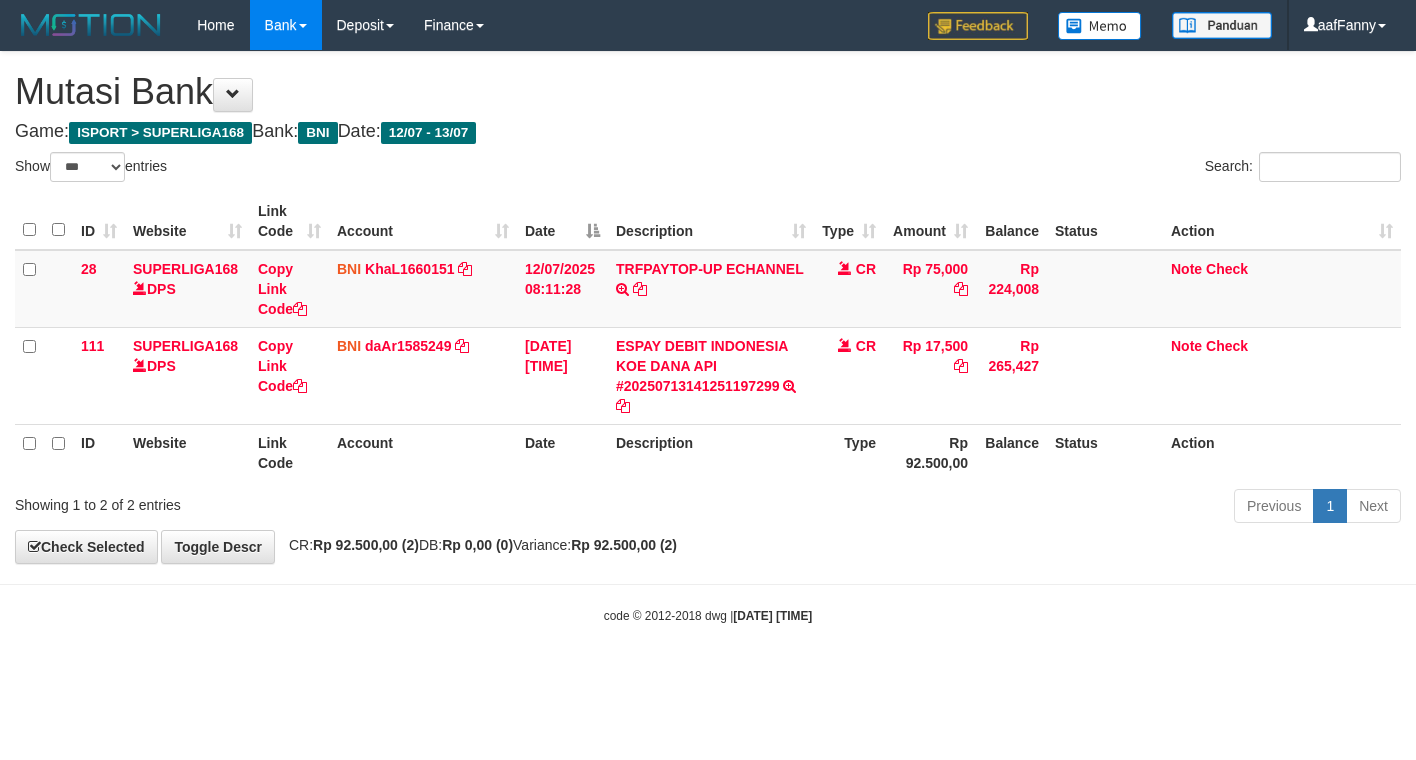 select on "***" 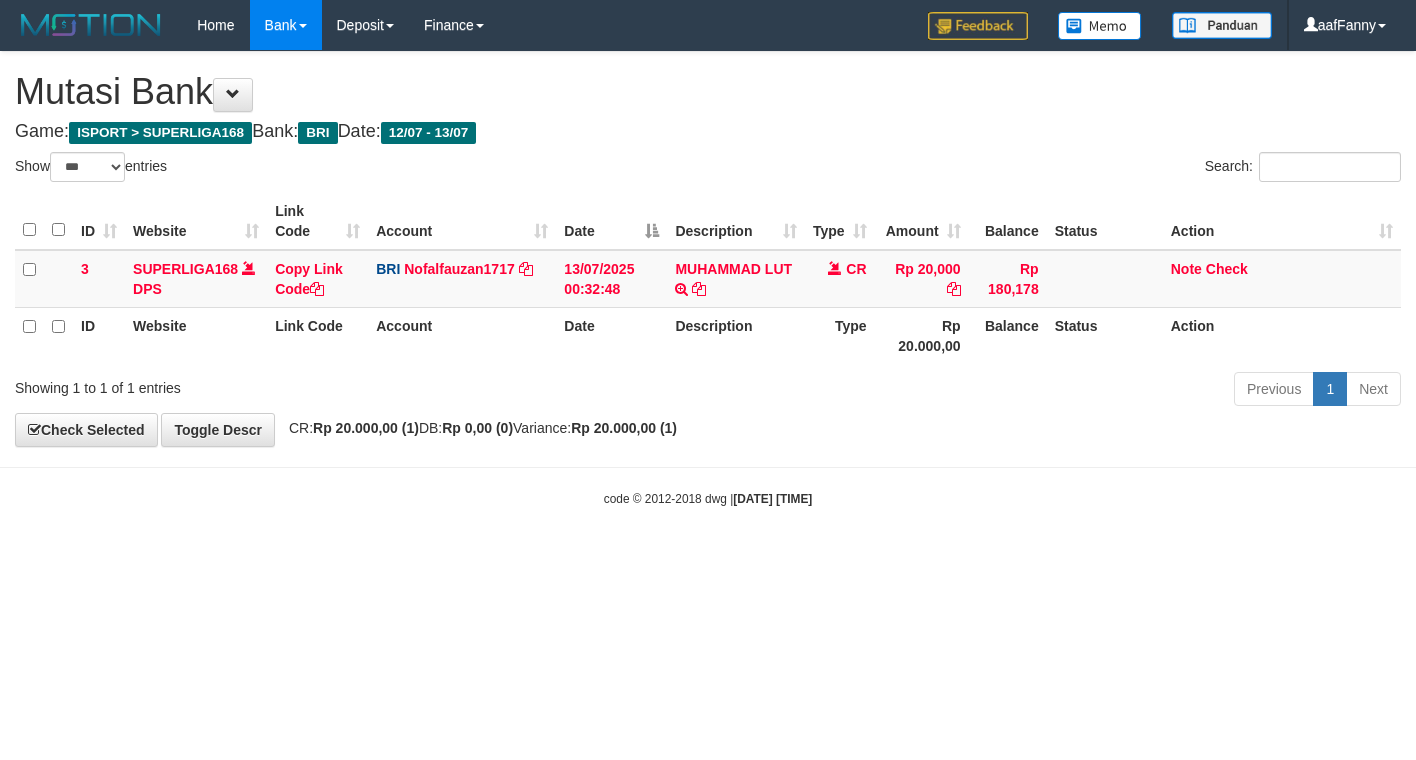 select on "***" 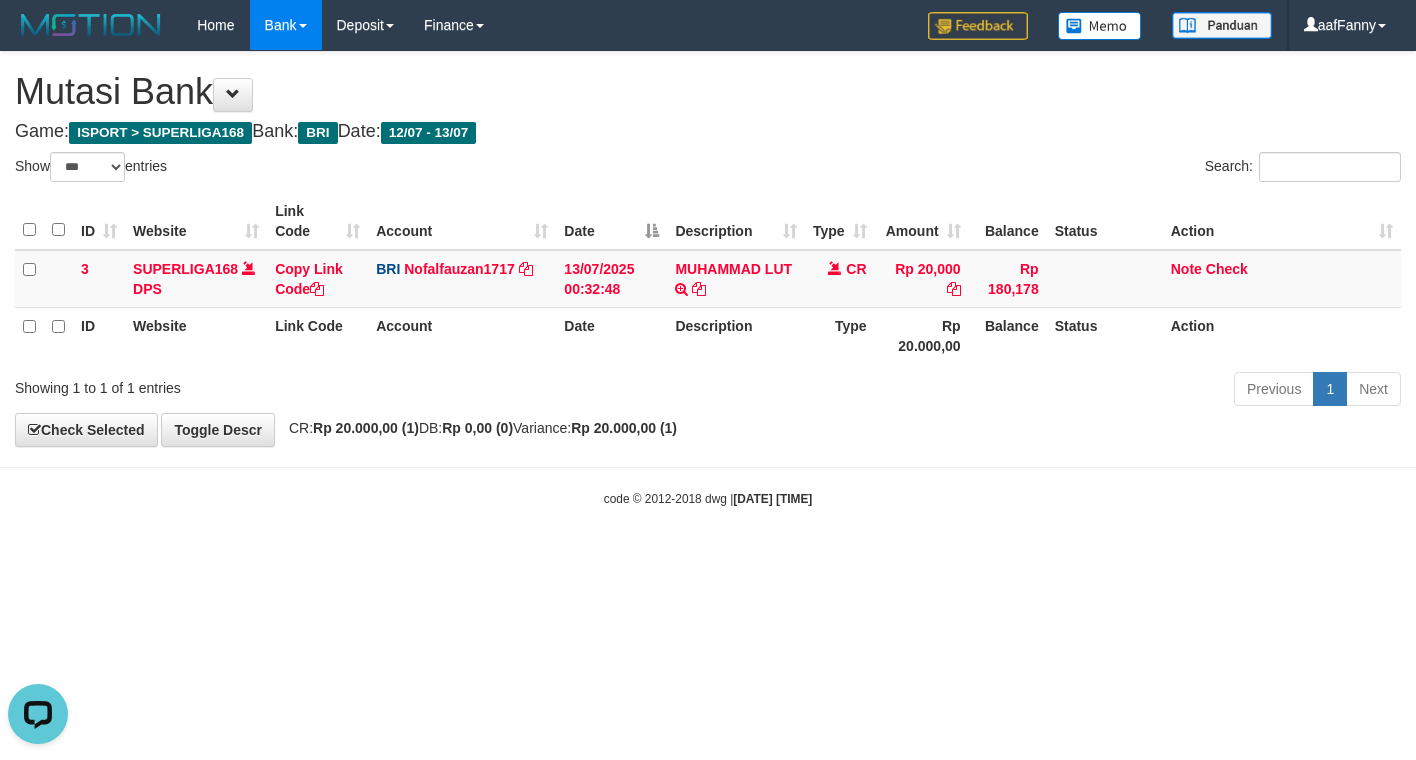 scroll, scrollTop: 0, scrollLeft: 0, axis: both 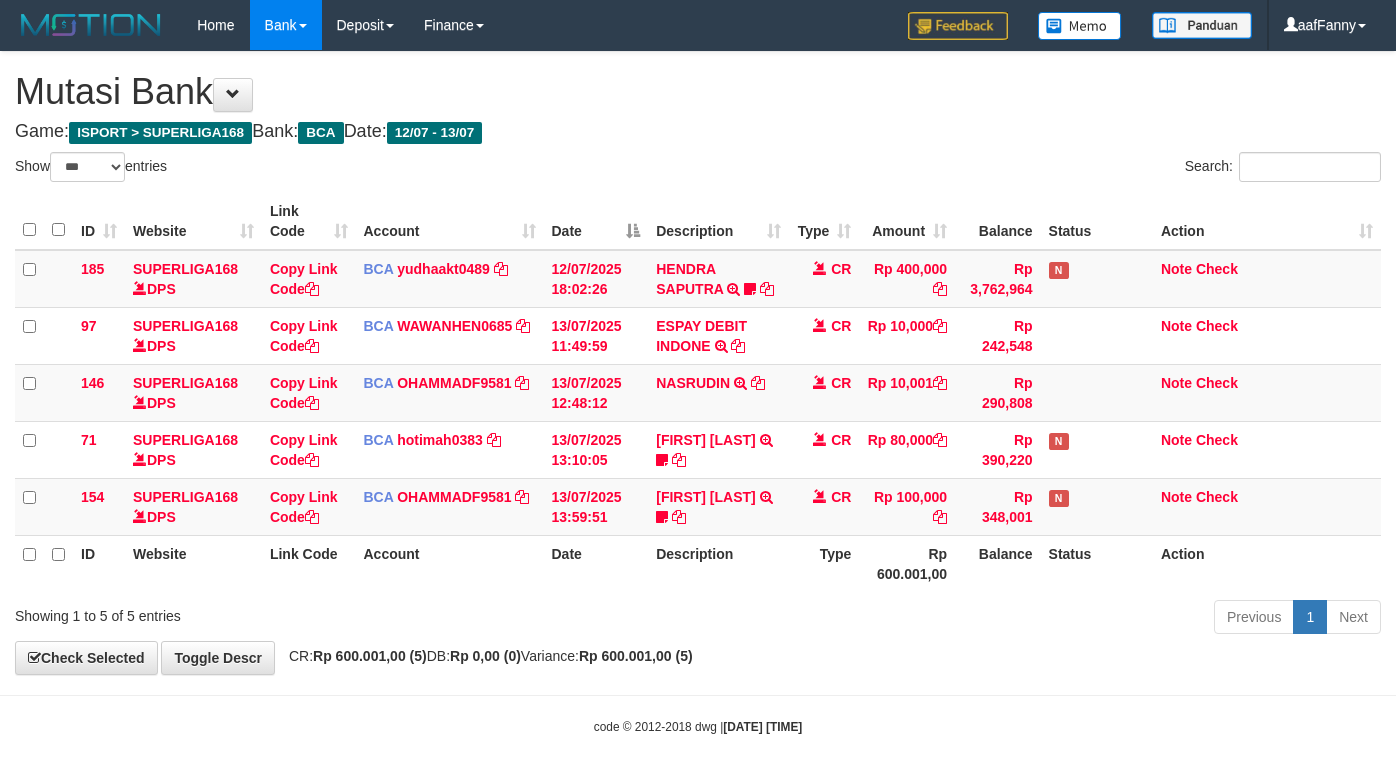select on "***" 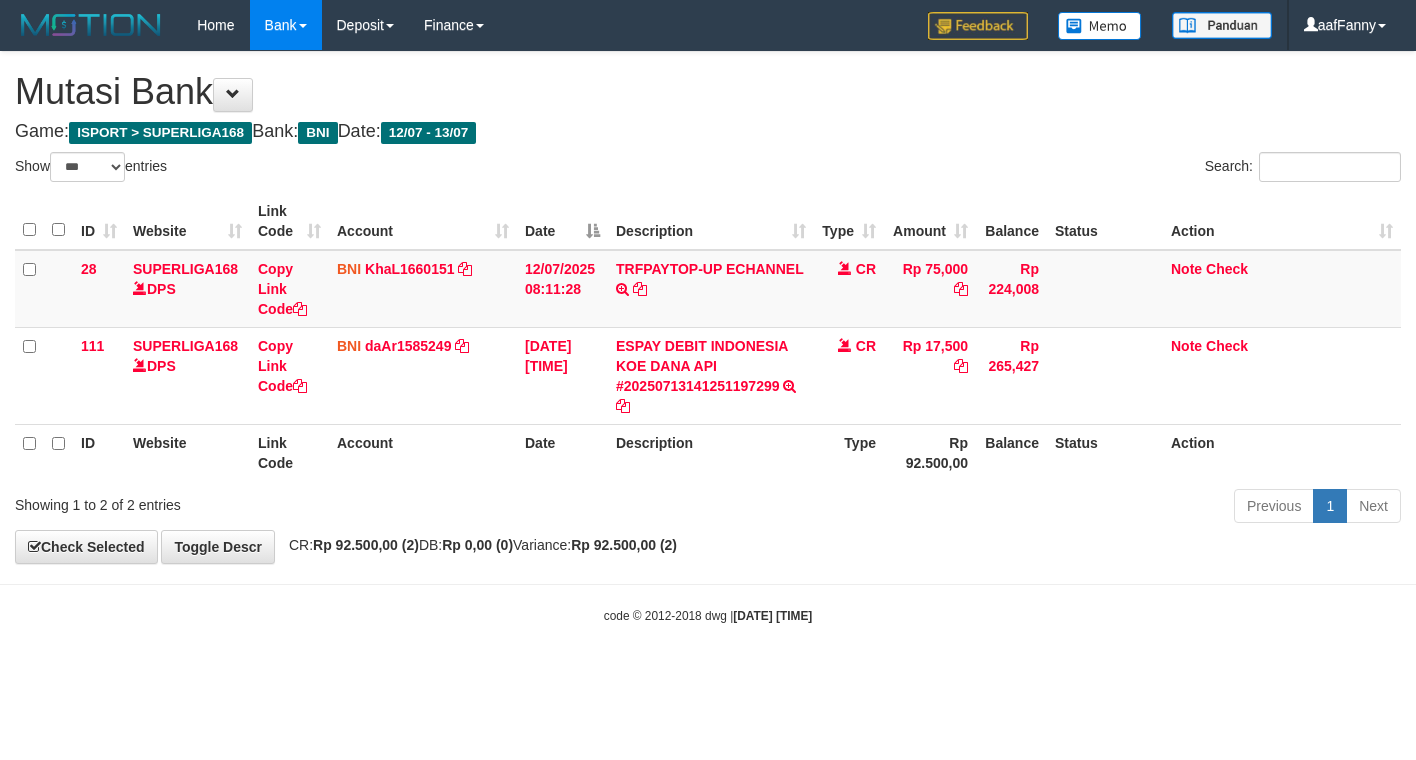 select on "***" 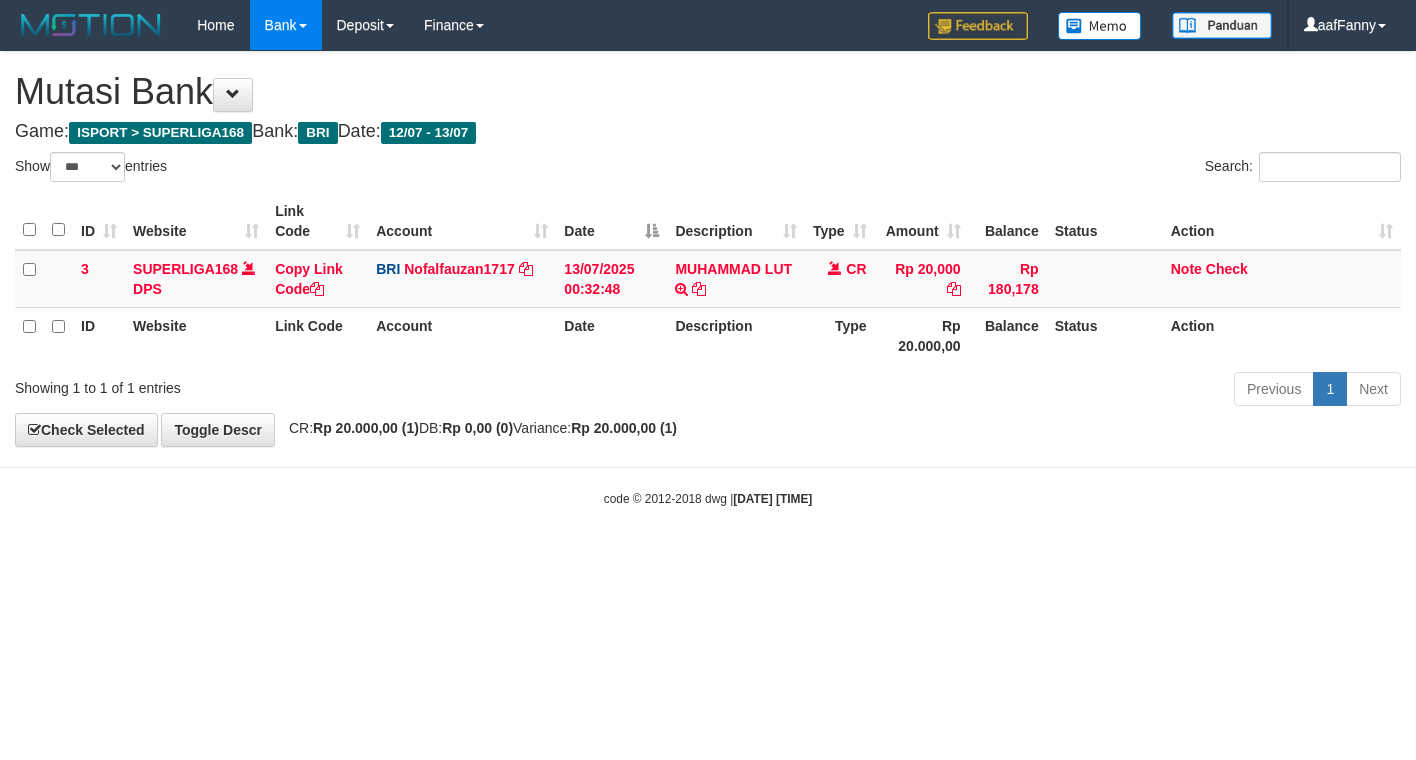 select on "***" 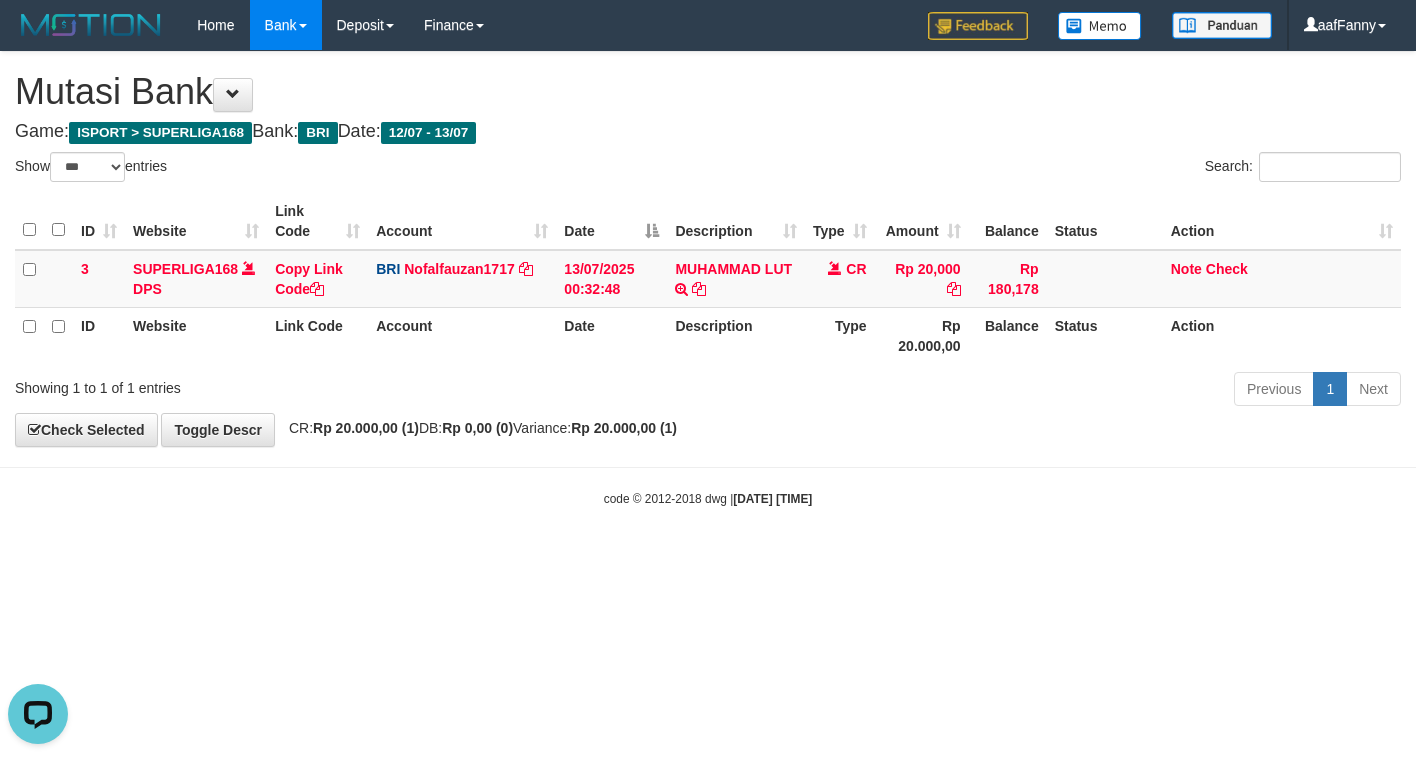 scroll, scrollTop: 0, scrollLeft: 0, axis: both 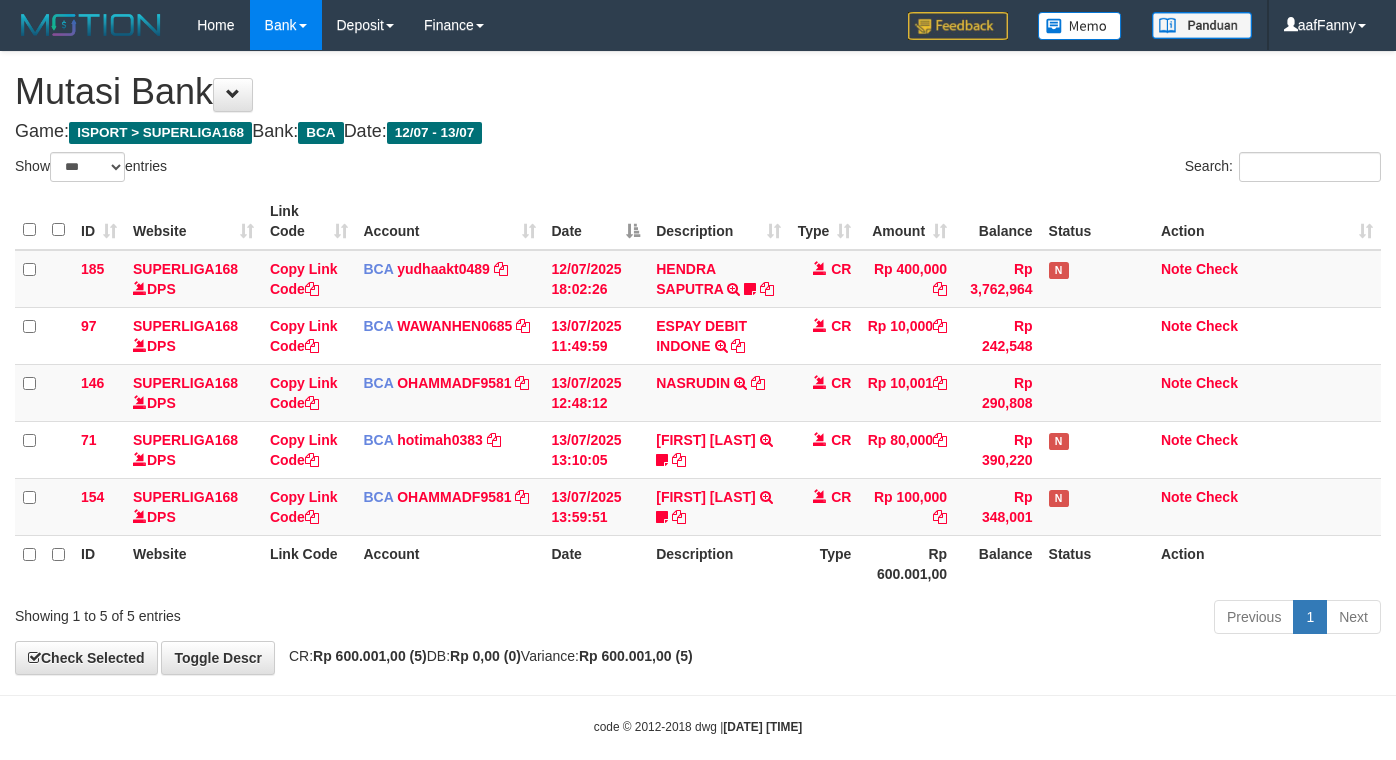 select on "***" 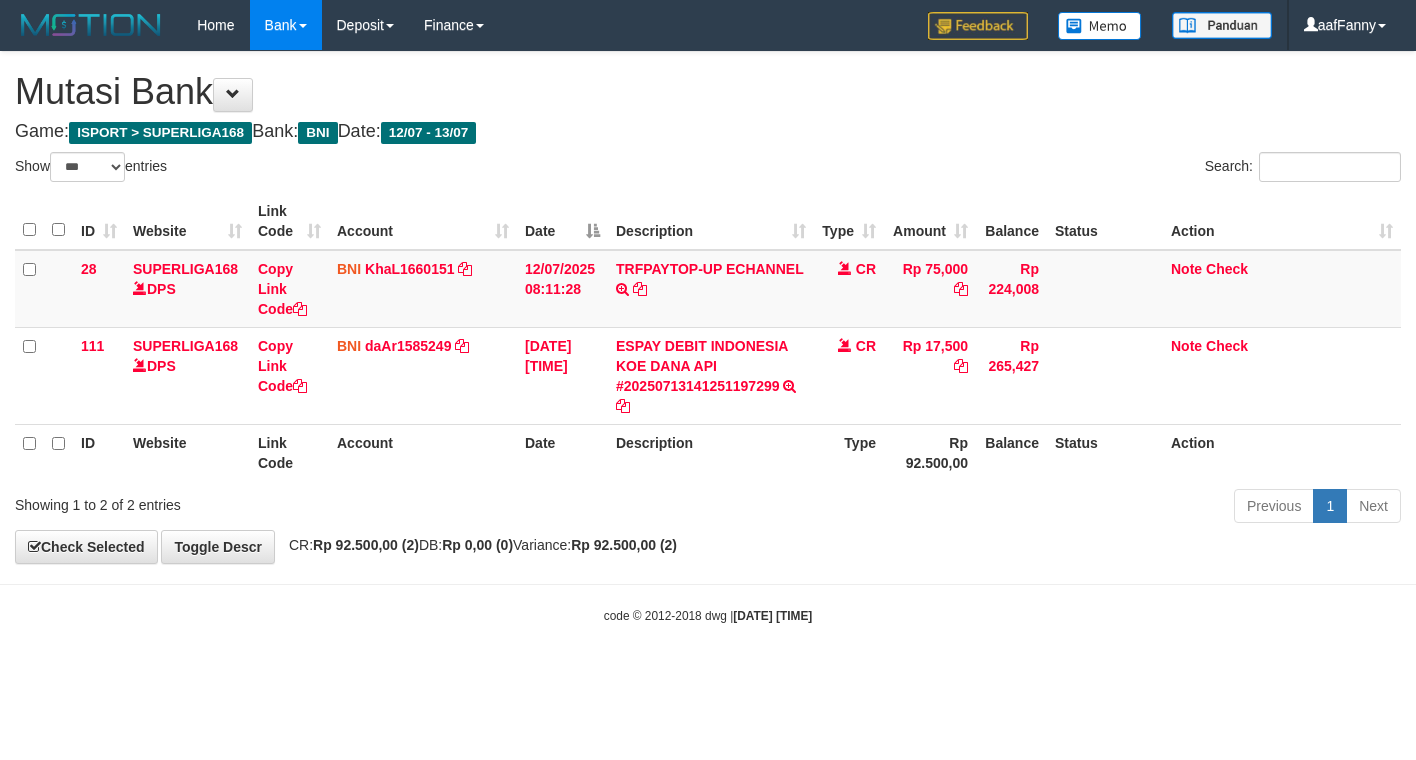 select on "***" 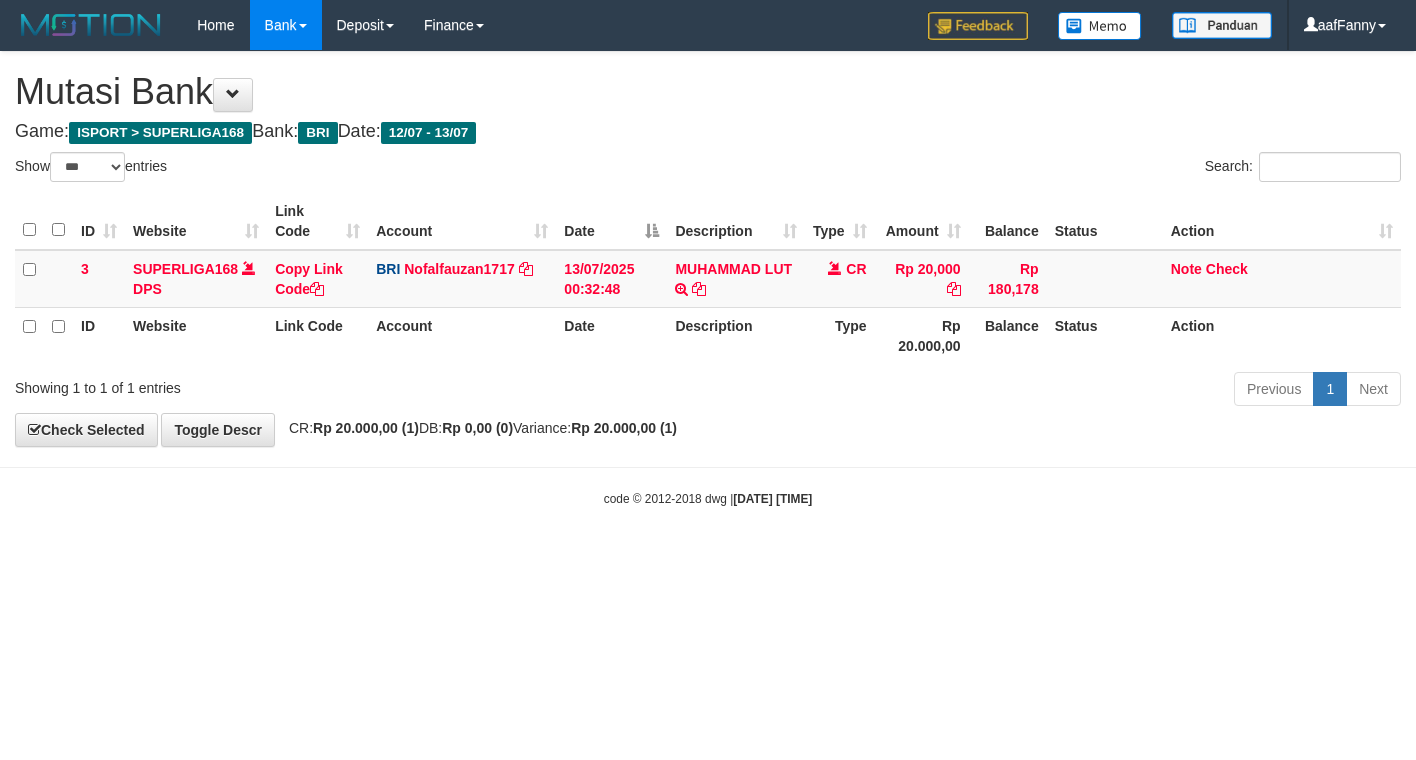 select on "***" 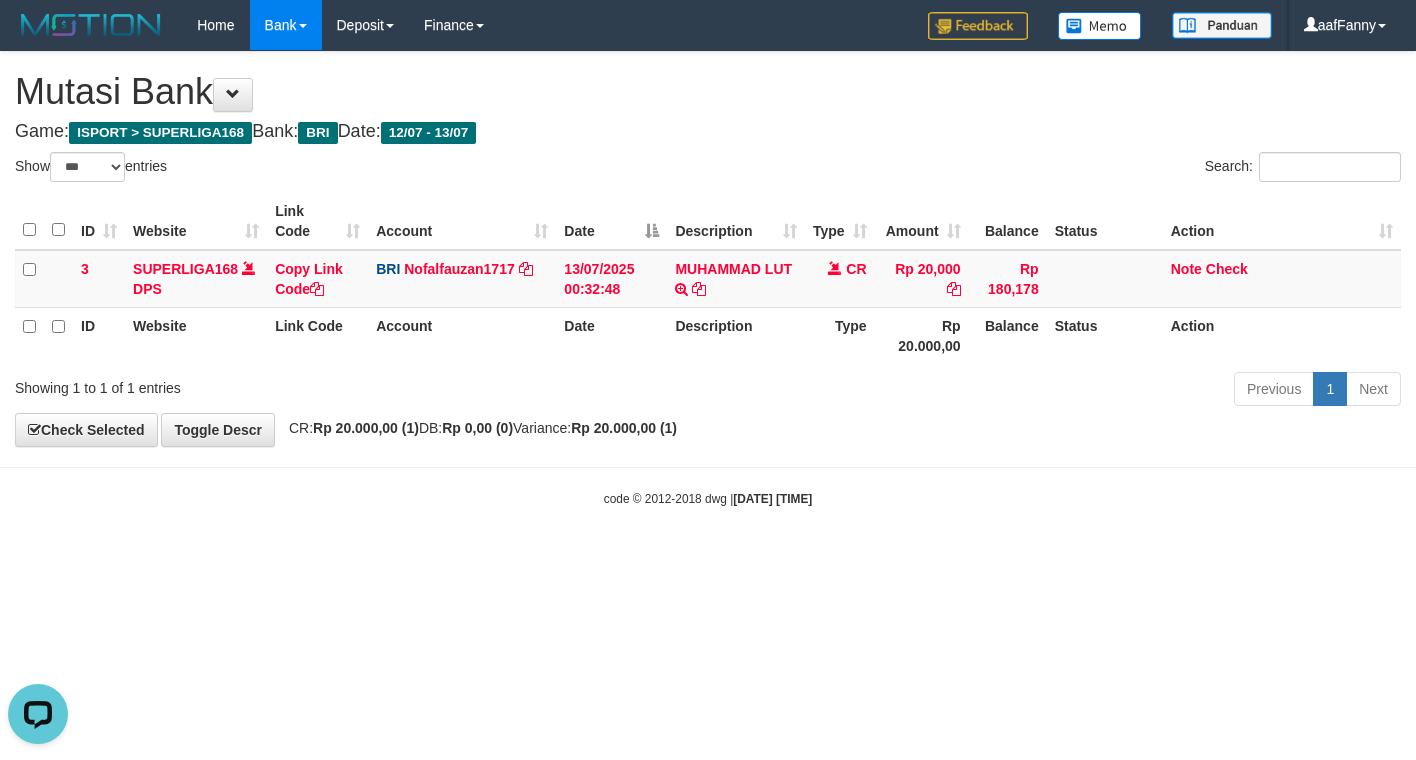 scroll, scrollTop: 0, scrollLeft: 0, axis: both 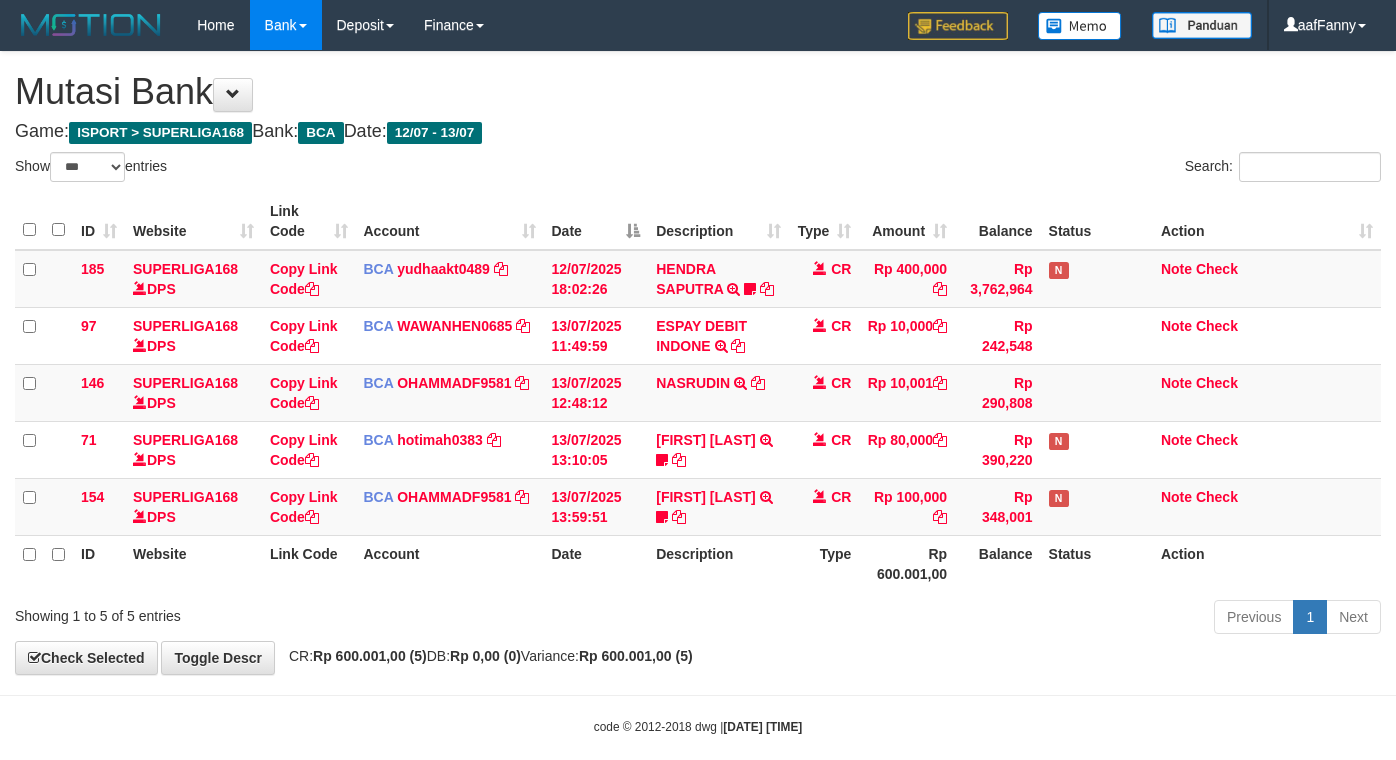 select on "***" 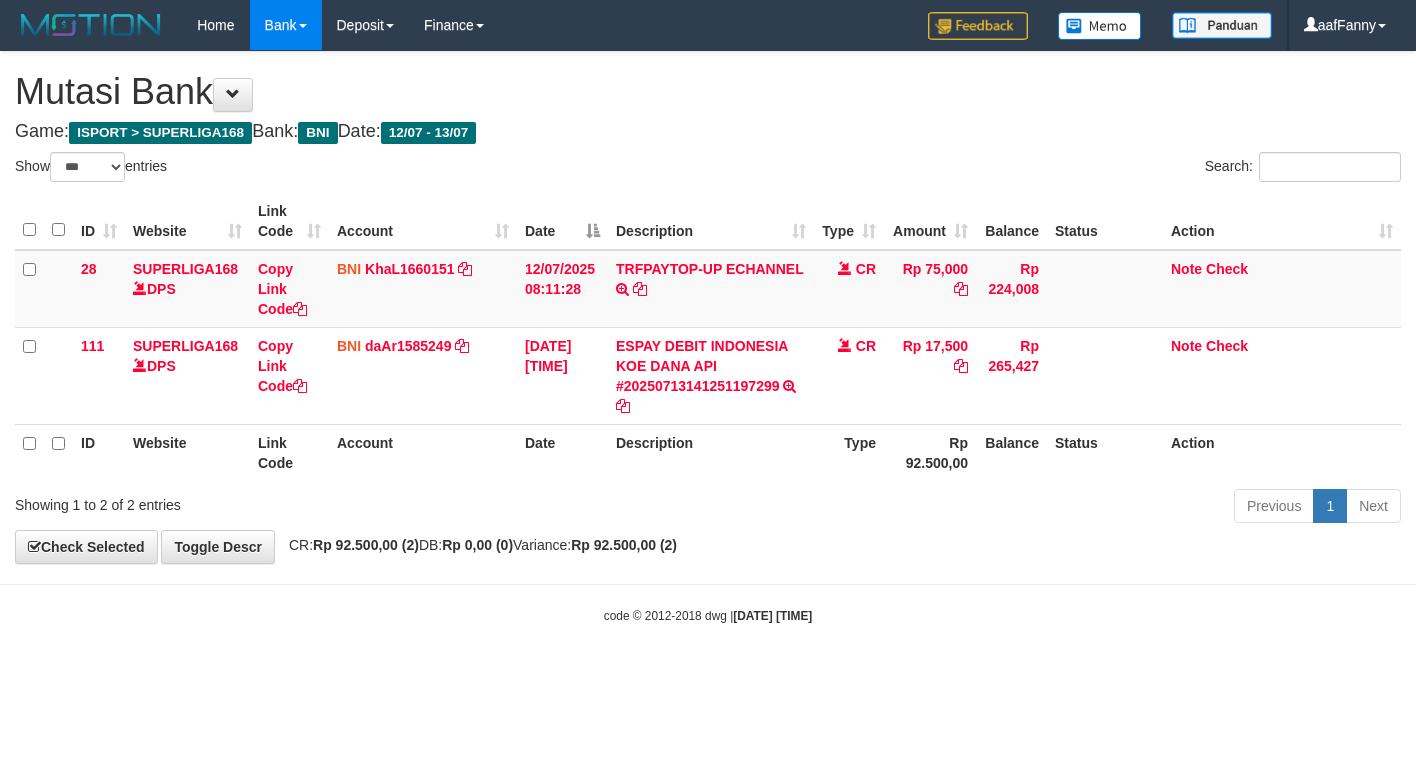 select on "***" 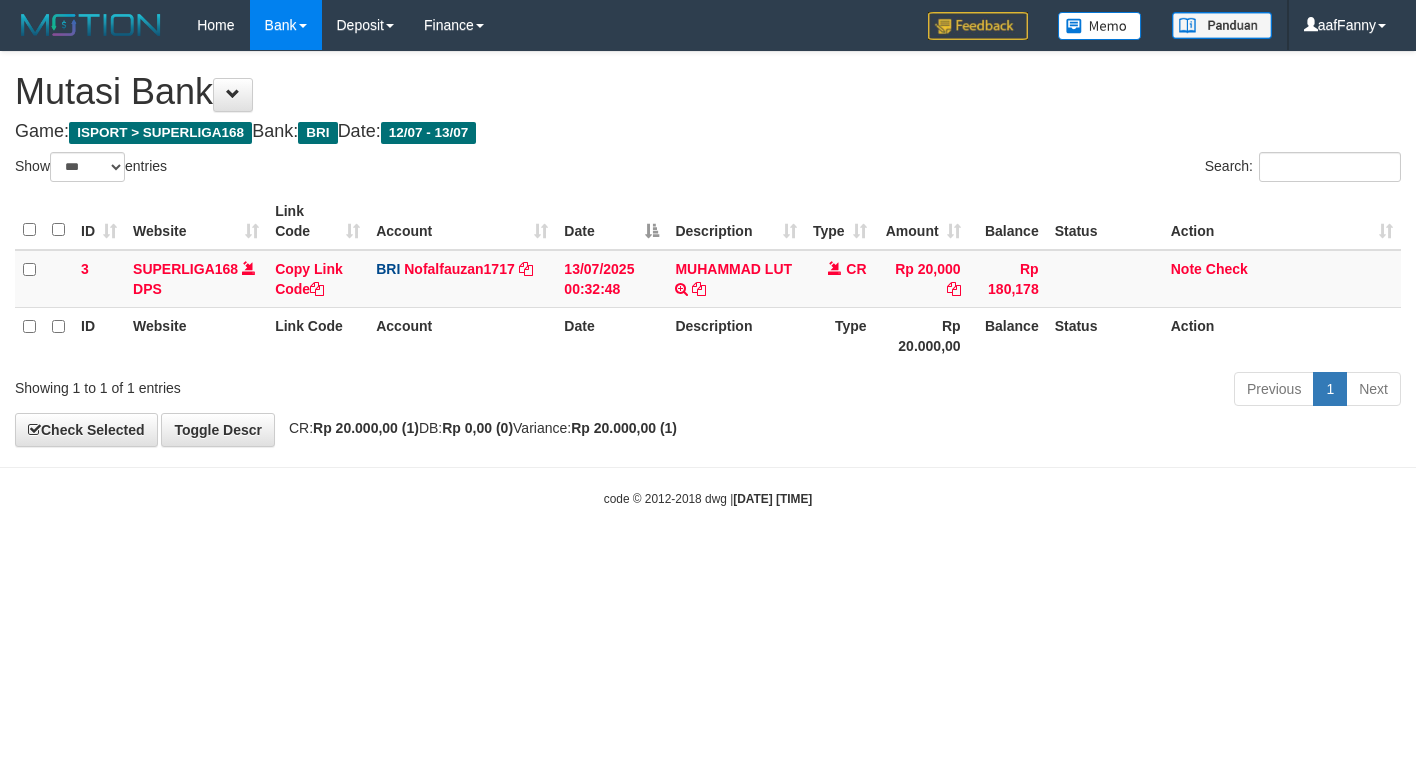 select on "***" 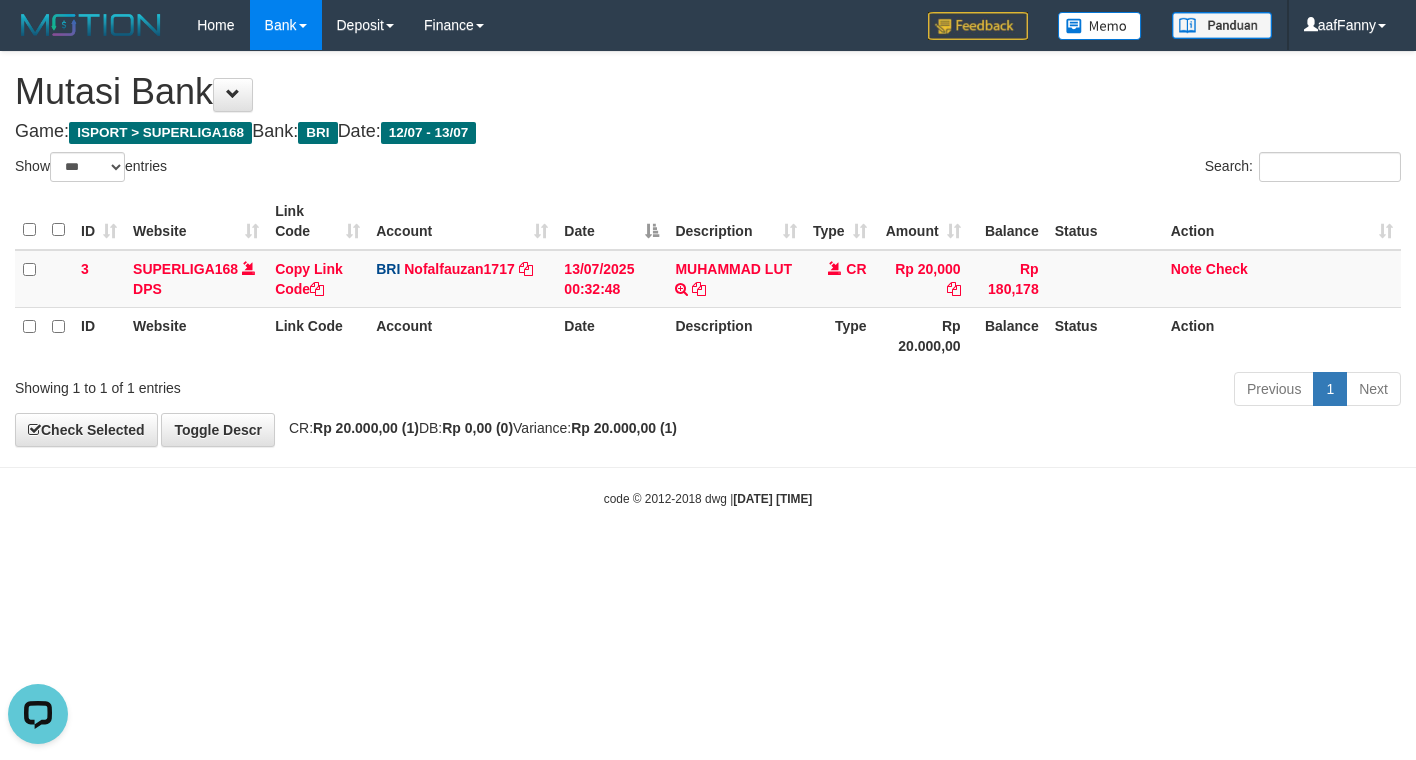 scroll, scrollTop: 0, scrollLeft: 0, axis: both 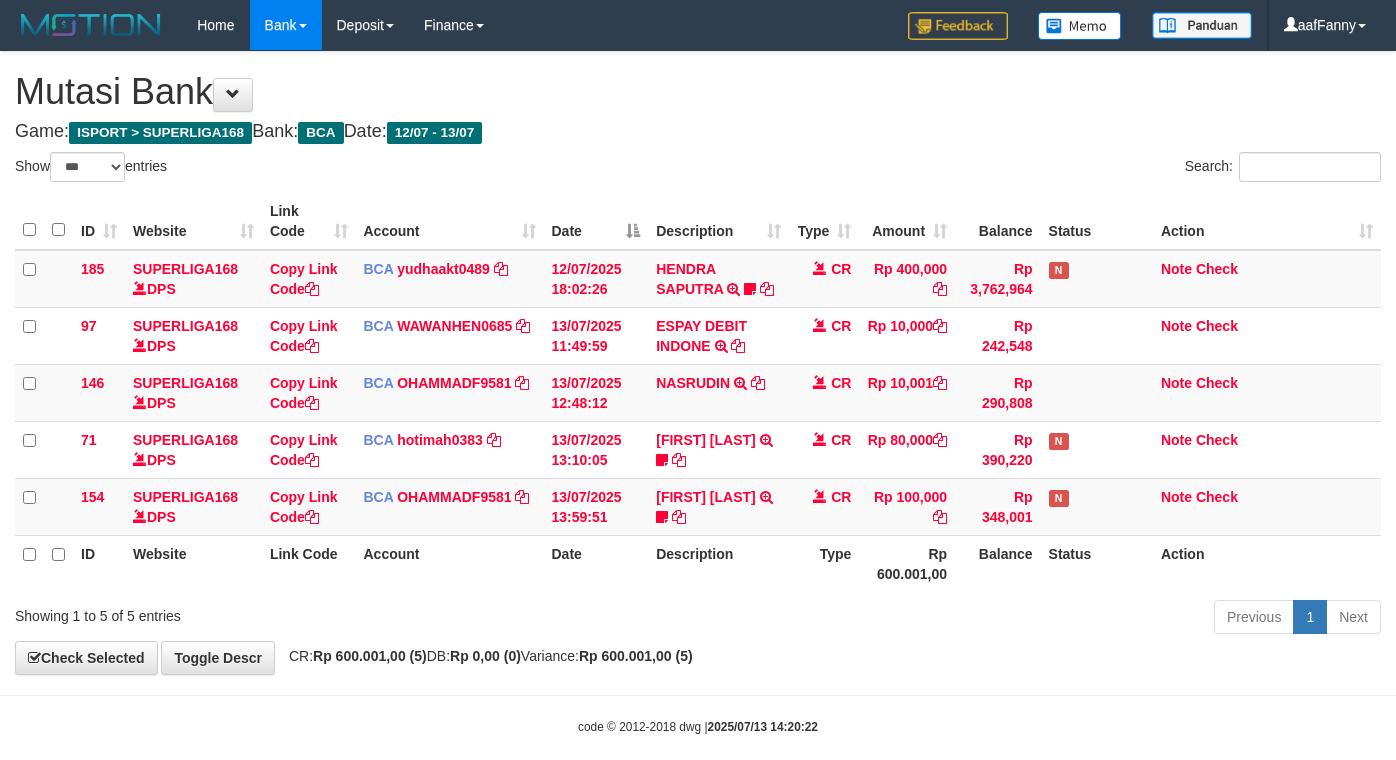 select on "***" 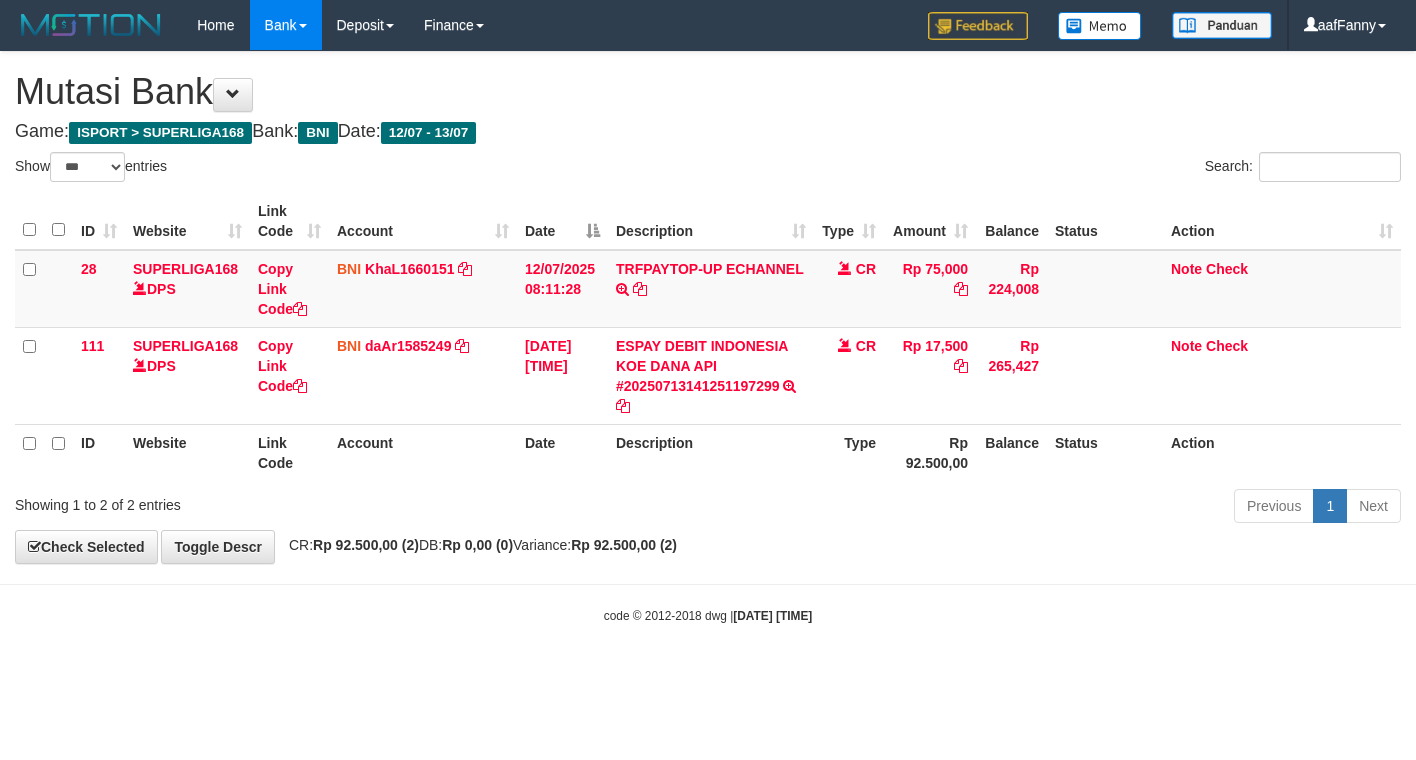 select on "***" 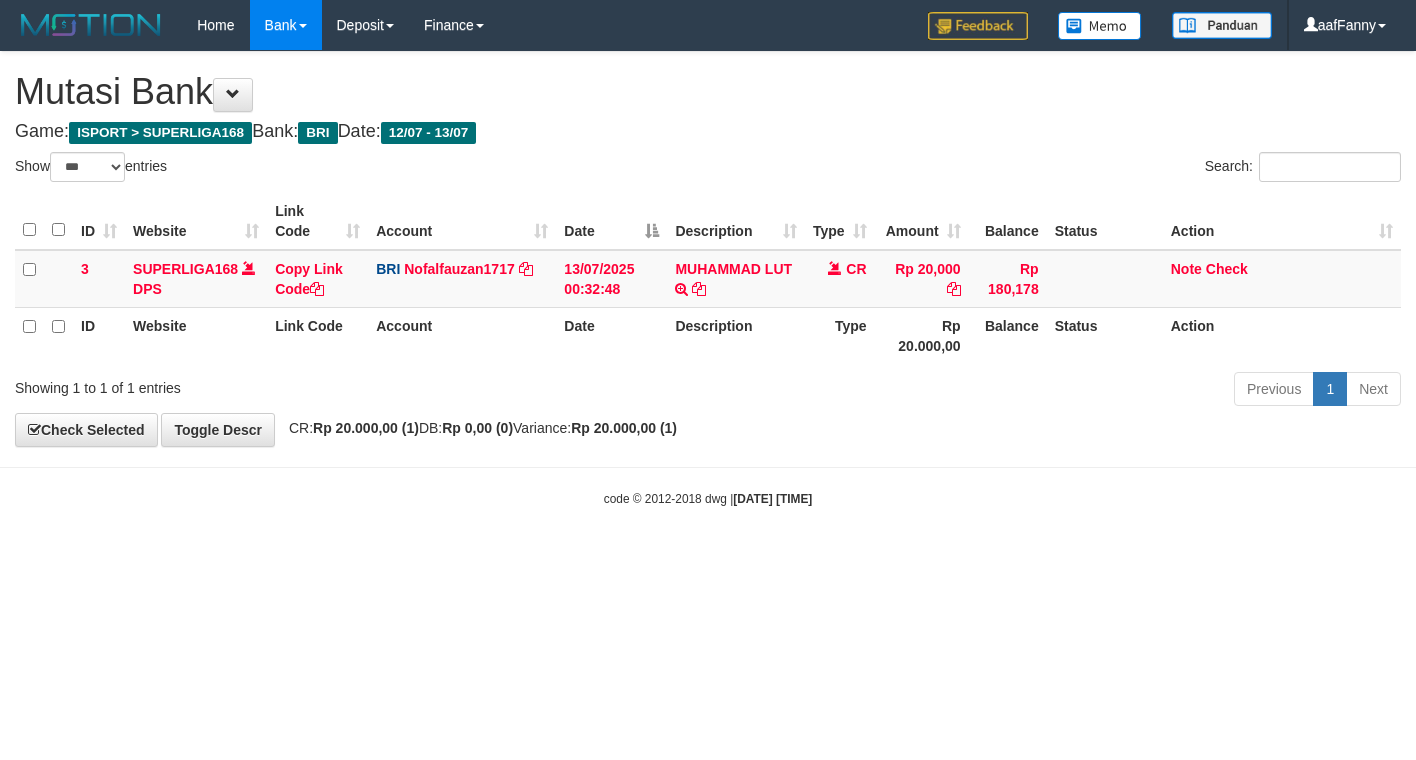 select on "***" 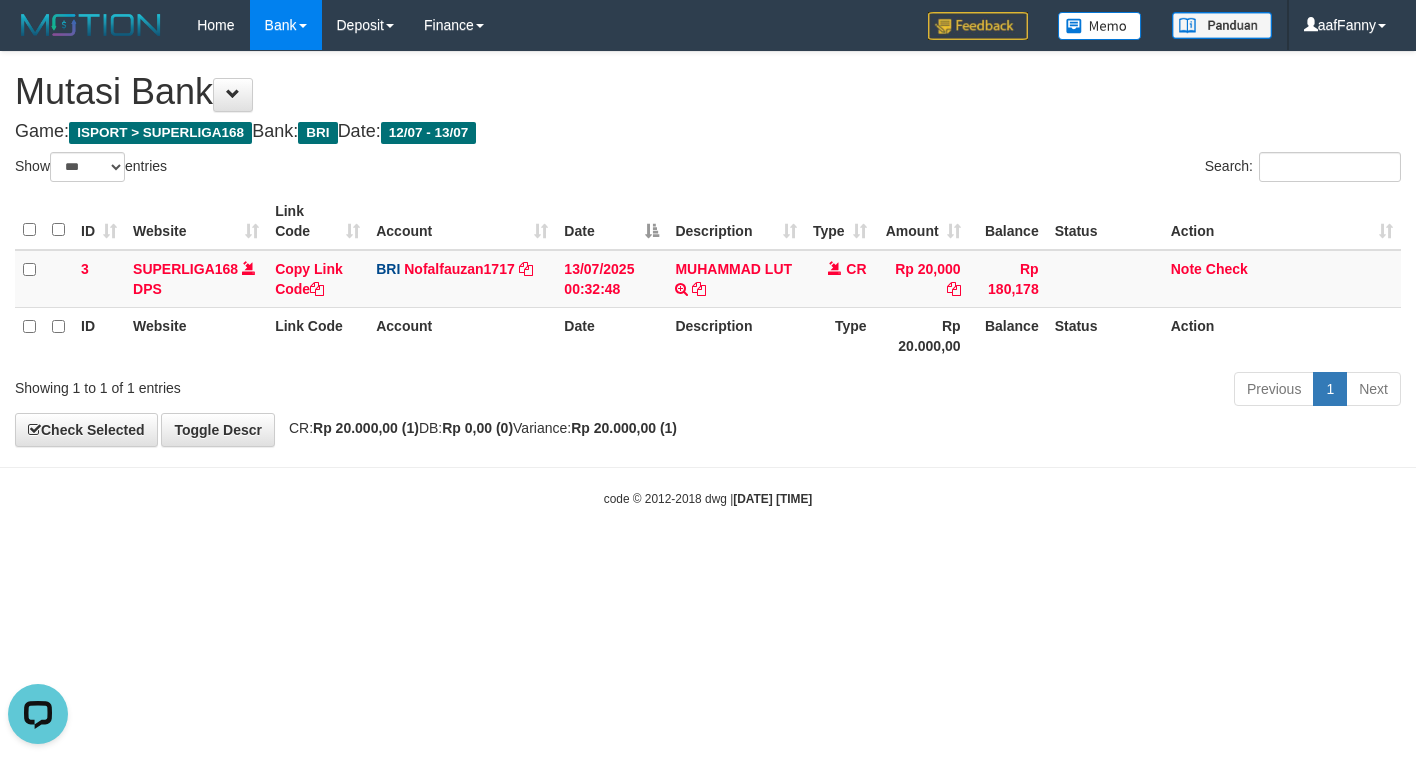 scroll, scrollTop: 0, scrollLeft: 0, axis: both 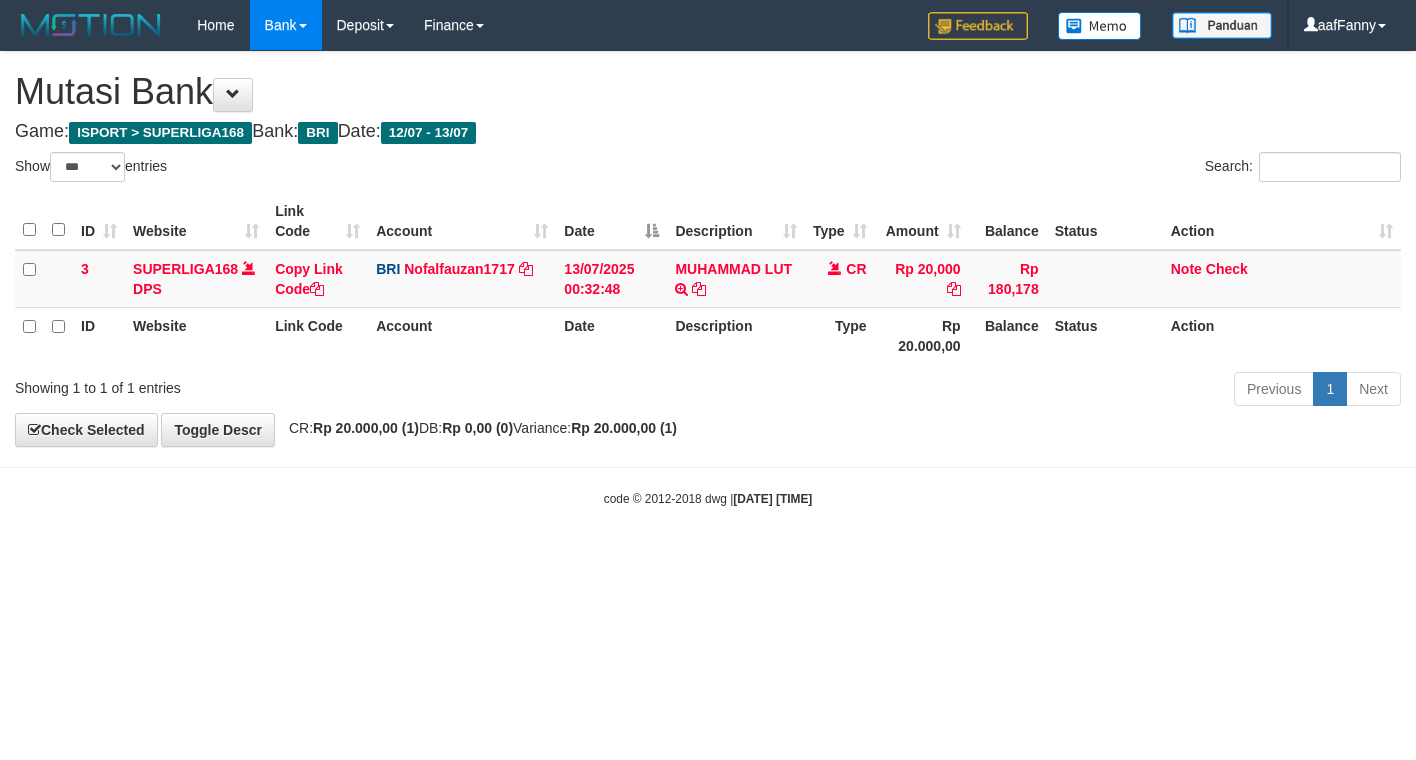 select on "***" 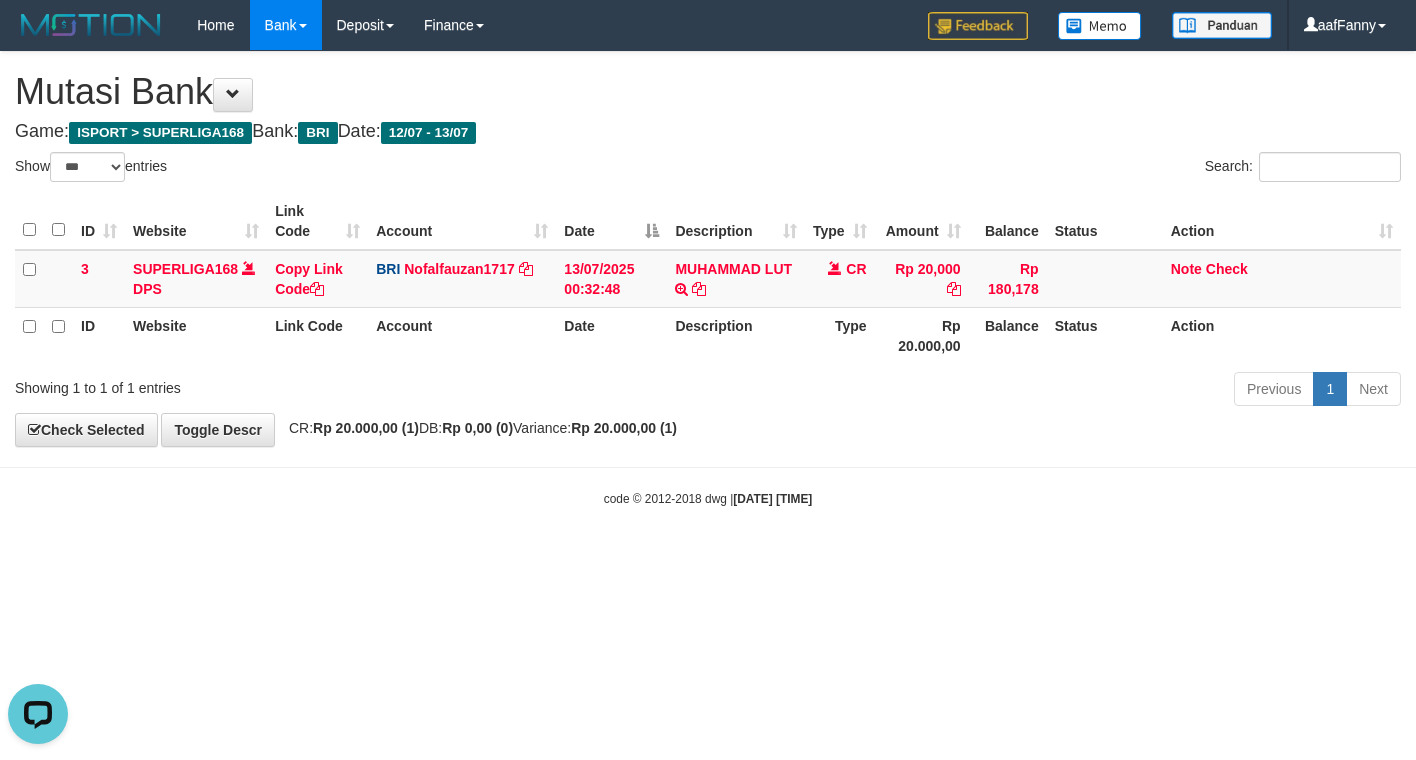 scroll, scrollTop: 0, scrollLeft: 0, axis: both 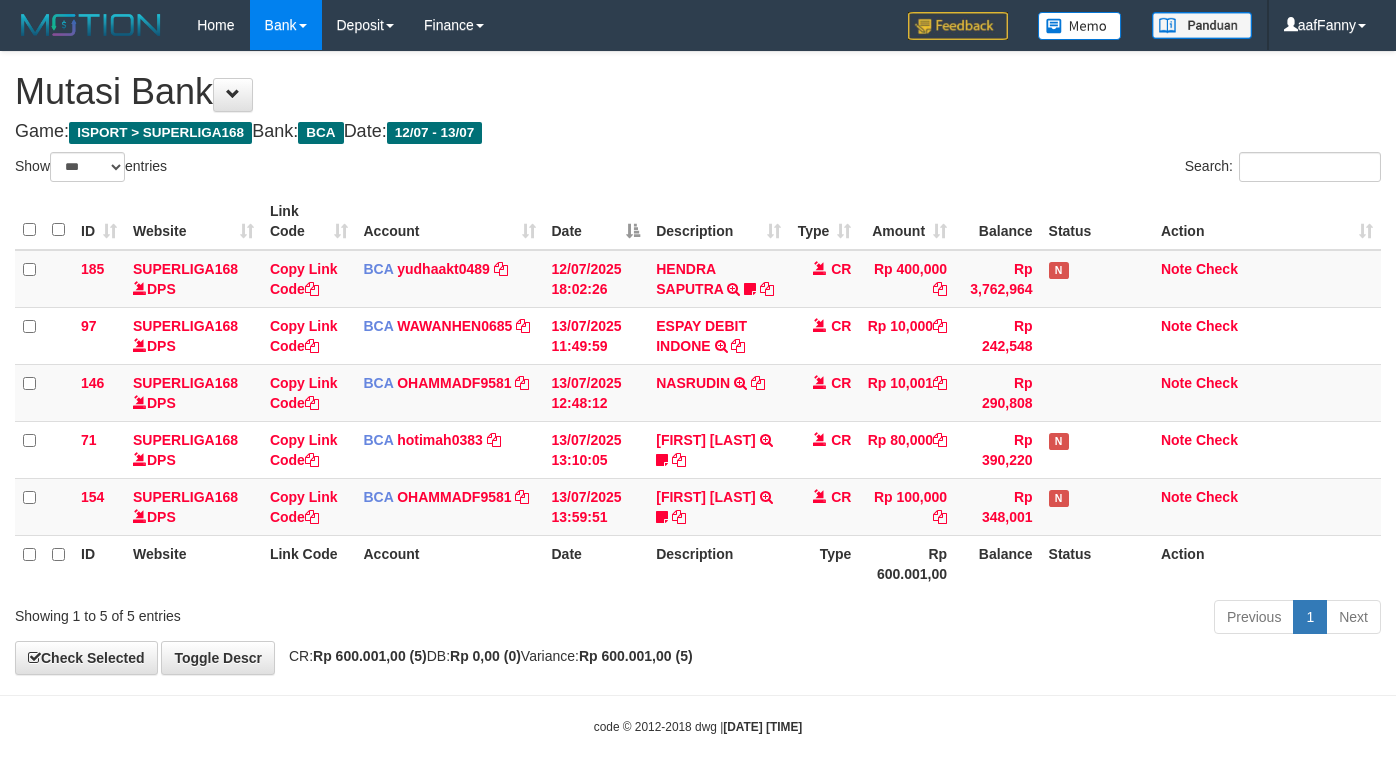 select on "***" 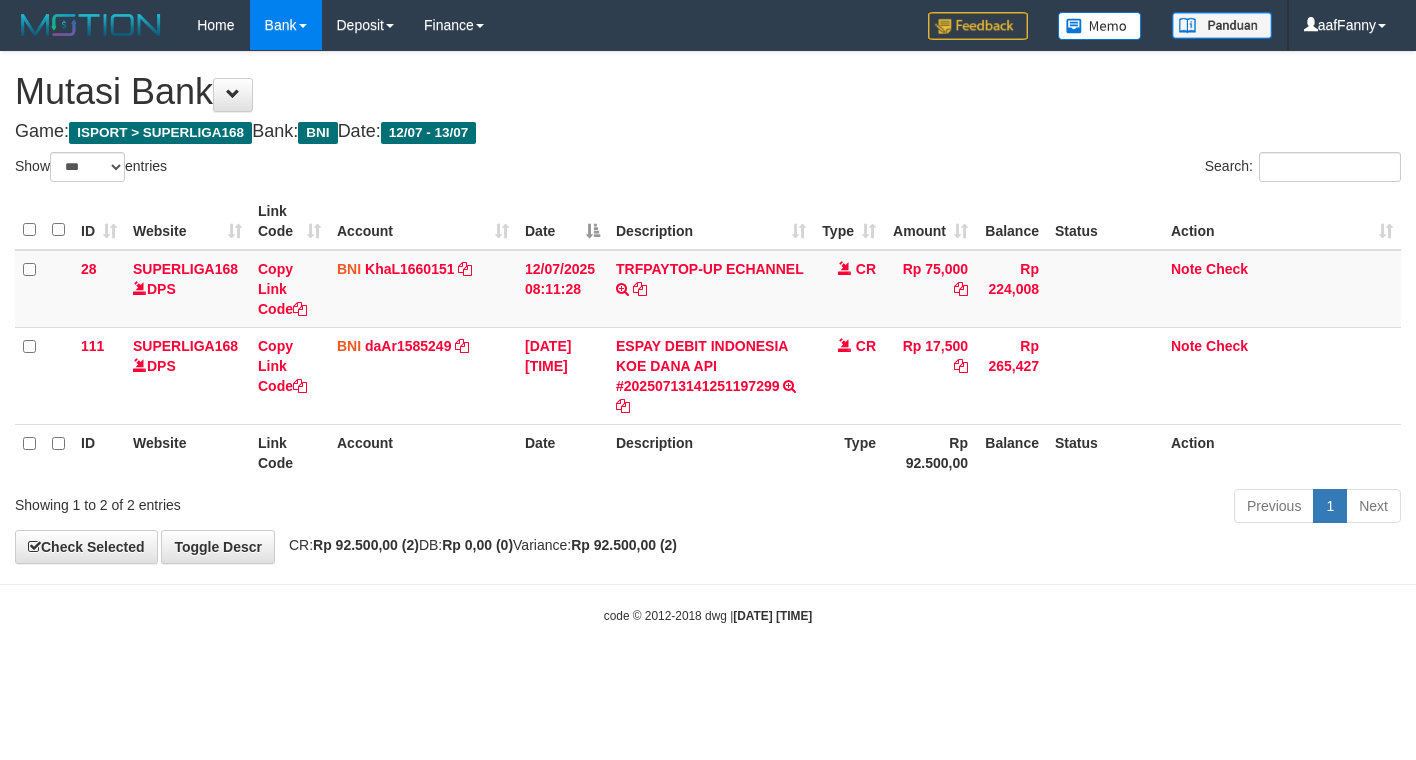 select on "***" 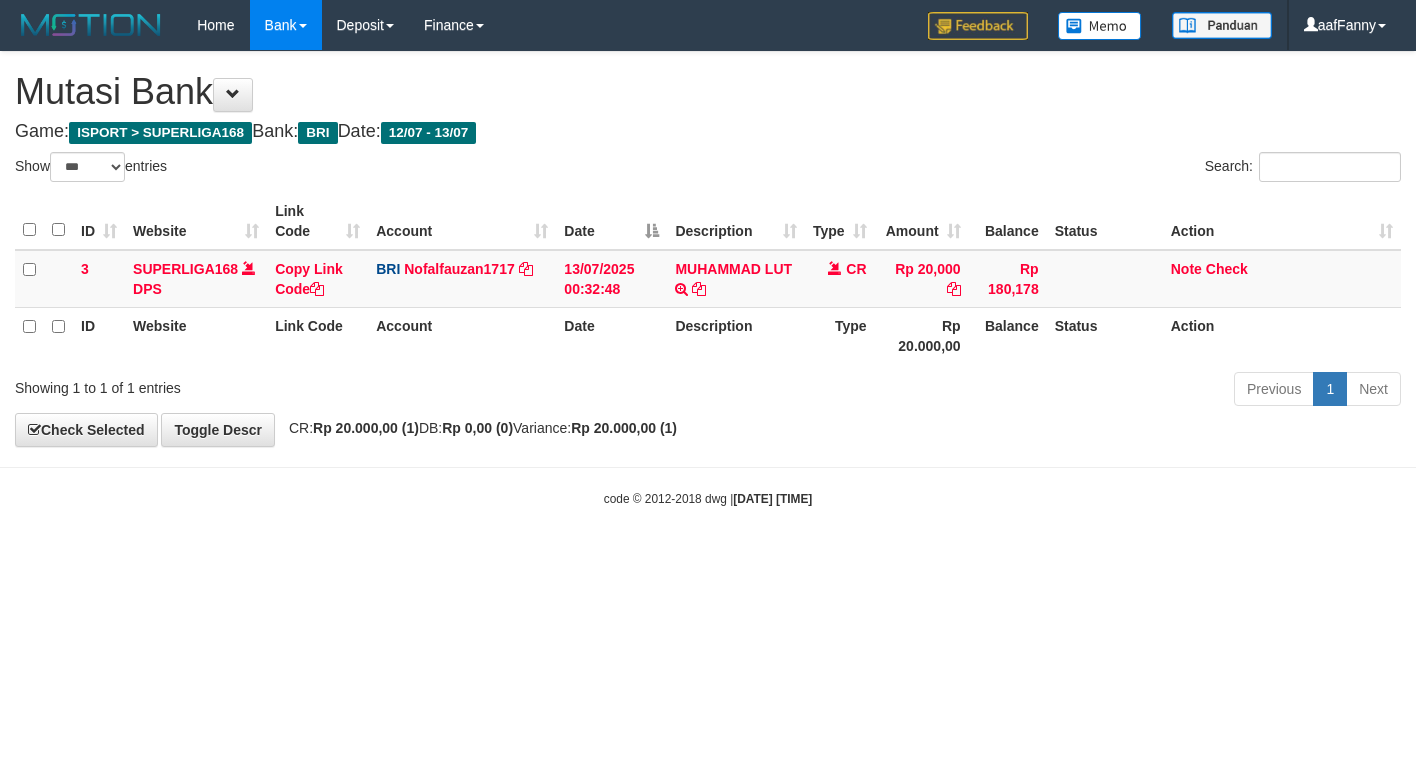 select on "***" 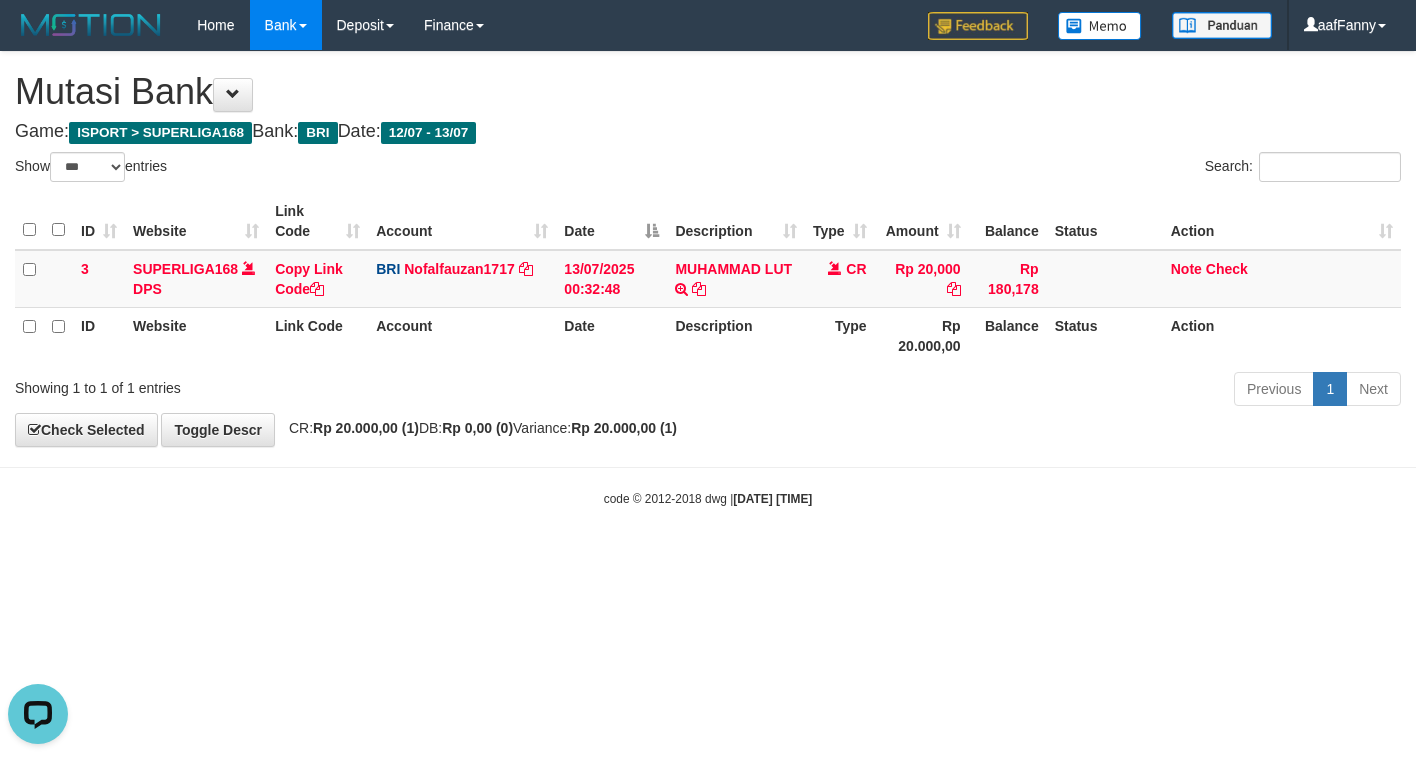 scroll, scrollTop: 0, scrollLeft: 0, axis: both 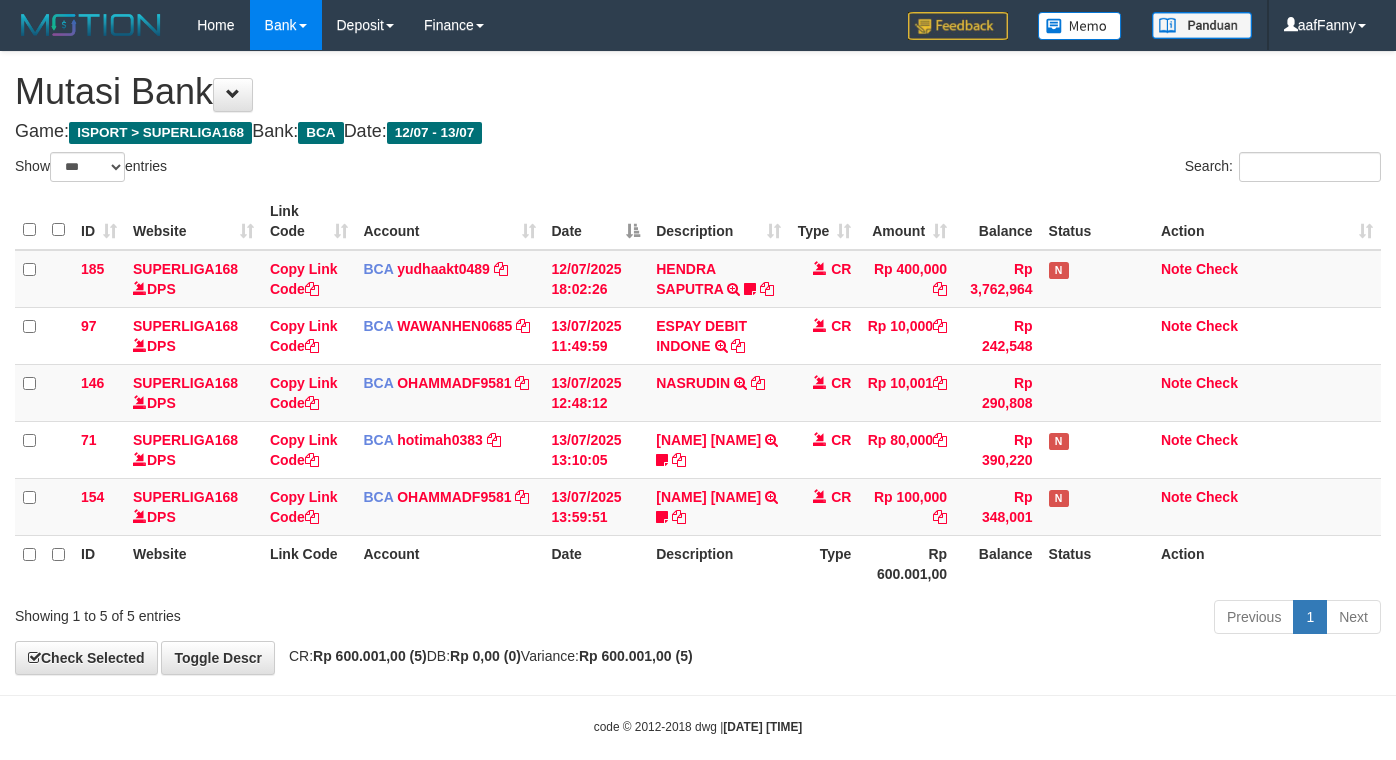 select on "***" 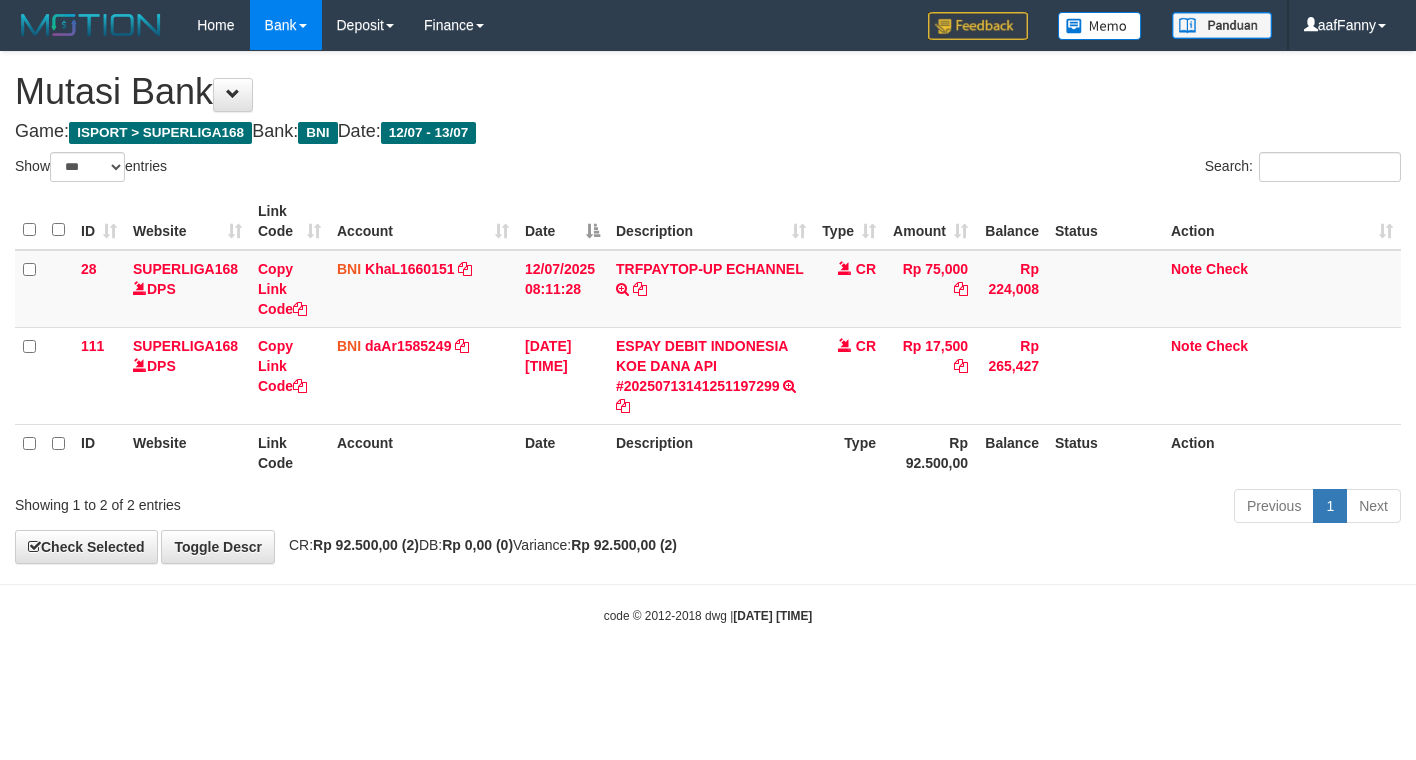 select on "***" 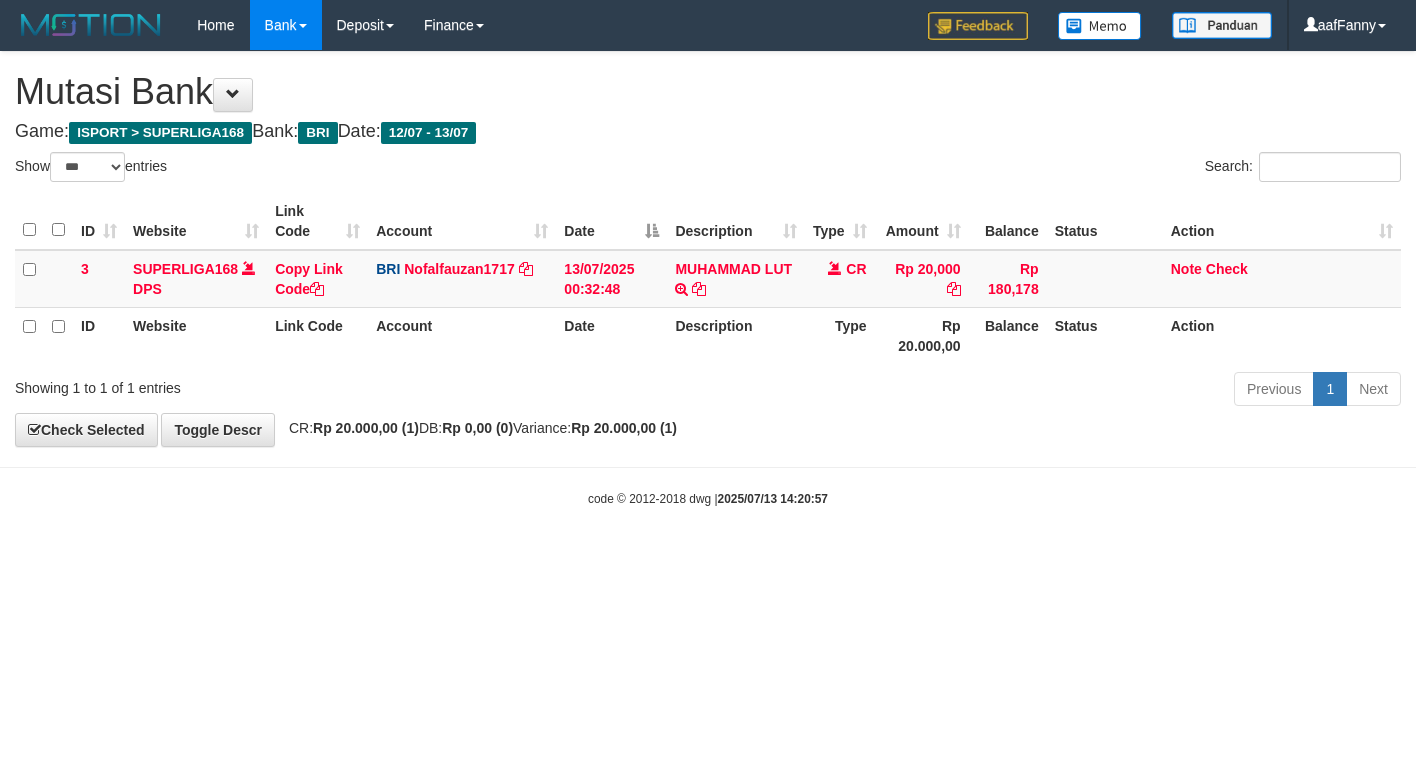 select on "***" 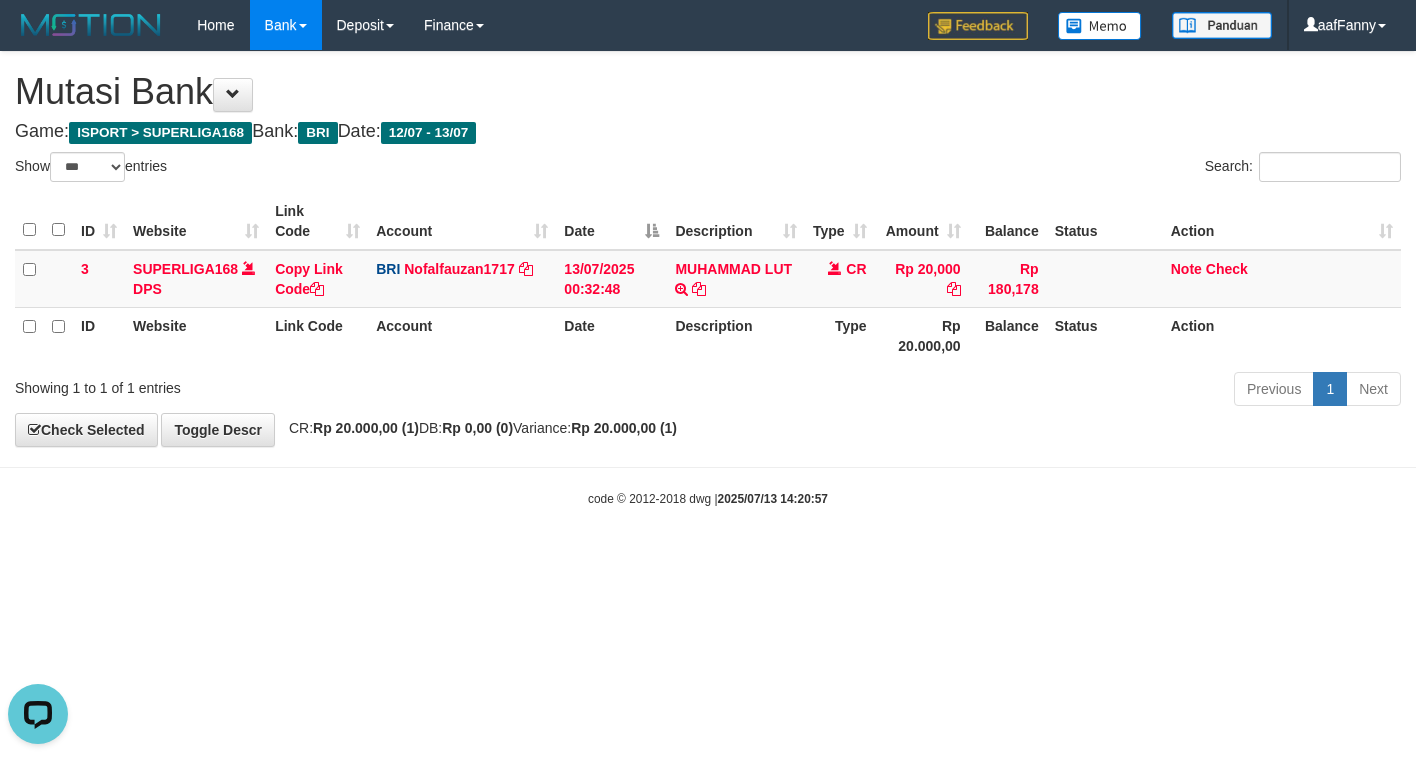 scroll, scrollTop: 0, scrollLeft: 0, axis: both 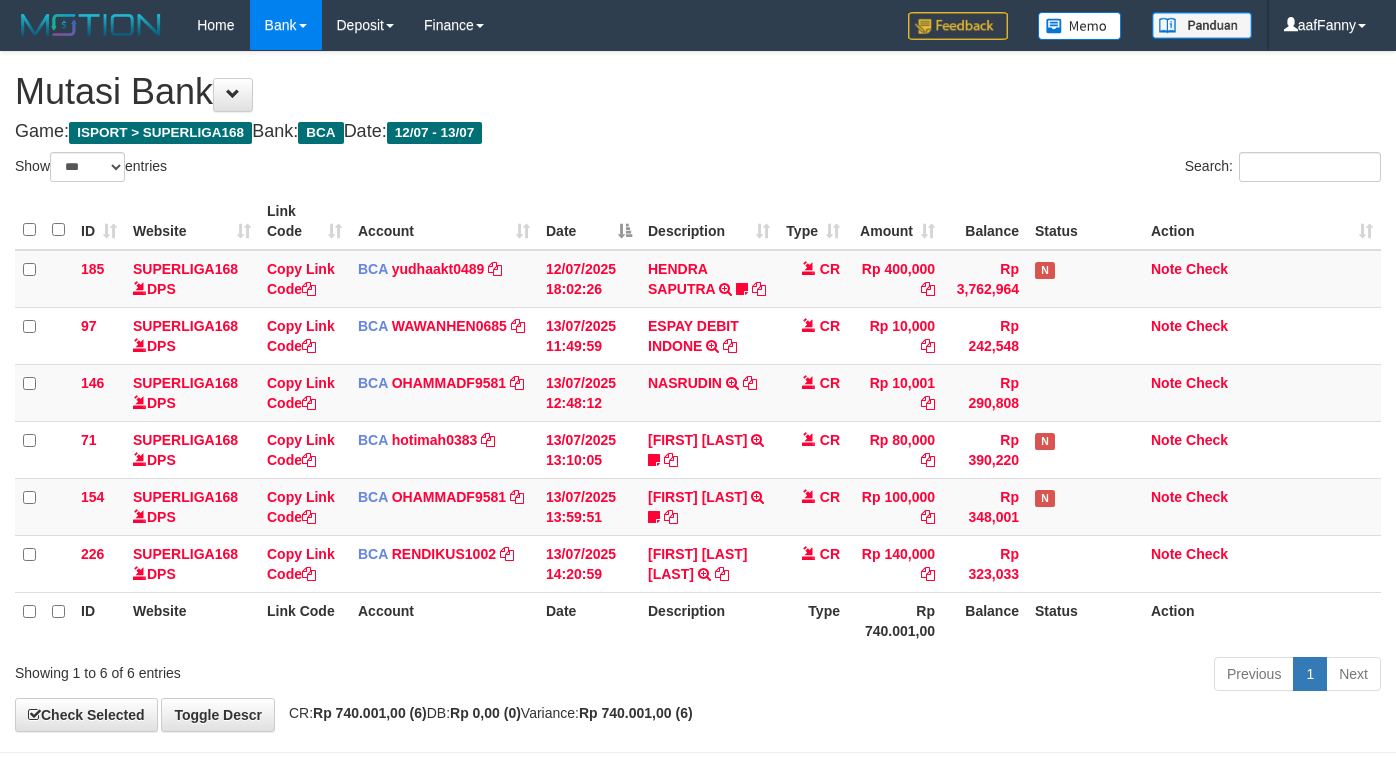 select on "***" 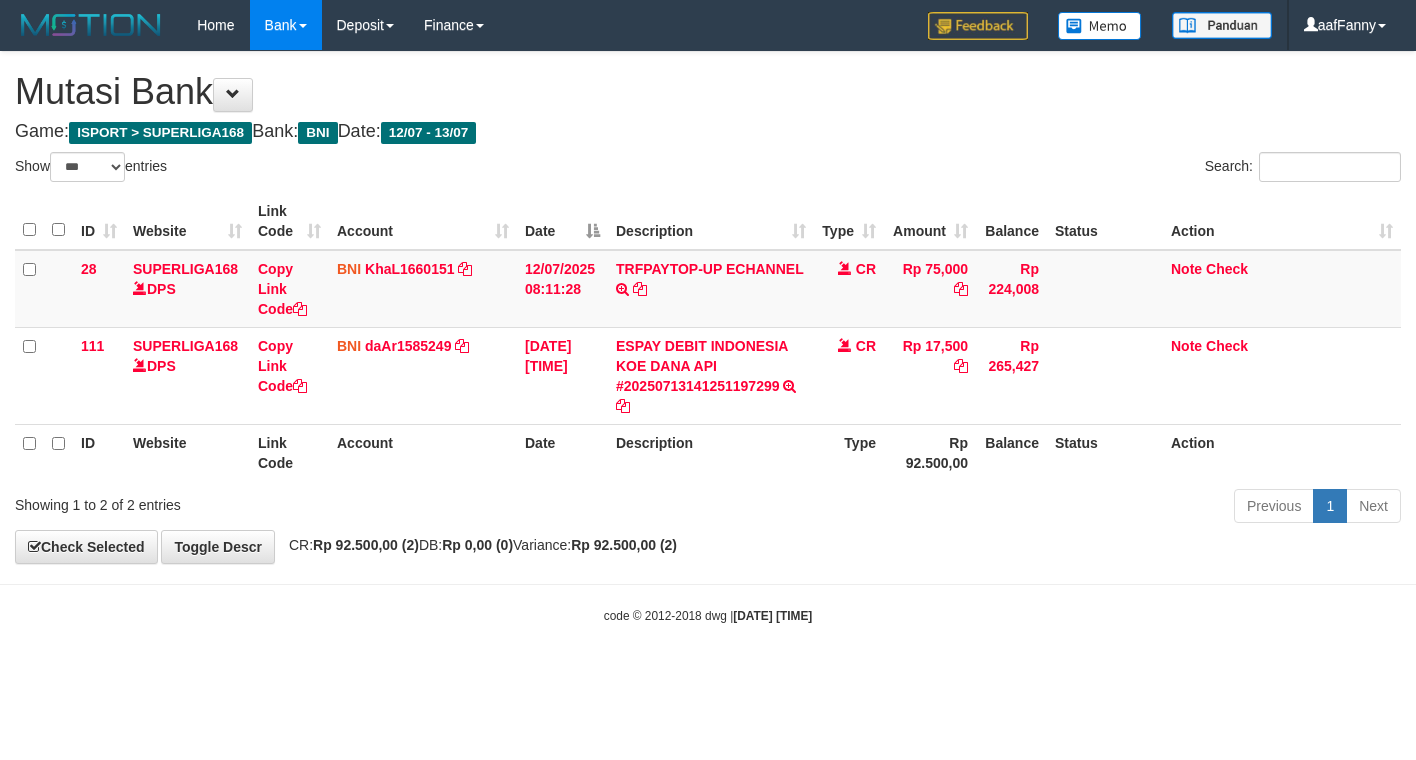 select on "***" 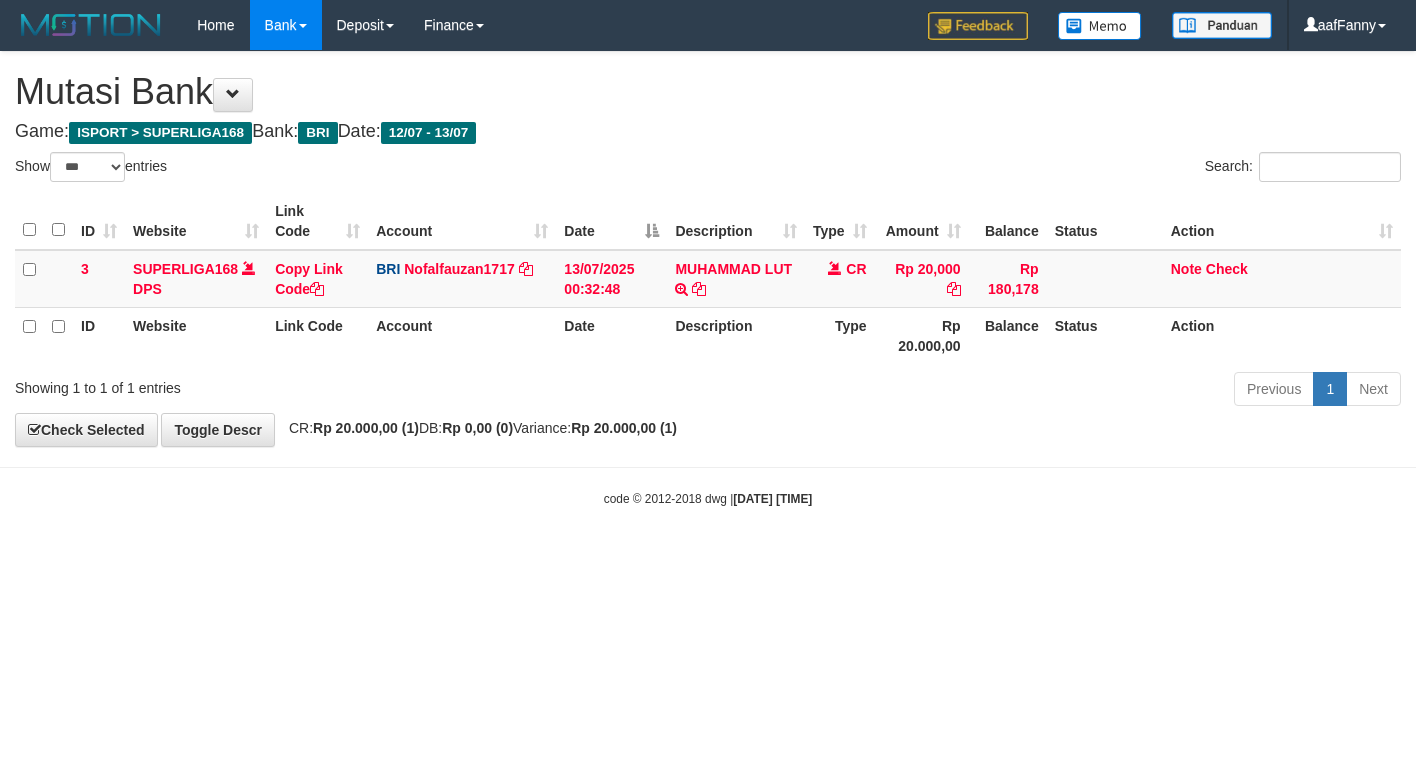 select on "***" 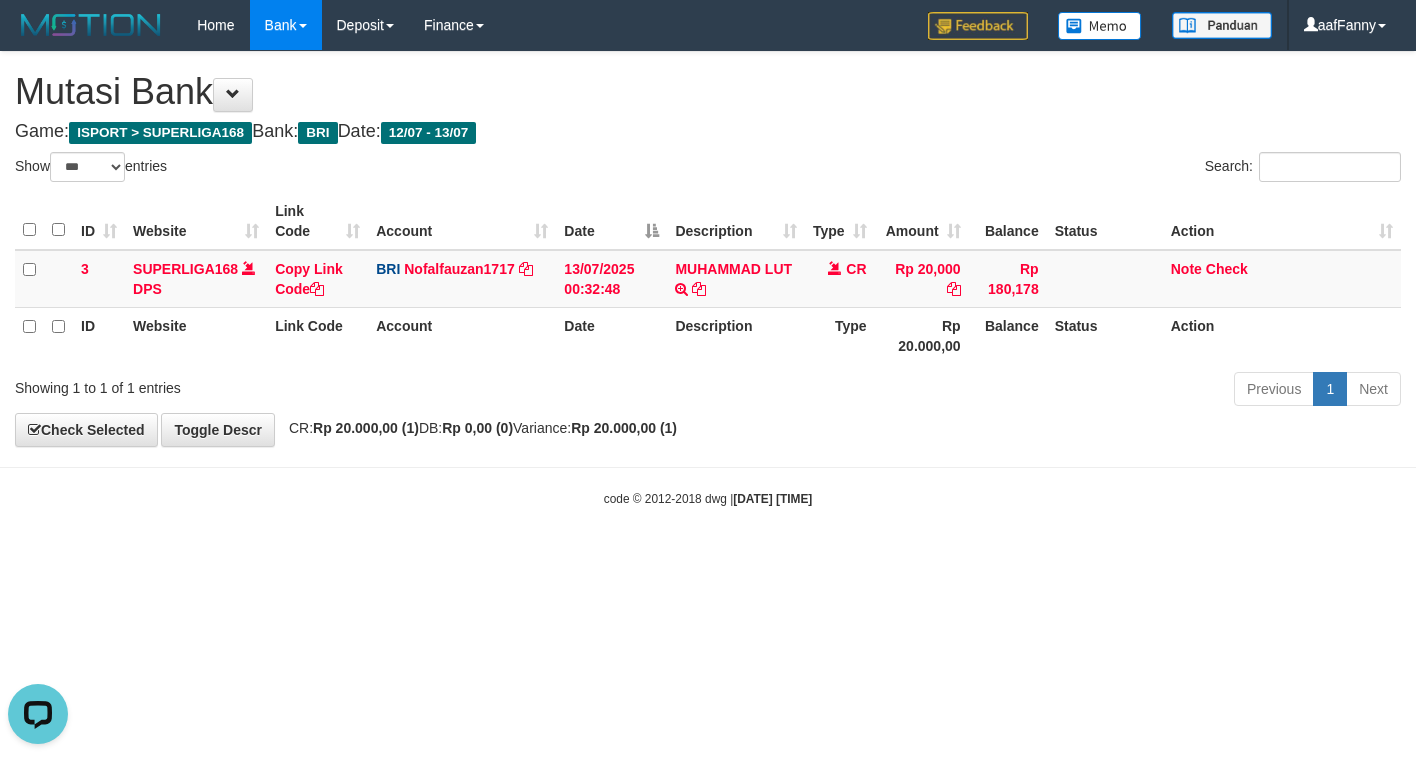 scroll, scrollTop: 0, scrollLeft: 0, axis: both 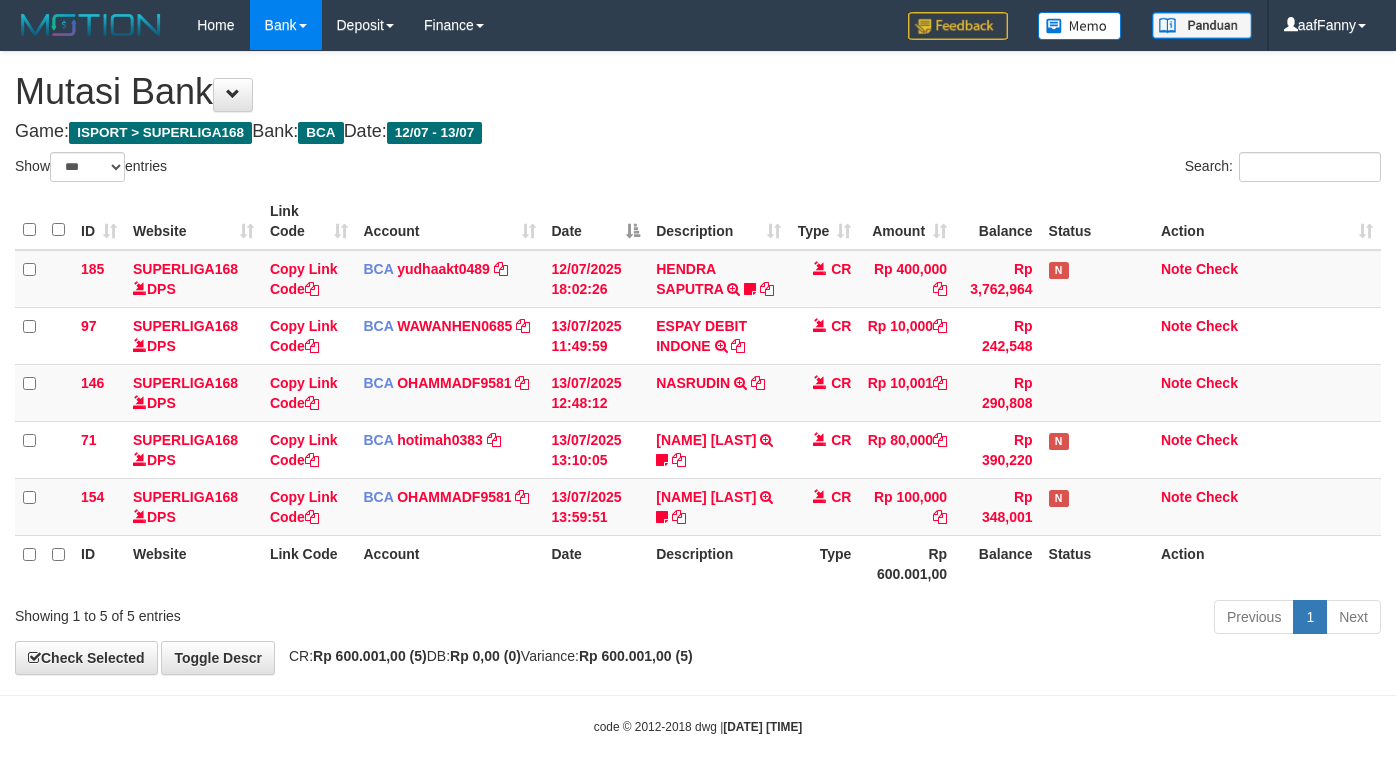 select on "***" 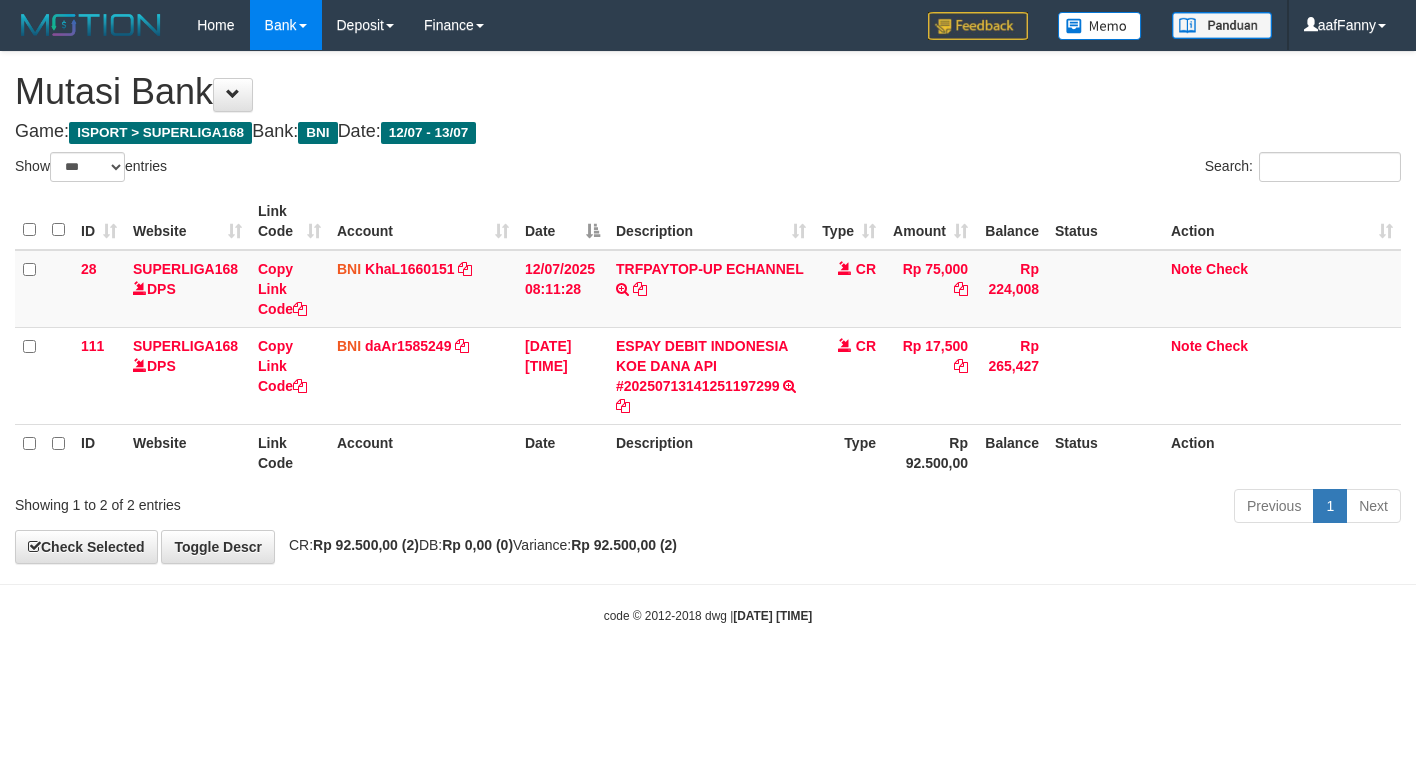 select on "***" 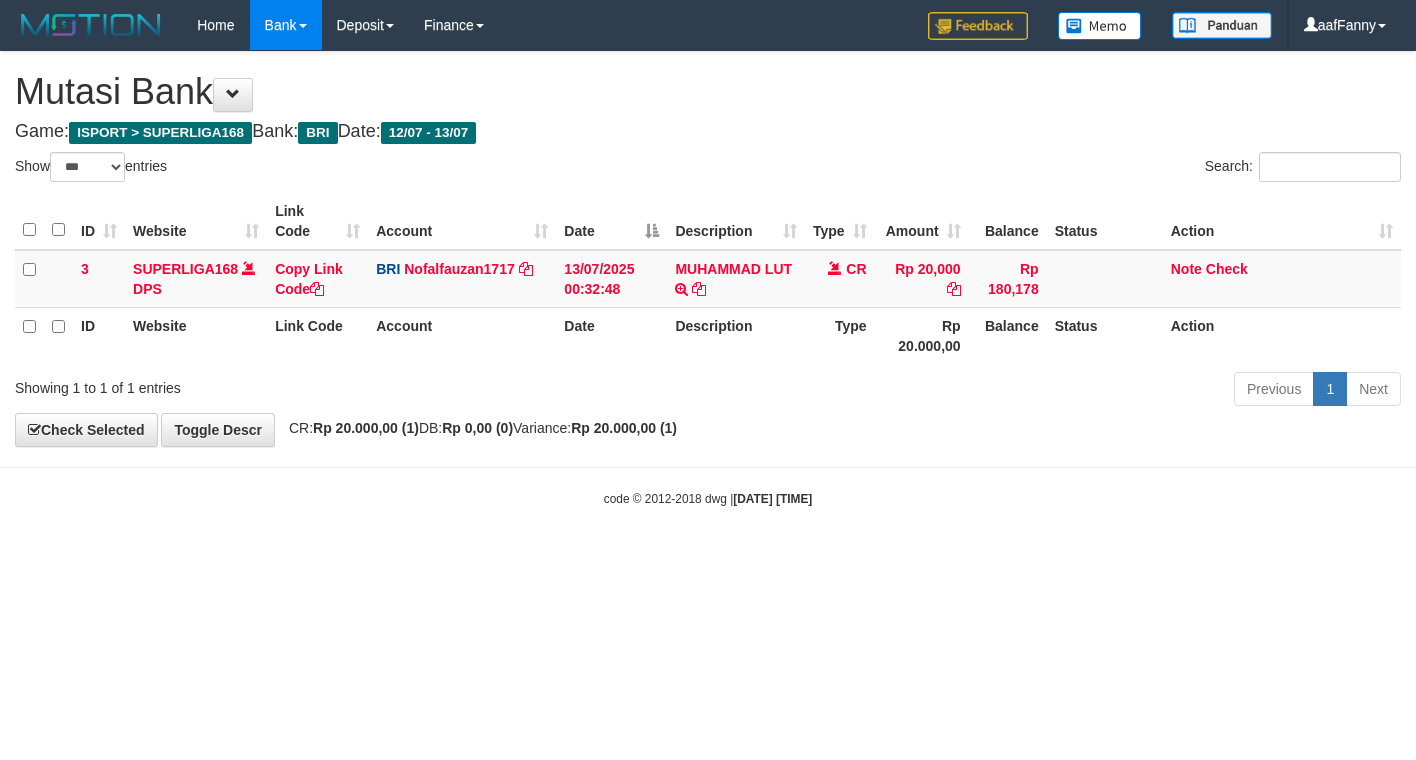 select on "***" 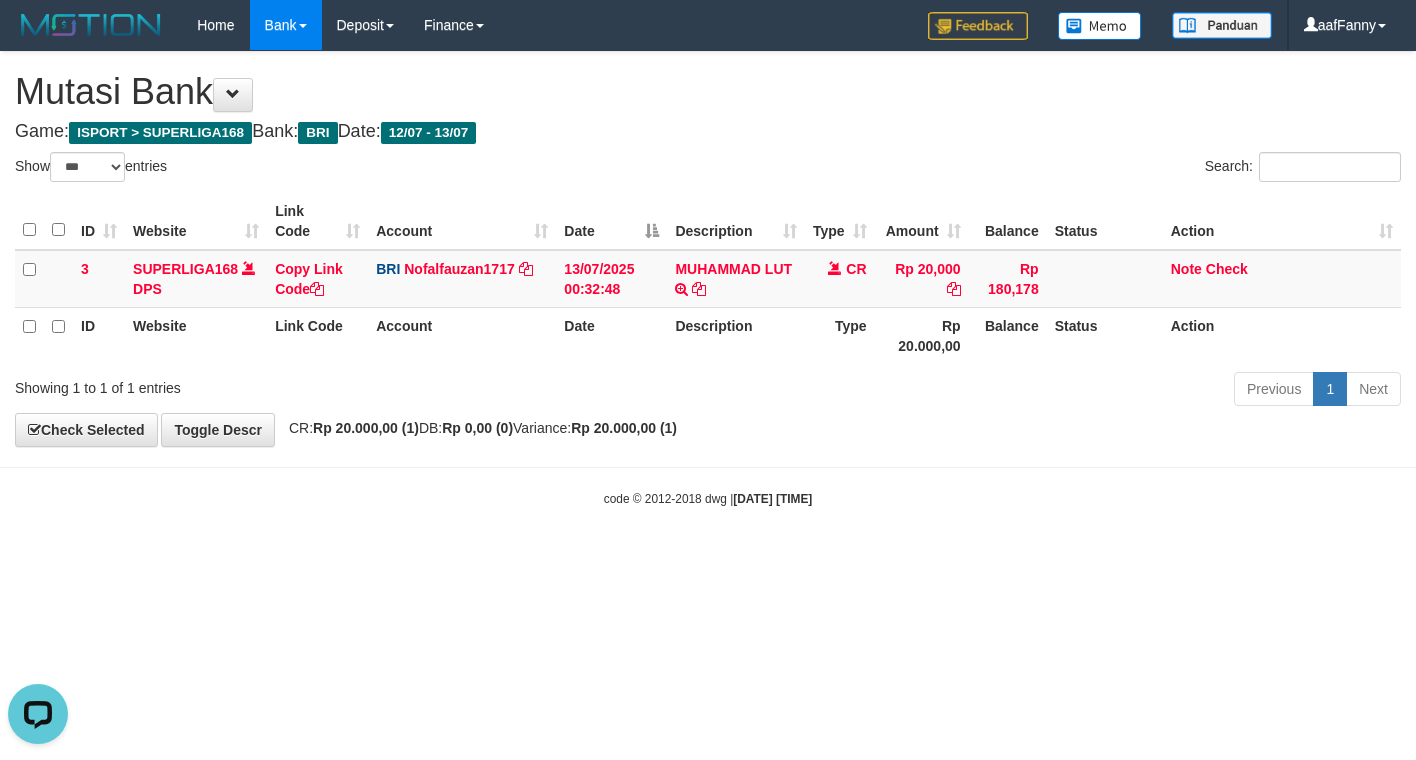 scroll, scrollTop: 0, scrollLeft: 0, axis: both 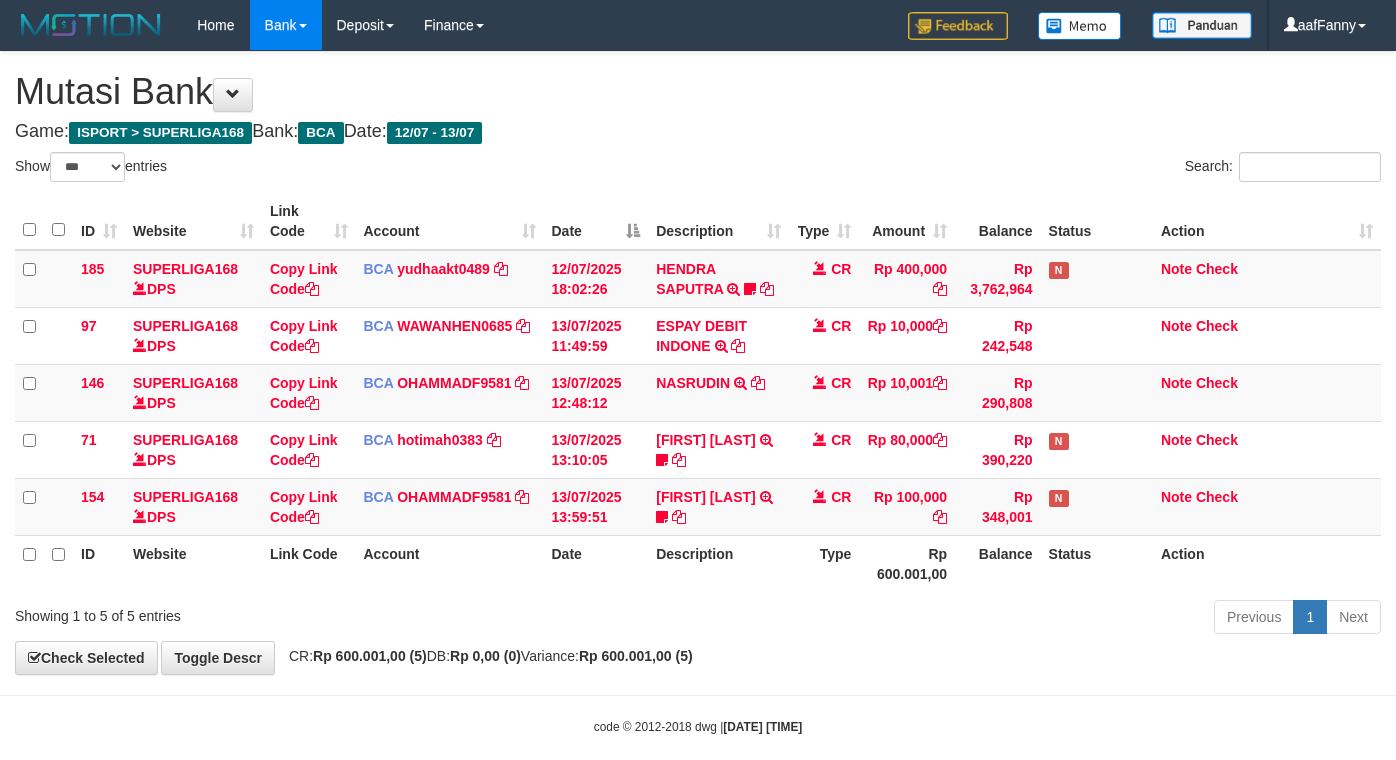 select on "***" 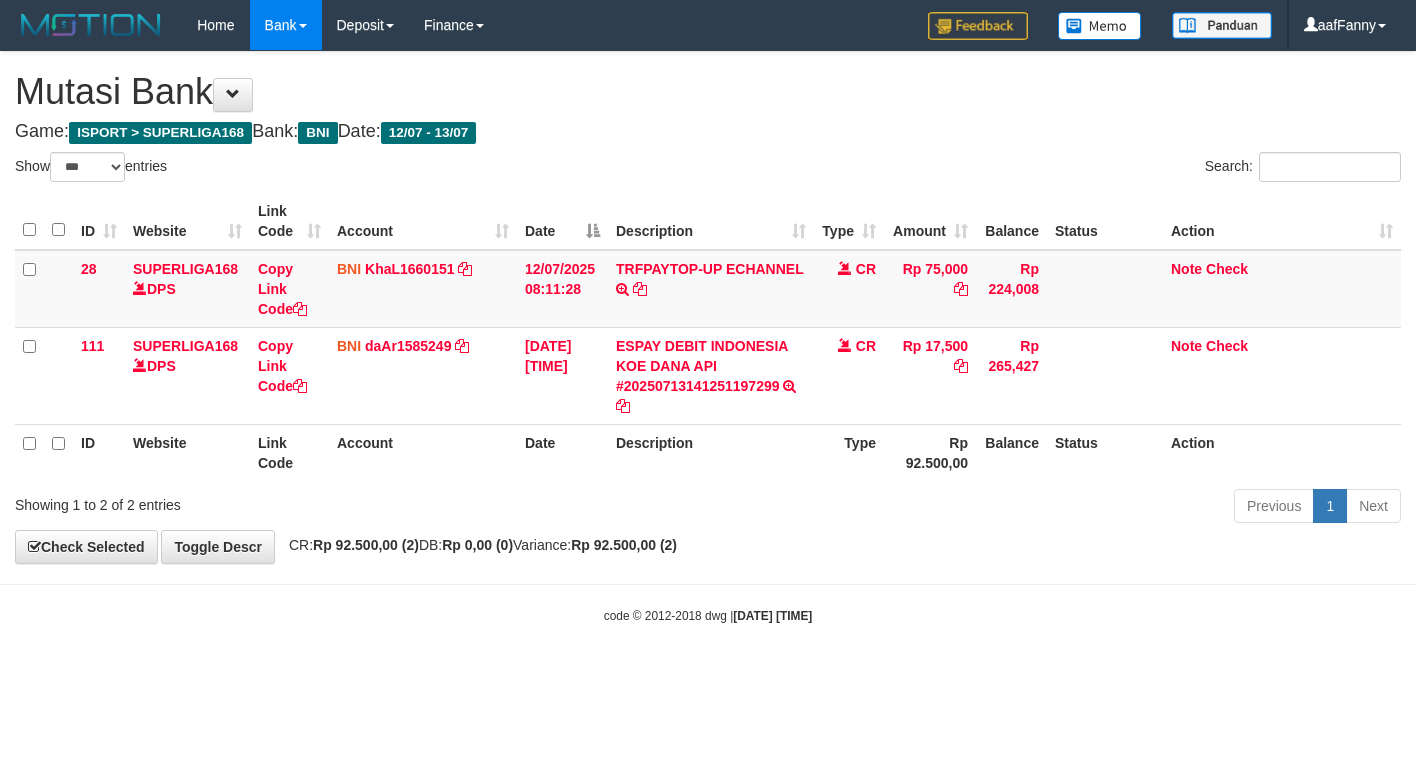 select on "***" 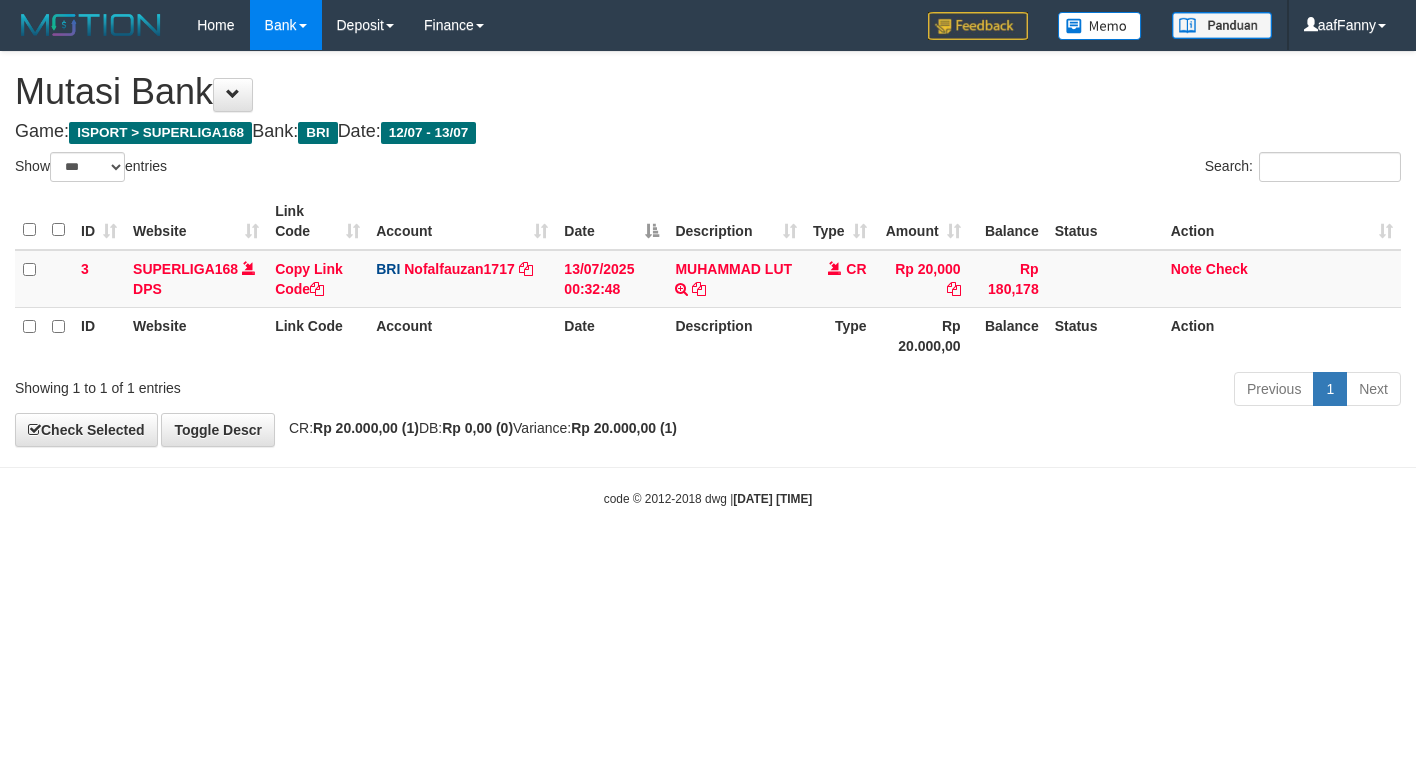 select on "***" 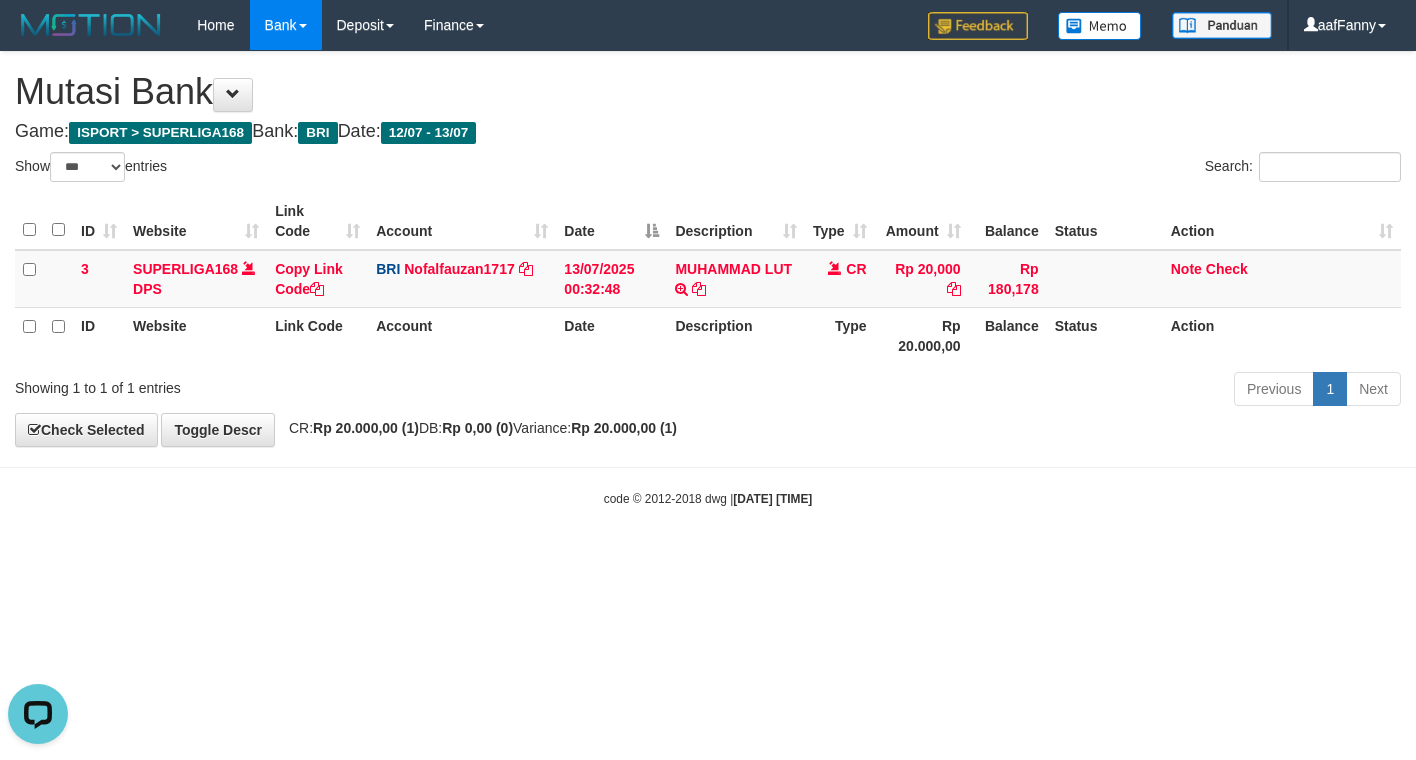 scroll, scrollTop: 0, scrollLeft: 0, axis: both 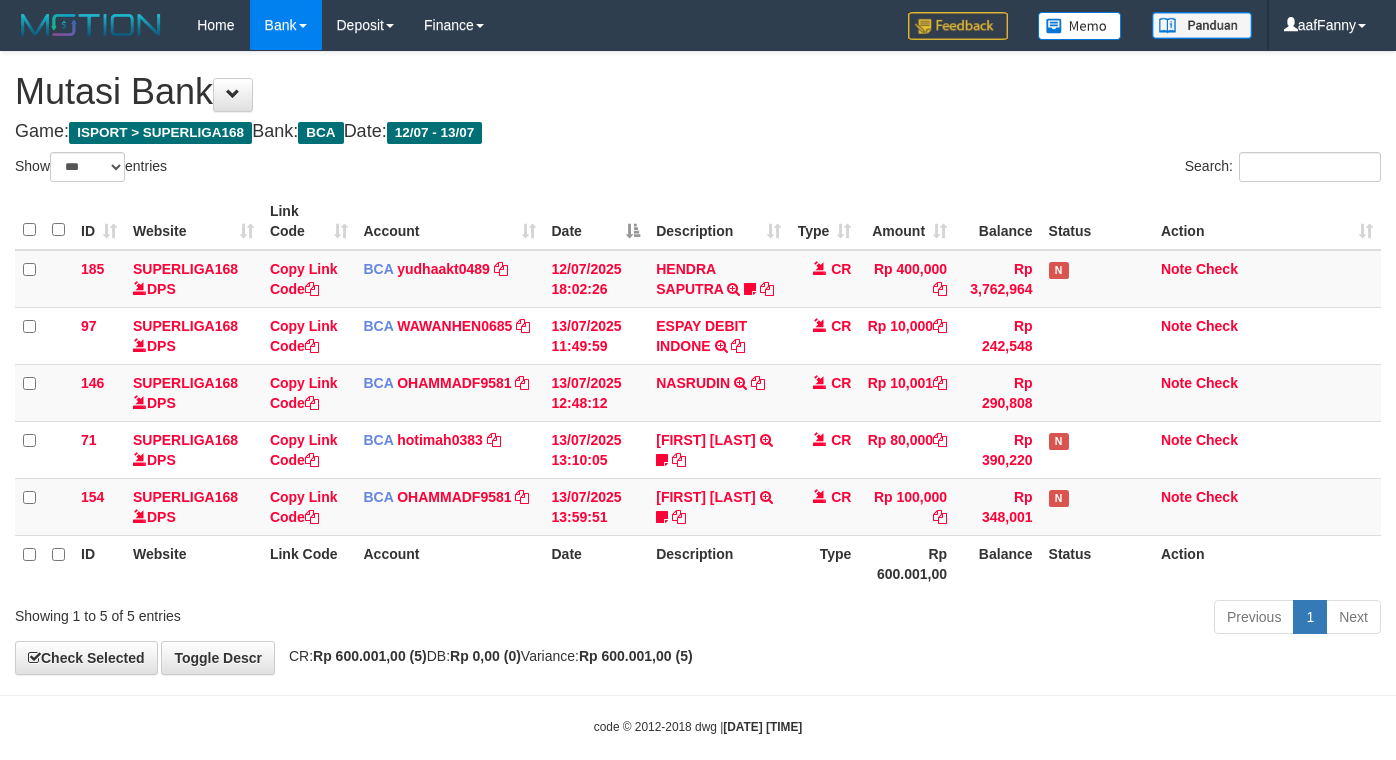 select on "***" 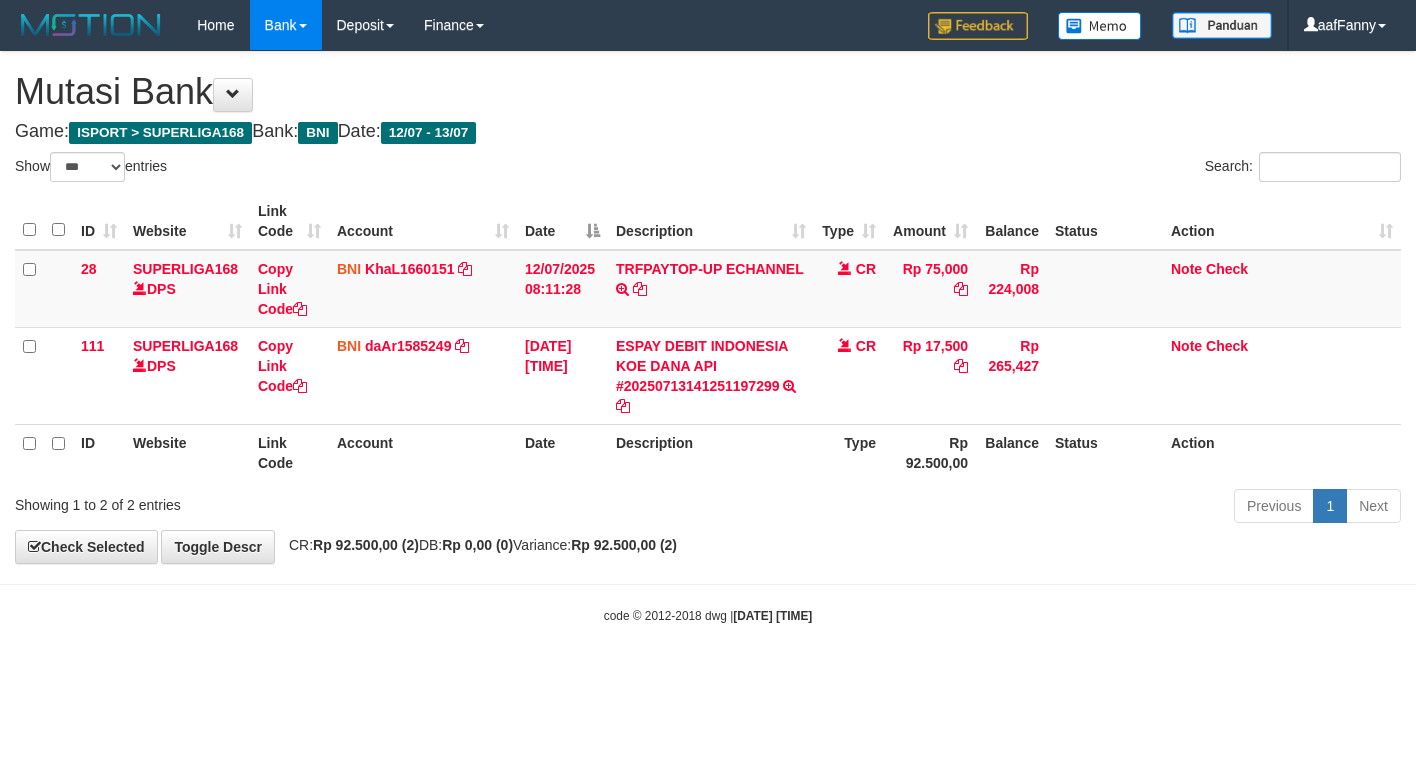 select on "***" 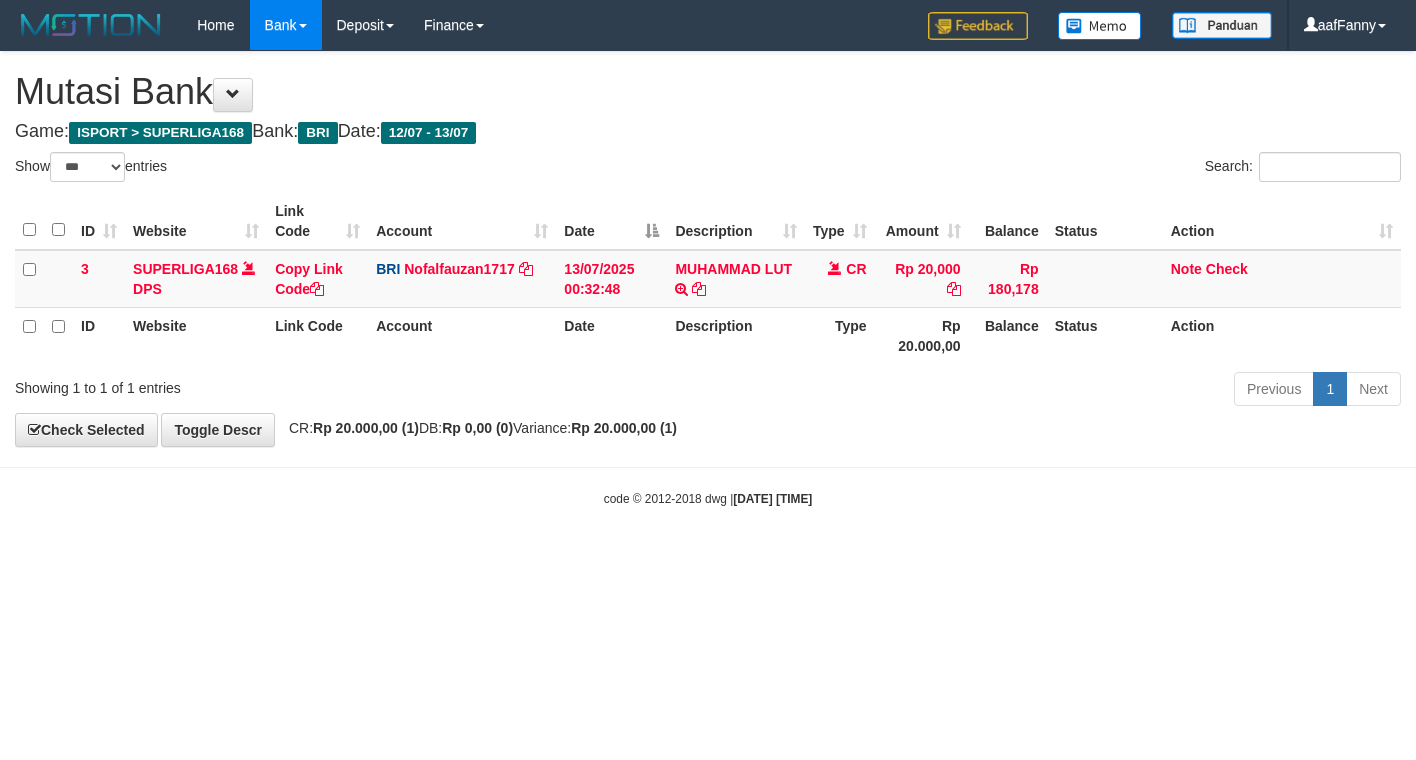 select on "***" 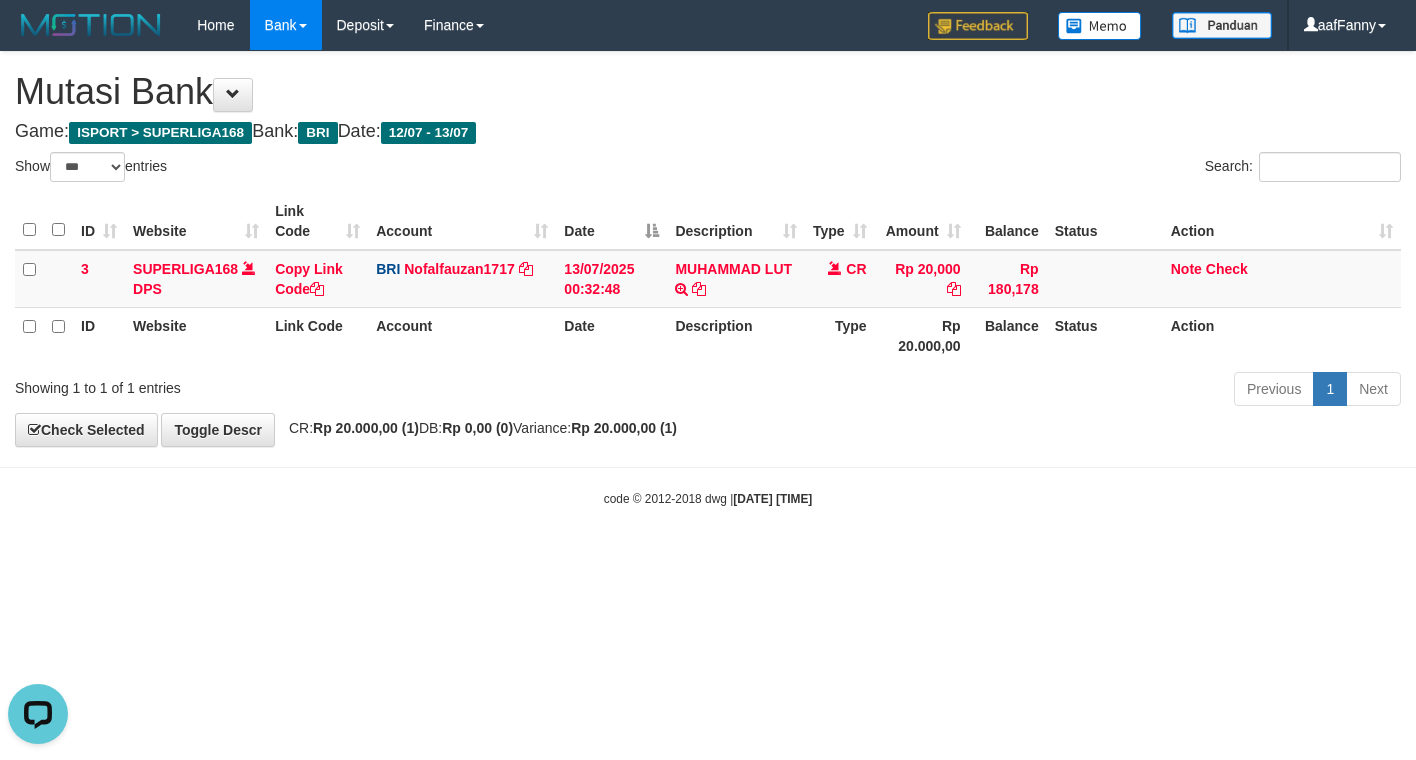 scroll, scrollTop: 0, scrollLeft: 0, axis: both 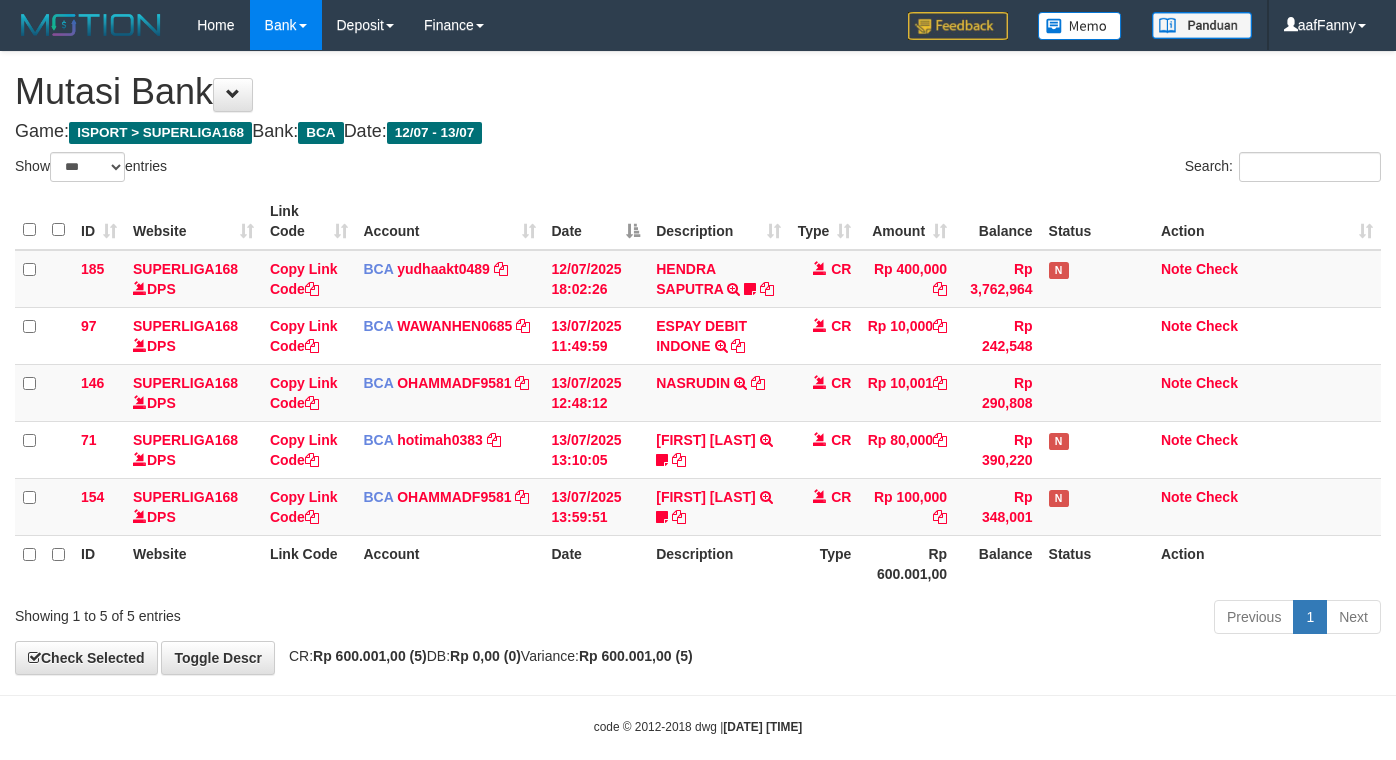 select on "***" 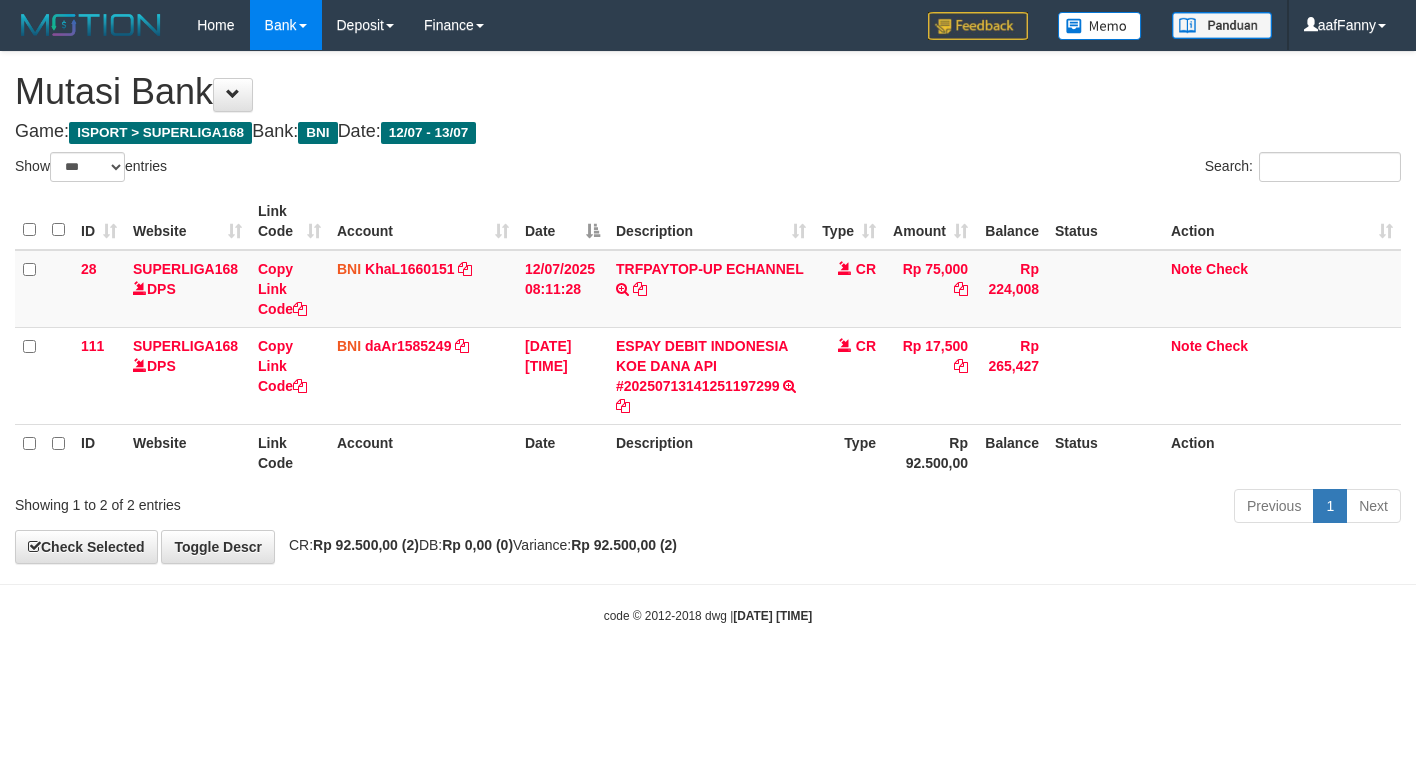 select on "***" 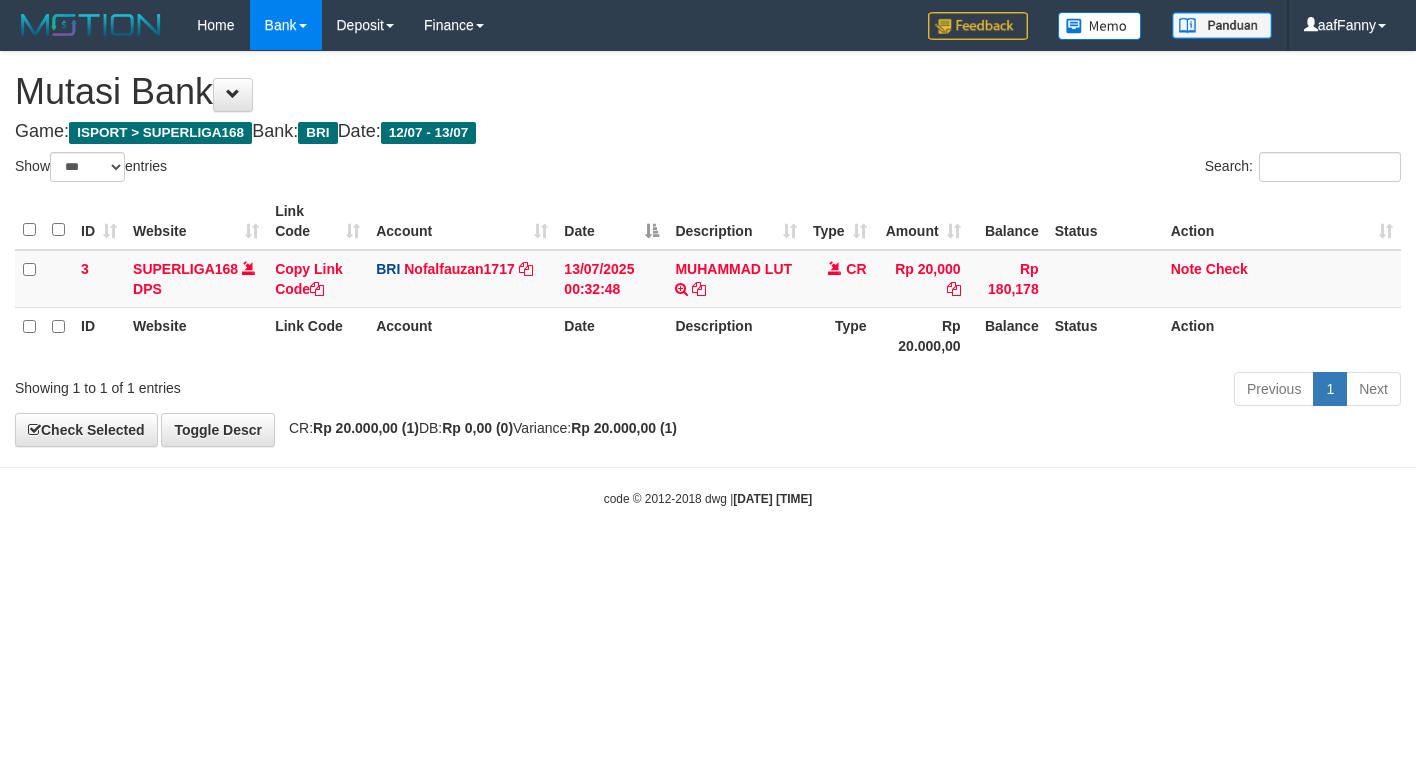 select on "***" 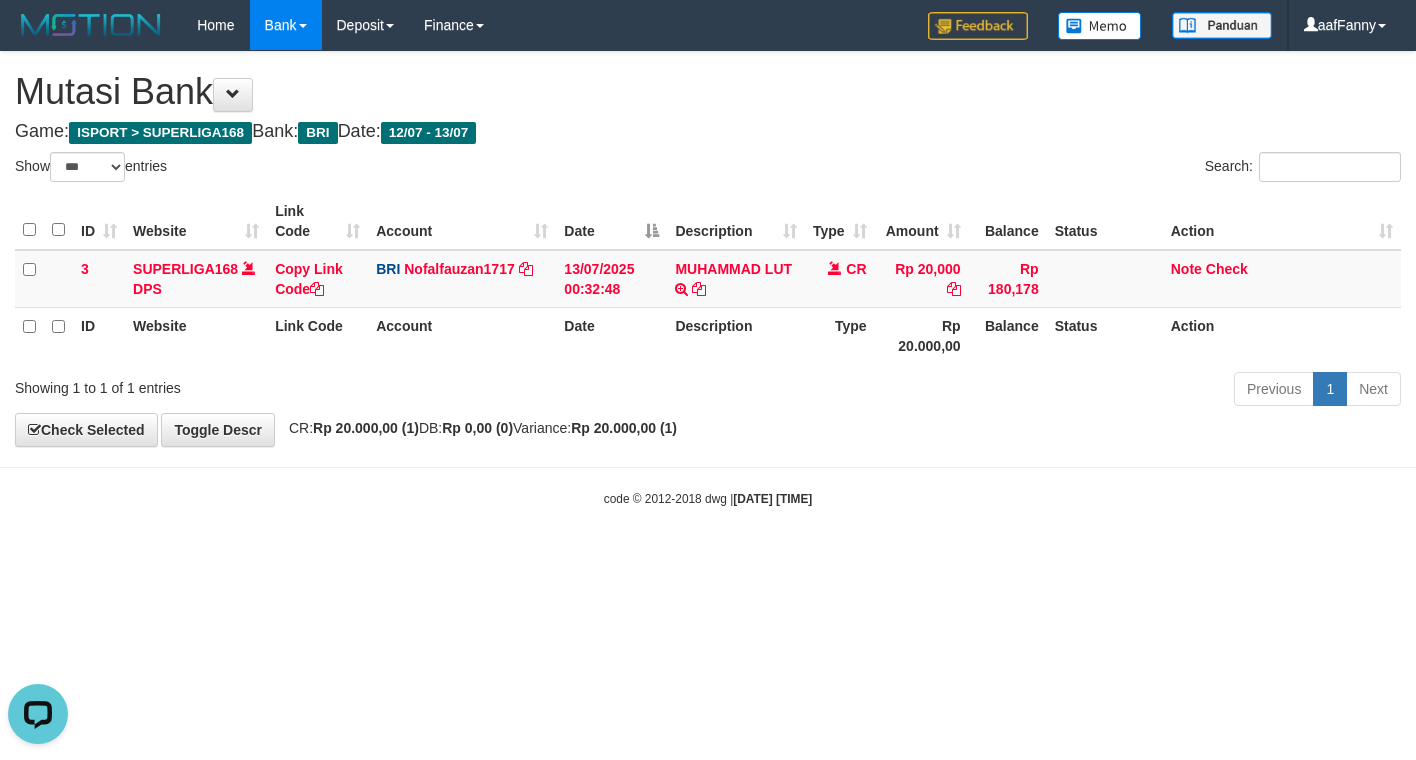 scroll, scrollTop: 0, scrollLeft: 0, axis: both 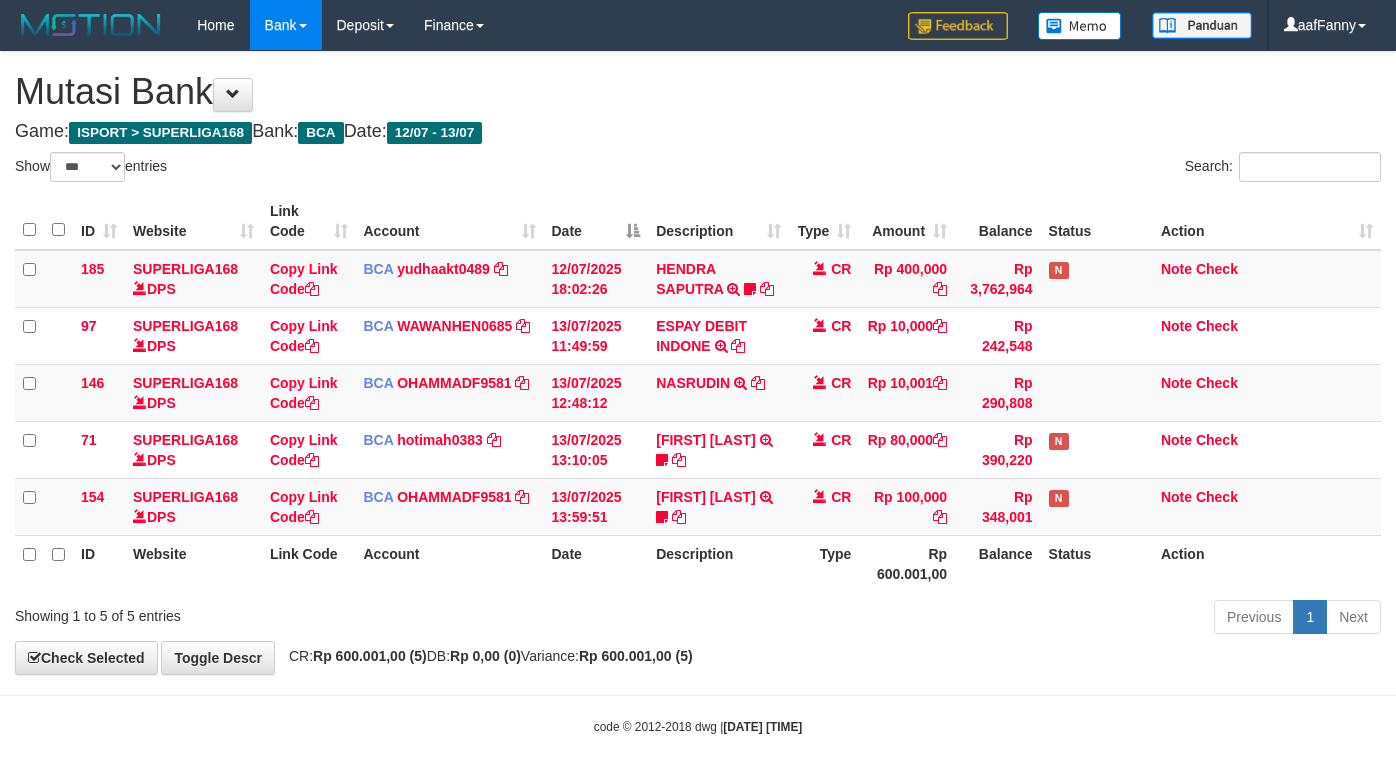 select on "***" 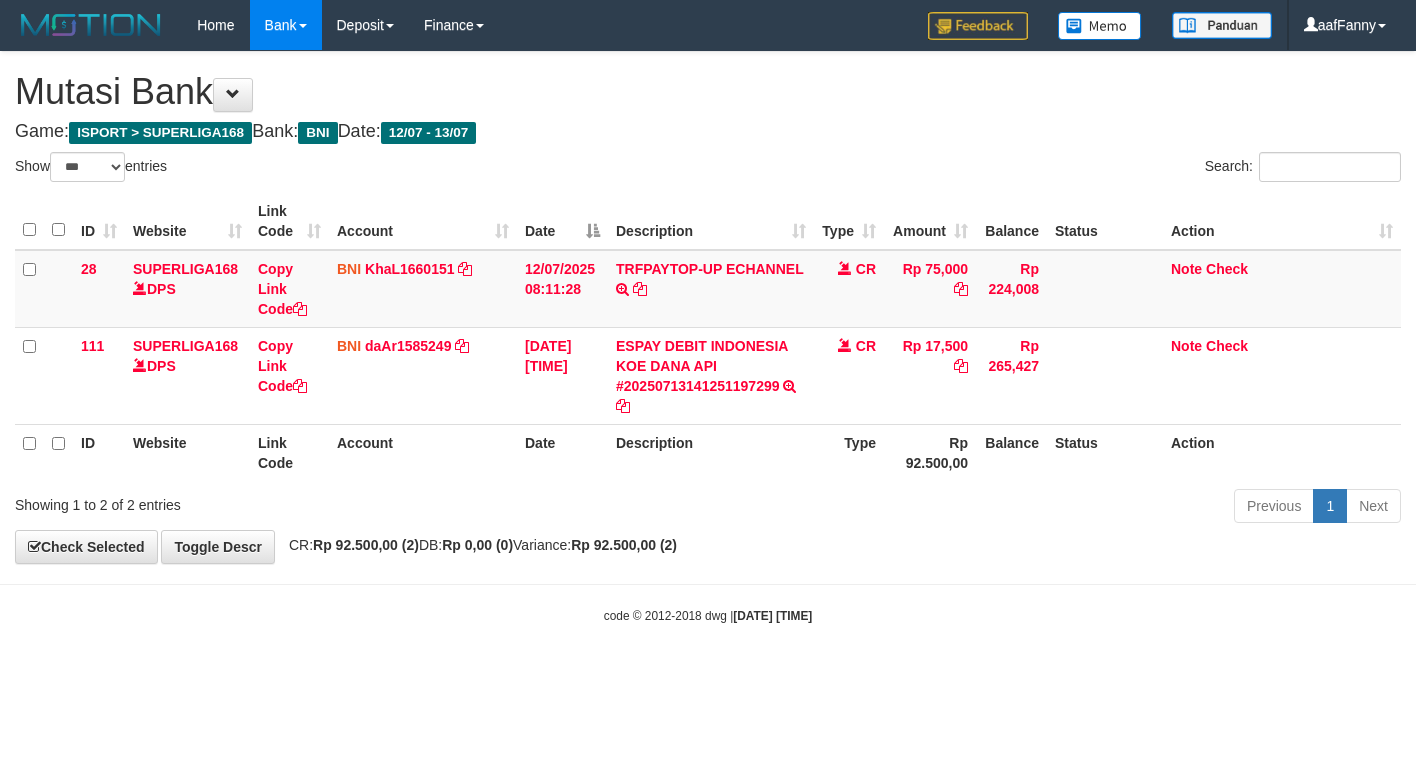 select on "***" 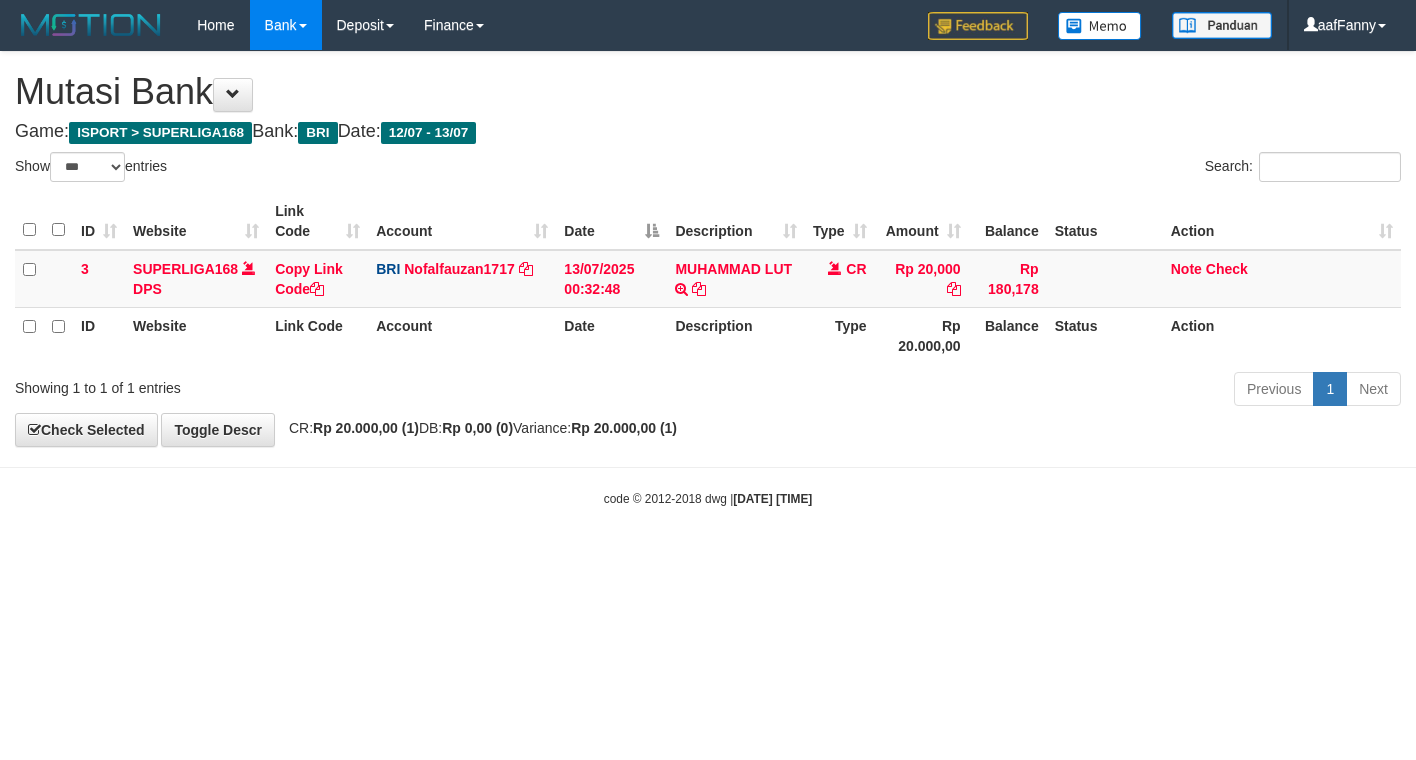select on "***" 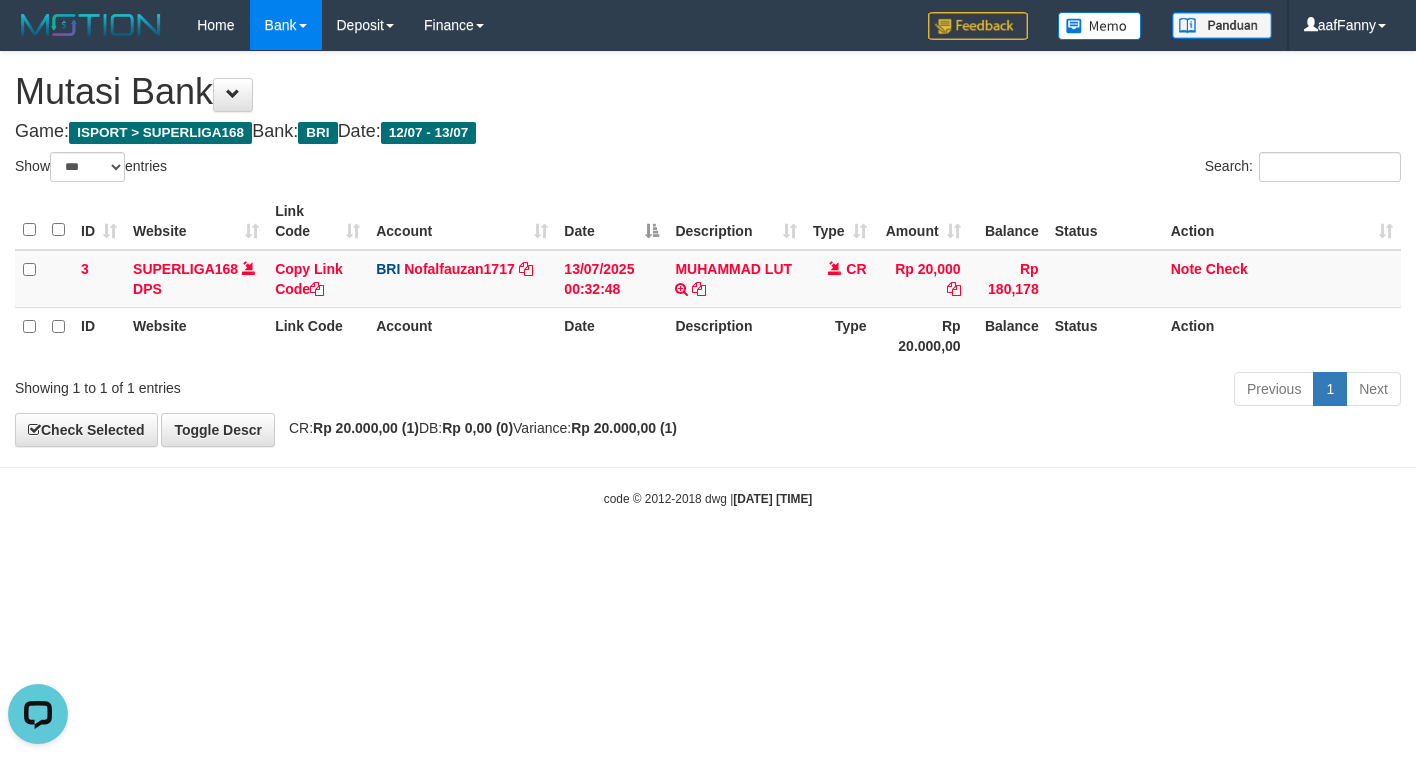 scroll, scrollTop: 0, scrollLeft: 0, axis: both 